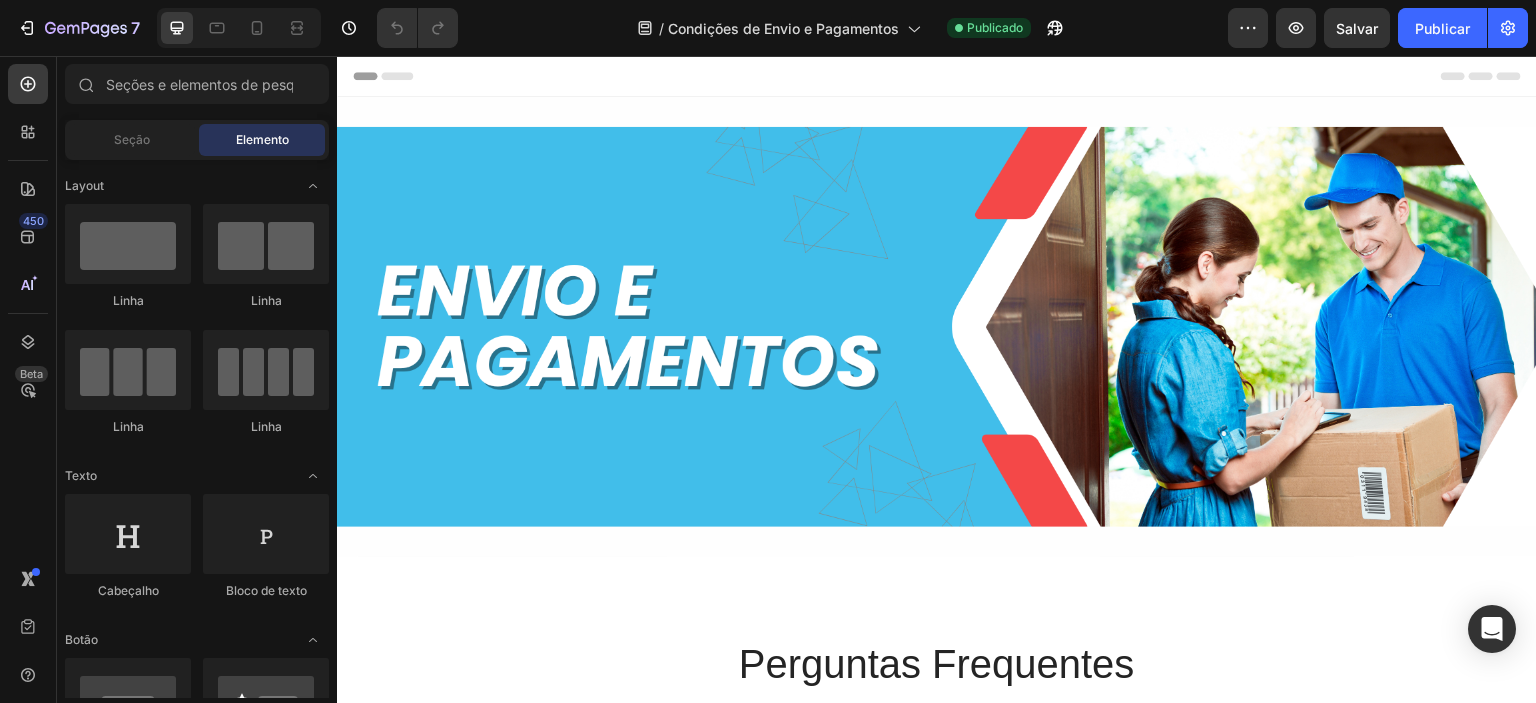scroll, scrollTop: 0, scrollLeft: 0, axis: both 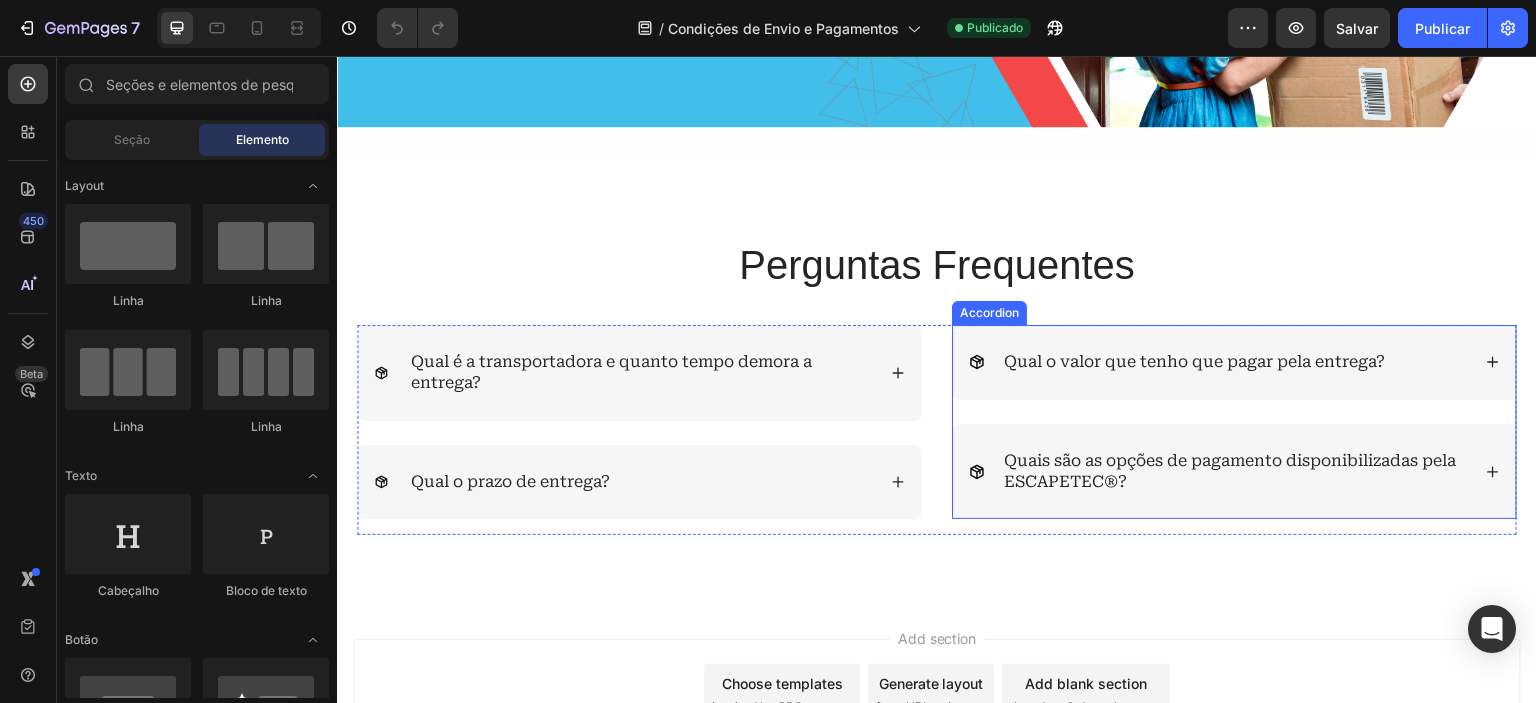 click 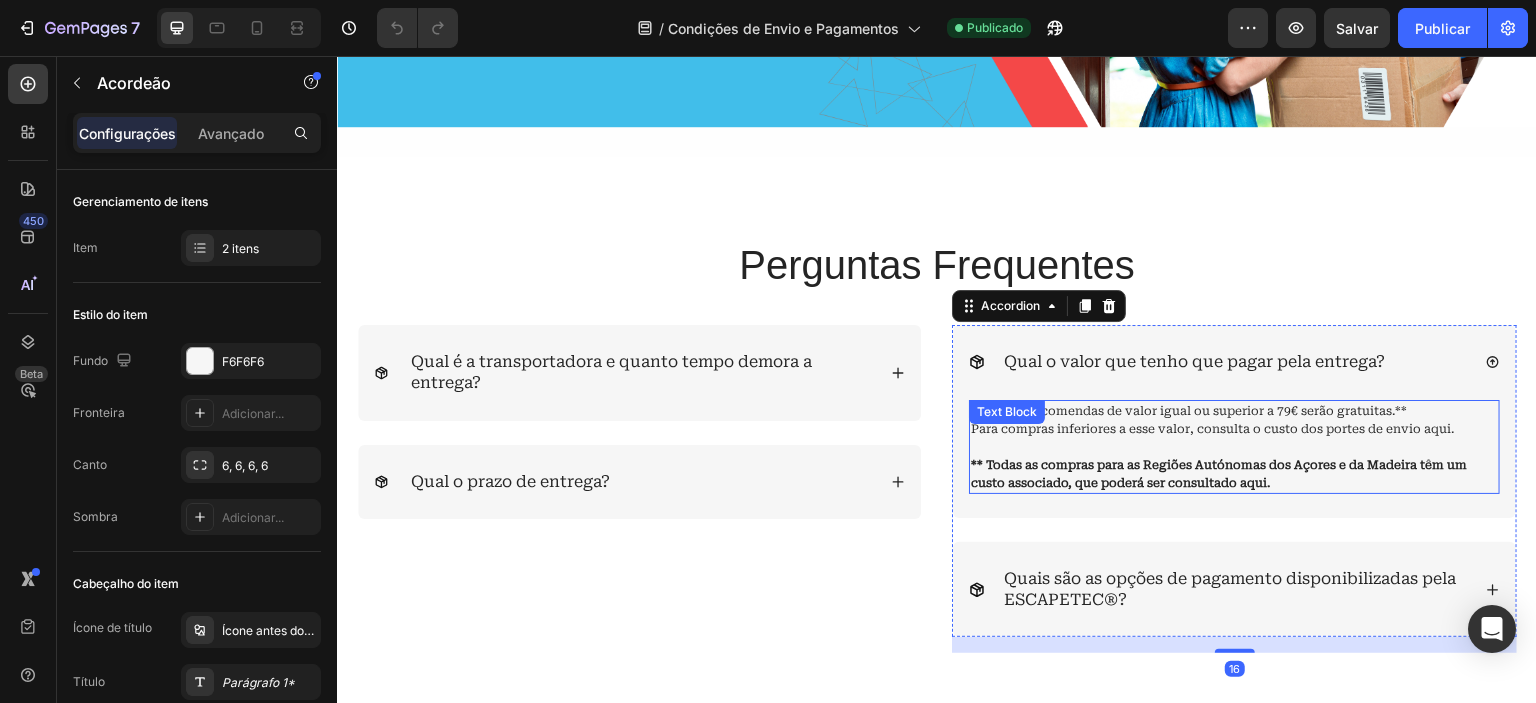 click on "Todas as encomendas de valor igual ou superior a 79€ serão gratuitas.** Para compras inferiores a esse valor, consulta o custo dos portes de envio aqui." at bounding box center (1234, 420) 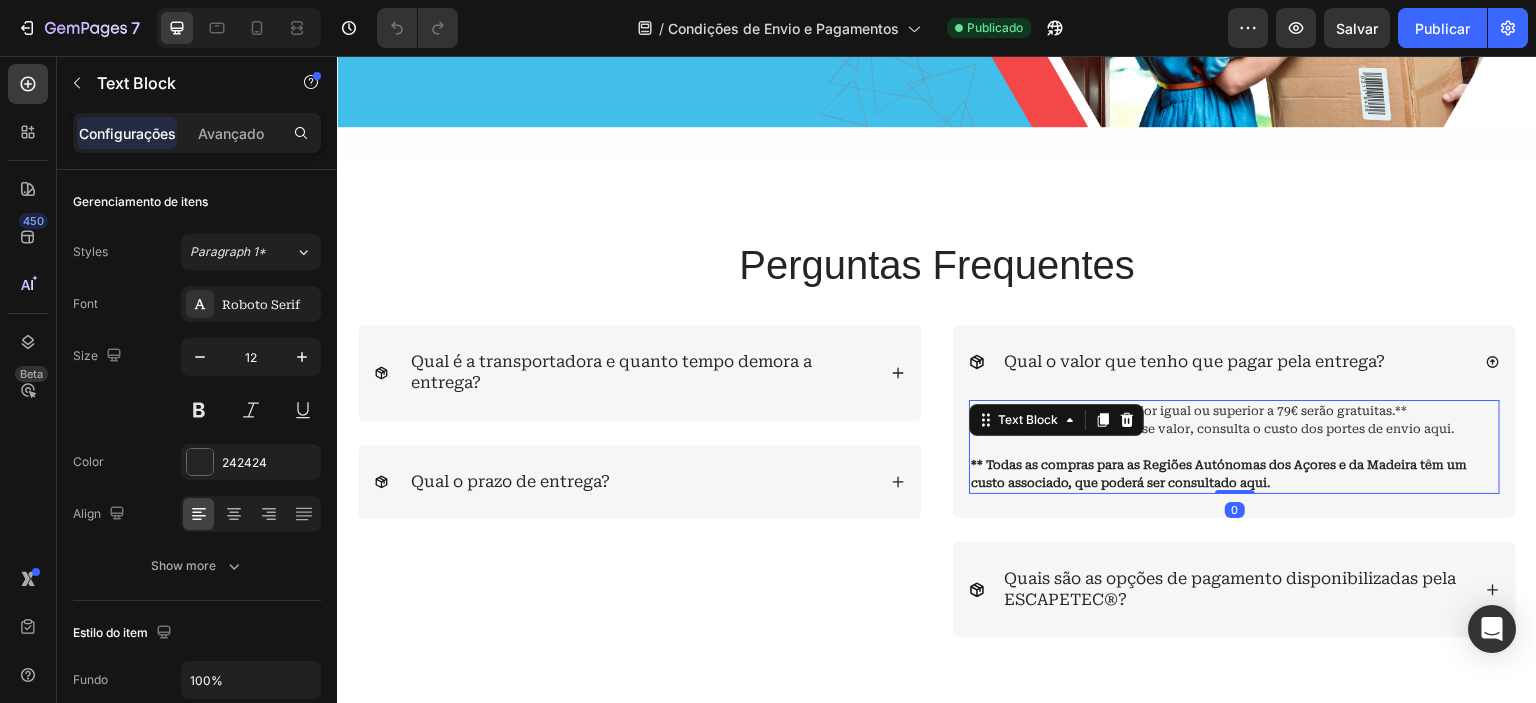 click on "Todas as encomendas de valor igual ou superior a 79€ serão gratuitas.** Para compras inferiores a esse valor, consulta o custo dos portes de envio aqui." at bounding box center [1234, 420] 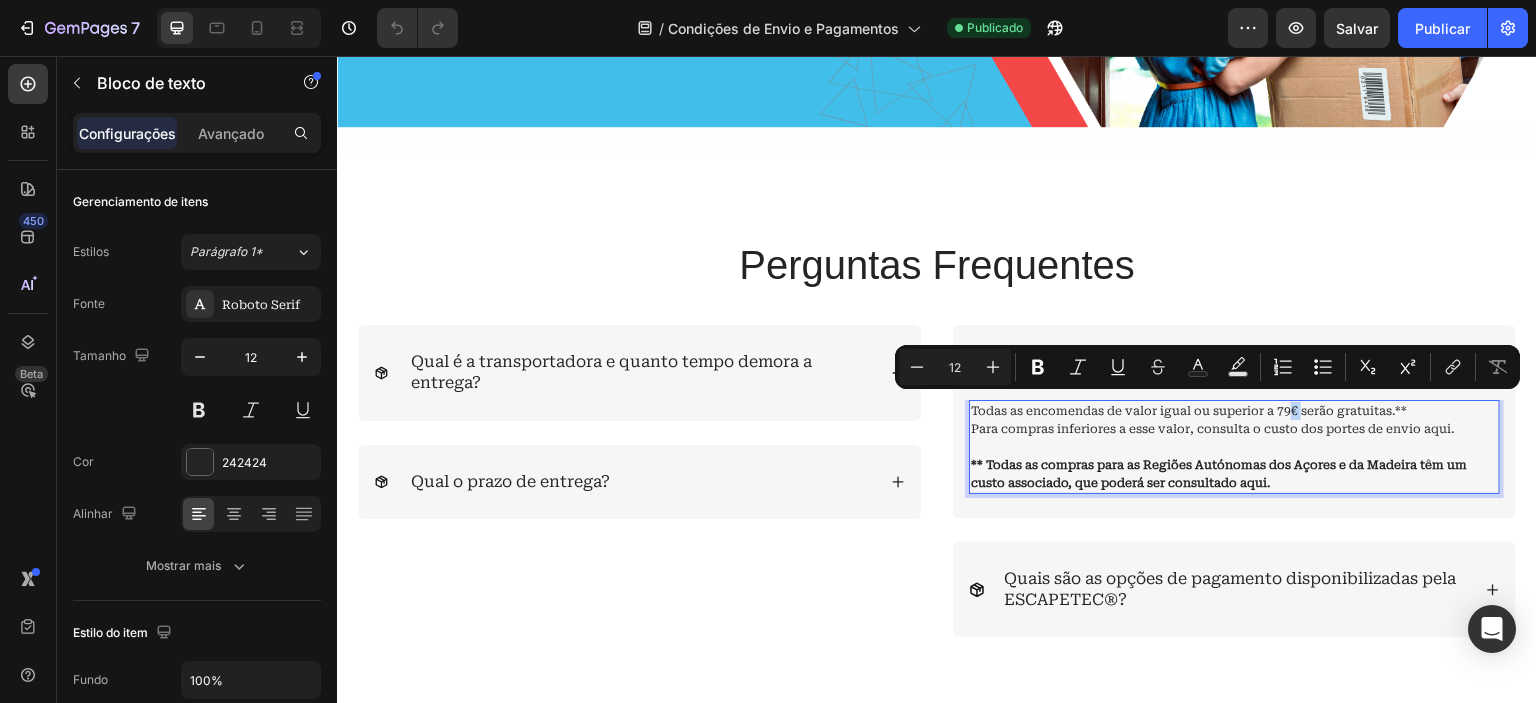 click on "Todas as encomendas de valor igual ou superior a 79€ serão gratuitas.** Para compras inferiores a esse valor, consulta o custo dos portes de envio aqui." at bounding box center (1234, 420) 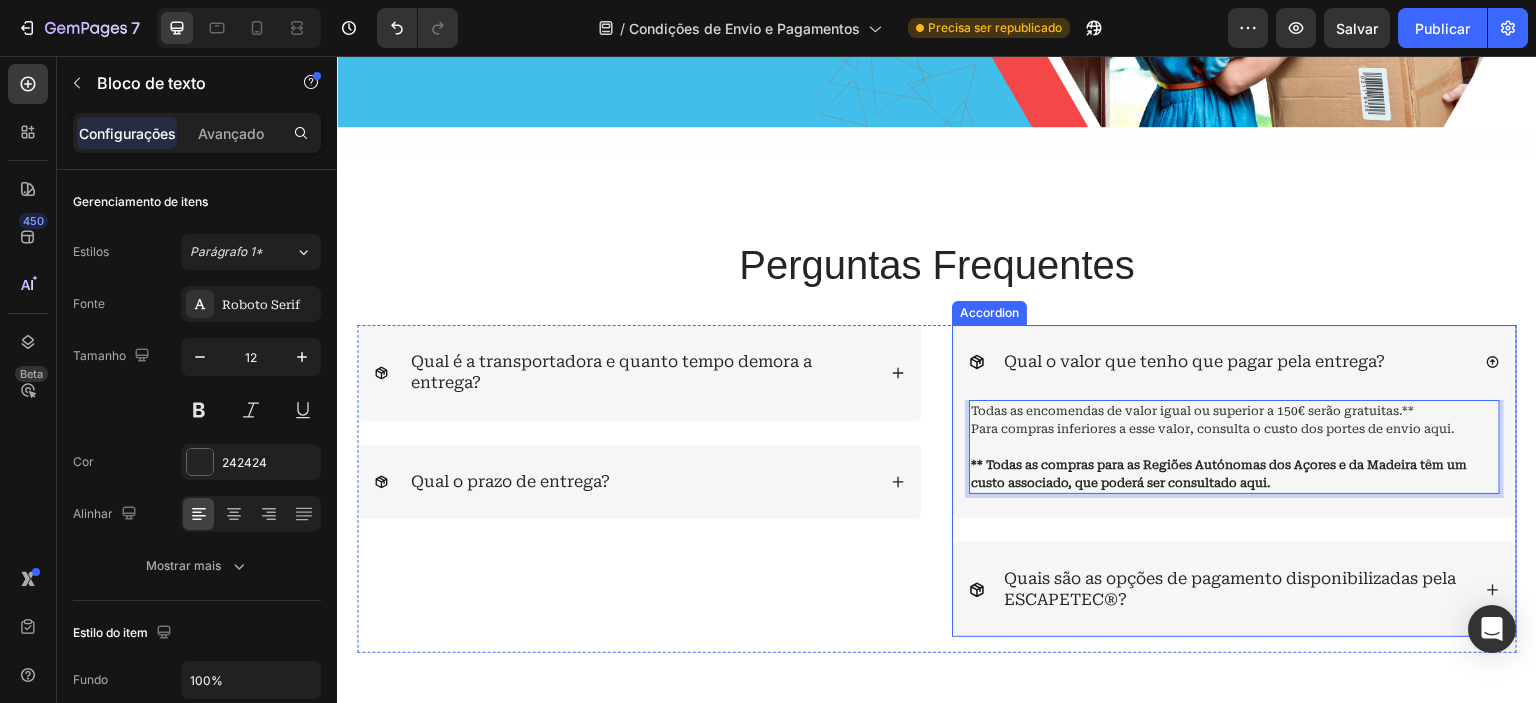 click 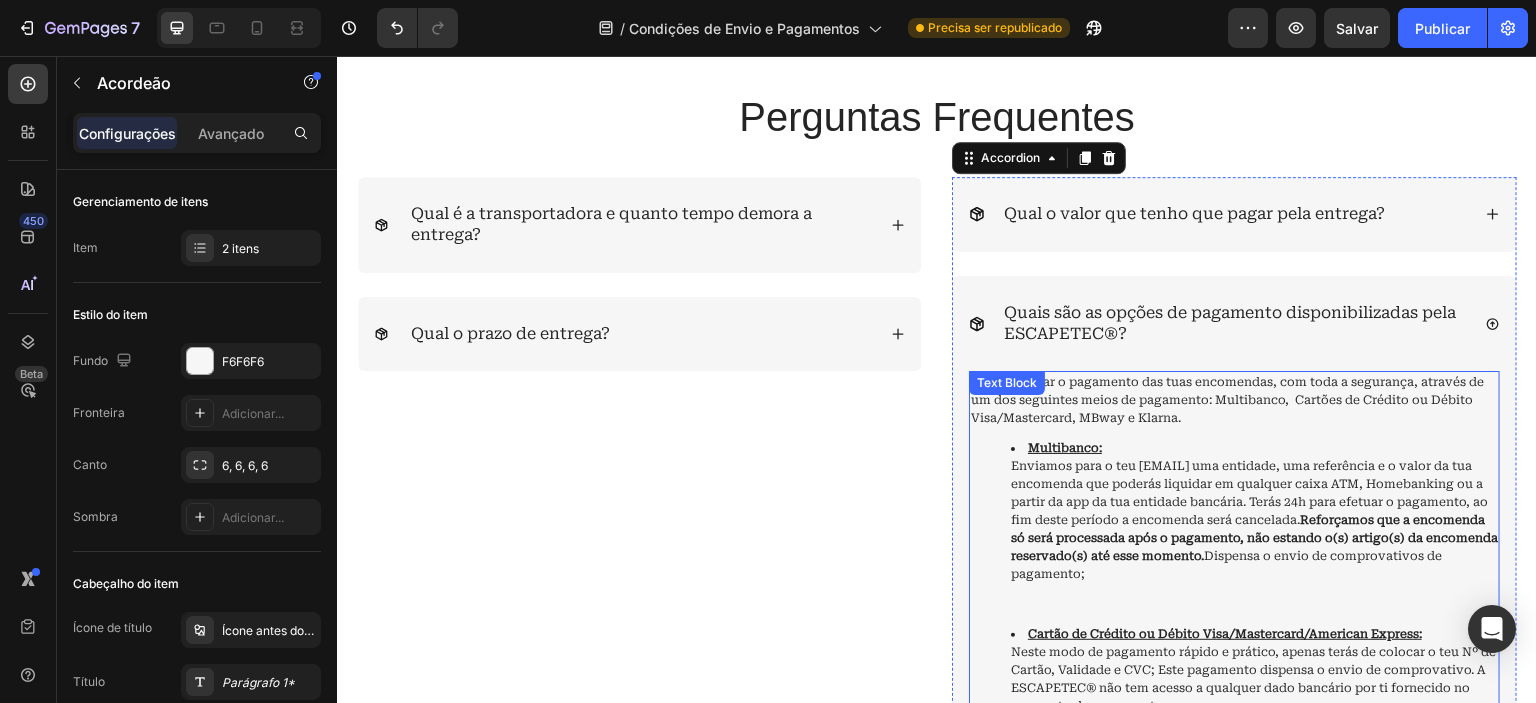 scroll, scrollTop: 495, scrollLeft: 0, axis: vertical 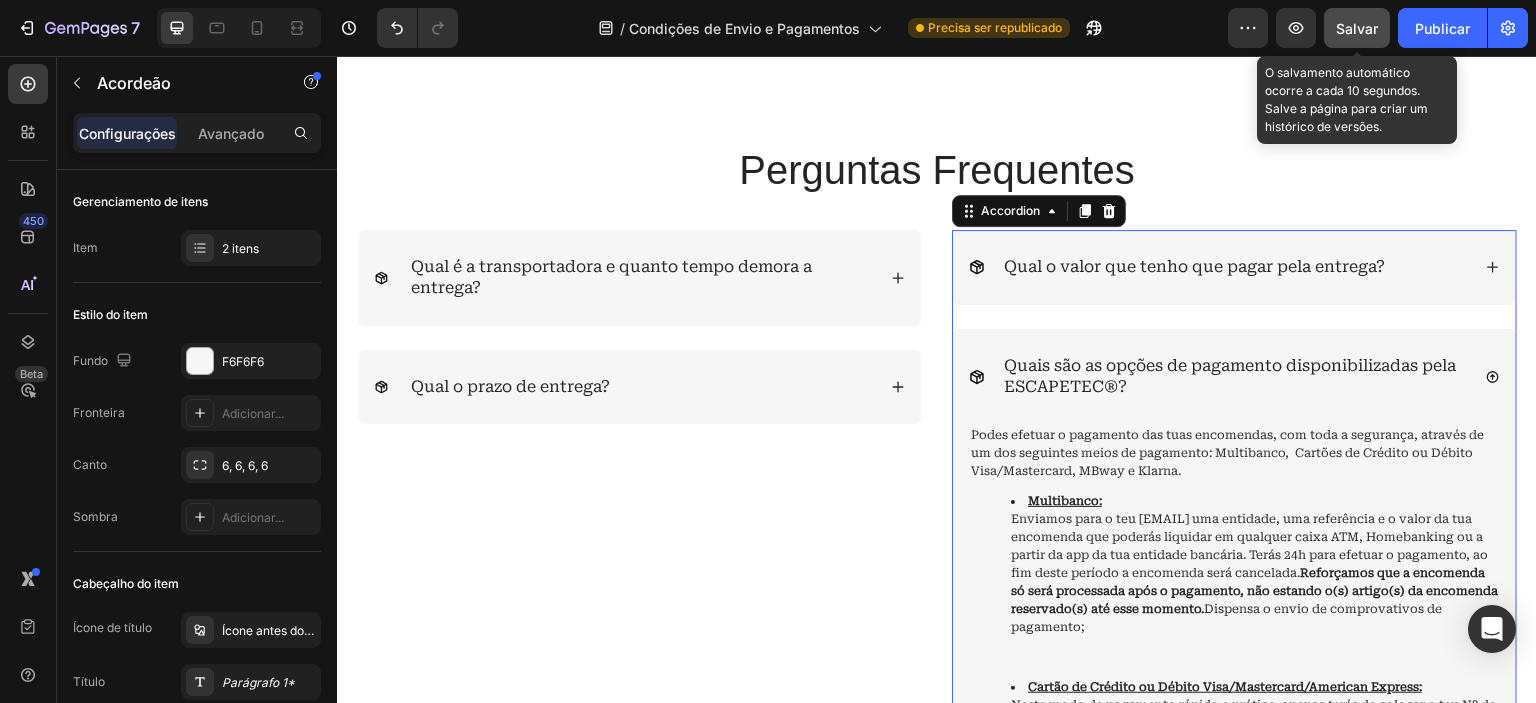 click on "Salvar" at bounding box center (1357, 28) 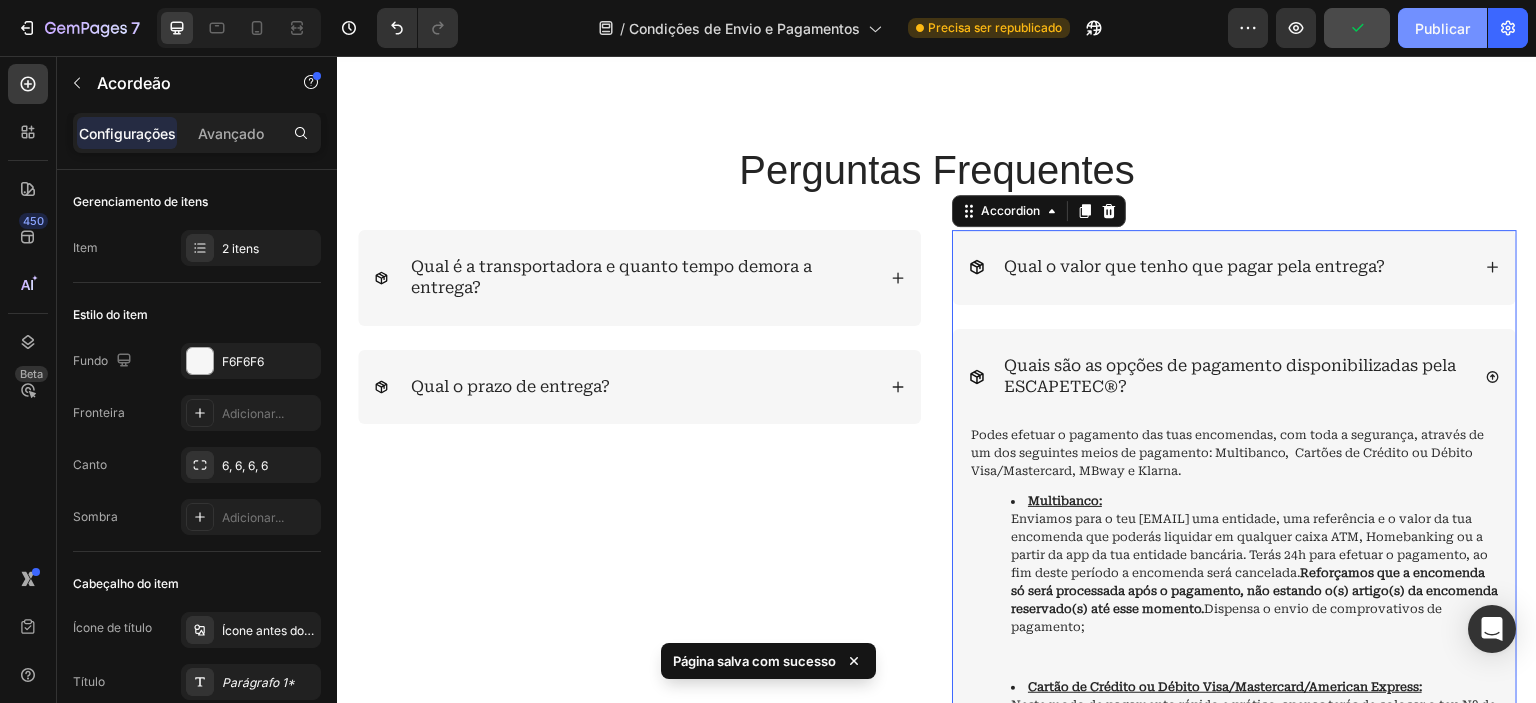 click on "Publicar" at bounding box center [1442, 28] 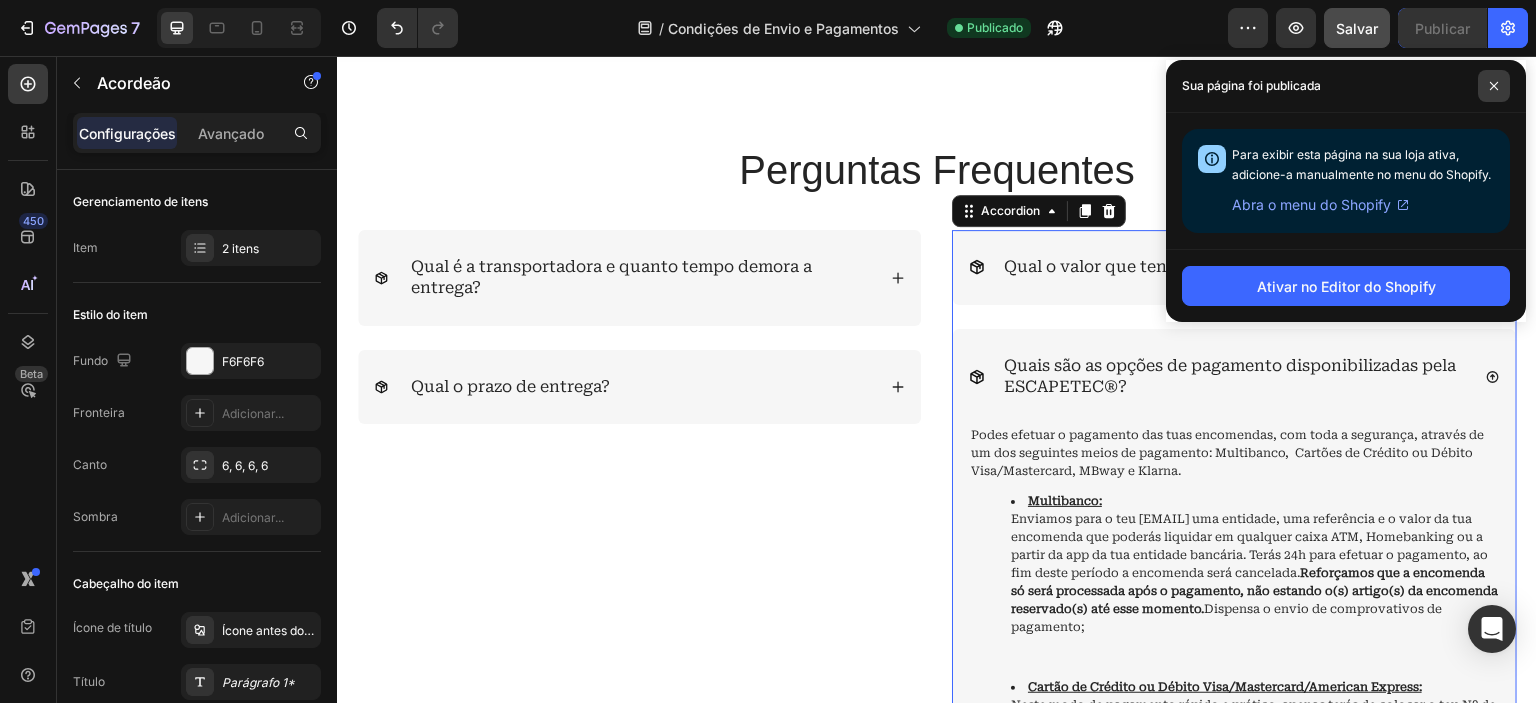 click 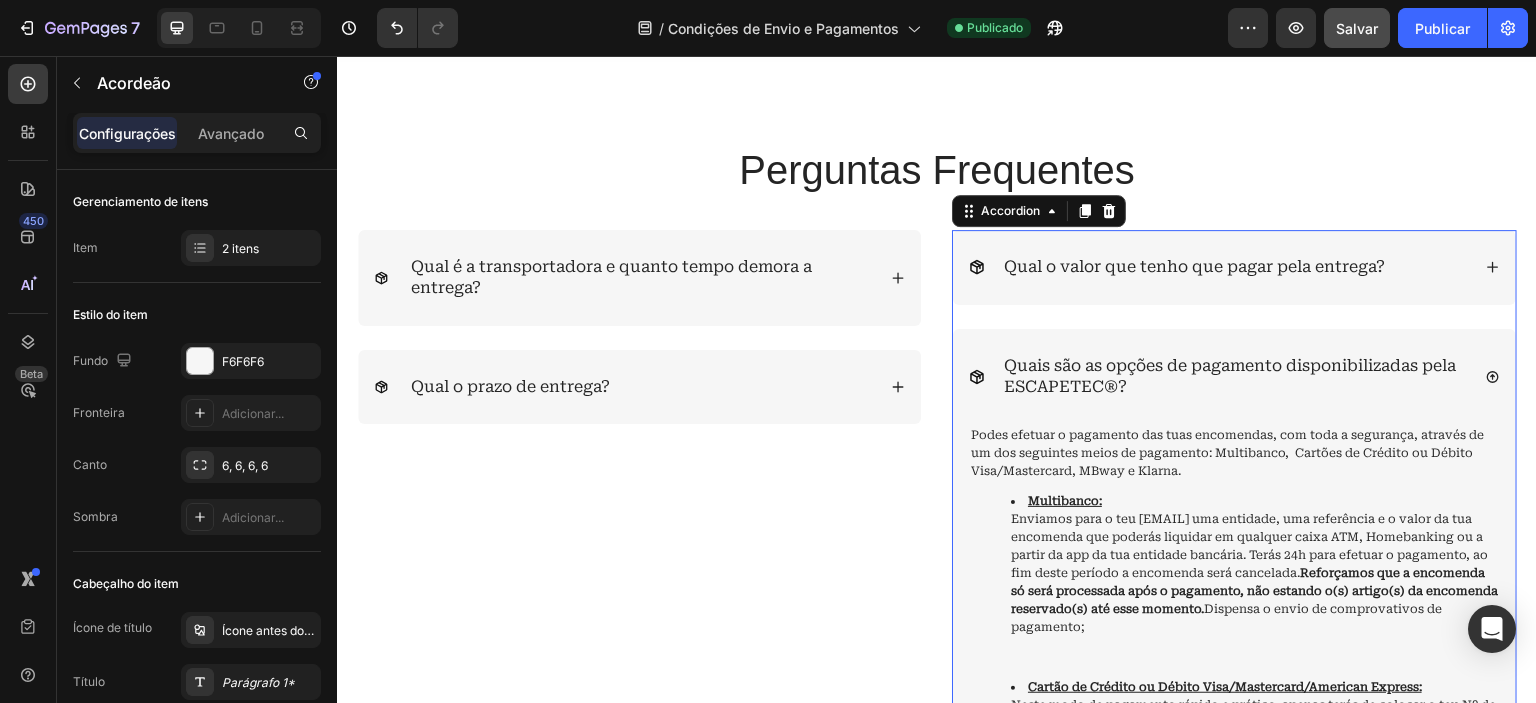 click on "Qual o valor que tenho que pagar pela entrega?" at bounding box center [1234, 267] 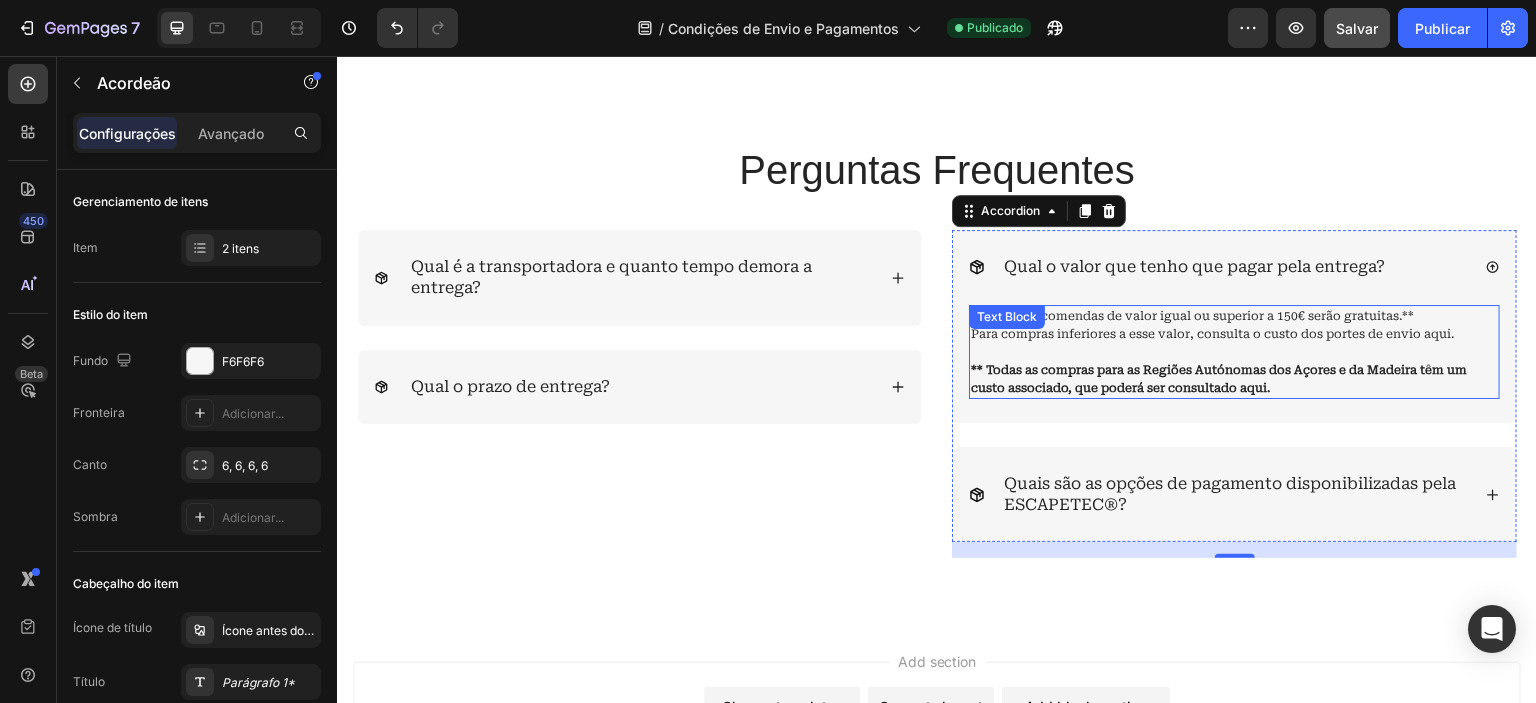 click on "Todas as encomendas de valor igual ou superior a 150€ serão gratuitas.** Para compras inferiores a esse valor, consulta o custo dos portes de envio aqui." at bounding box center [1234, 325] 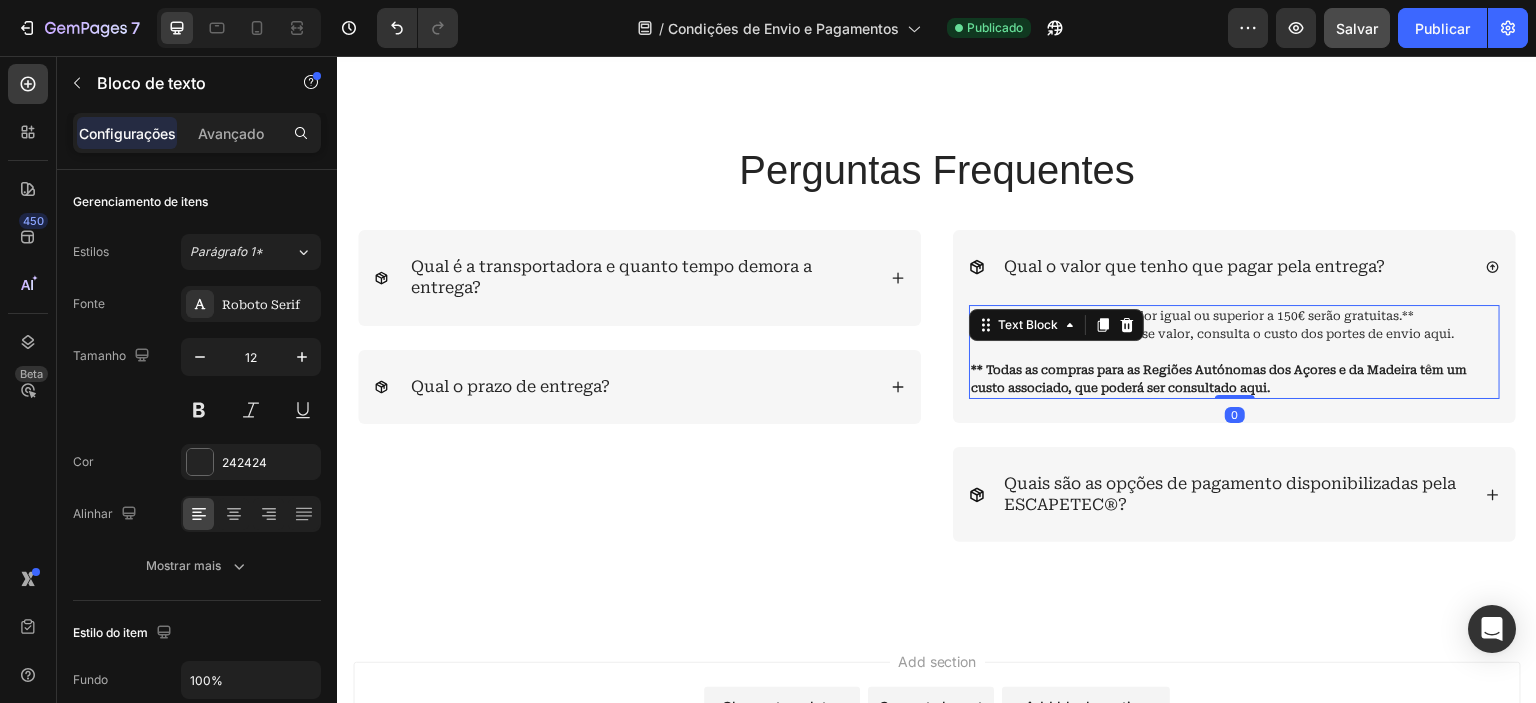 click on "Todas as encomendas de valor igual ou superior a 150€ serão gratuitas.** Para compras inferiores a esse valor, consulta o custo dos portes de envio aqui." at bounding box center [1234, 325] 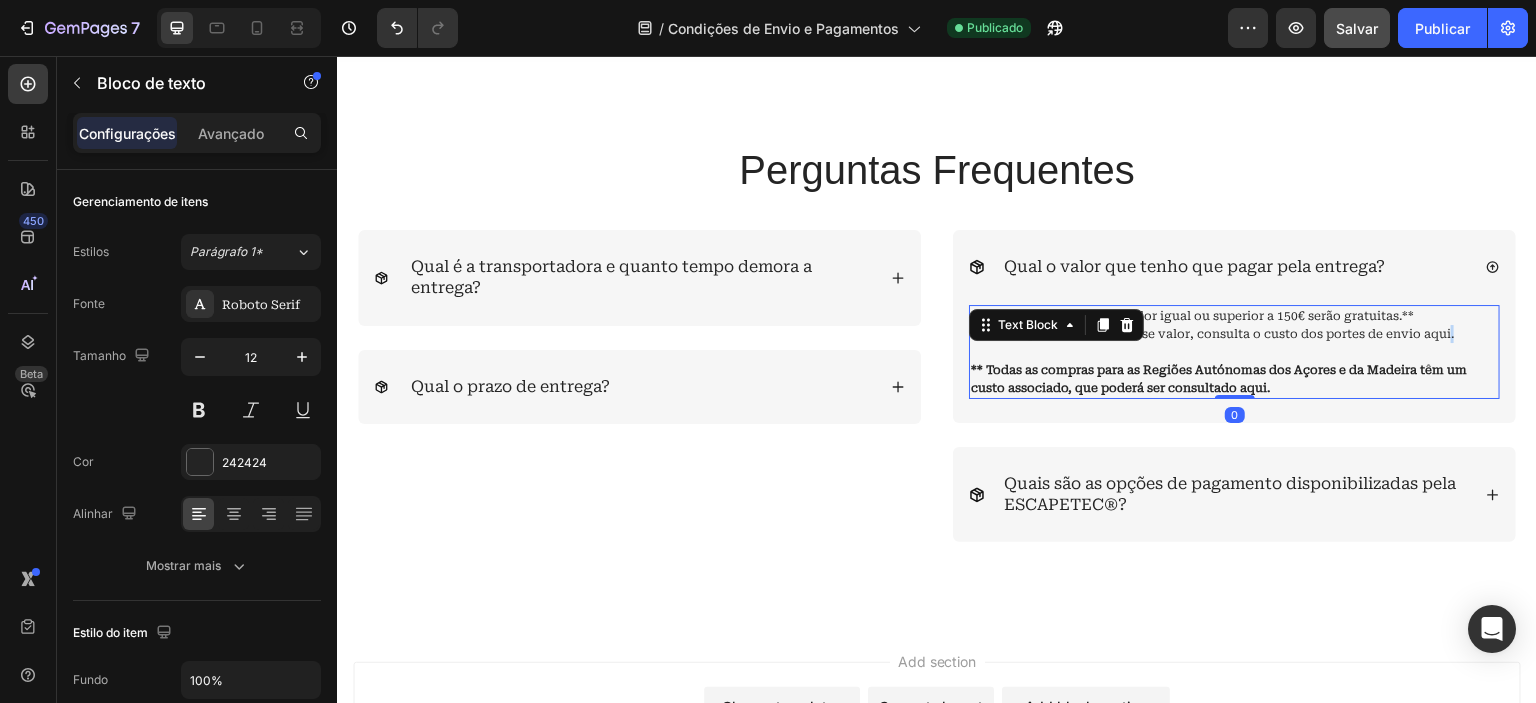 click on "Todas as encomendas de valor igual ou superior a 150€ serão gratuitas.** Para compras inferiores a esse valor, consulta o custo dos portes de envio aqui." at bounding box center (1234, 325) 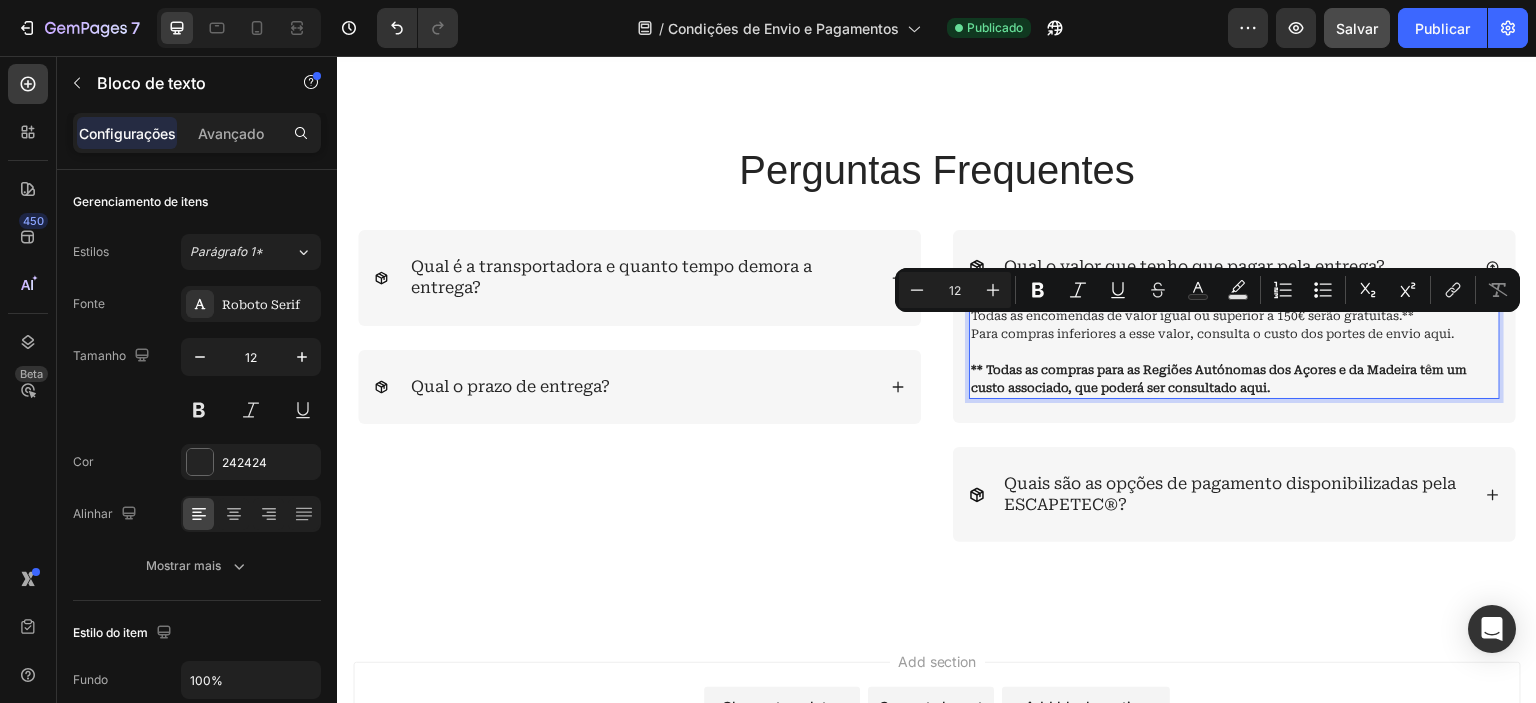 click on "Todas as encomendas de valor igual ou superior a 150€ serão gratuitas.** Para compras inferiores a esse valor, consulta o custo dos portes de envio aqui." at bounding box center (1234, 325) 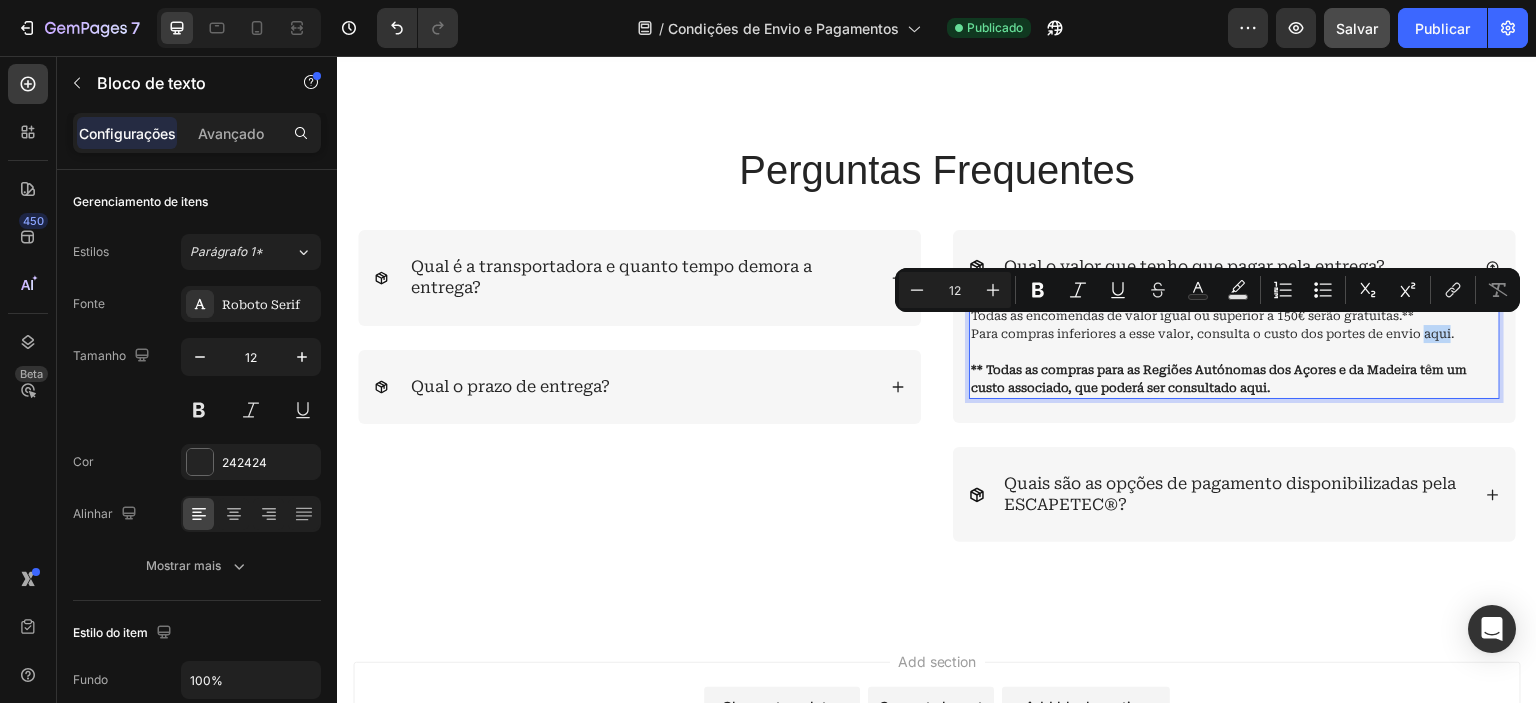 drag, startPoint x: 1428, startPoint y: 329, endPoint x: 1452, endPoint y: 333, distance: 24.33105 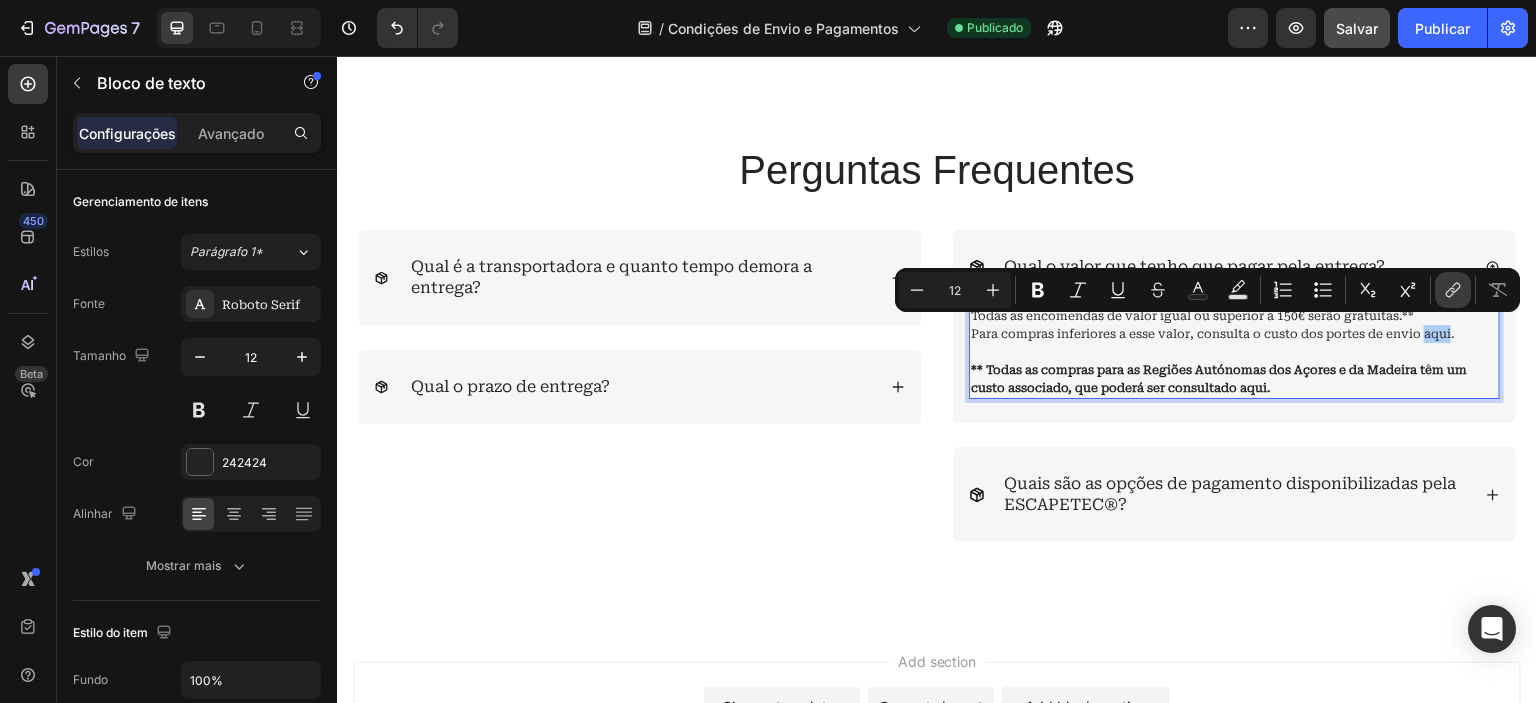 click 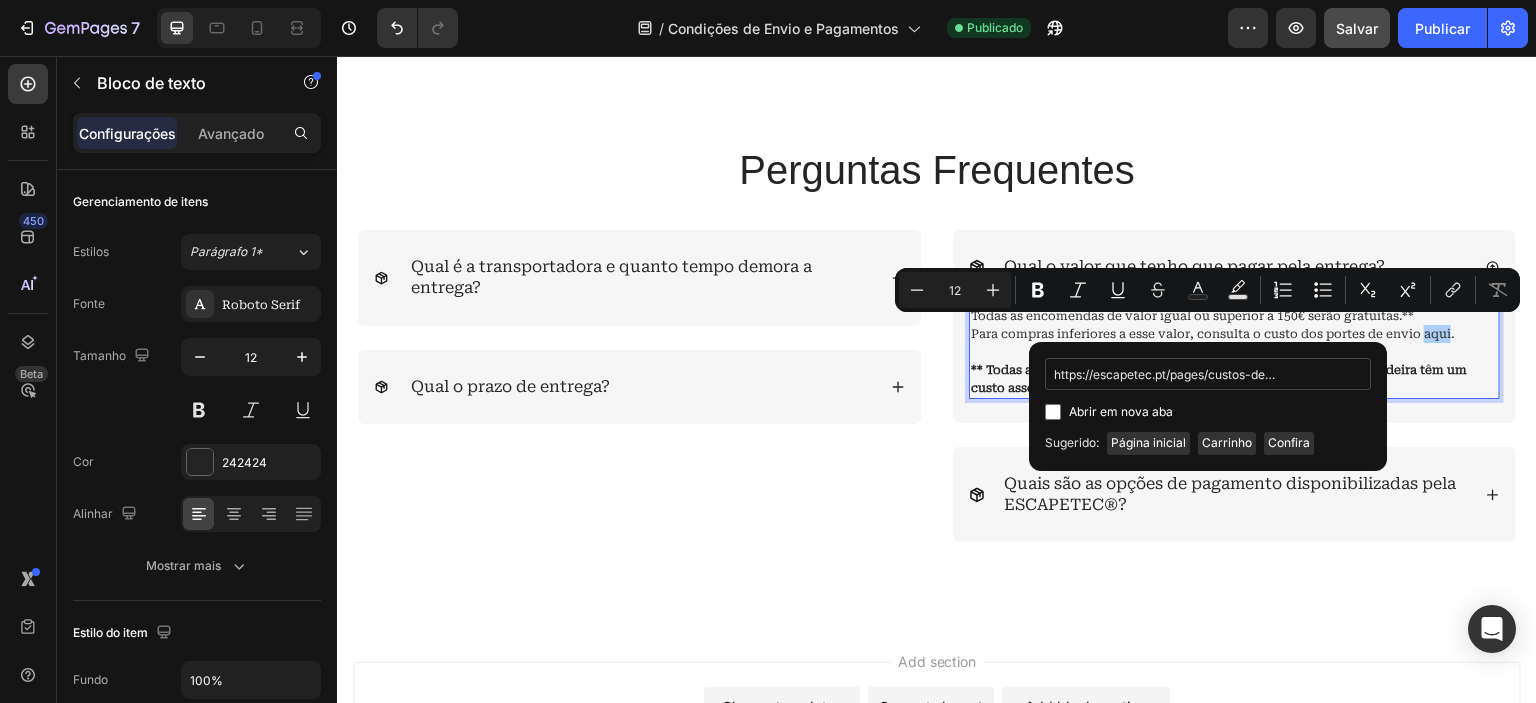 scroll, scrollTop: 0, scrollLeft: 27, axis: horizontal 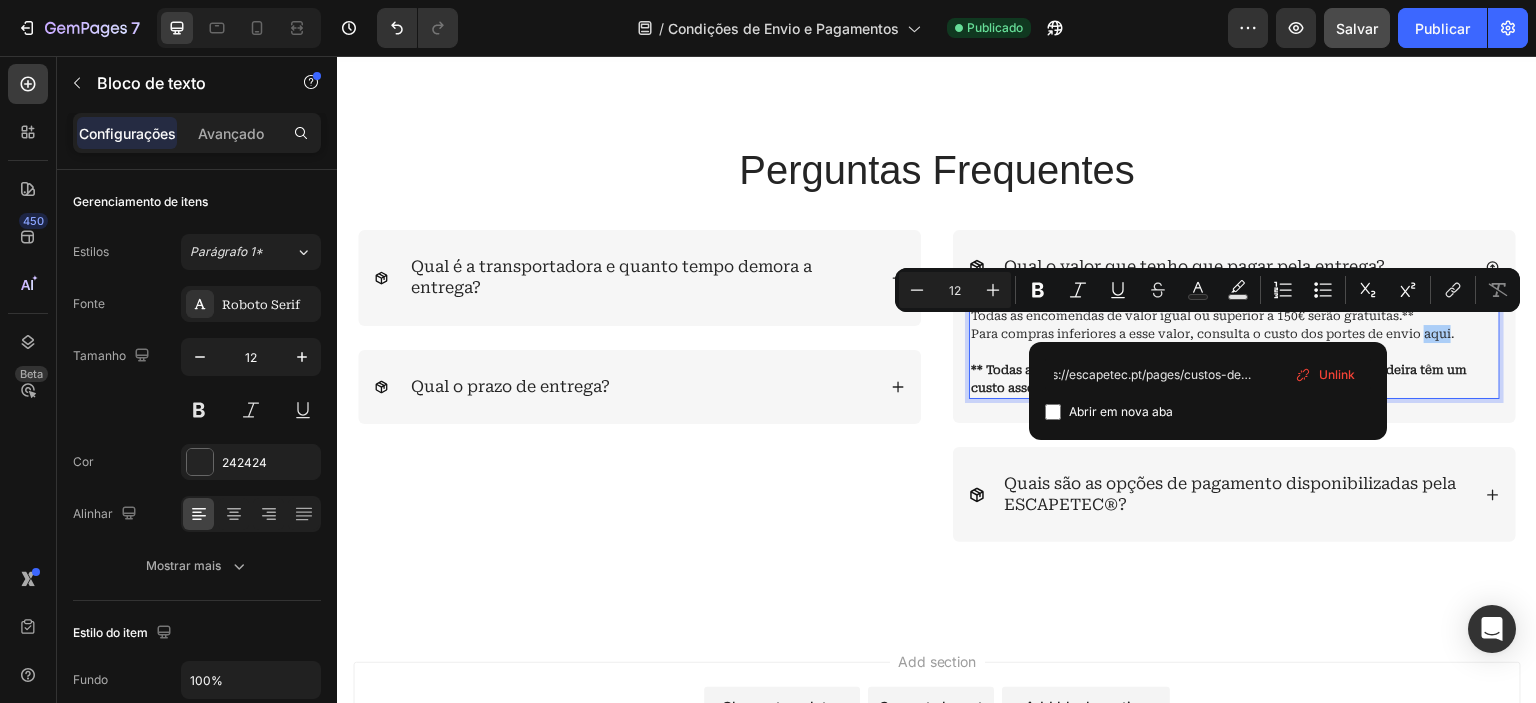type on "https://escapetec.pt/pages/custos-de-envio" 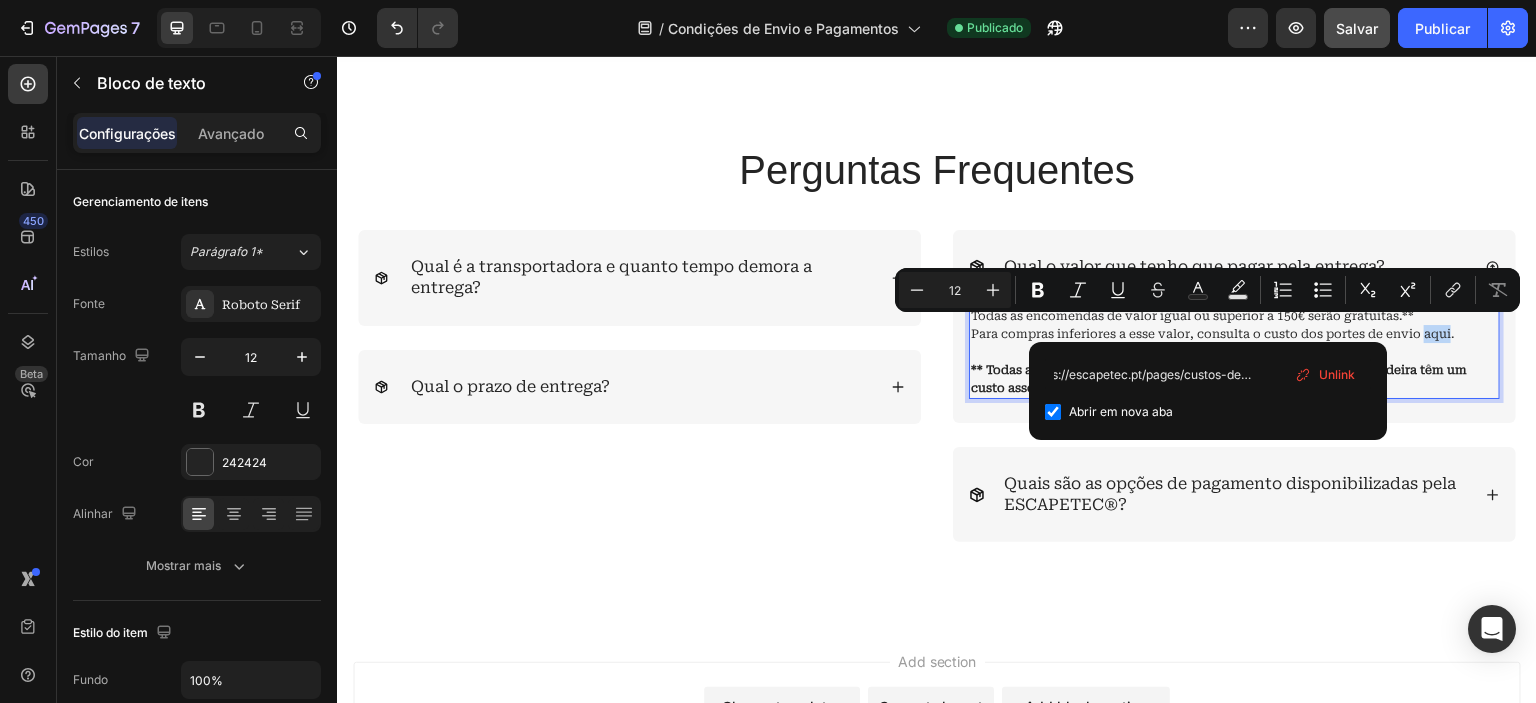 checkbox on "true" 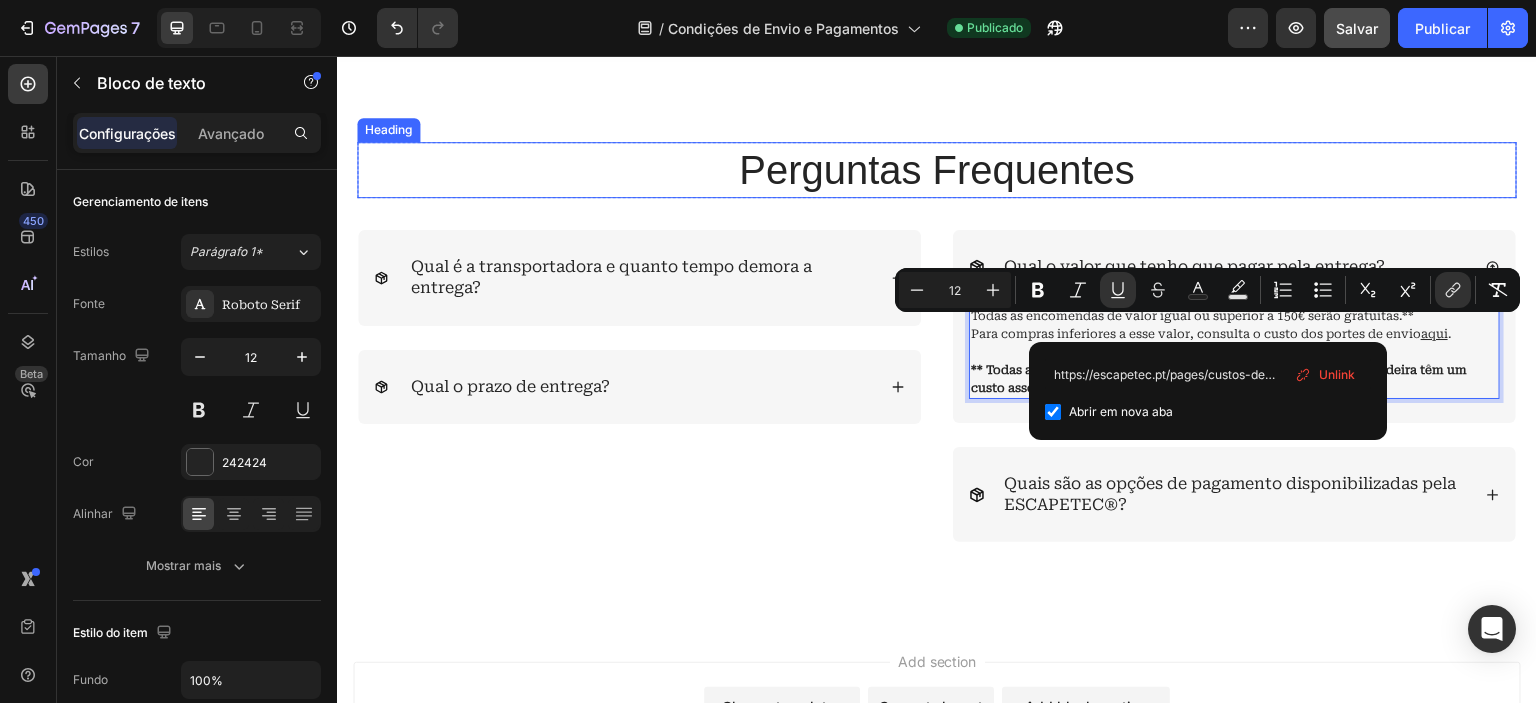 click on "Perguntas Frequentes" at bounding box center (937, 170) 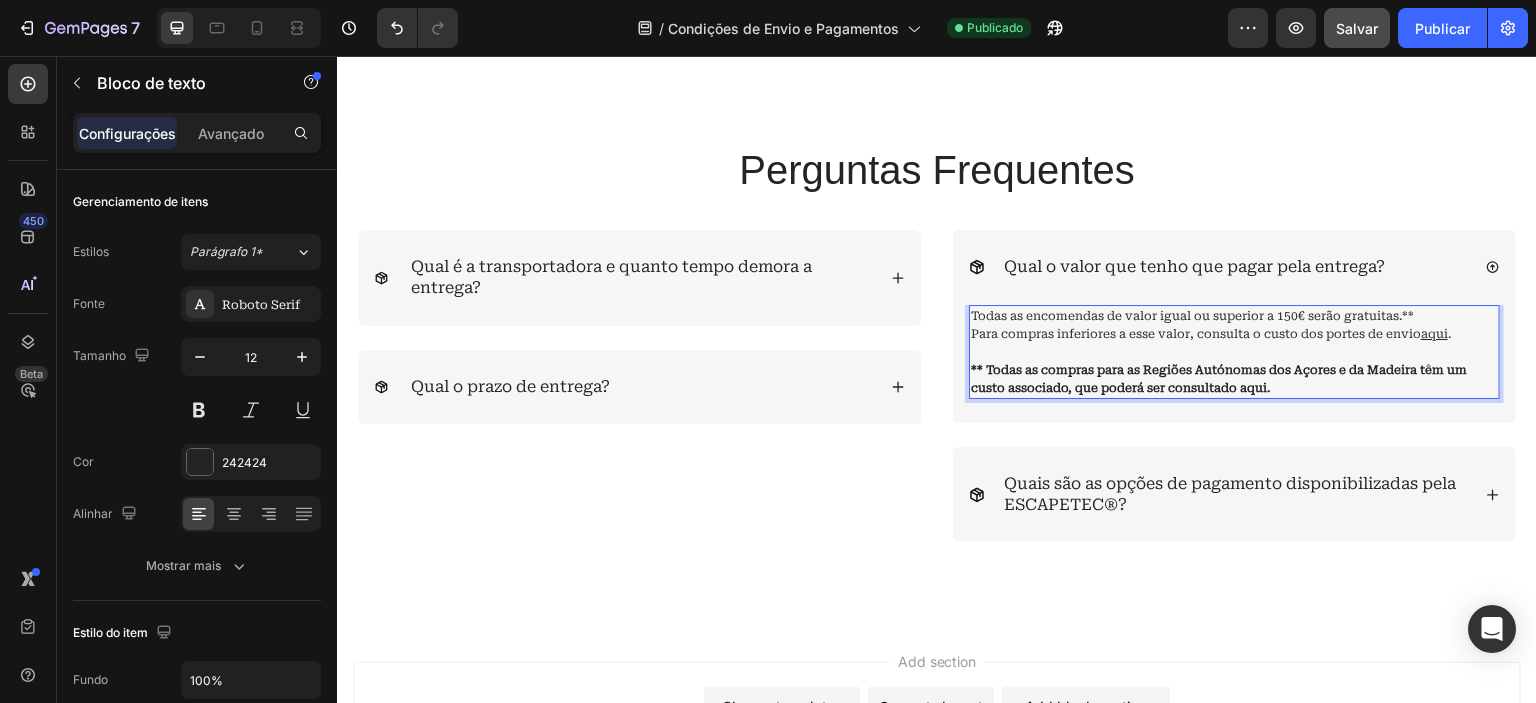 click on "Todas as encomendas de valor igual ou superior a 150€ serão gratuitas.** Para compras inferiores a esse valor, consulta o custo dos portes de envio  aqui ." at bounding box center [1234, 325] 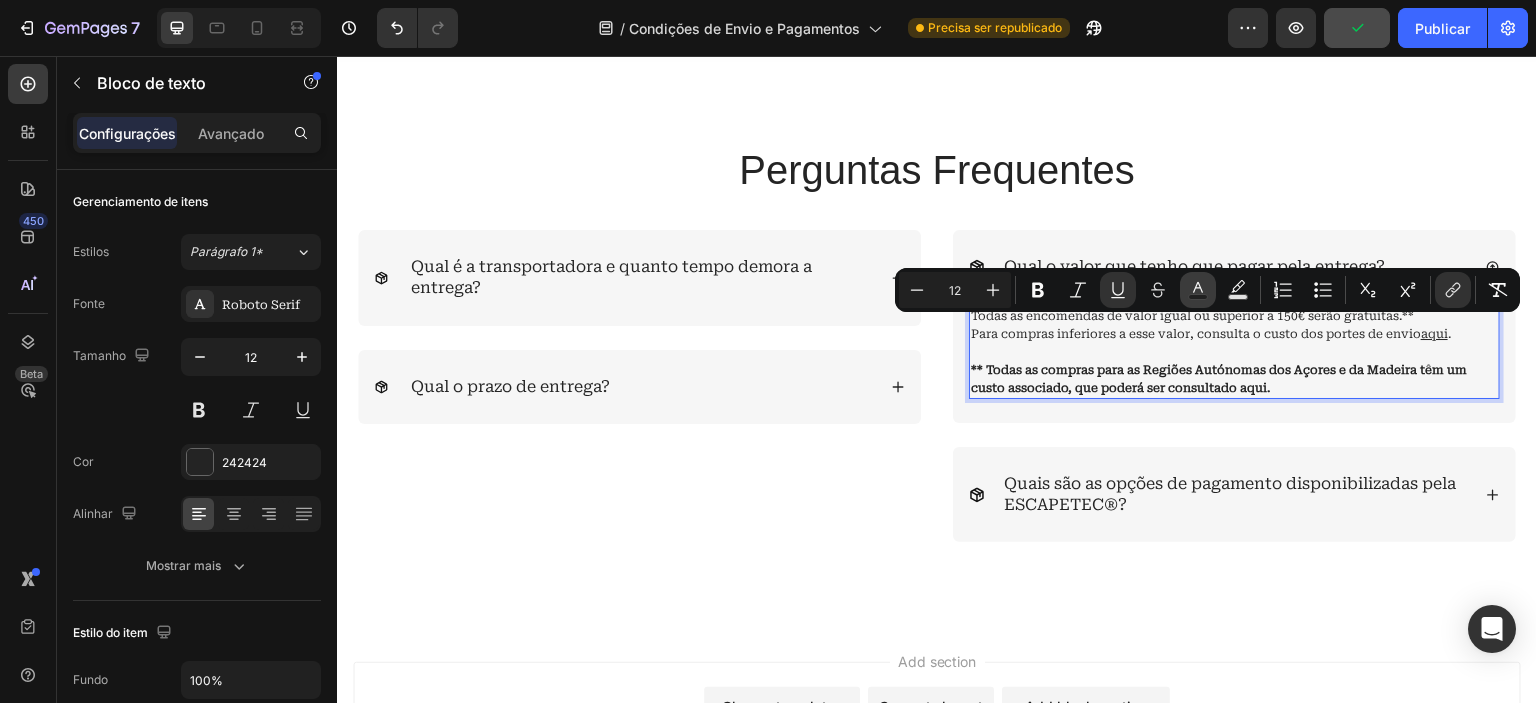 click 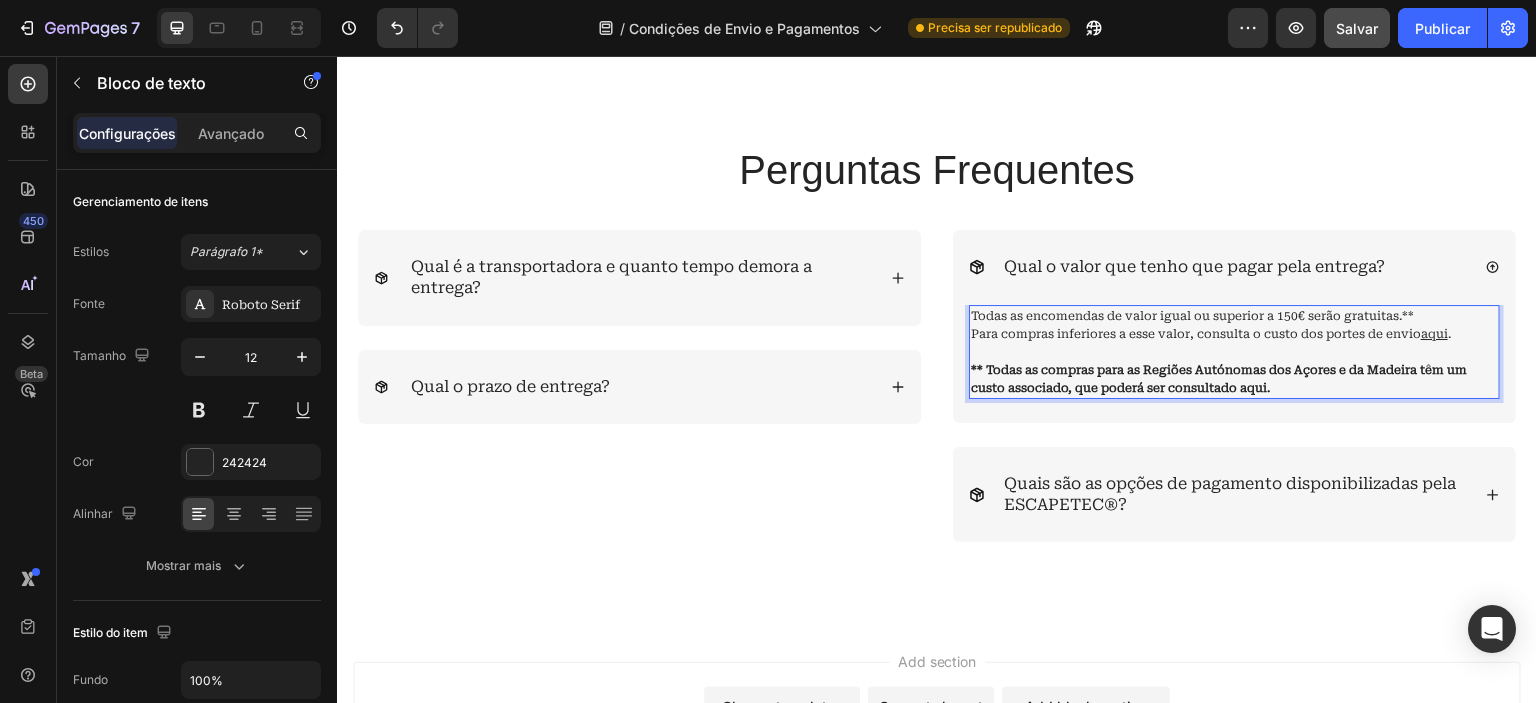 click on "aqui" at bounding box center (1434, 334) 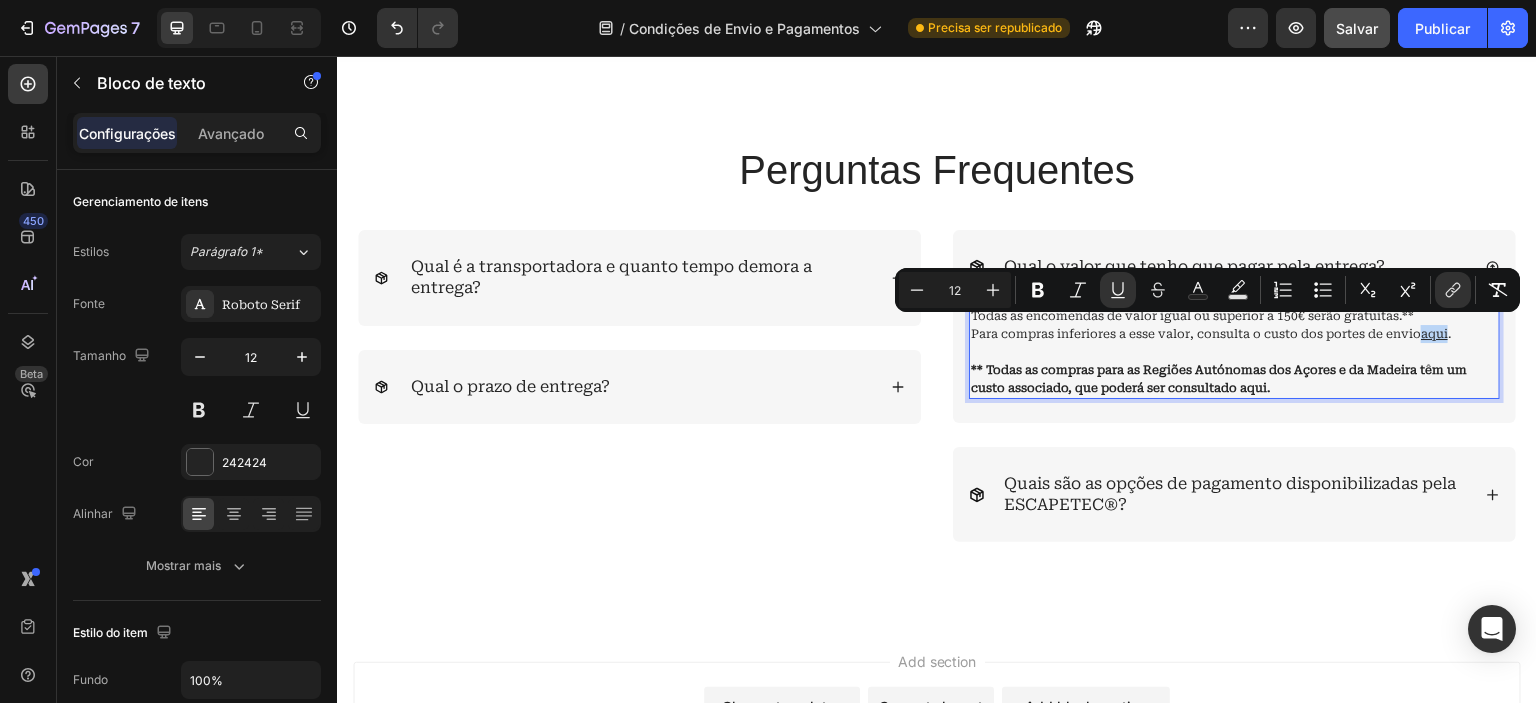 drag, startPoint x: 1428, startPoint y: 328, endPoint x: 1452, endPoint y: 325, distance: 24.186773 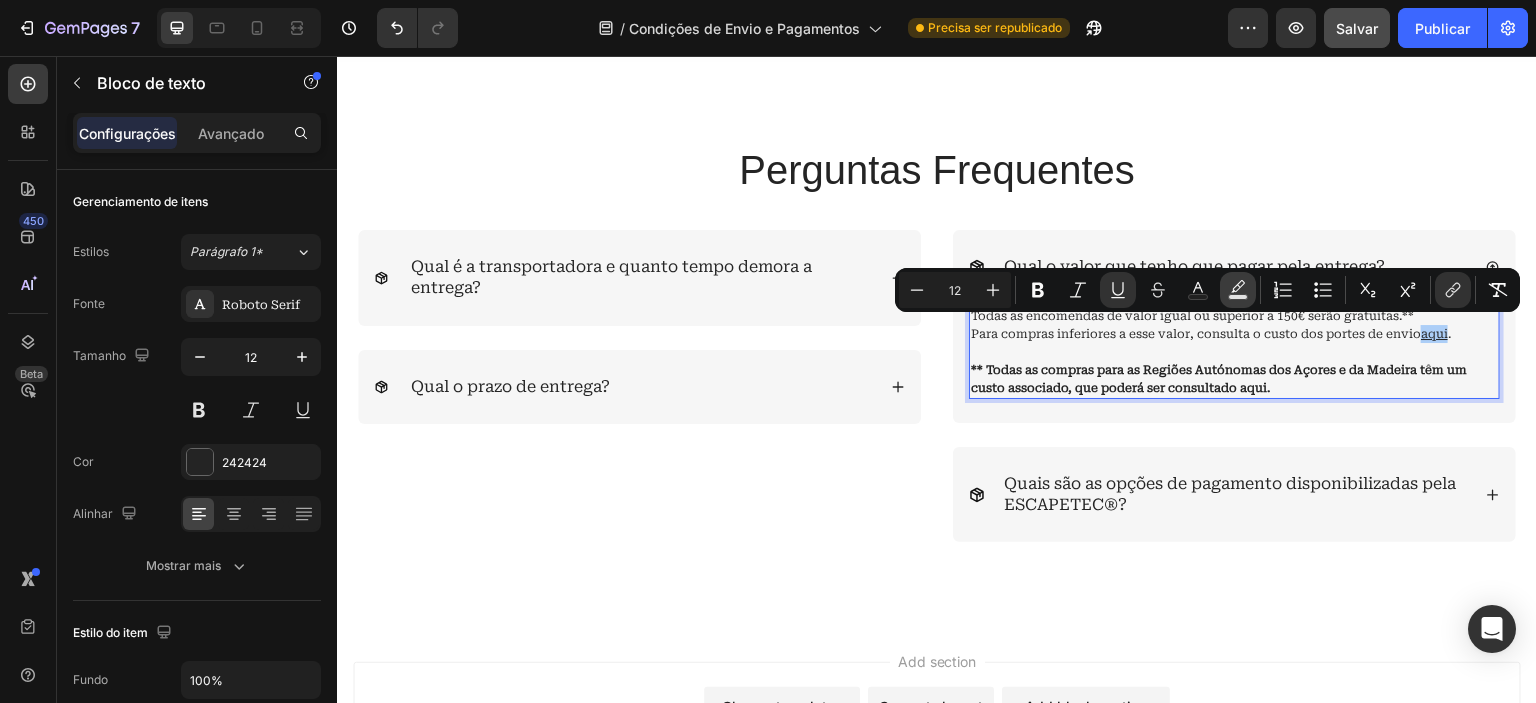 click on "Cor de fundo do texto" at bounding box center [1238, 290] 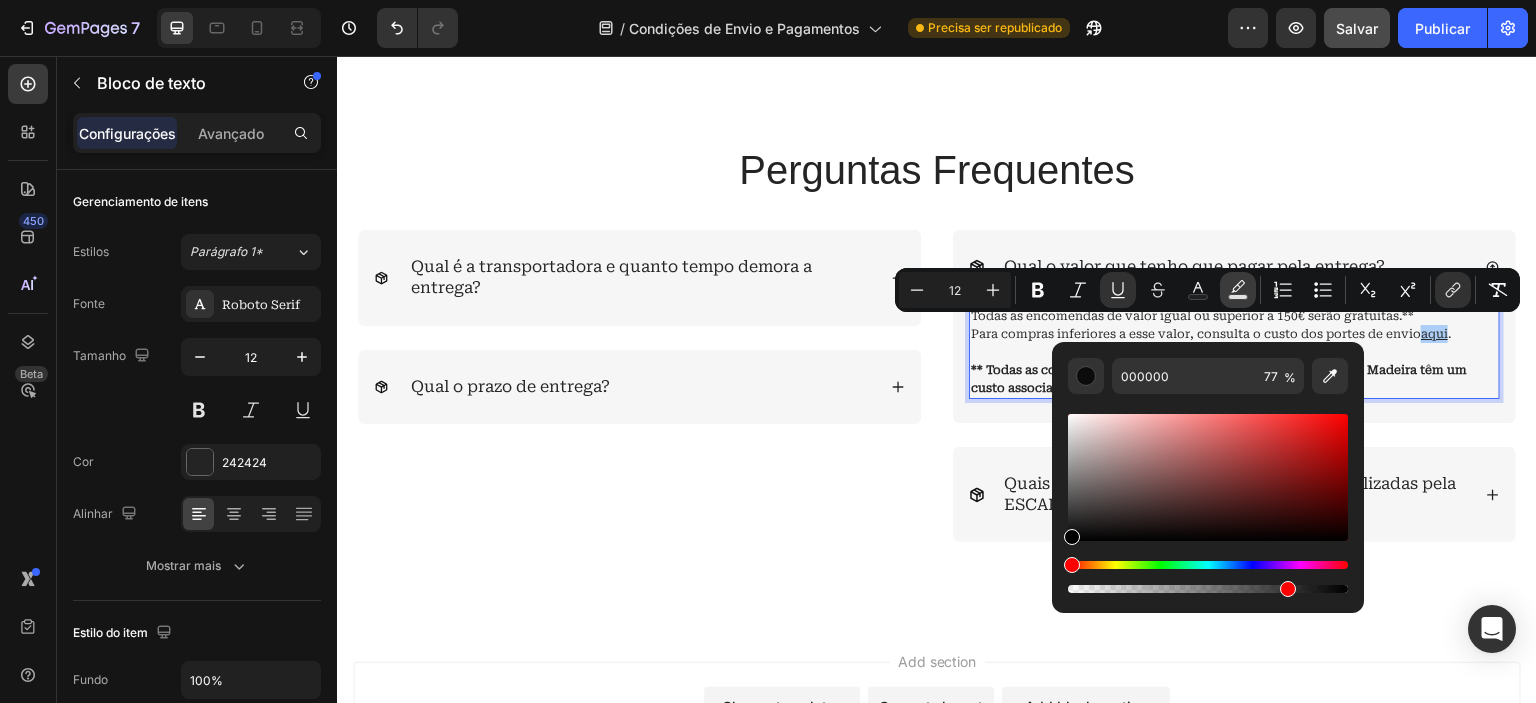 drag, startPoint x: 1240, startPoint y: 290, endPoint x: 1171, endPoint y: 292, distance: 69.02898 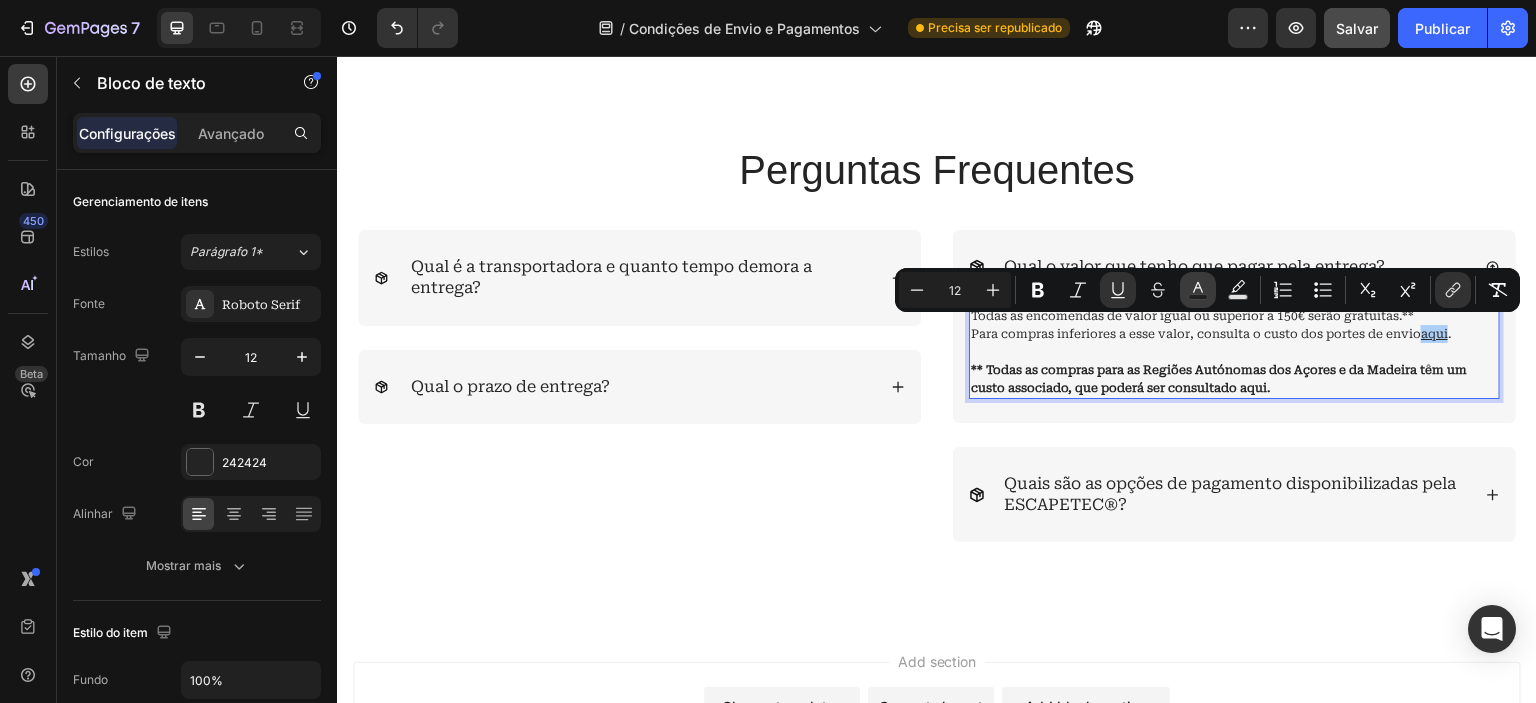 click on "Cor do texto" at bounding box center (1198, 290) 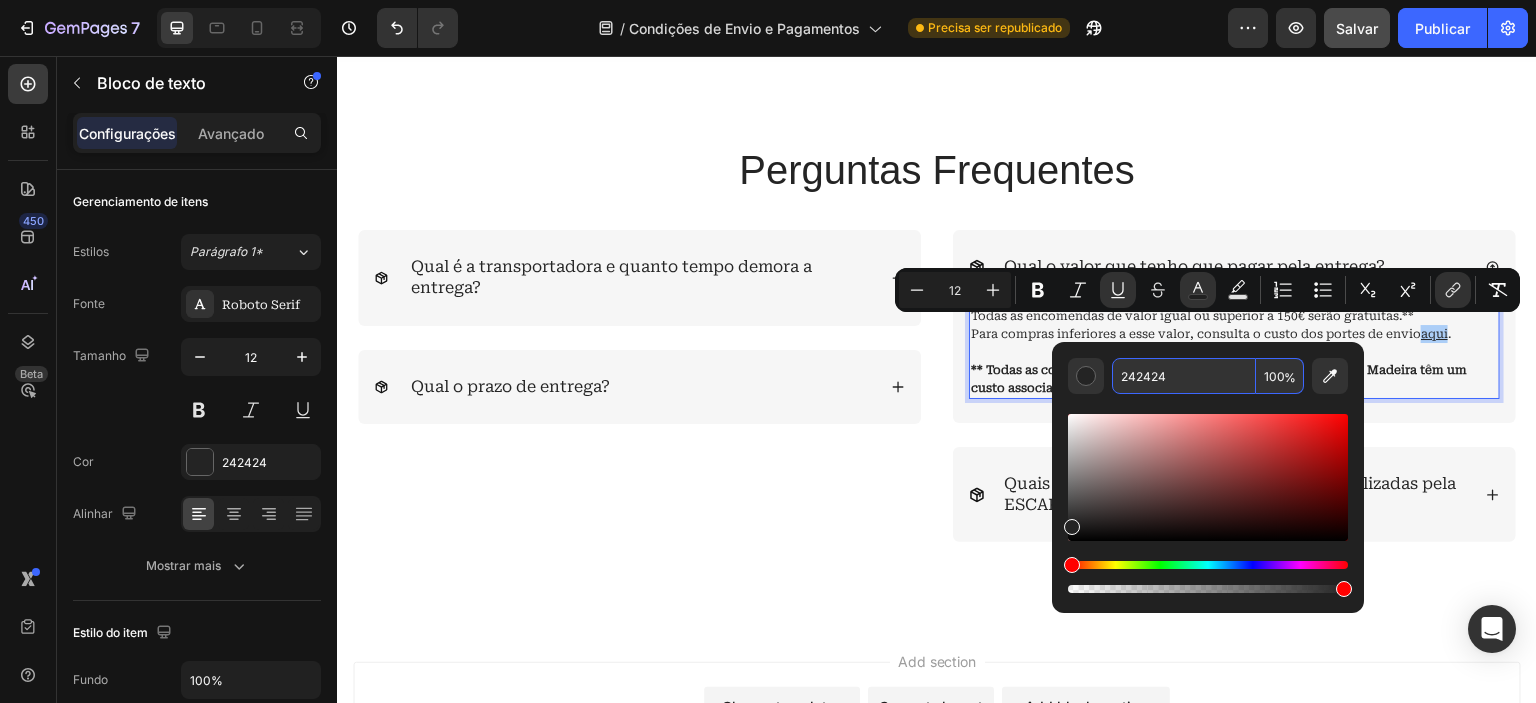click on "242424" at bounding box center (1184, 376) 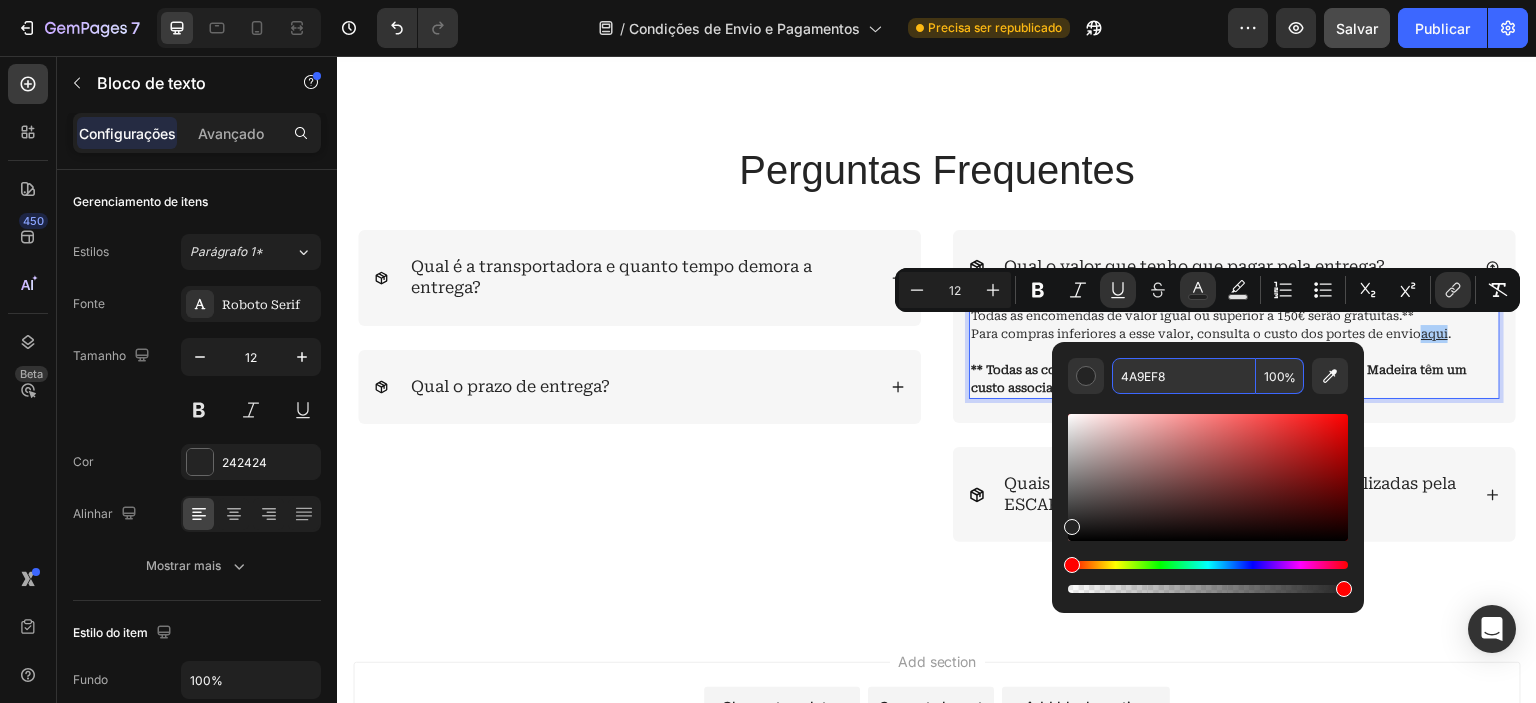 type on "4A9EF8" 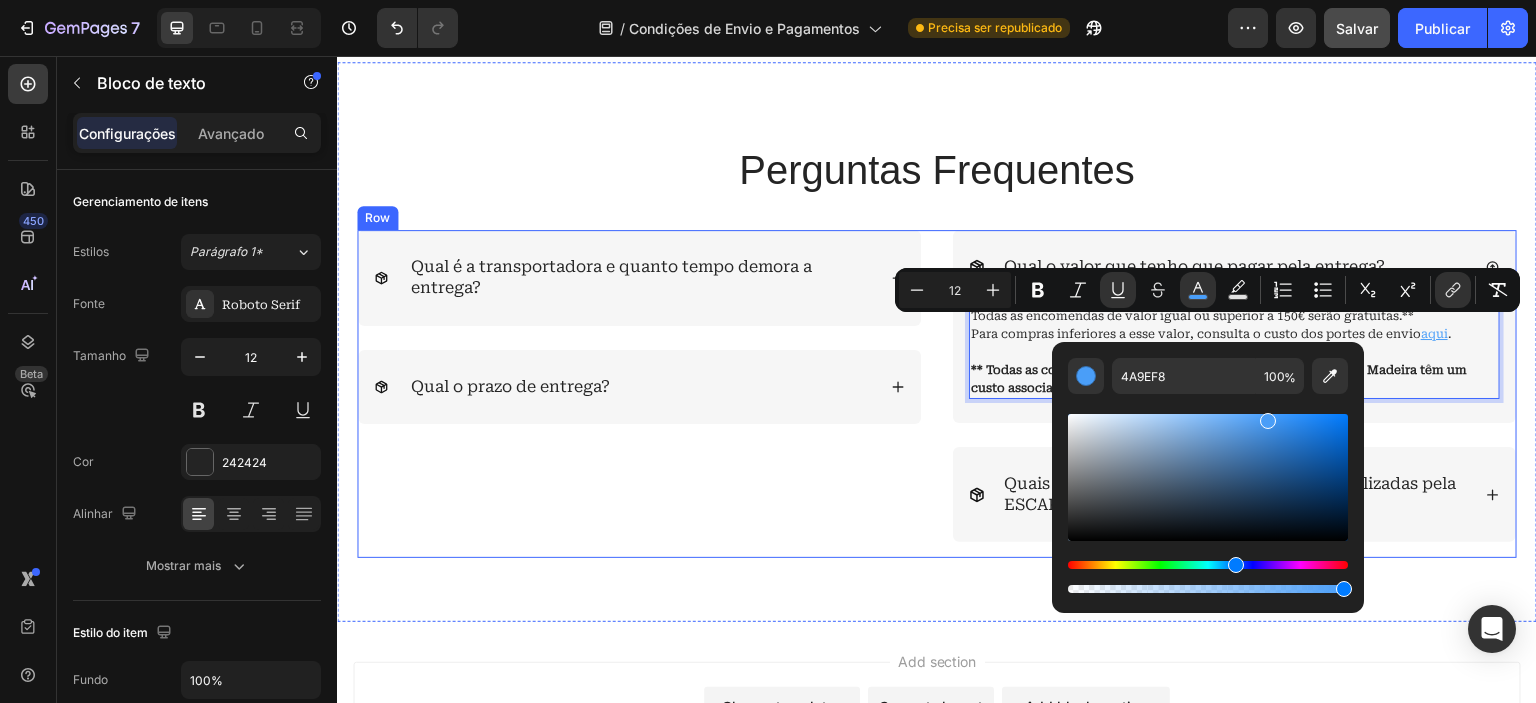 click on "Qual é a transportadora e quanto tempo demora a entrega?
Qual o prazo de entrega? Accordion" at bounding box center (639, 394) 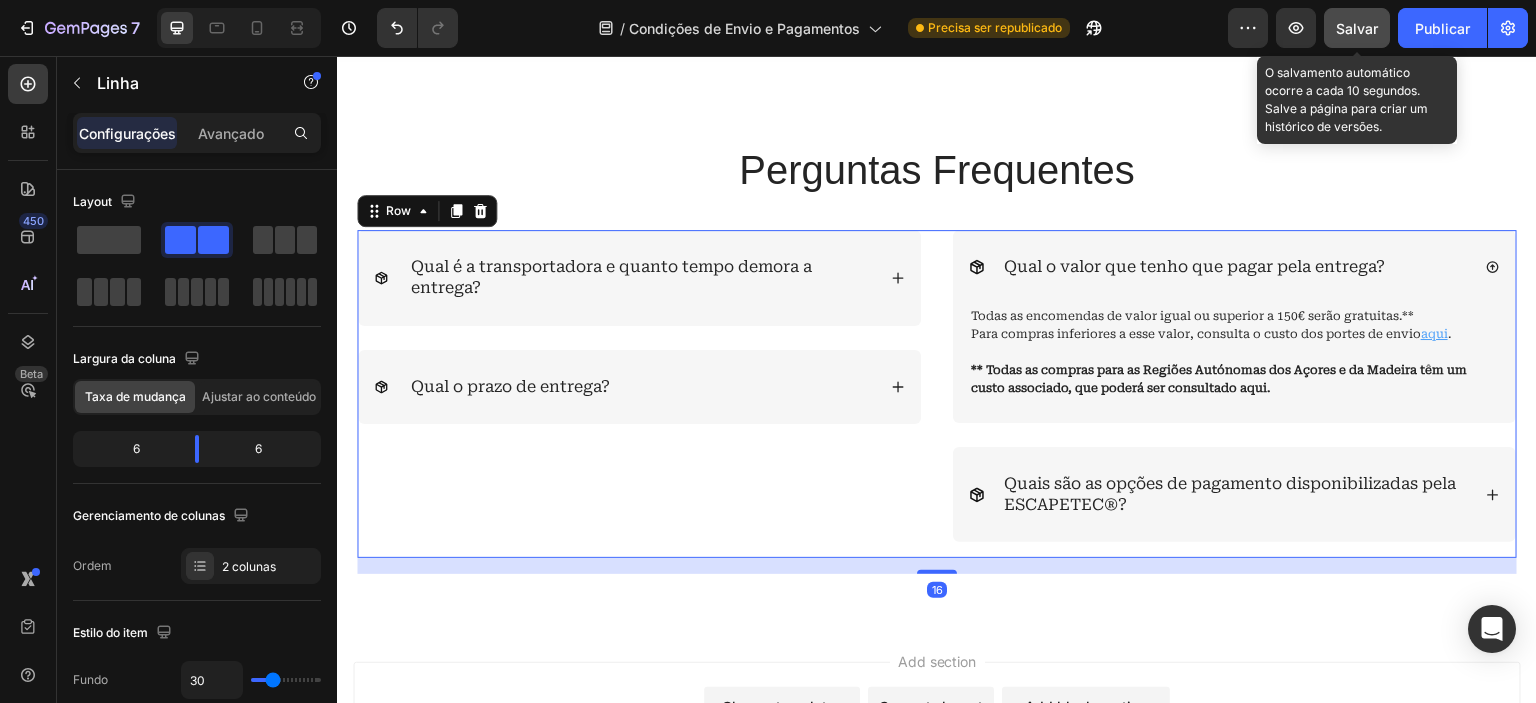 click on "Salvar" at bounding box center (1357, 28) 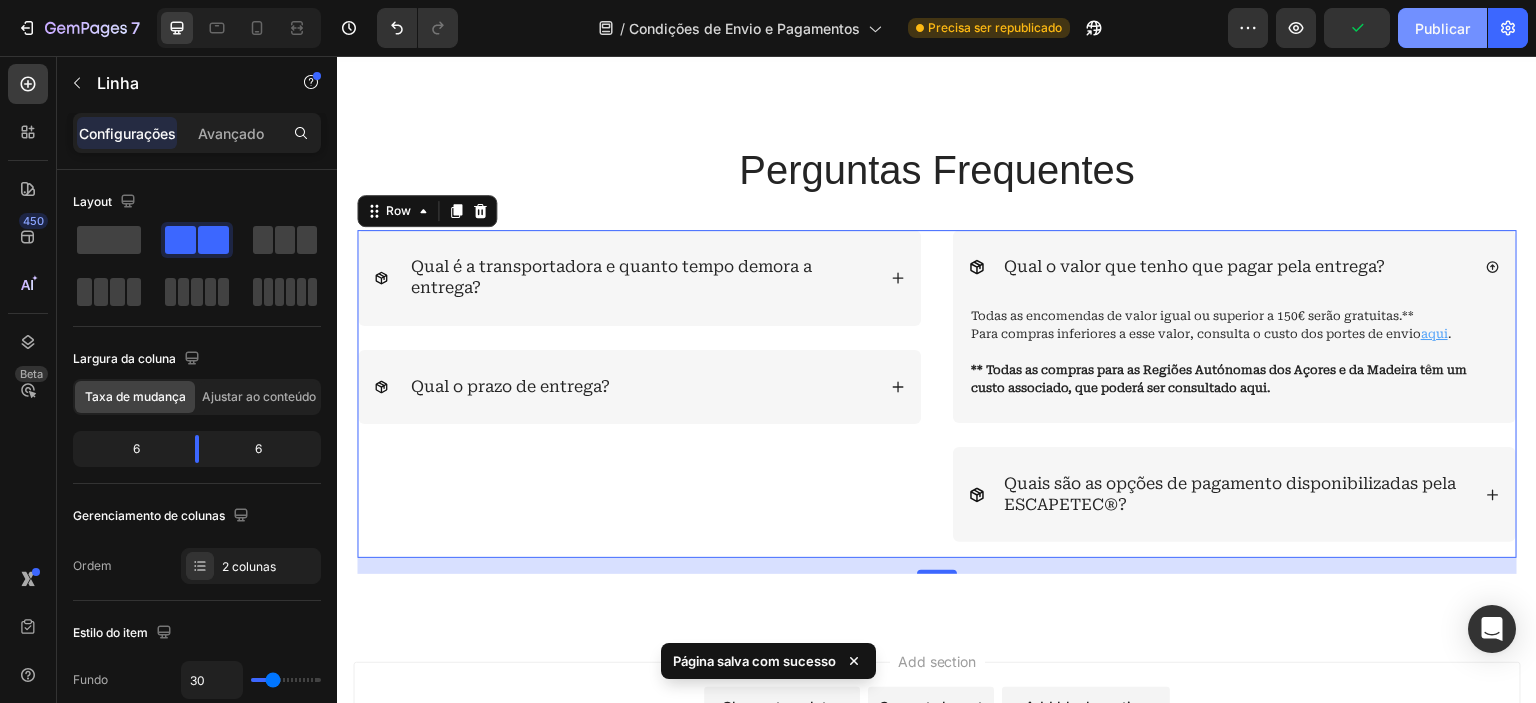 click on "Publicar" at bounding box center (1442, 28) 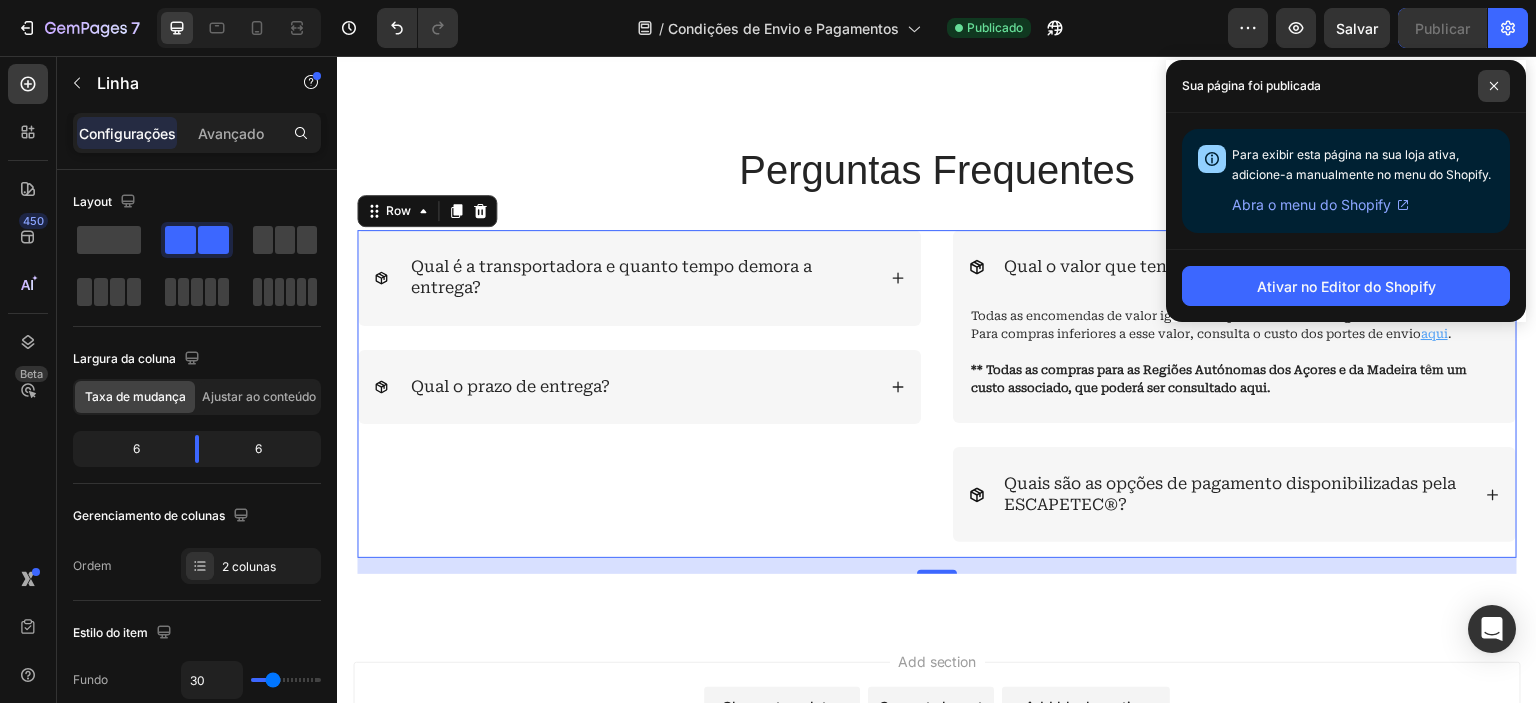click 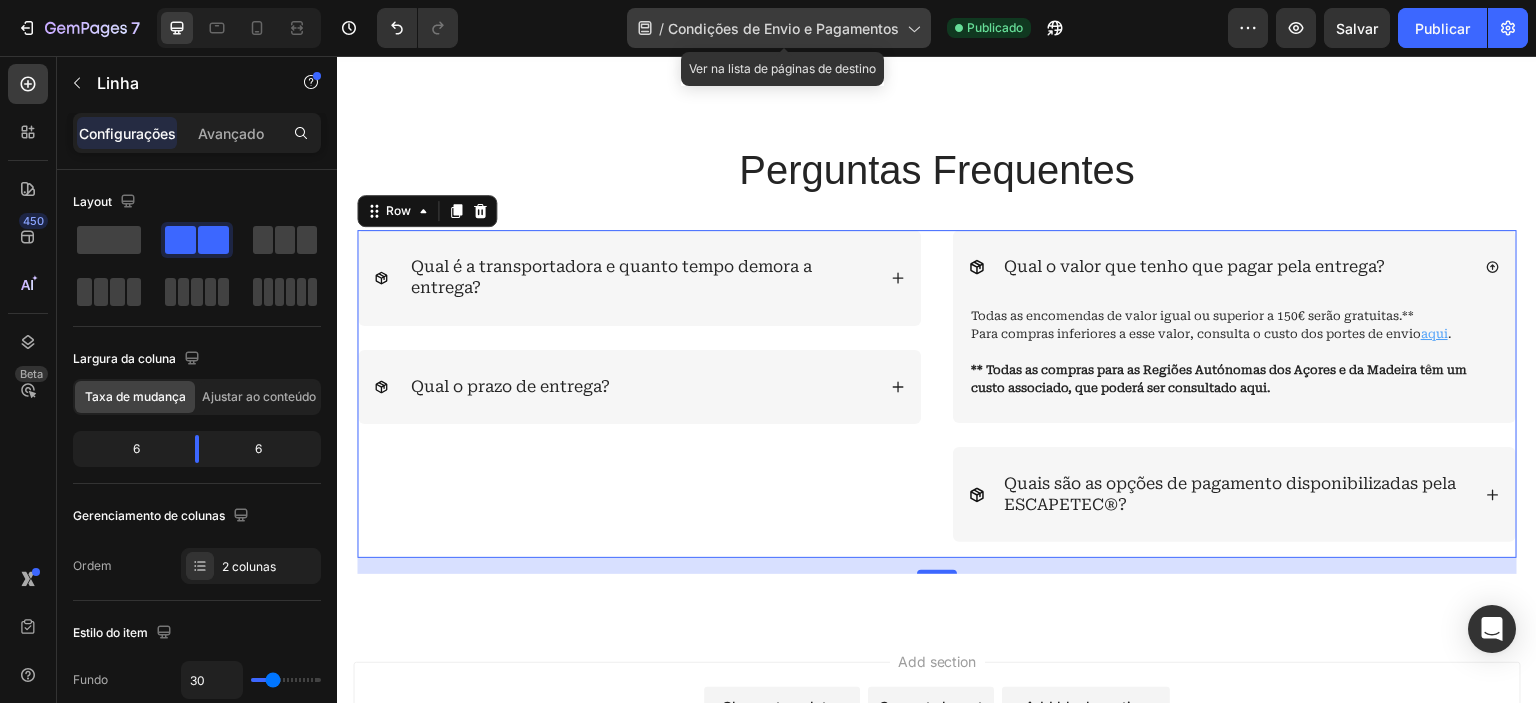 click on "Condições de Envio e Pagamentos" at bounding box center (783, 28) 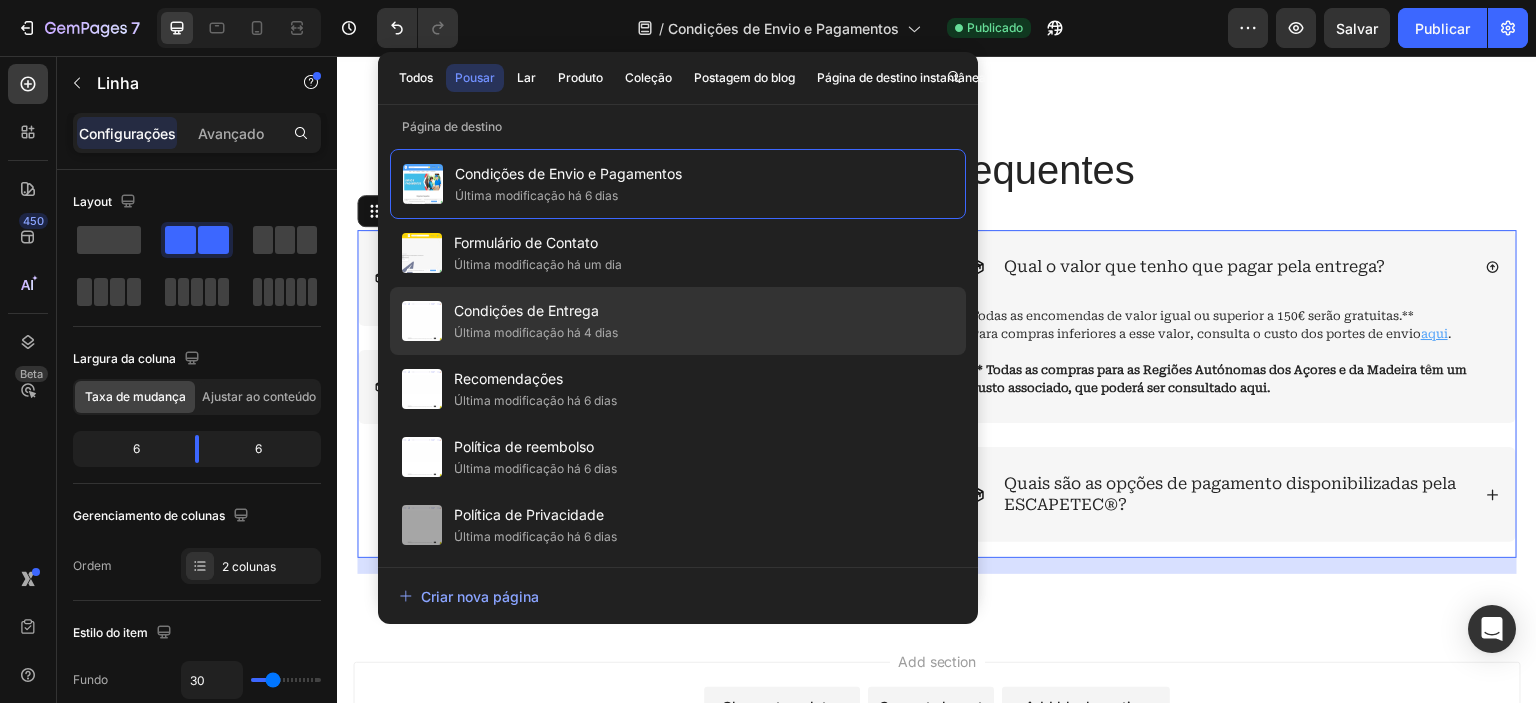 click on "Condições de Entrega Última modificação há 4 dias" 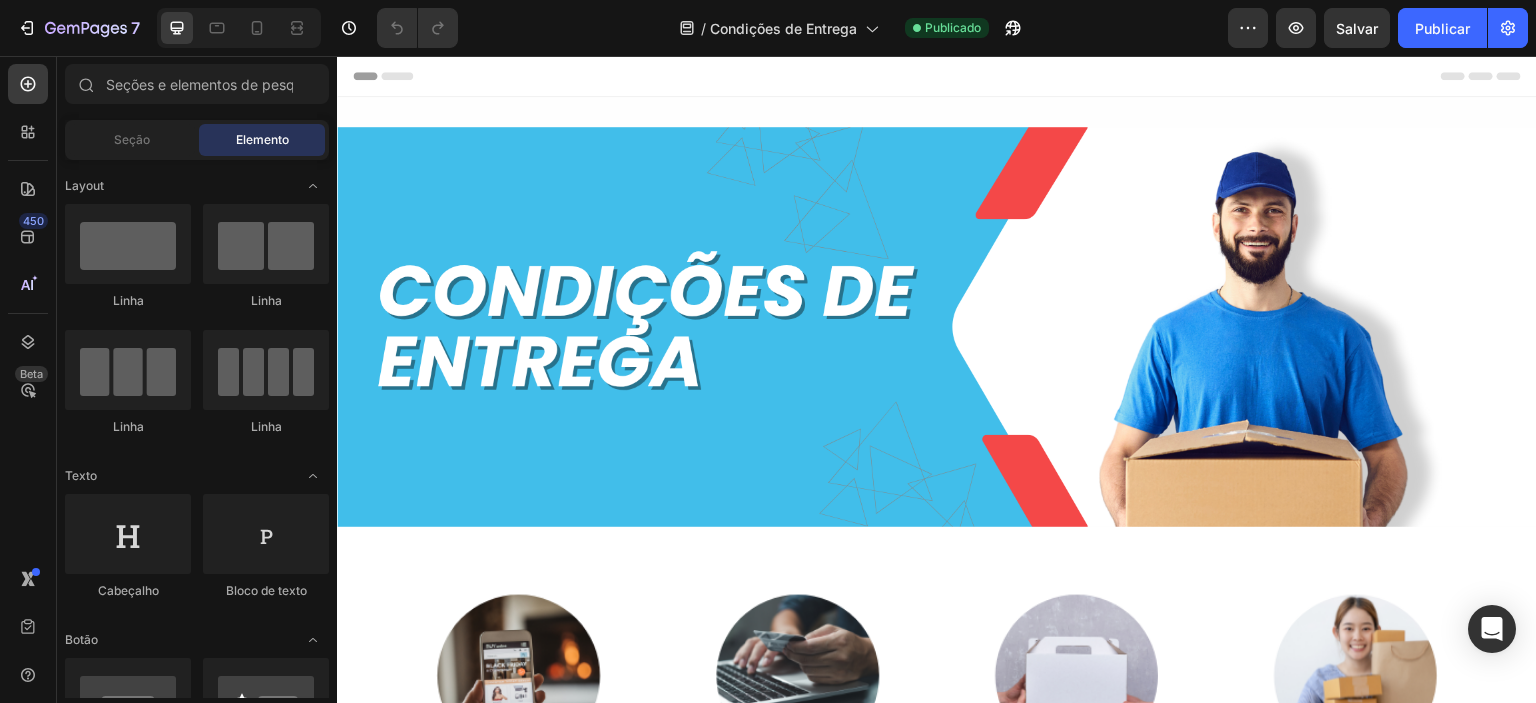 scroll, scrollTop: 0, scrollLeft: 0, axis: both 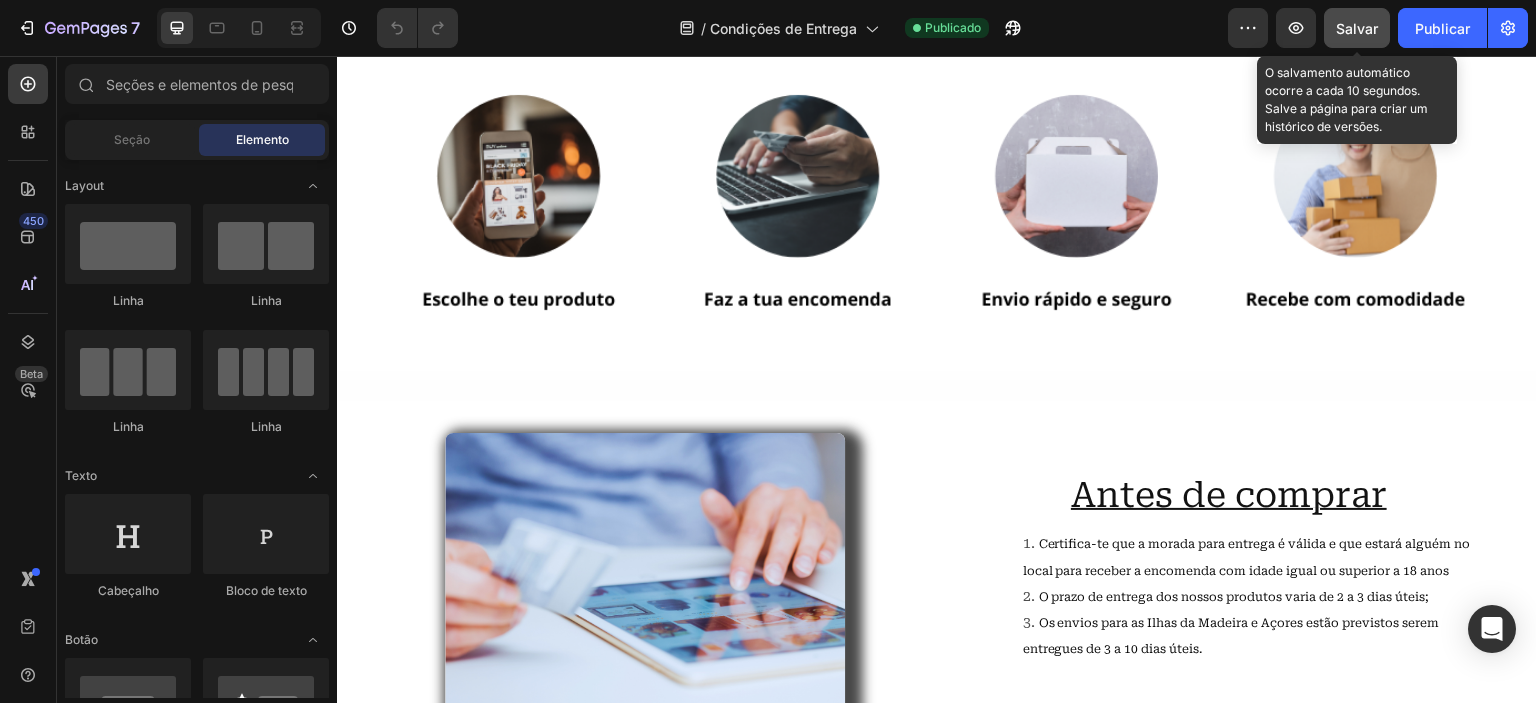 click on "Salvar" at bounding box center (1357, 28) 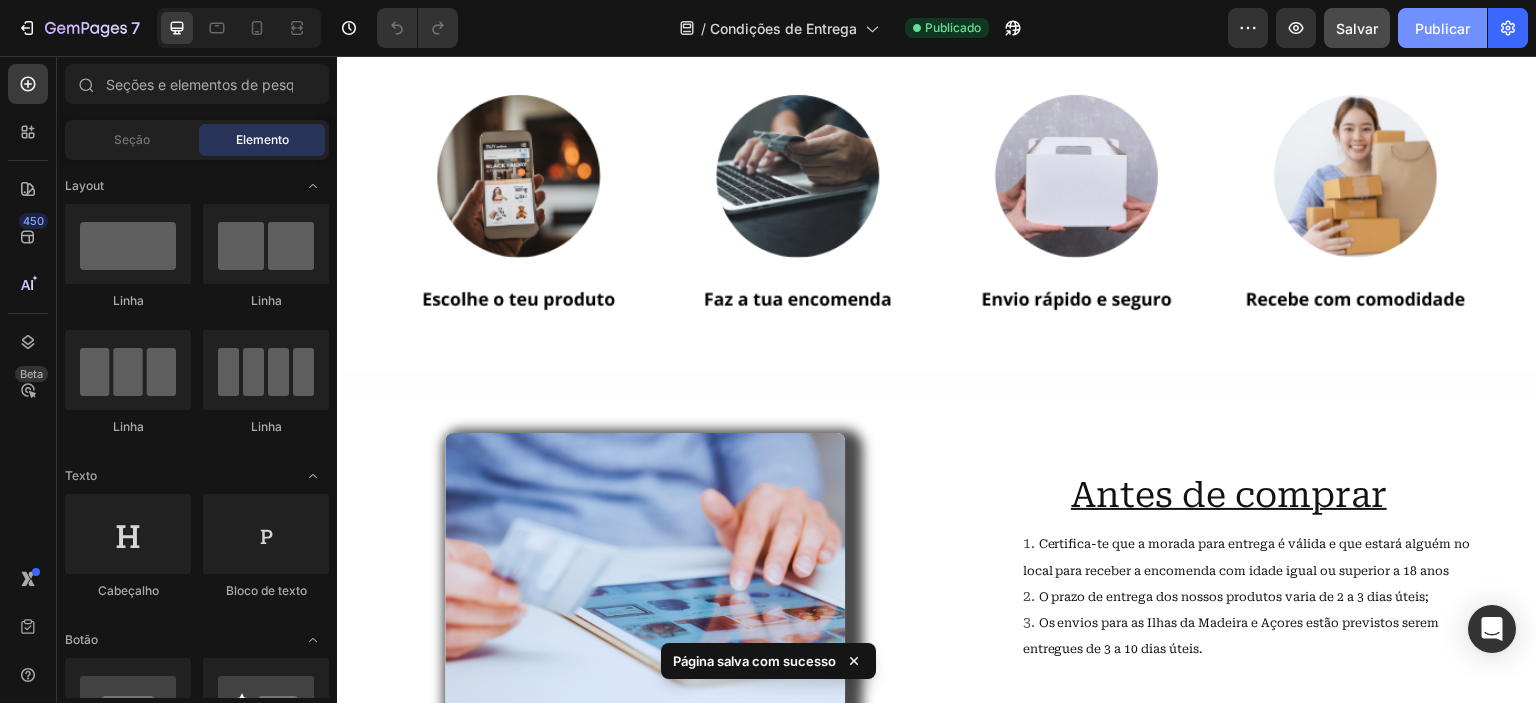click on "Publicar" at bounding box center (1442, 28) 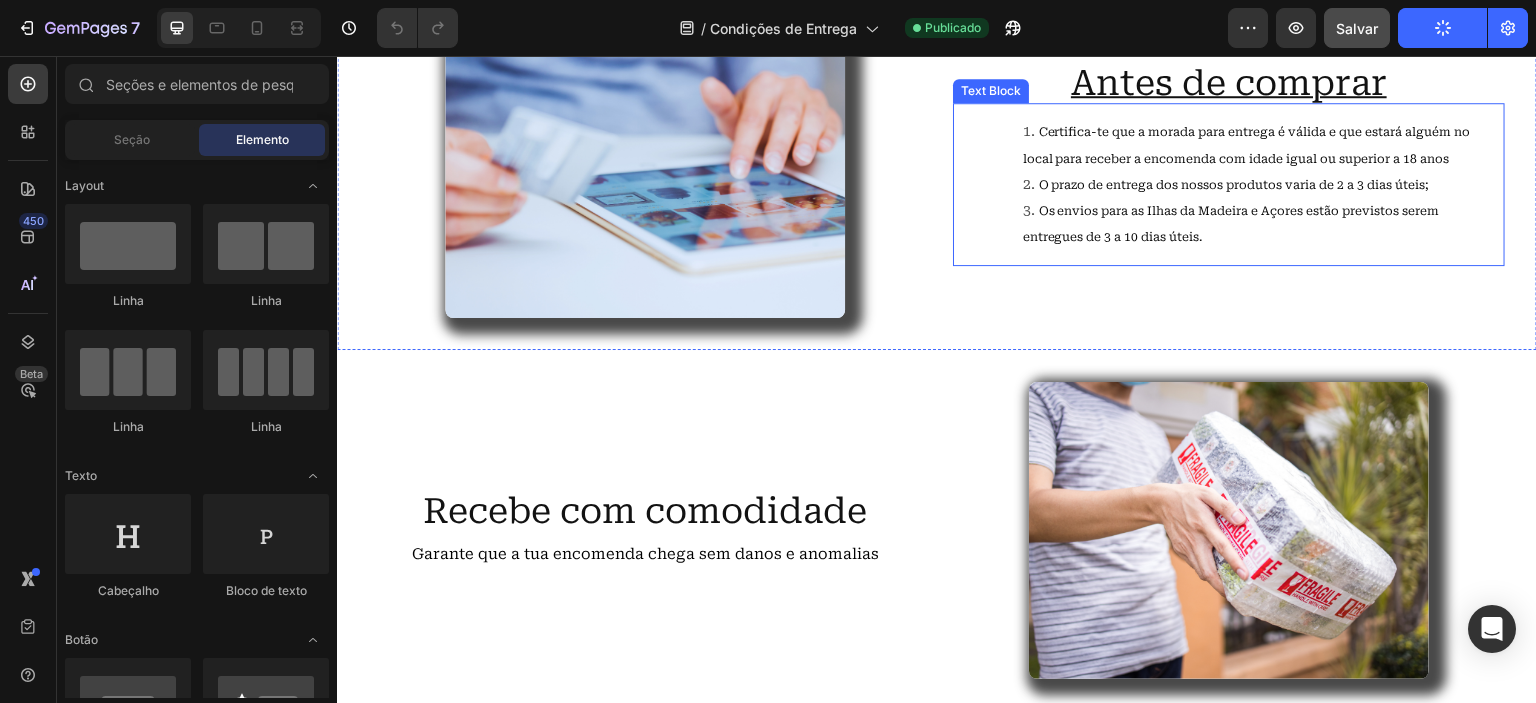 scroll, scrollTop: 1100, scrollLeft: 0, axis: vertical 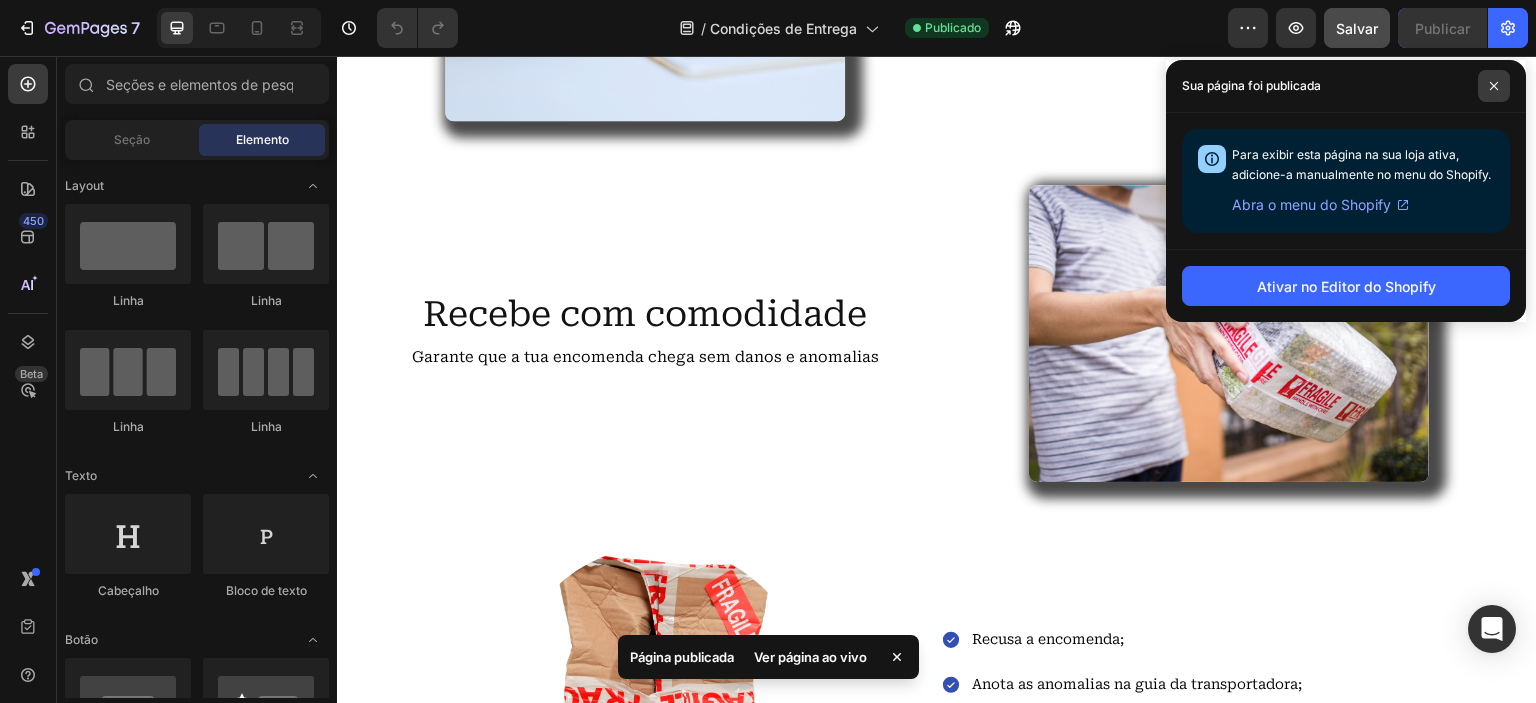 click 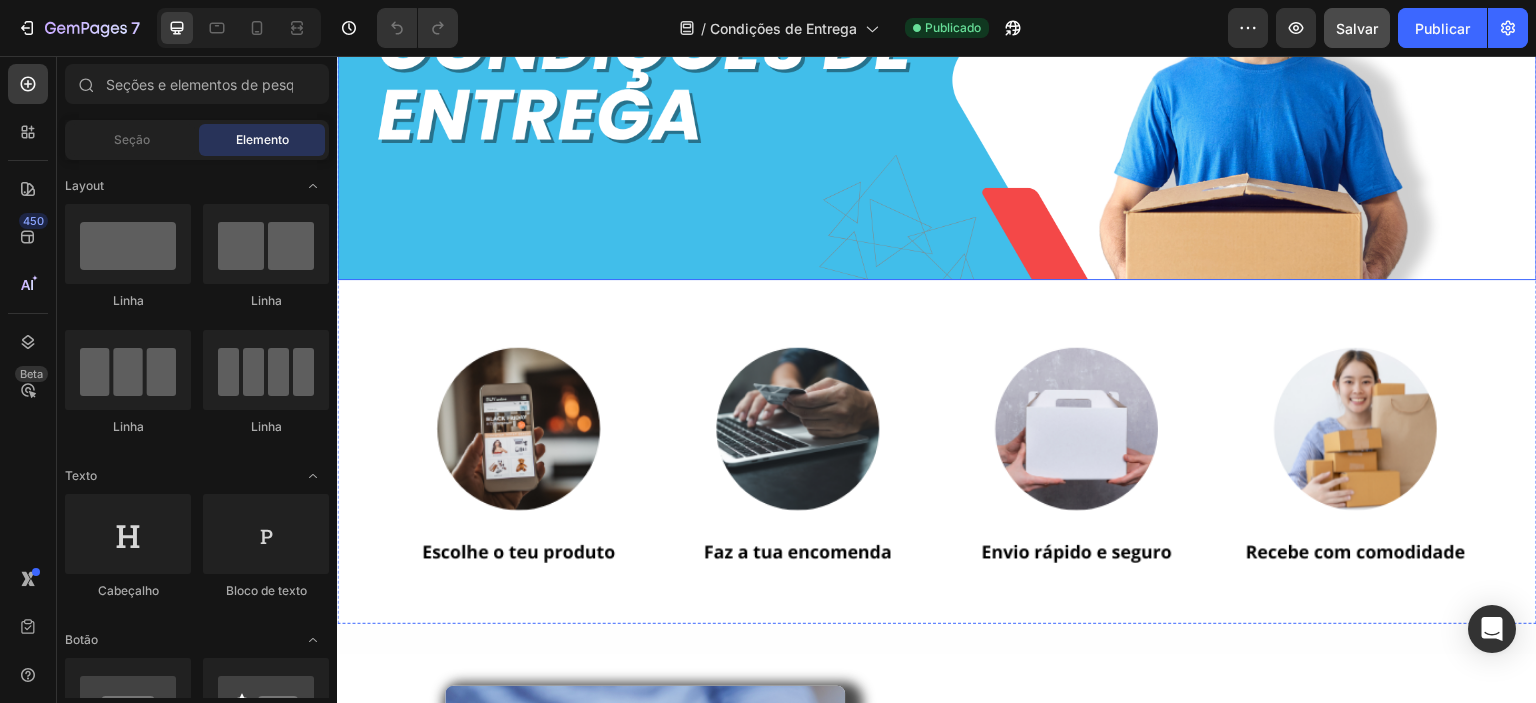 scroll, scrollTop: 200, scrollLeft: 0, axis: vertical 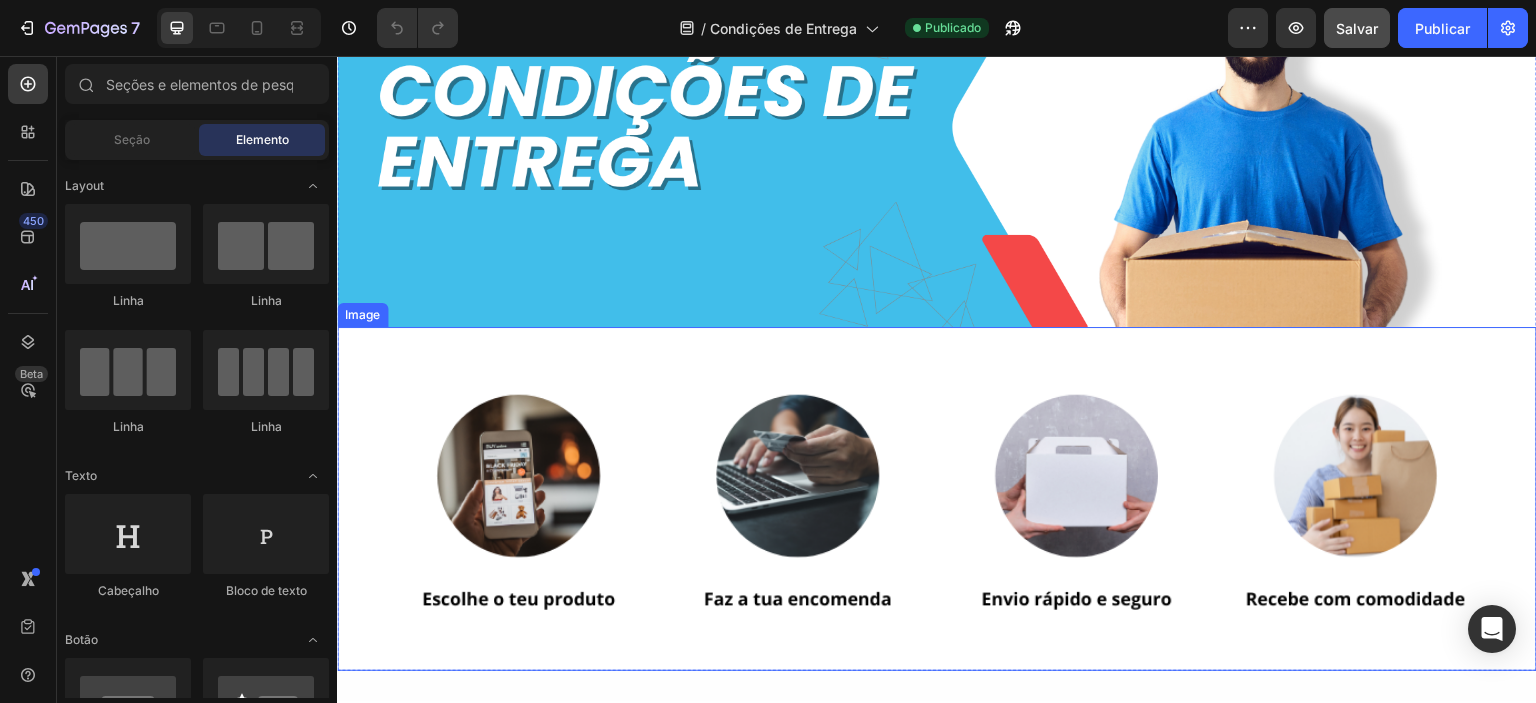 click at bounding box center (937, 499) 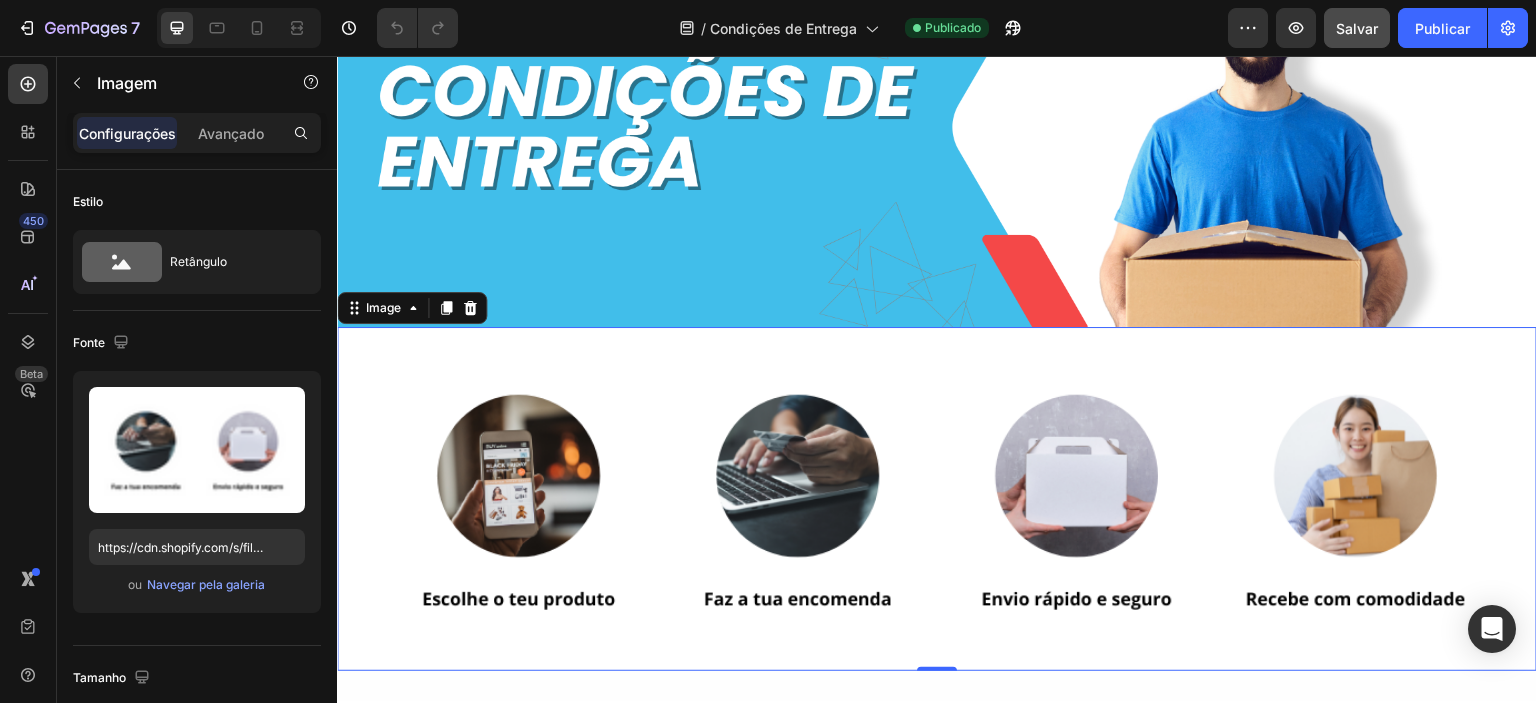 click at bounding box center (937, 499) 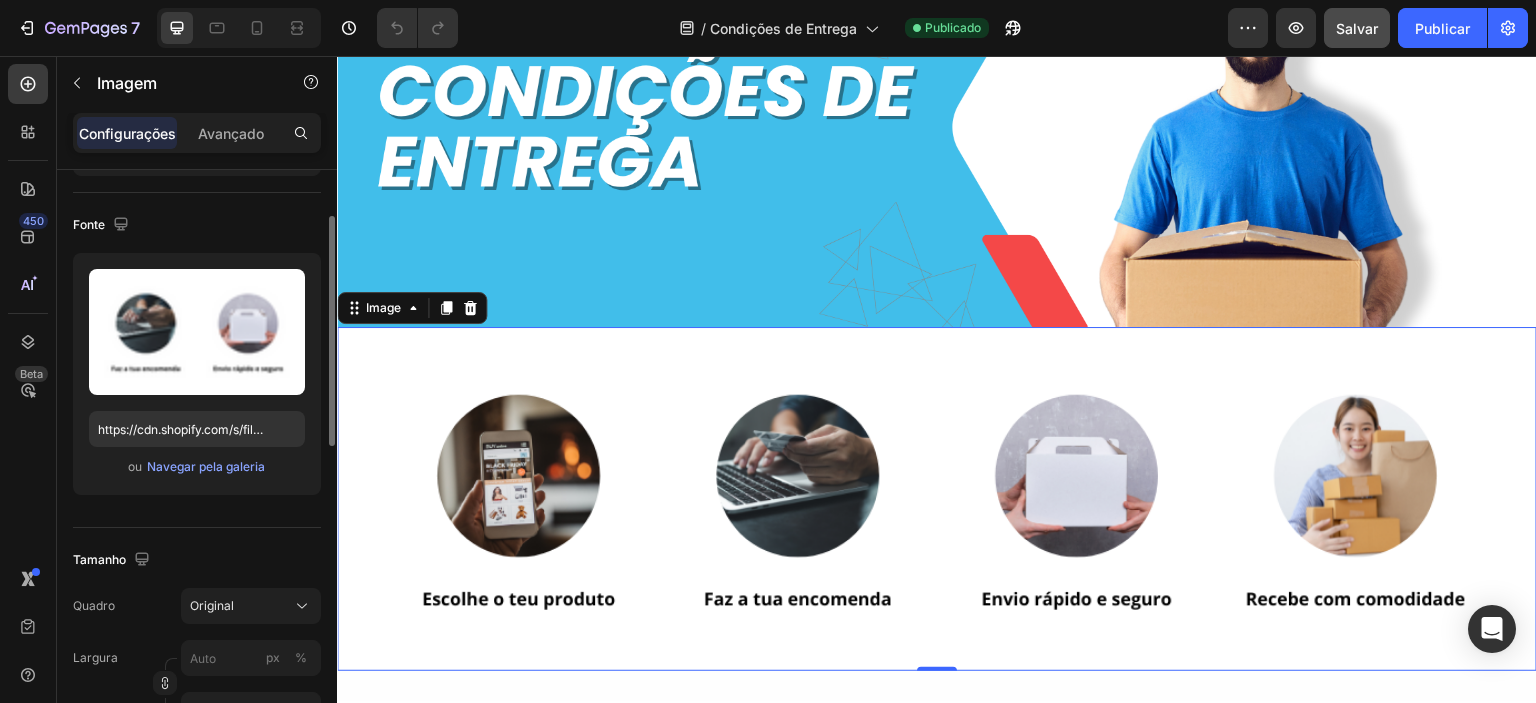 scroll, scrollTop: 0, scrollLeft: 0, axis: both 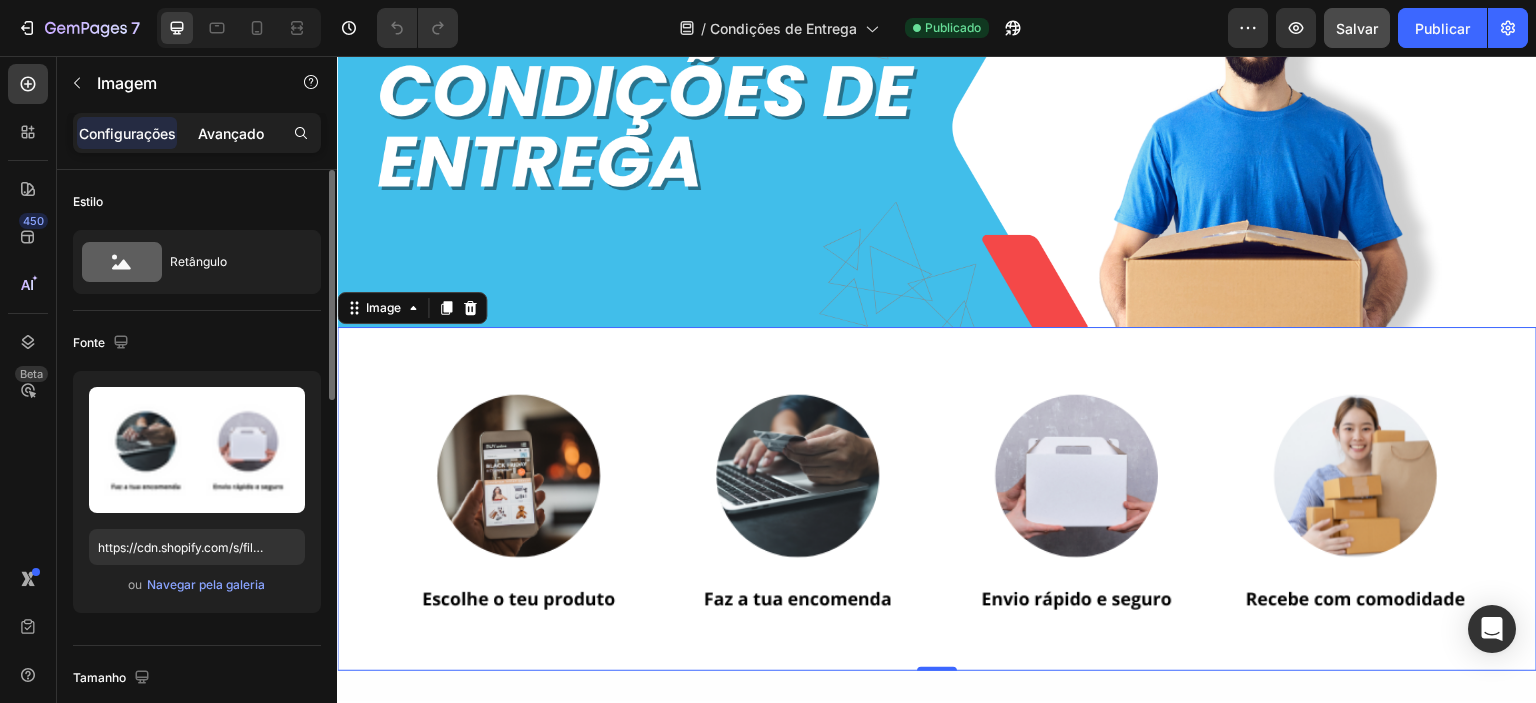 click on "Avançado" 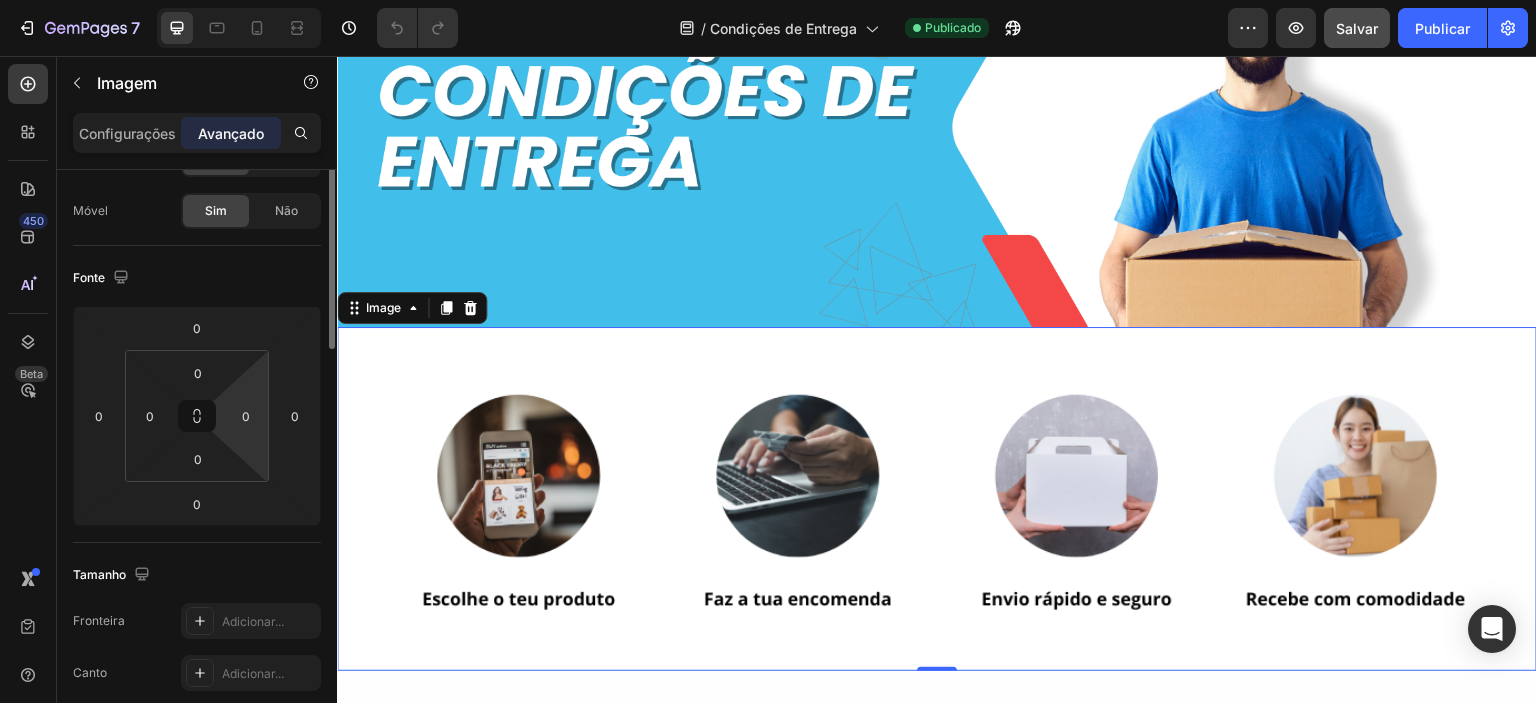 scroll, scrollTop: 0, scrollLeft: 0, axis: both 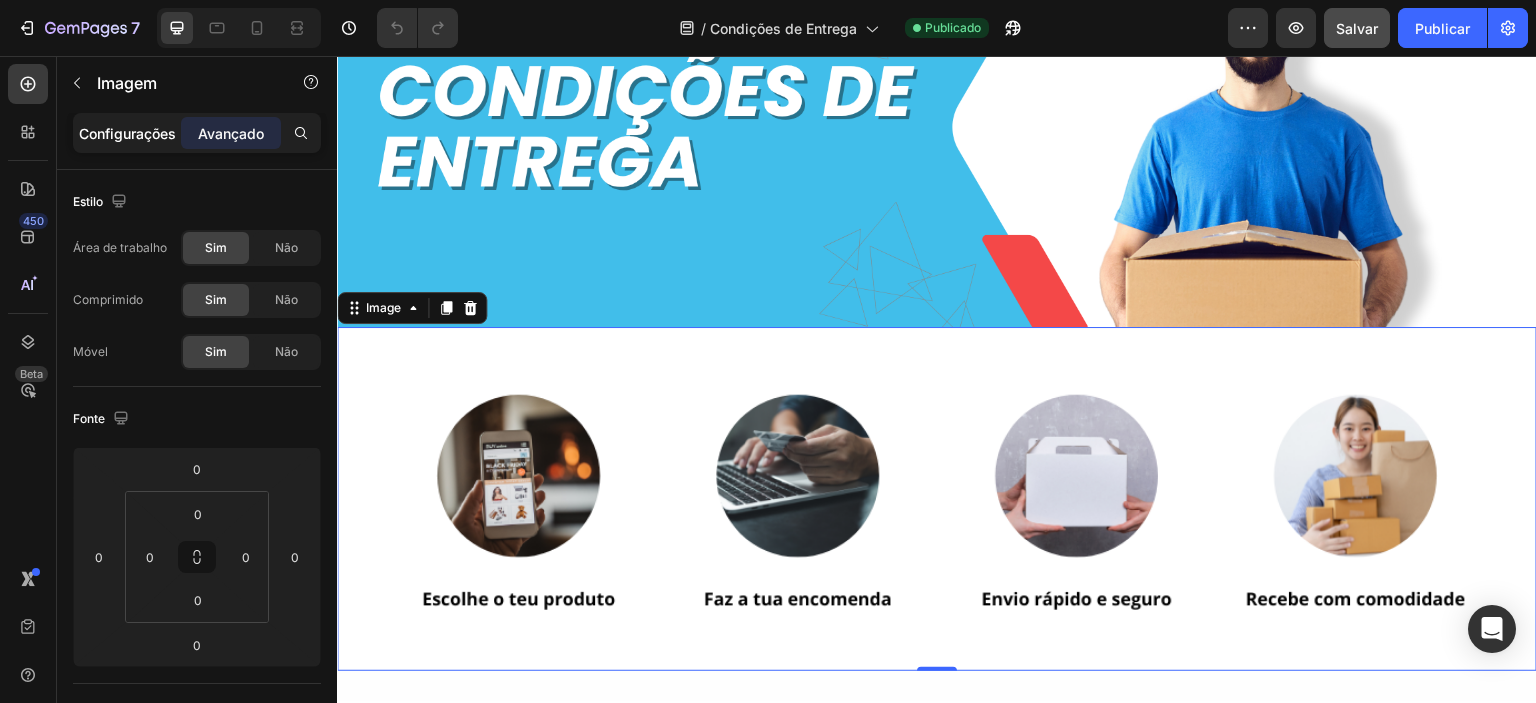 click on "Configurações" at bounding box center [127, 133] 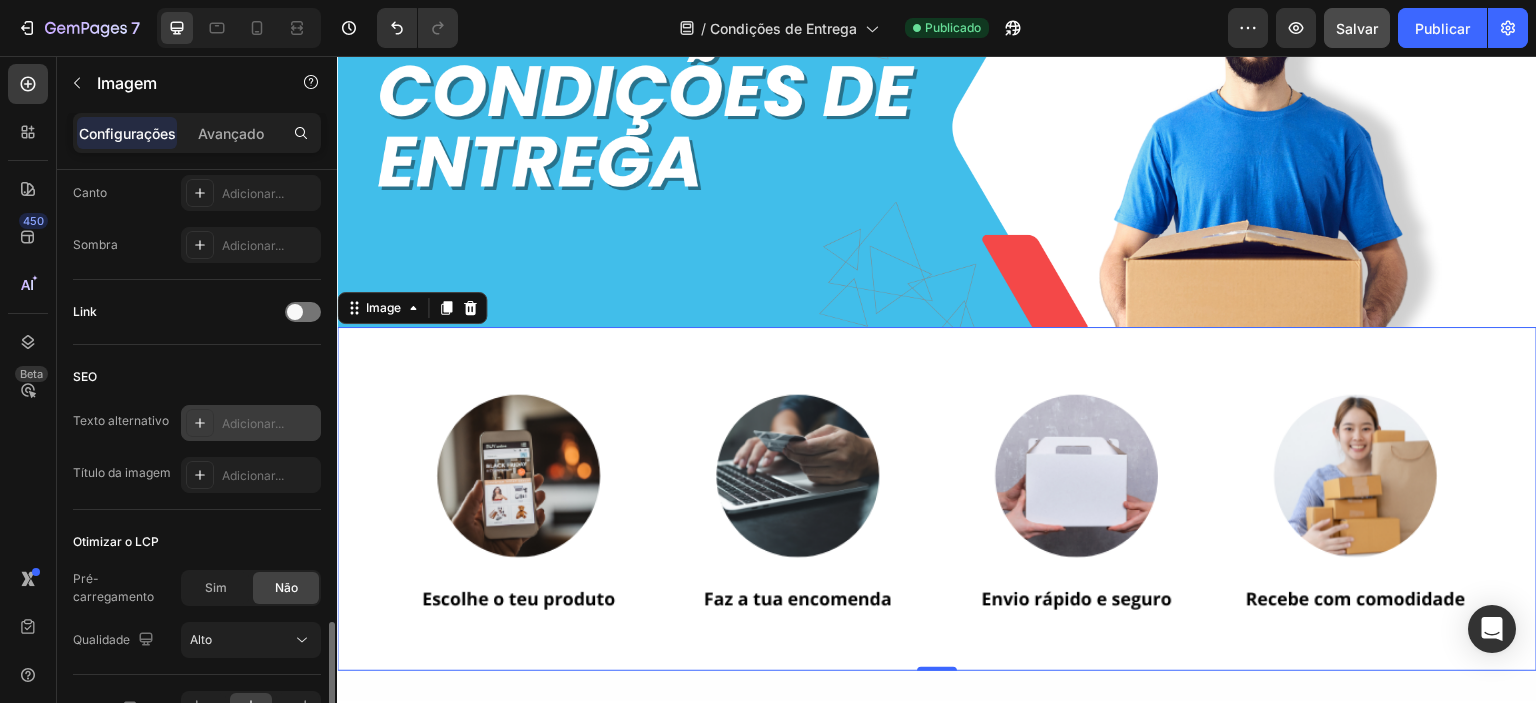 scroll, scrollTop: 900, scrollLeft: 0, axis: vertical 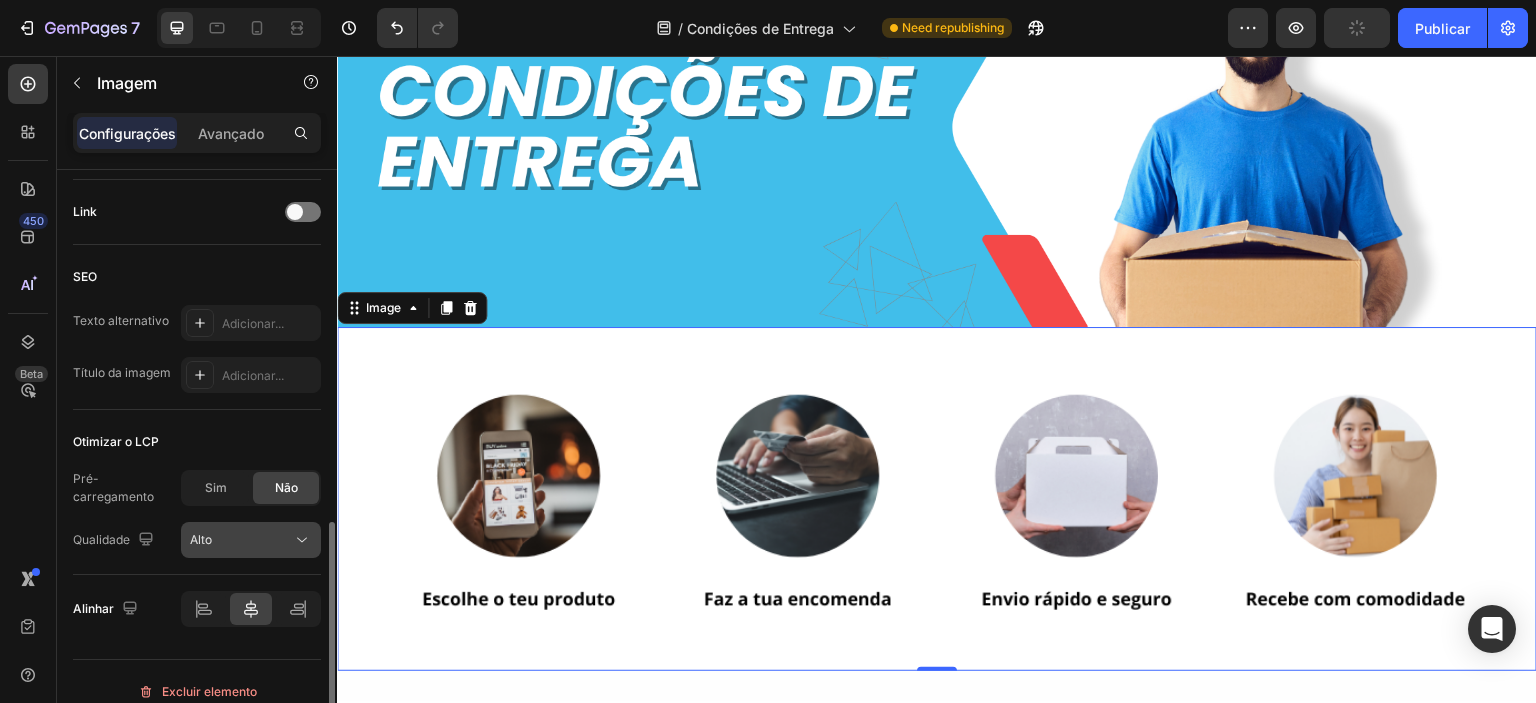 click on "Alto" 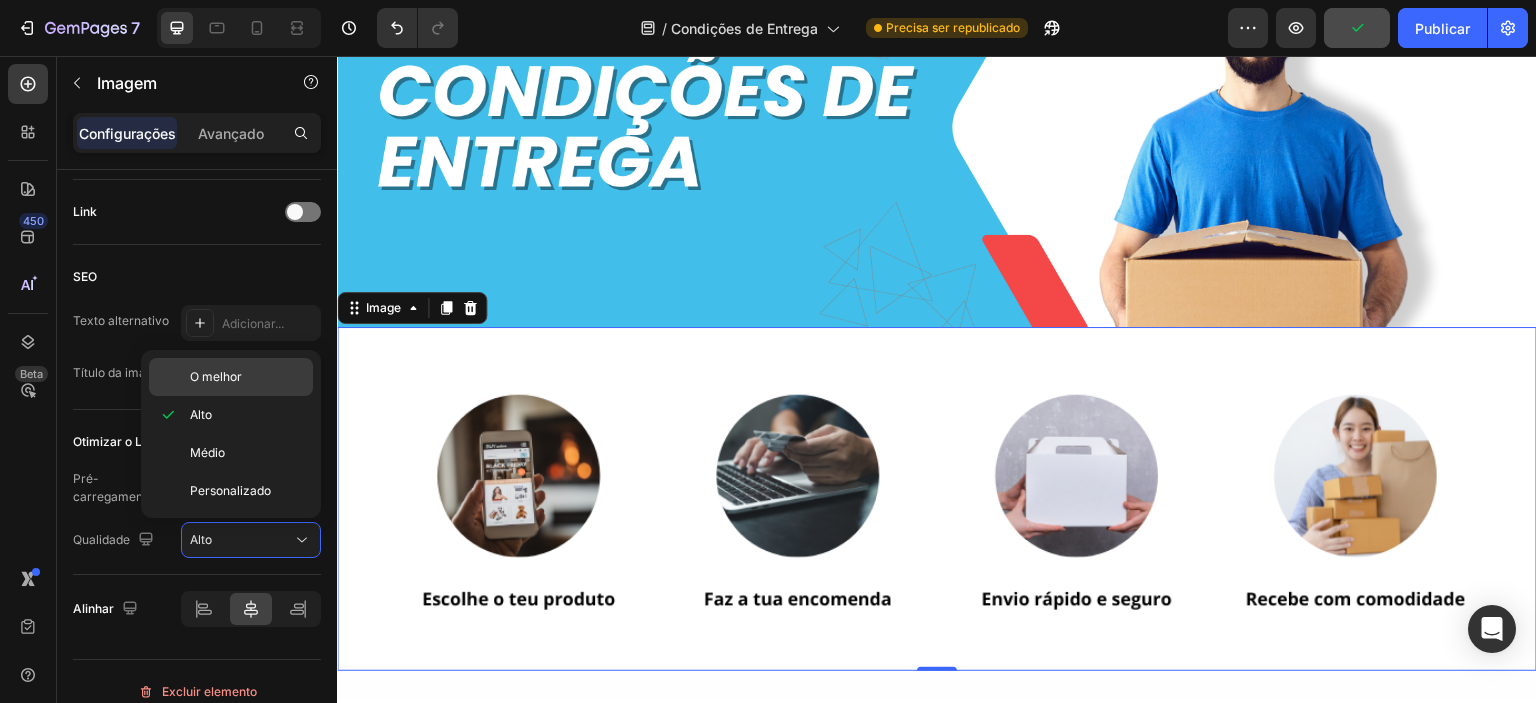 click on "O melhor" at bounding box center [216, 377] 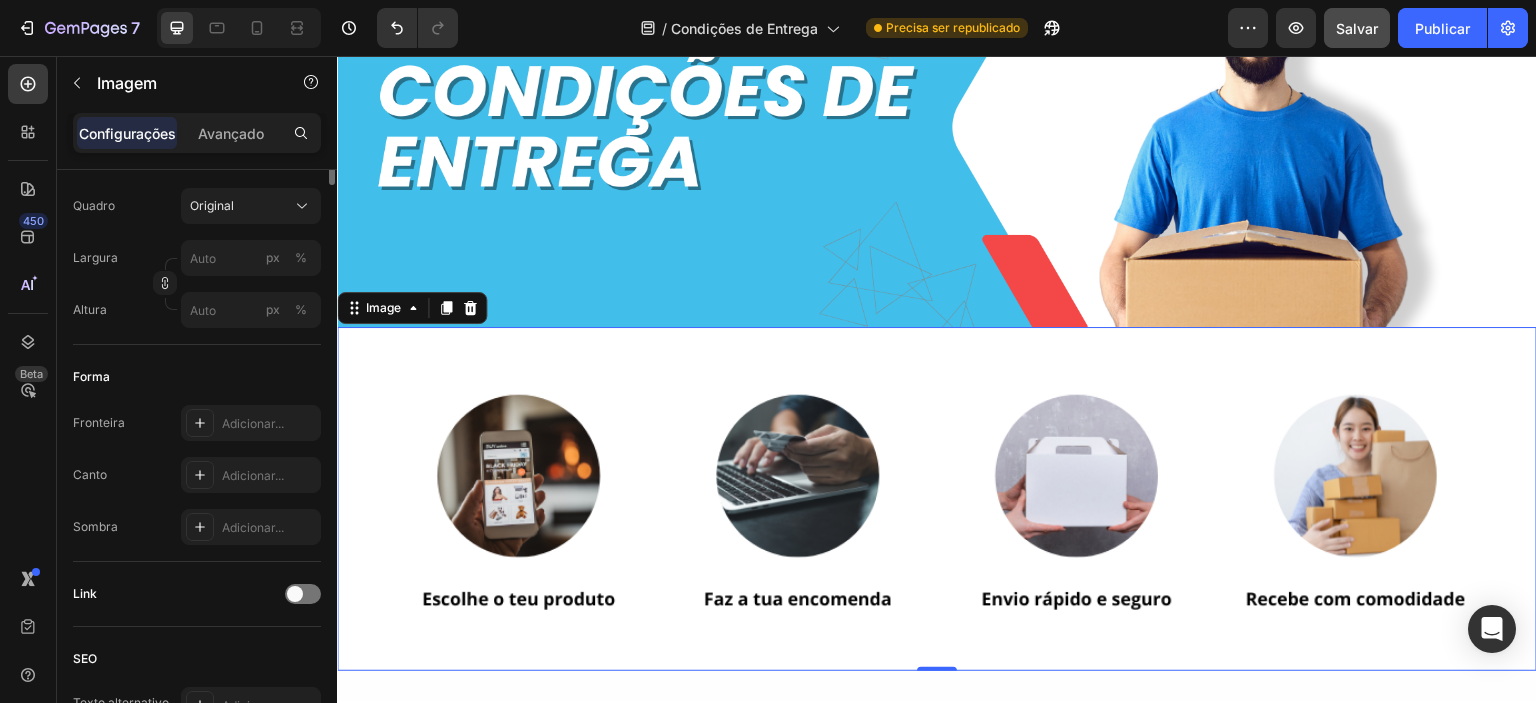 scroll, scrollTop: 218, scrollLeft: 0, axis: vertical 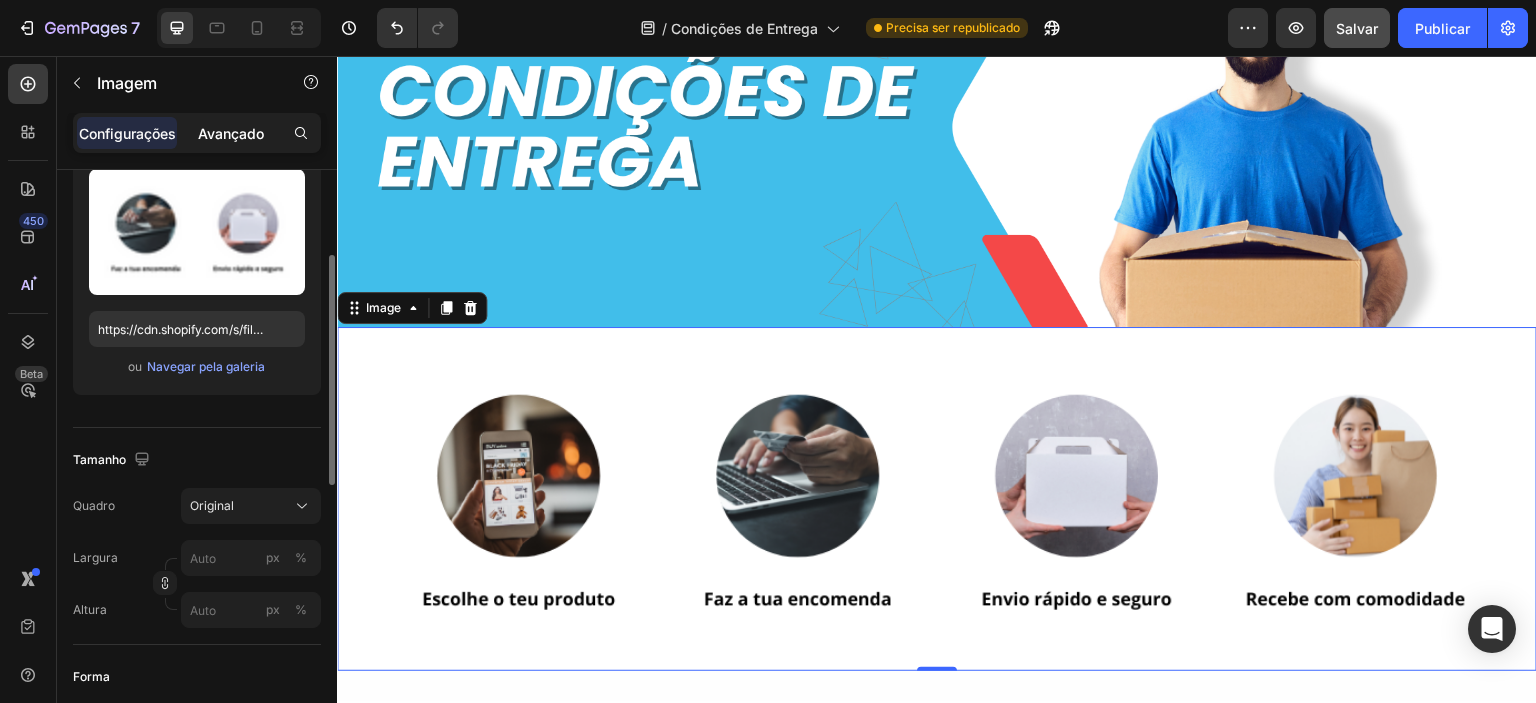 click on "Avançado" at bounding box center [231, 133] 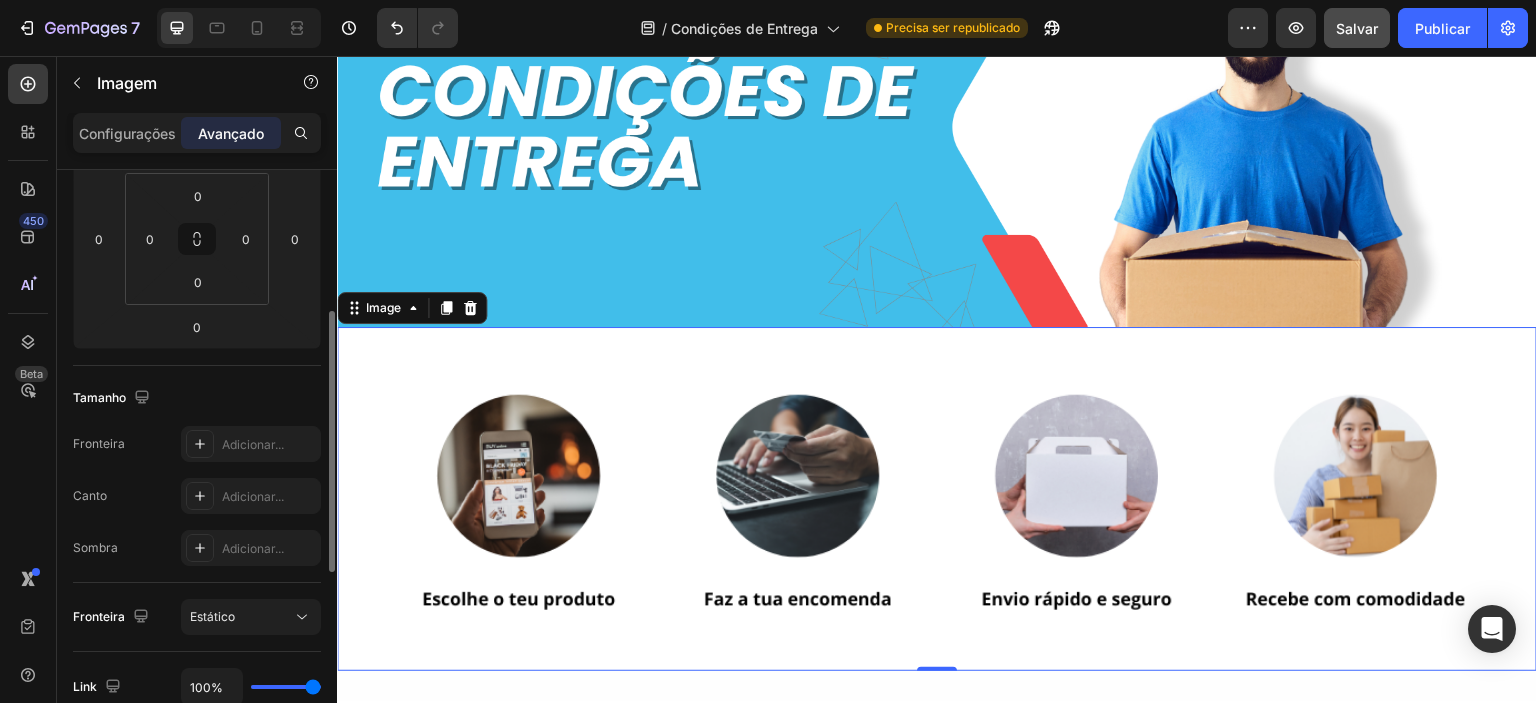scroll, scrollTop: 418, scrollLeft: 0, axis: vertical 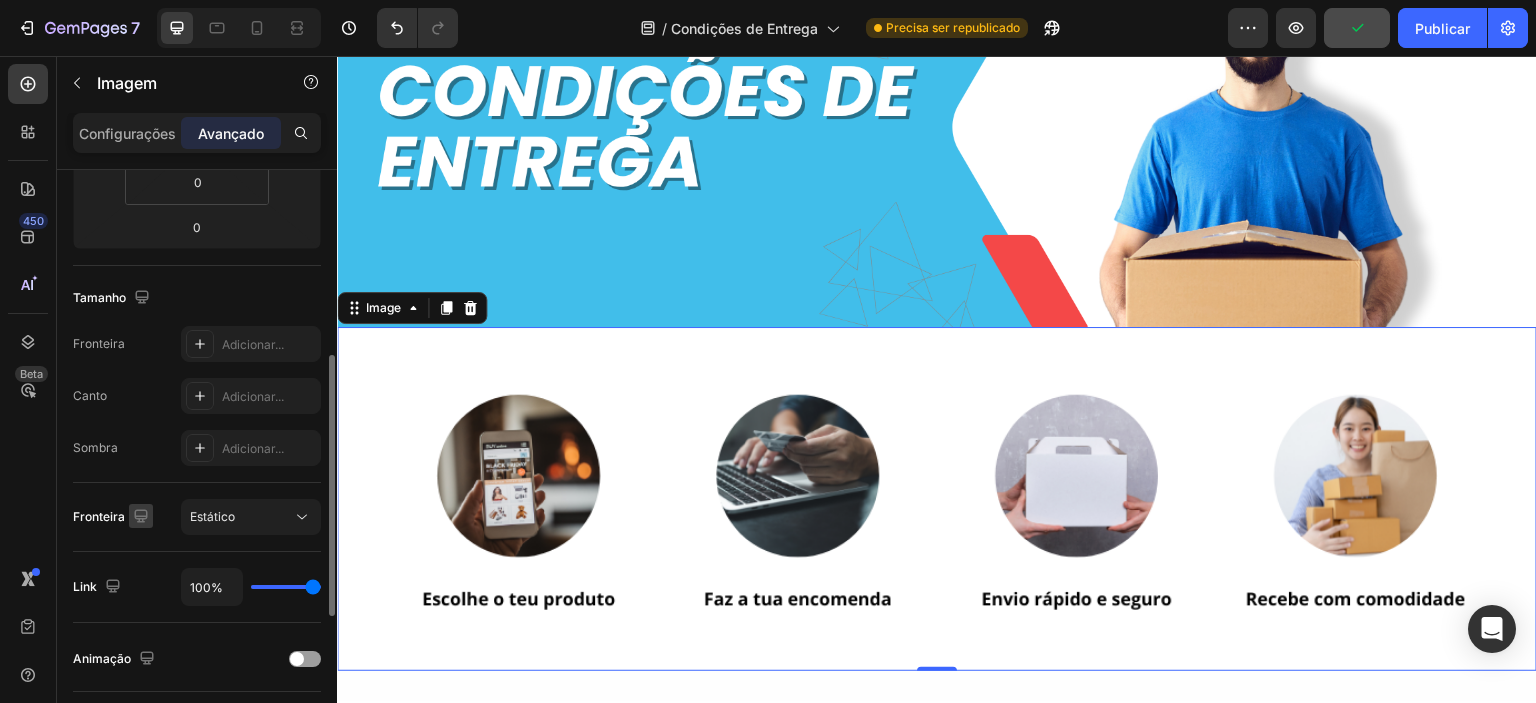 click 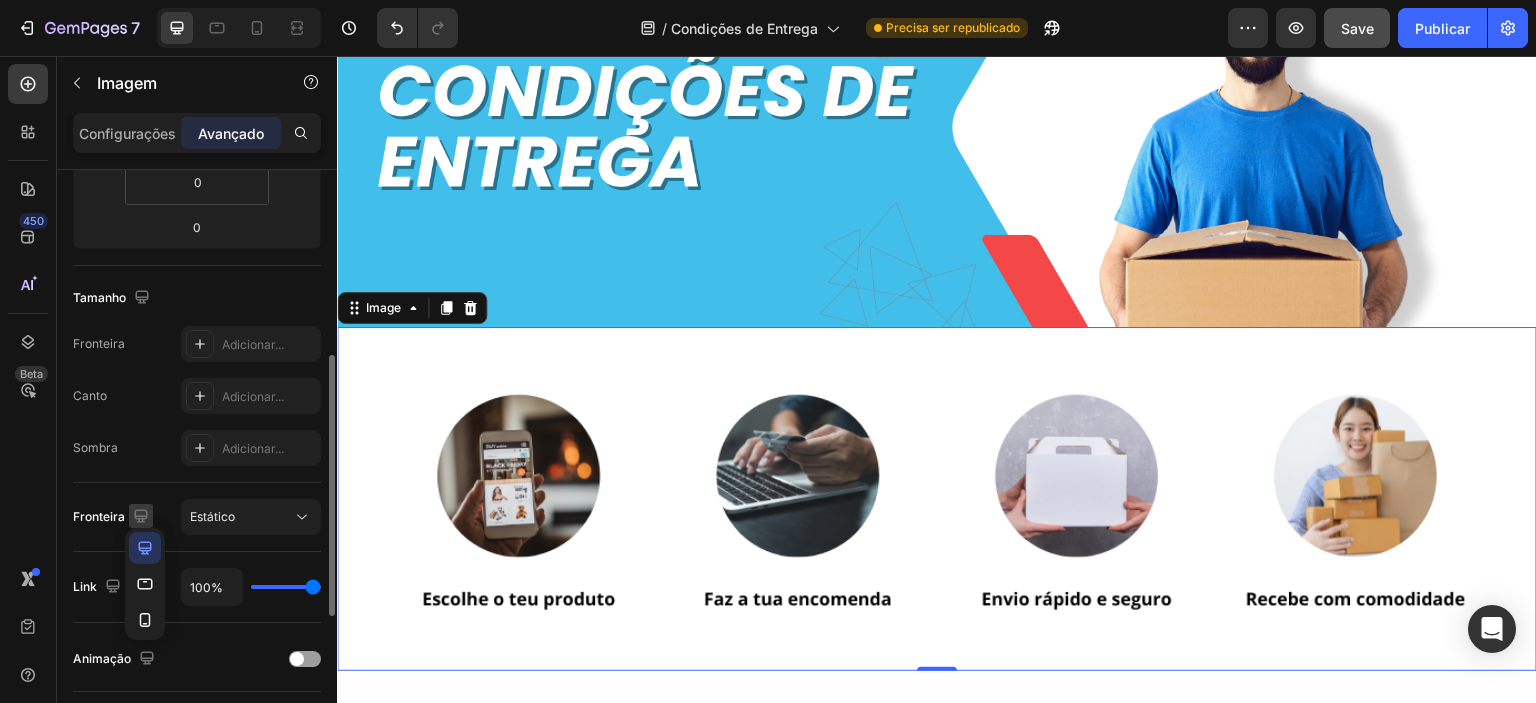 click 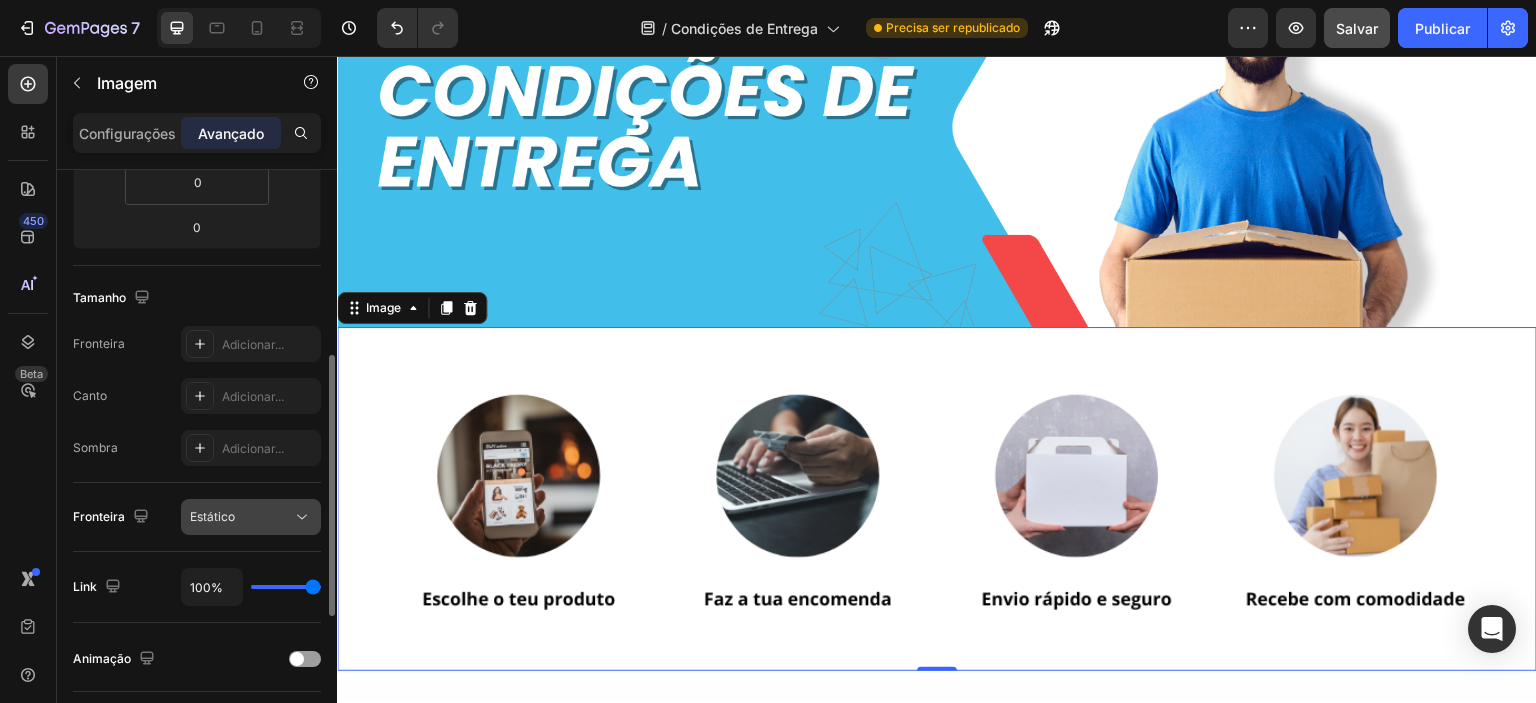 click on "Estático" at bounding box center [212, 516] 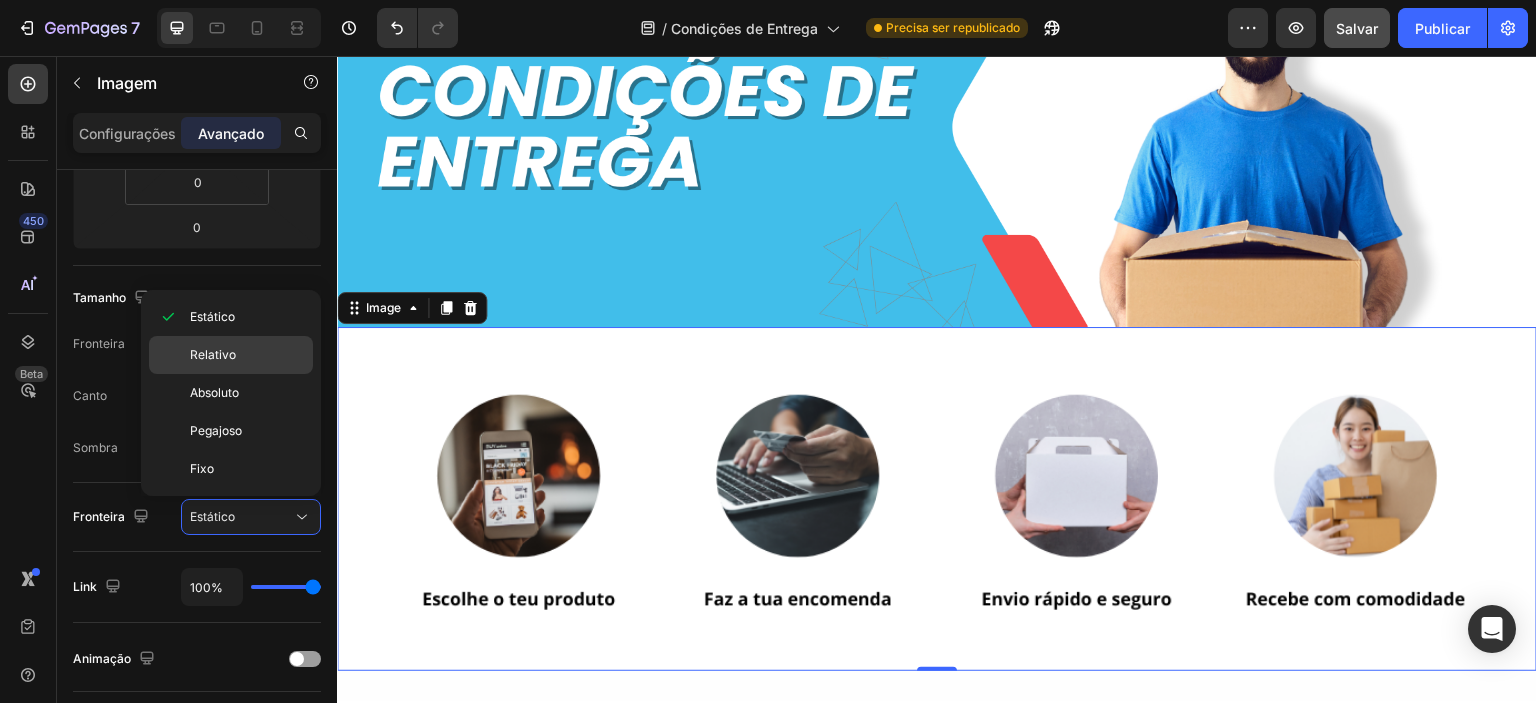 click on "Relativo" 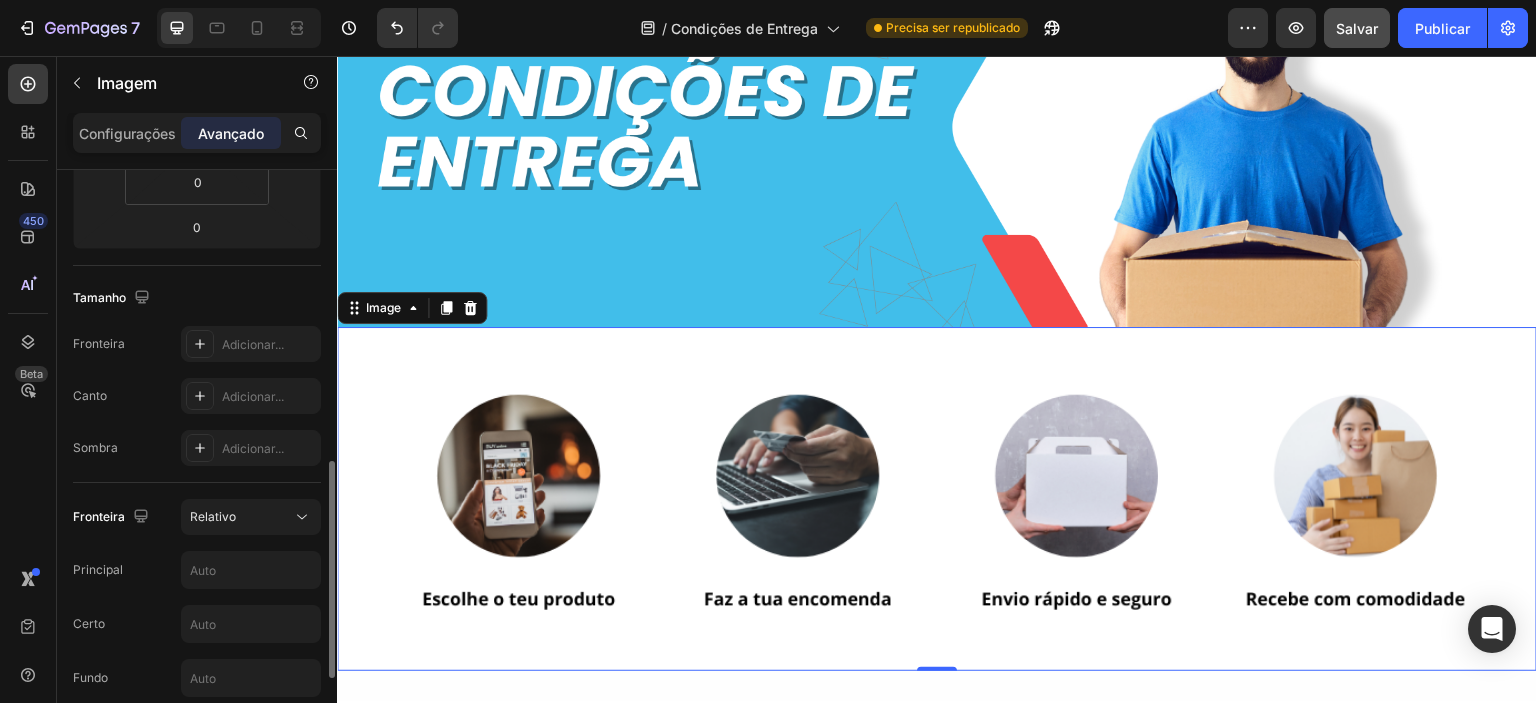 scroll, scrollTop: 618, scrollLeft: 0, axis: vertical 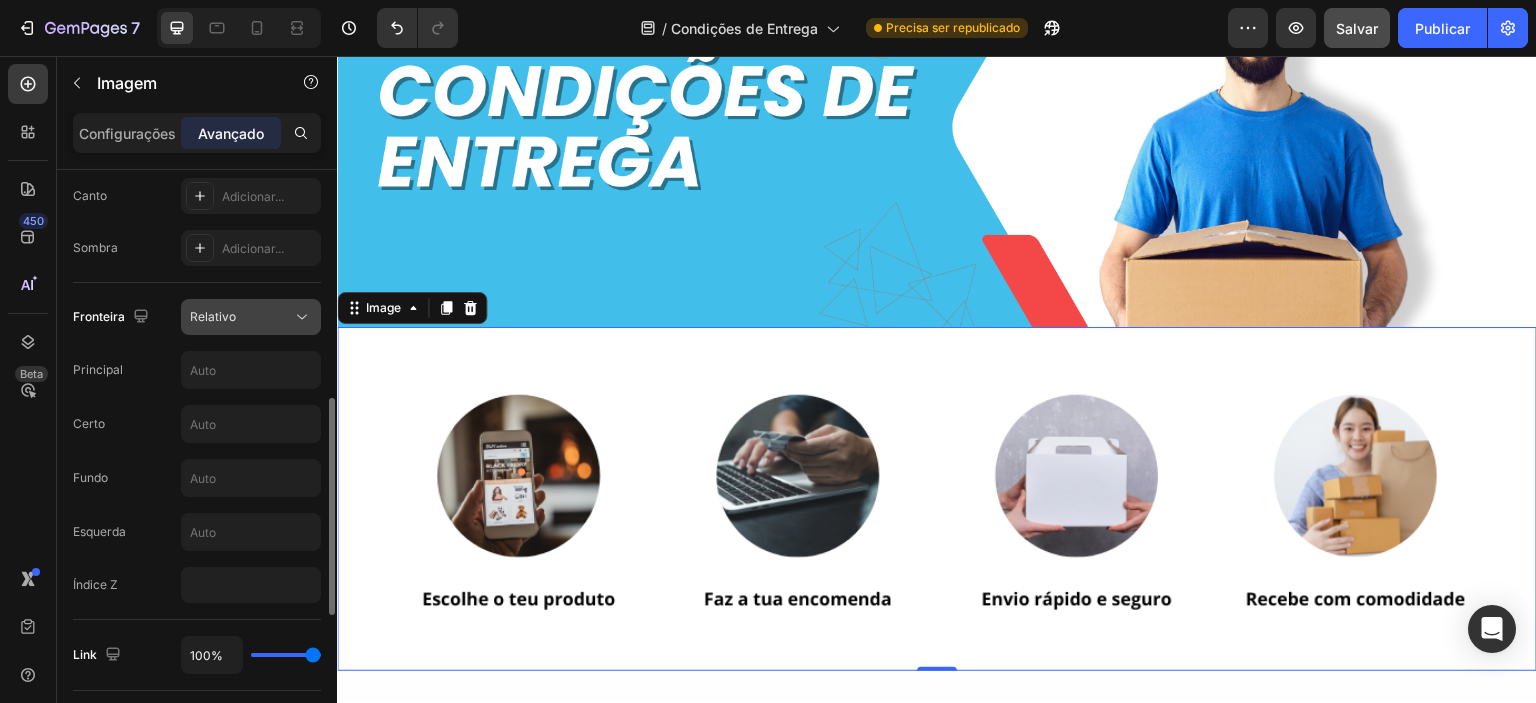 click on "Relativo" at bounding box center [213, 316] 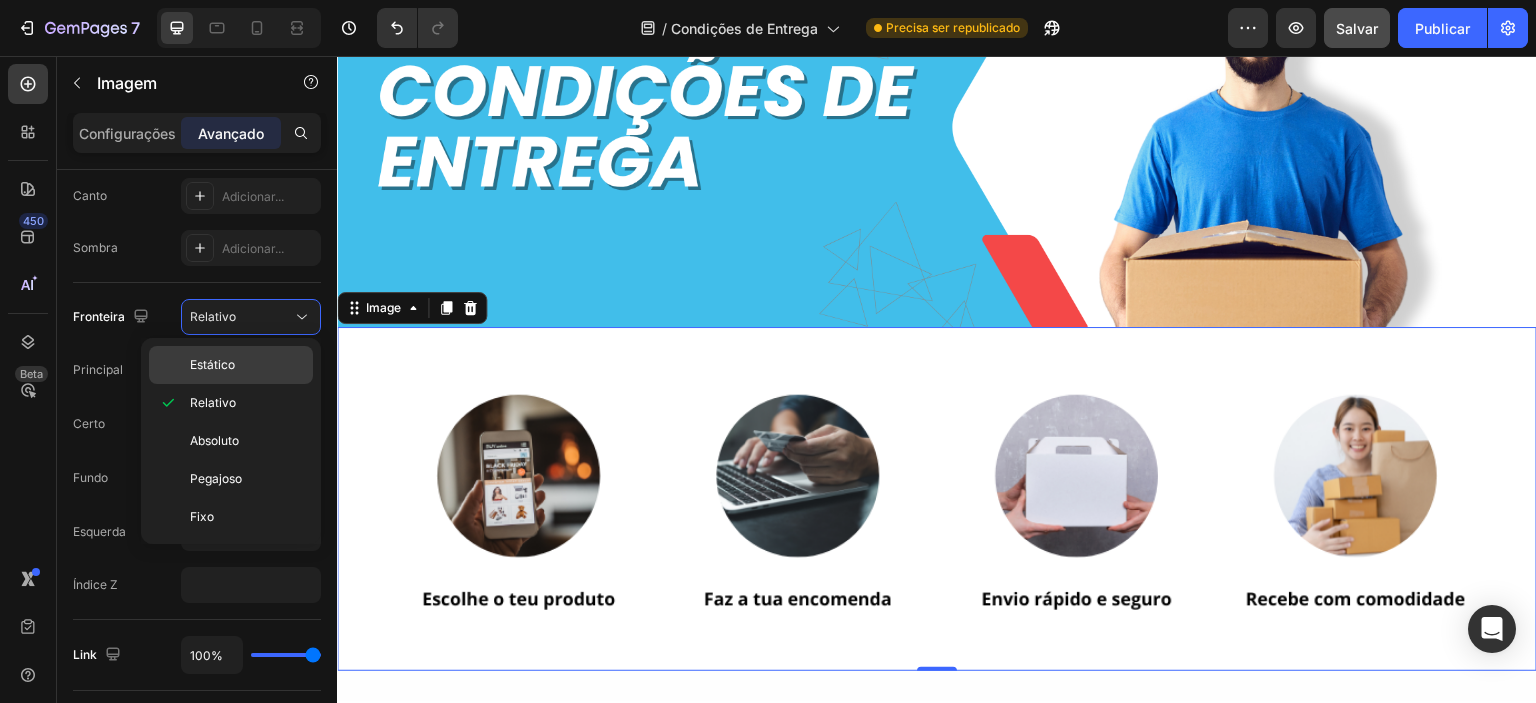 click on "Estático" at bounding box center [212, 364] 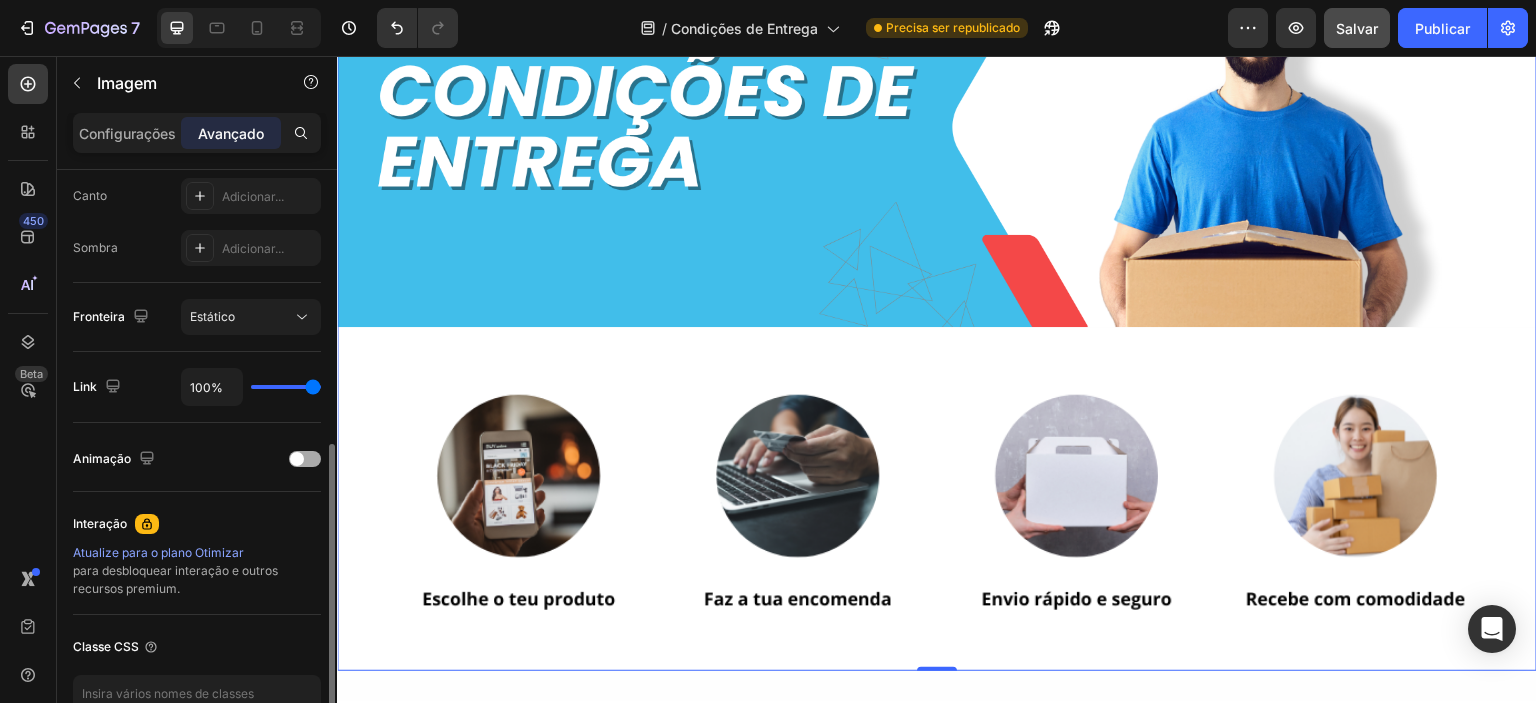 click on "Animação" at bounding box center (197, 459) 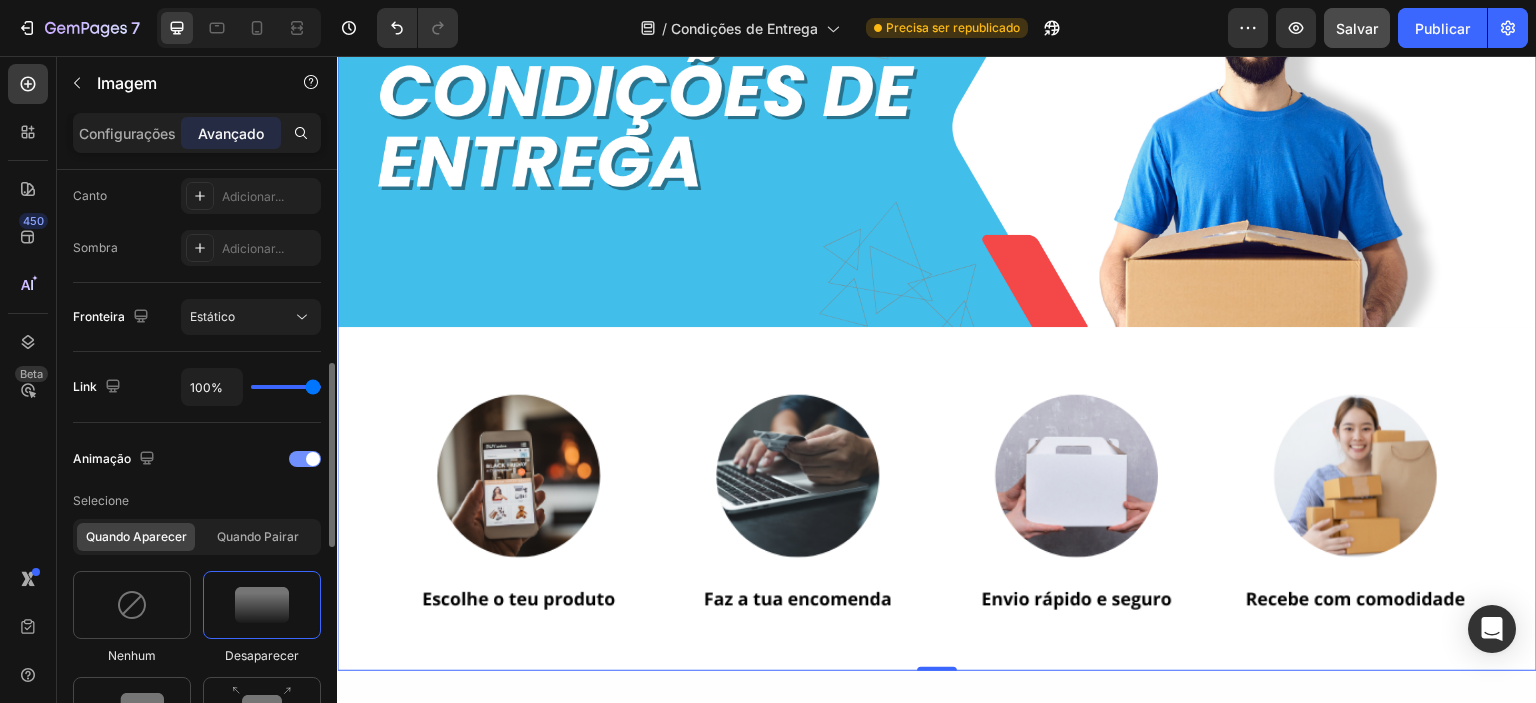 click at bounding box center (305, 459) 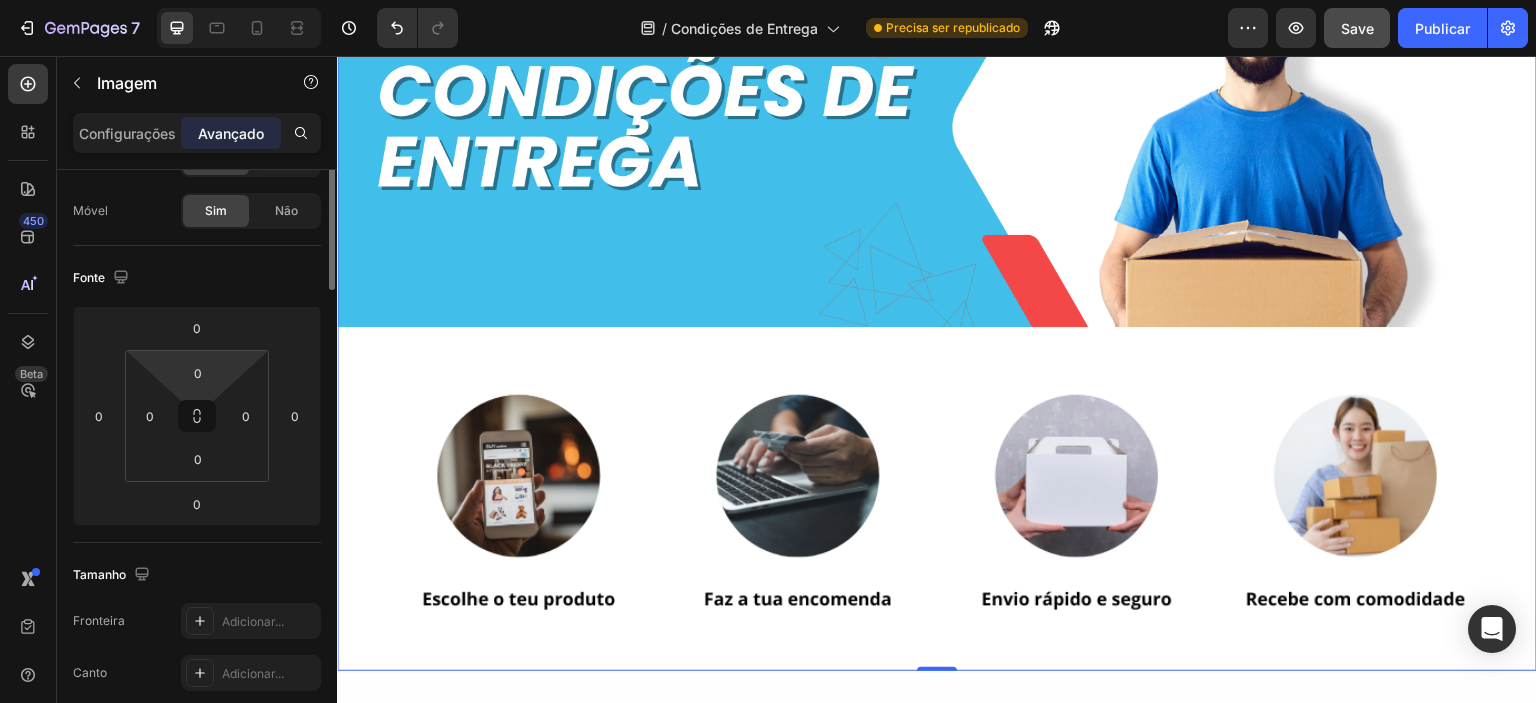 scroll, scrollTop: 0, scrollLeft: 0, axis: both 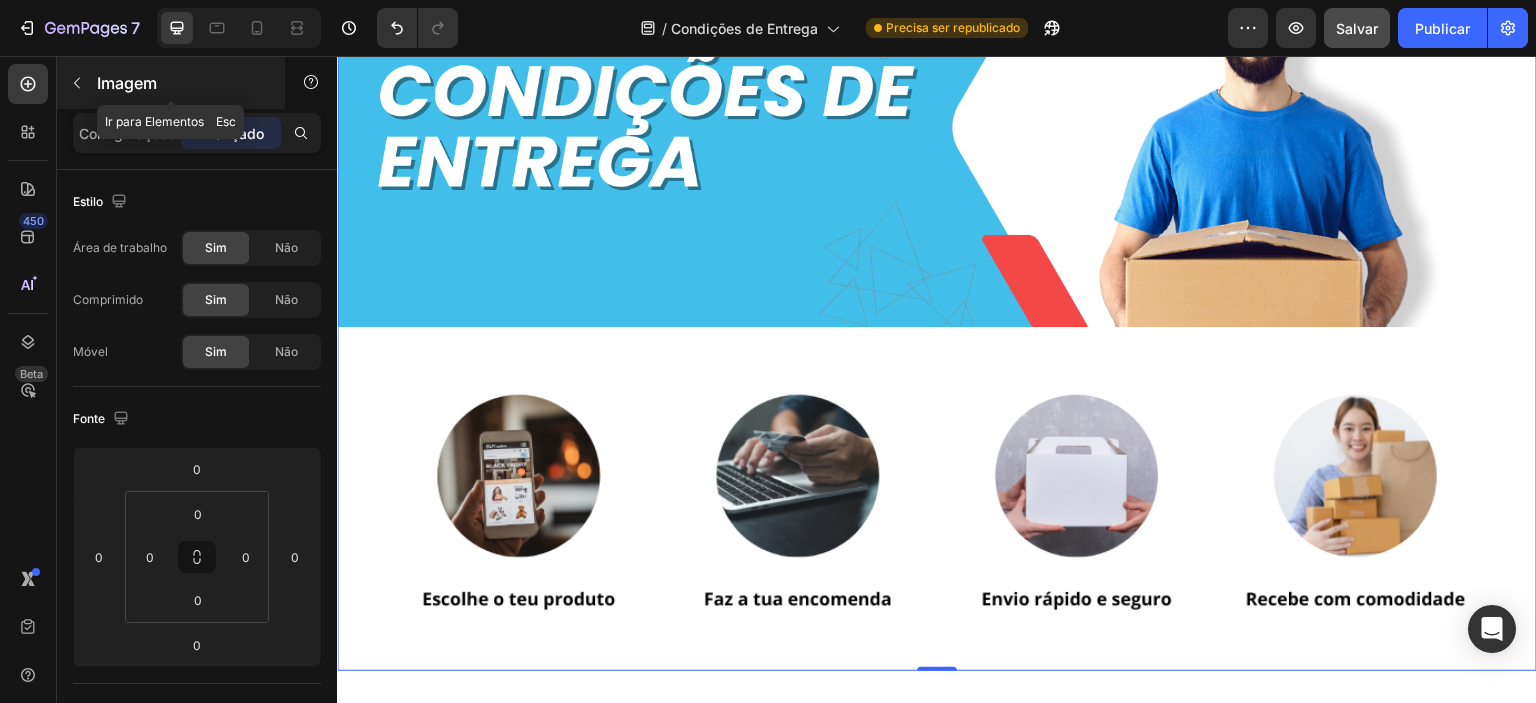 click 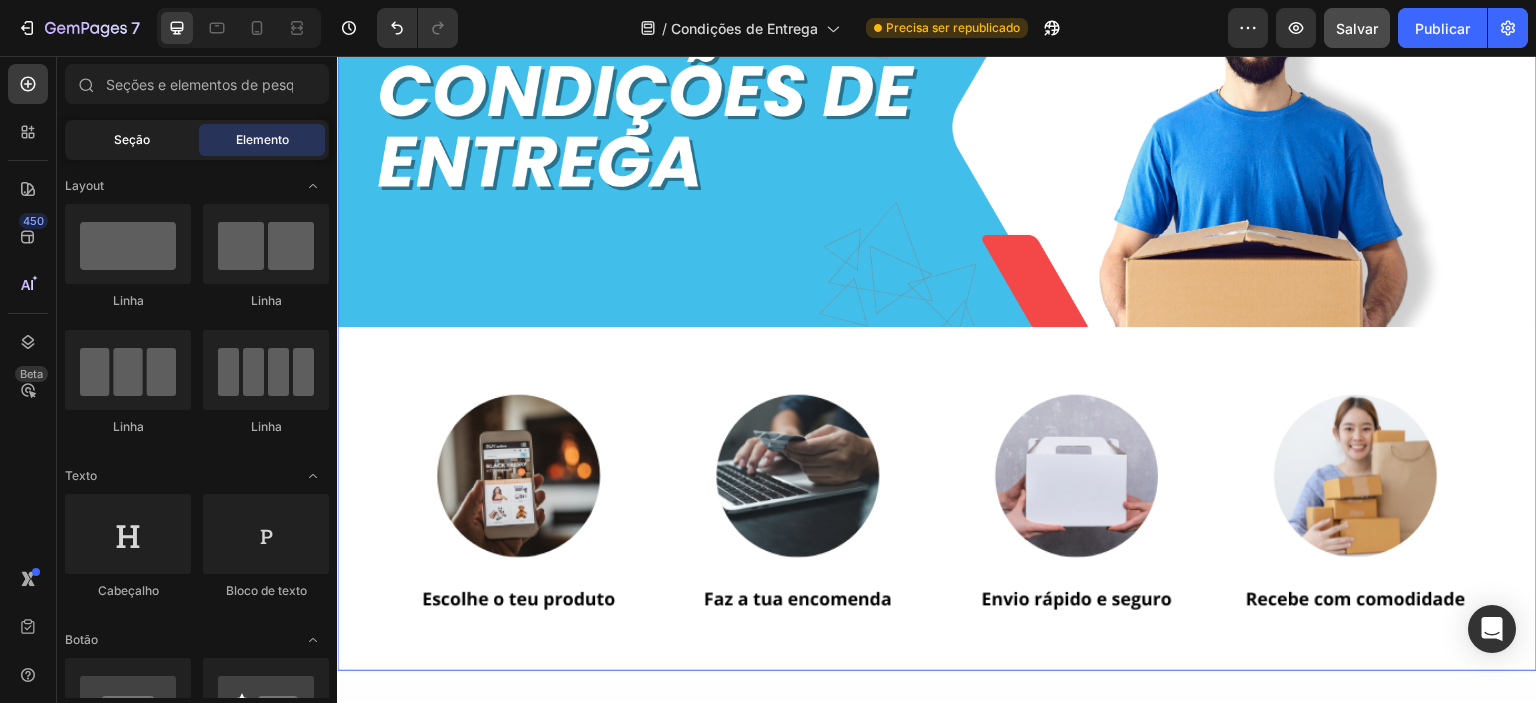 click on "Seção" 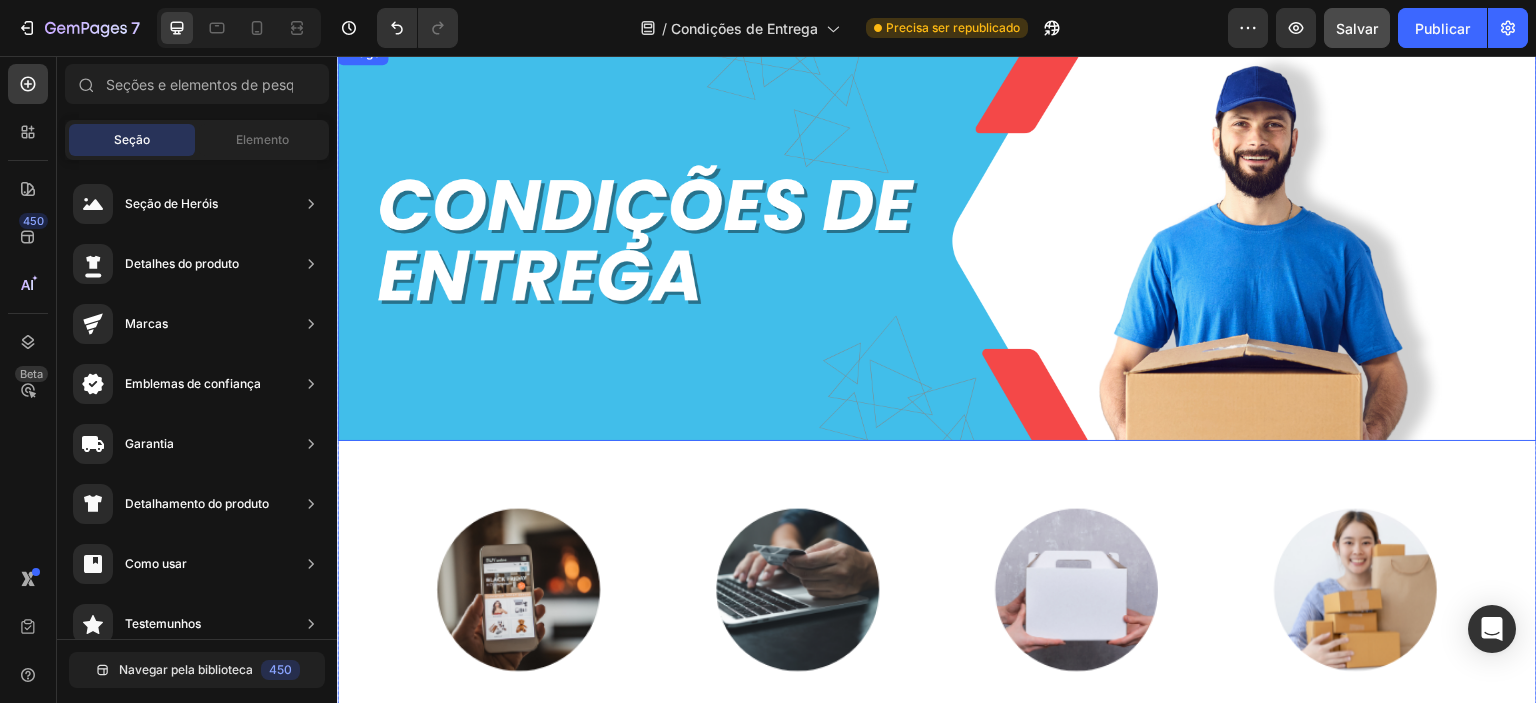 scroll, scrollTop: 0, scrollLeft: 0, axis: both 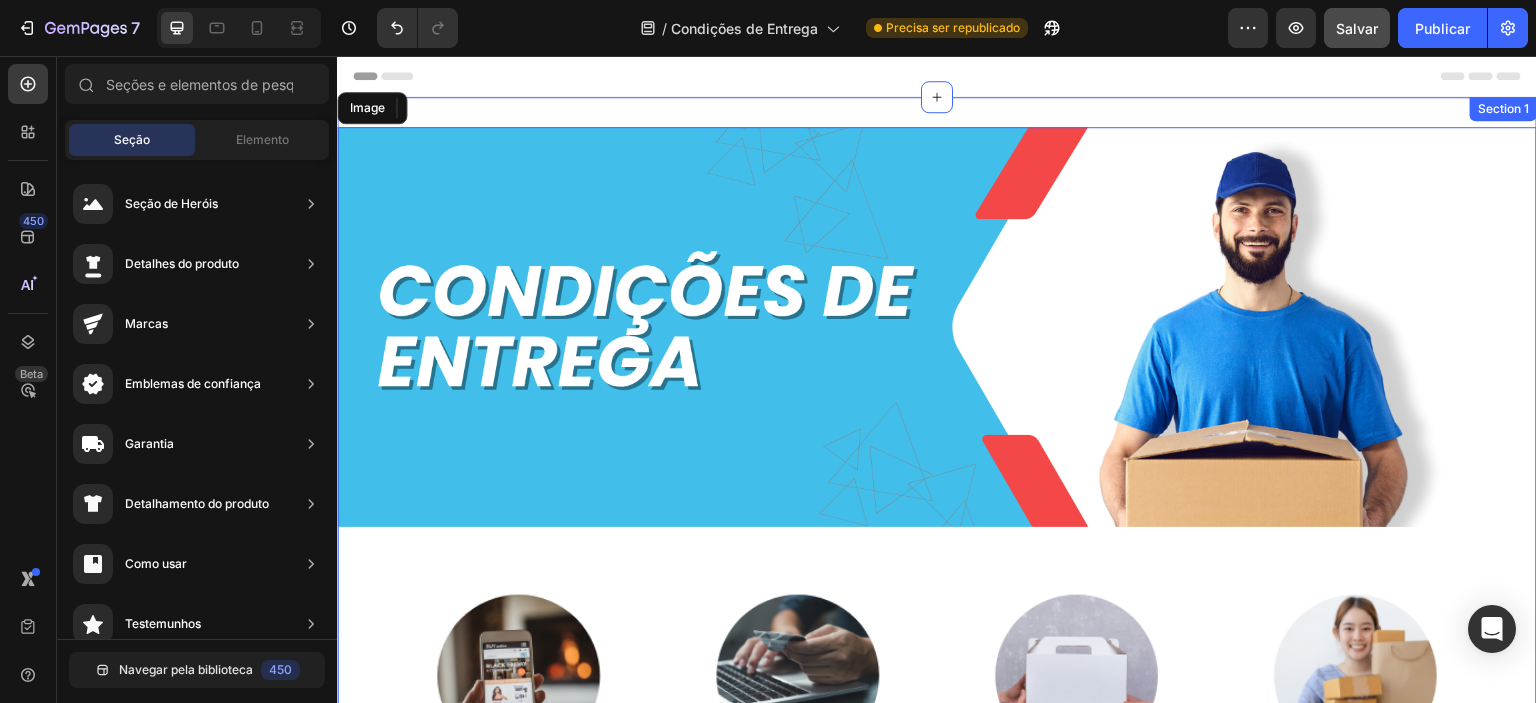 click on "Image Image Row Section 1" at bounding box center [937, 499] 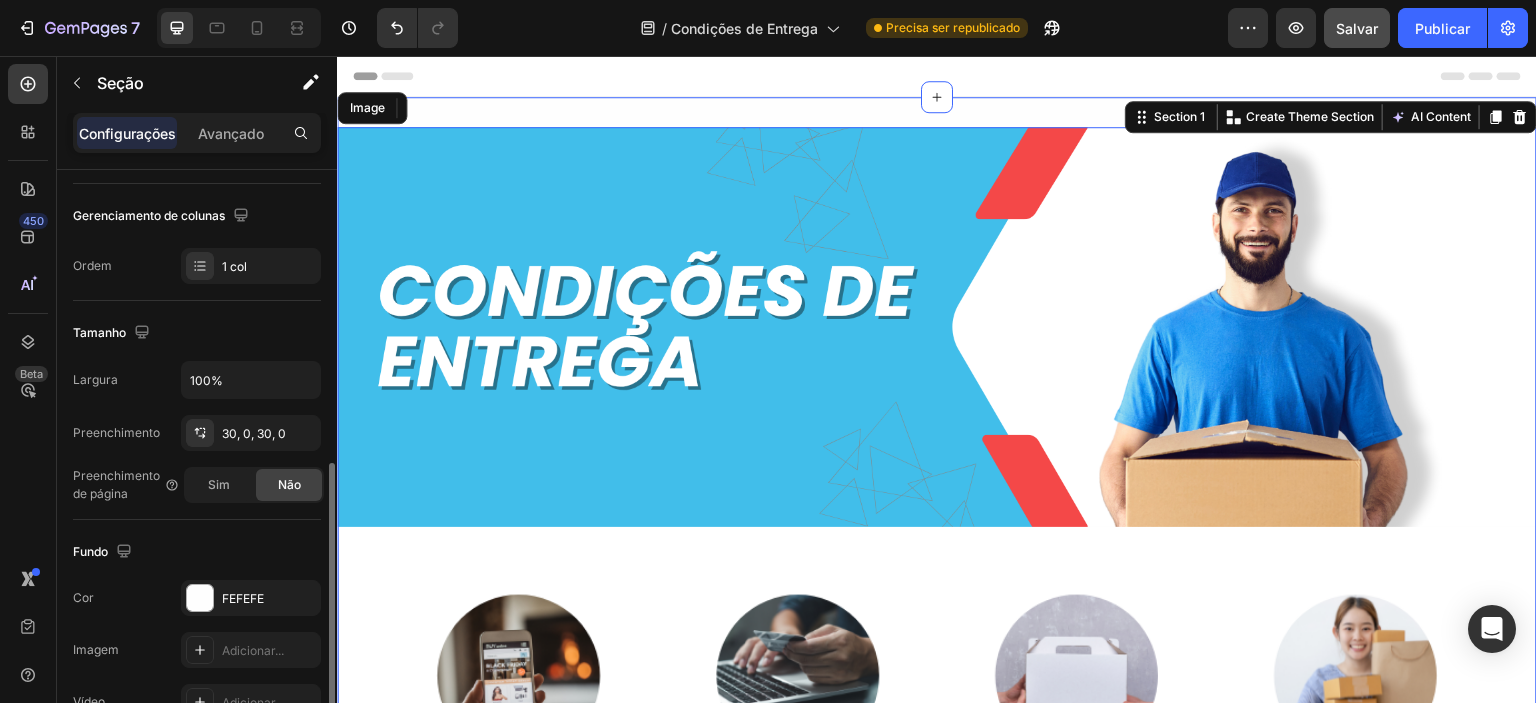 scroll, scrollTop: 400, scrollLeft: 0, axis: vertical 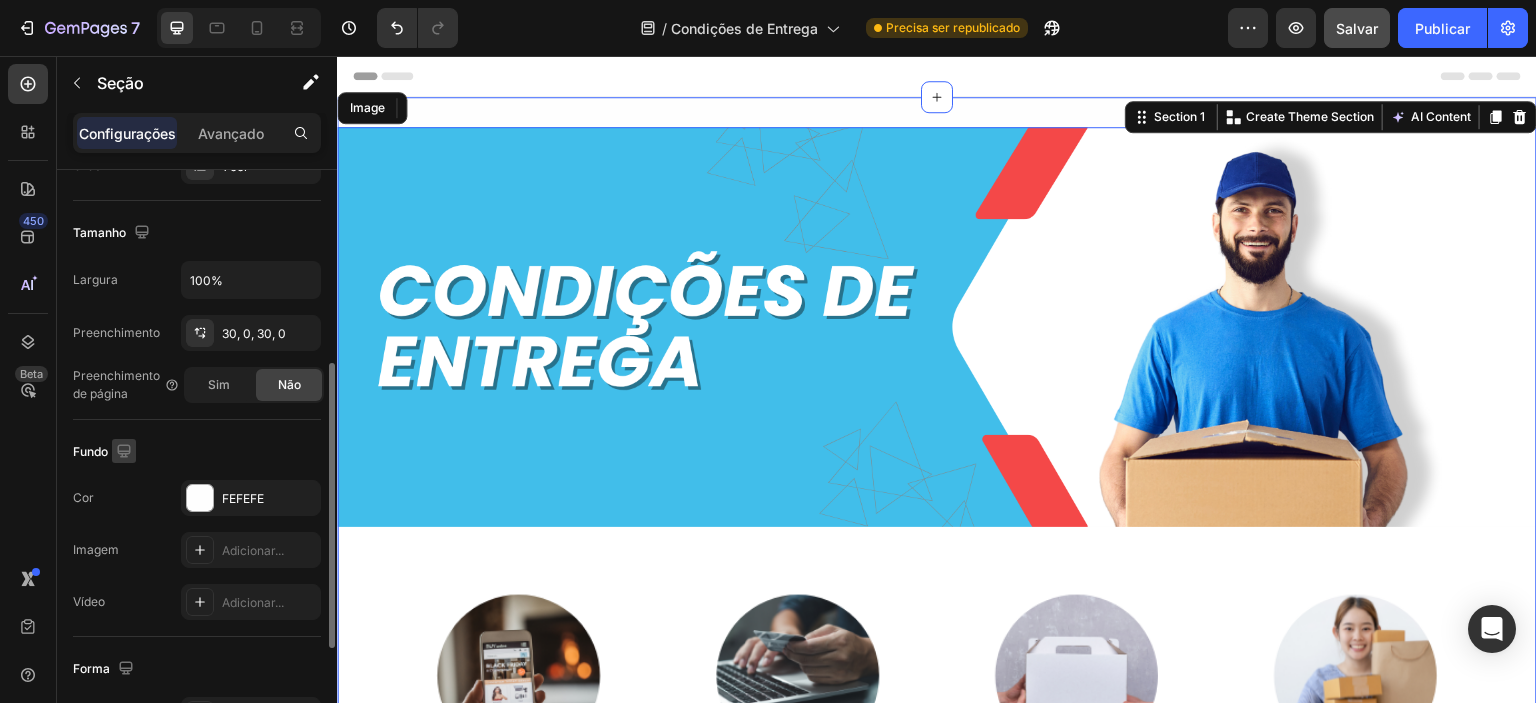 click 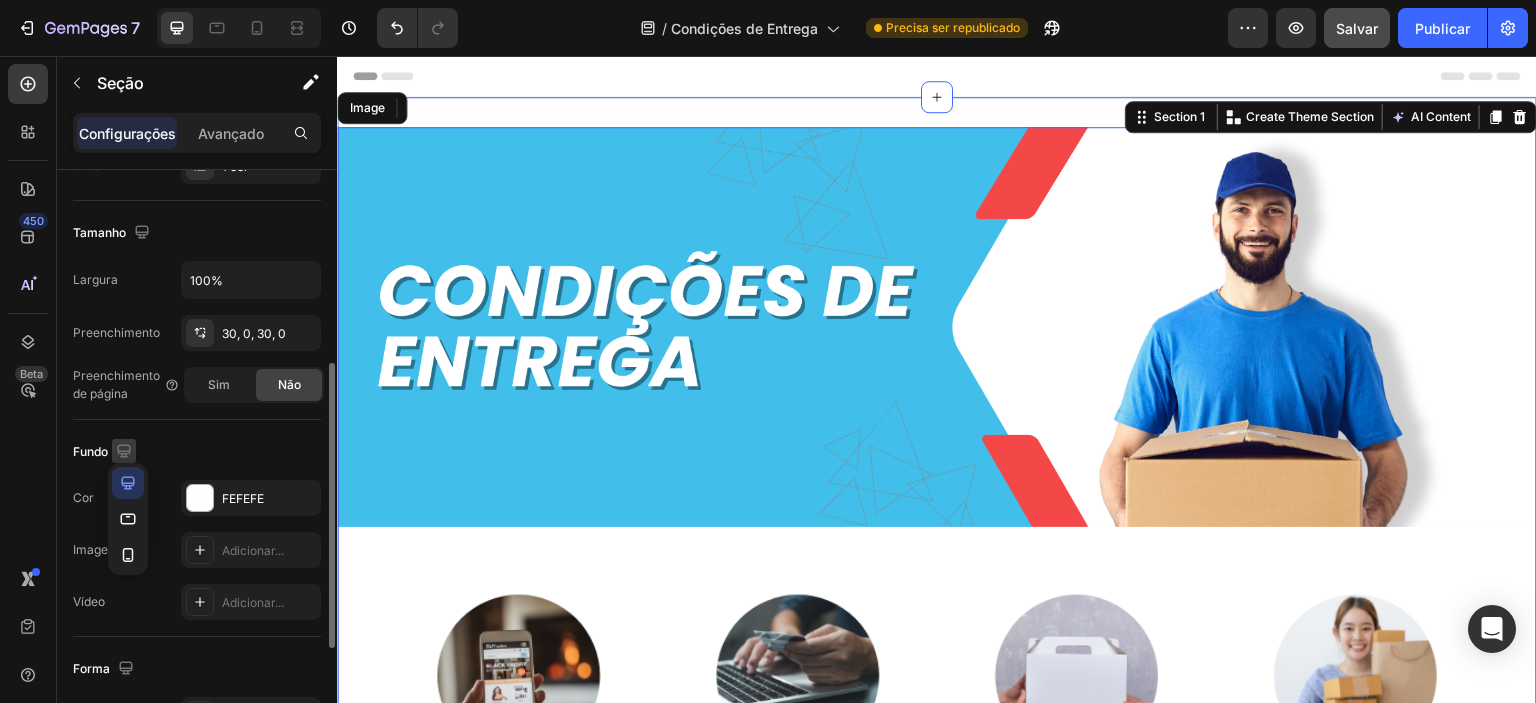 click 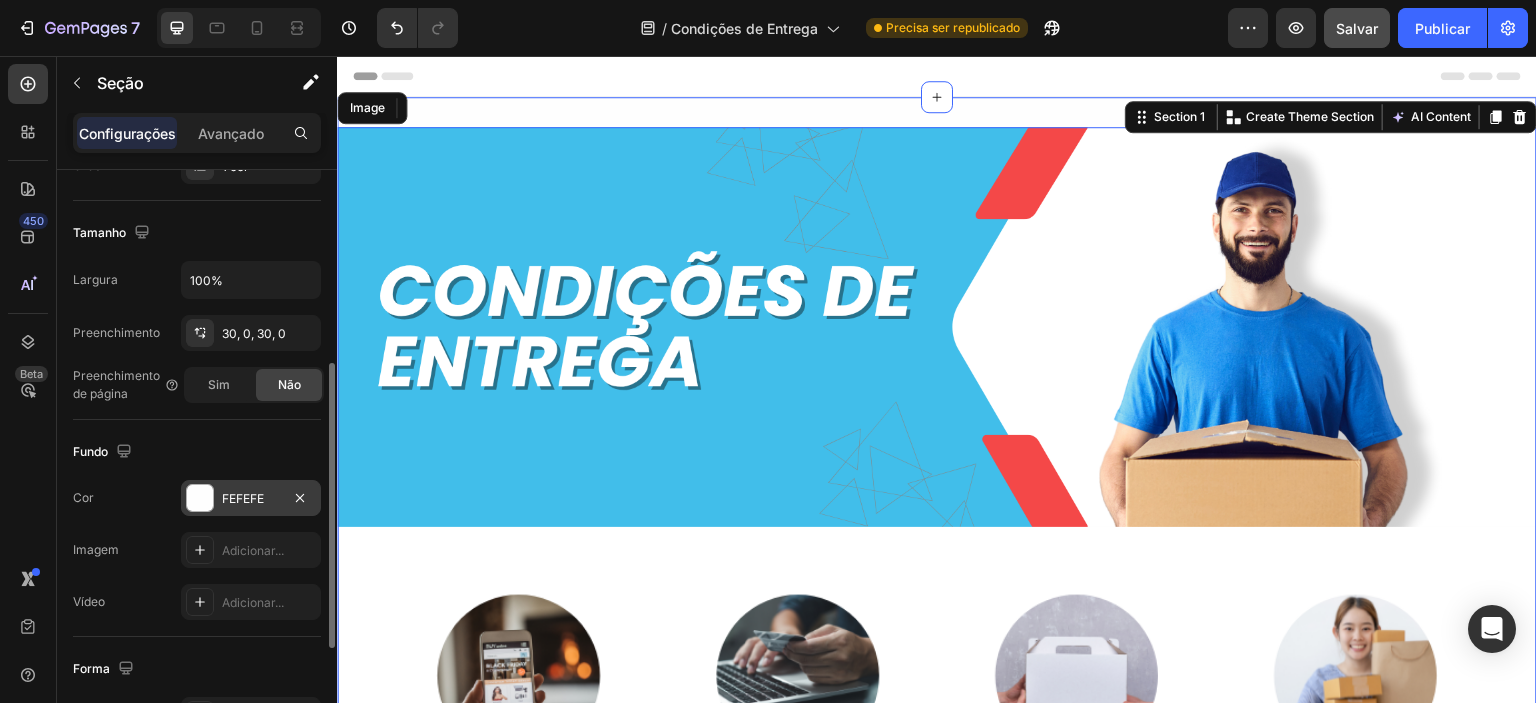 click on "FEFEFE" at bounding box center (243, 498) 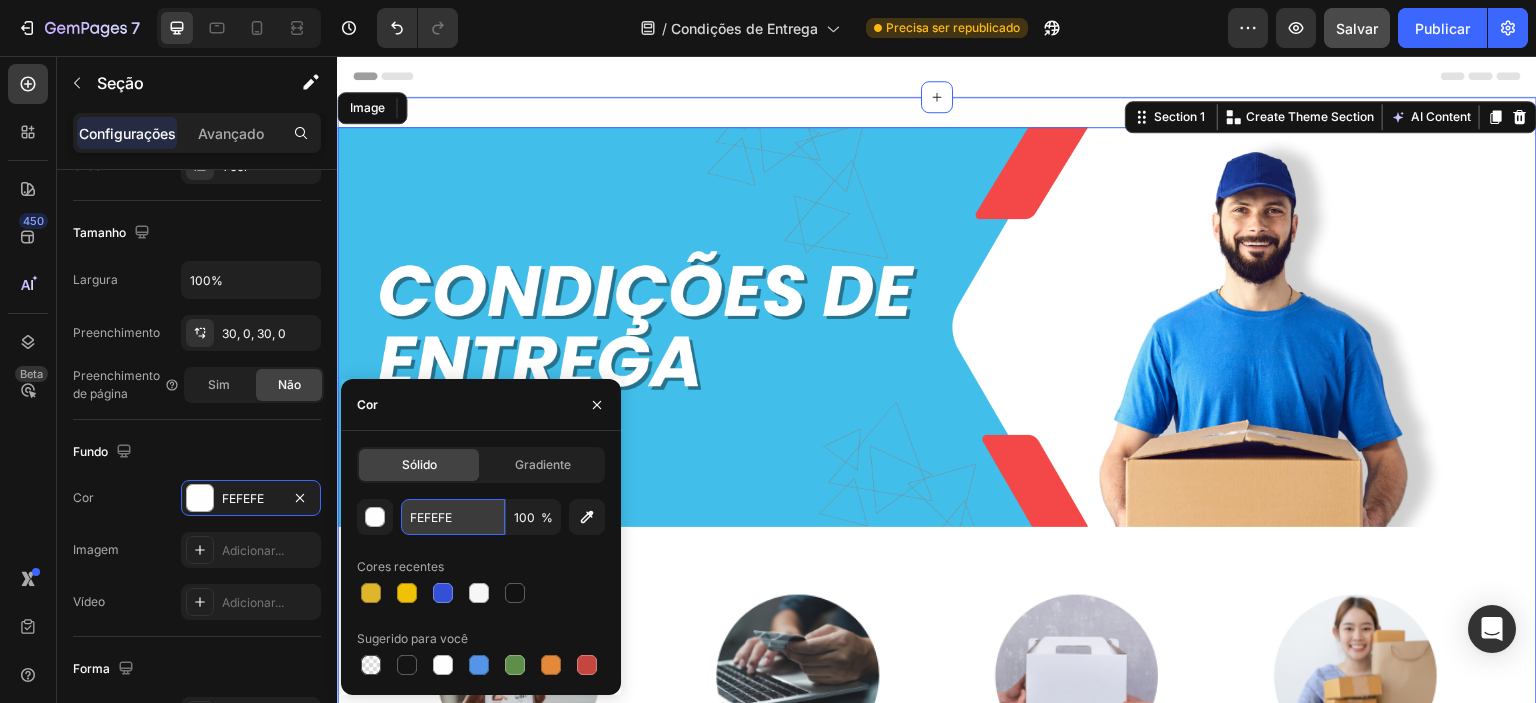 click on "FEFEFE" at bounding box center (453, 517) 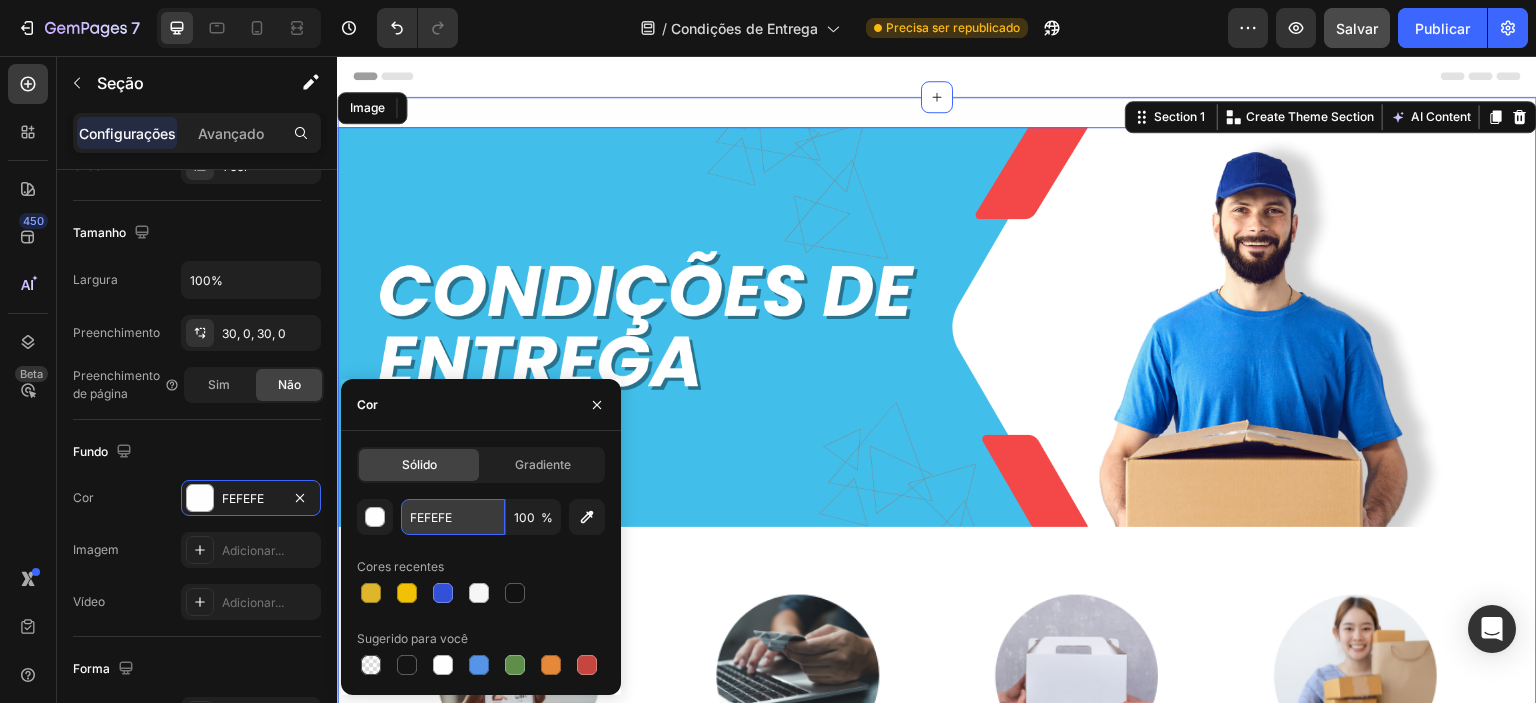 paste on "7F7F7" 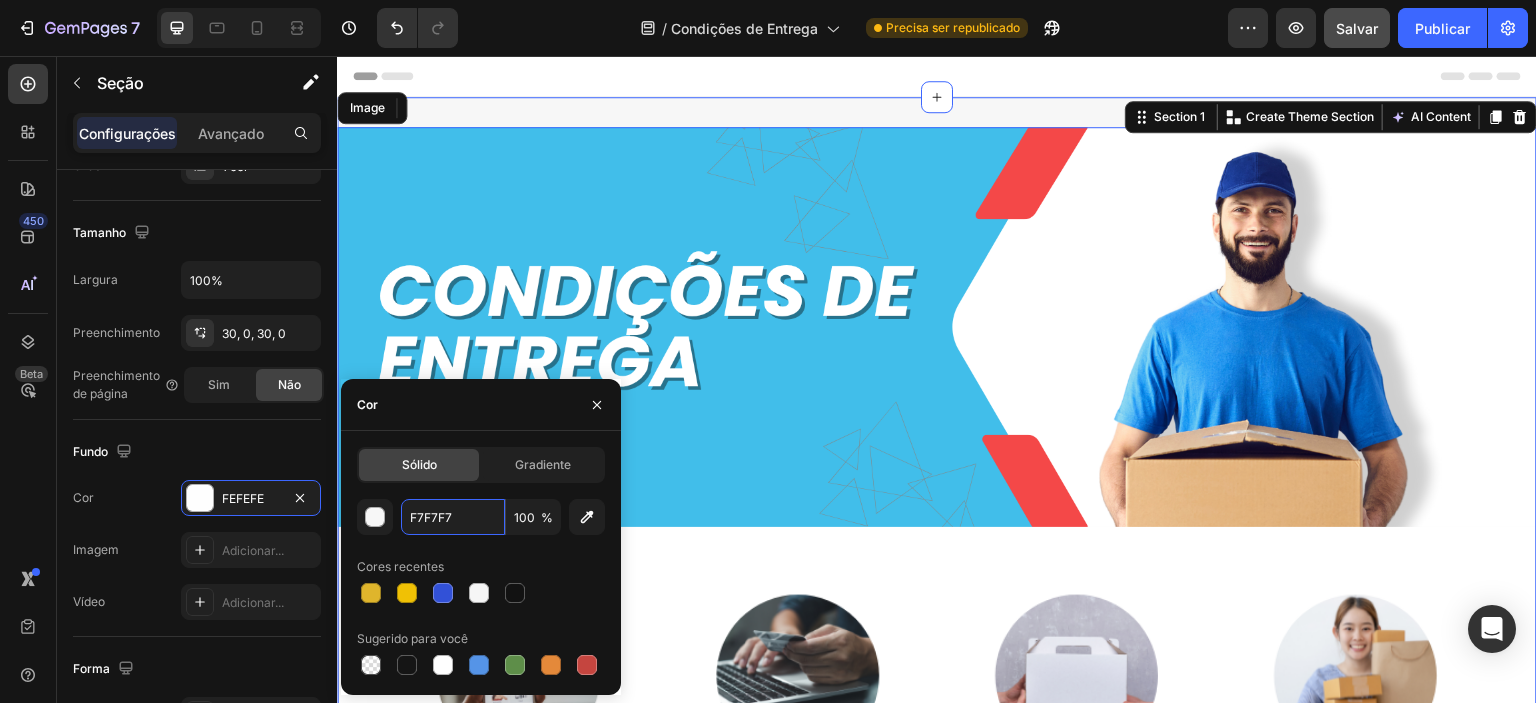 type on "F7F7F7" 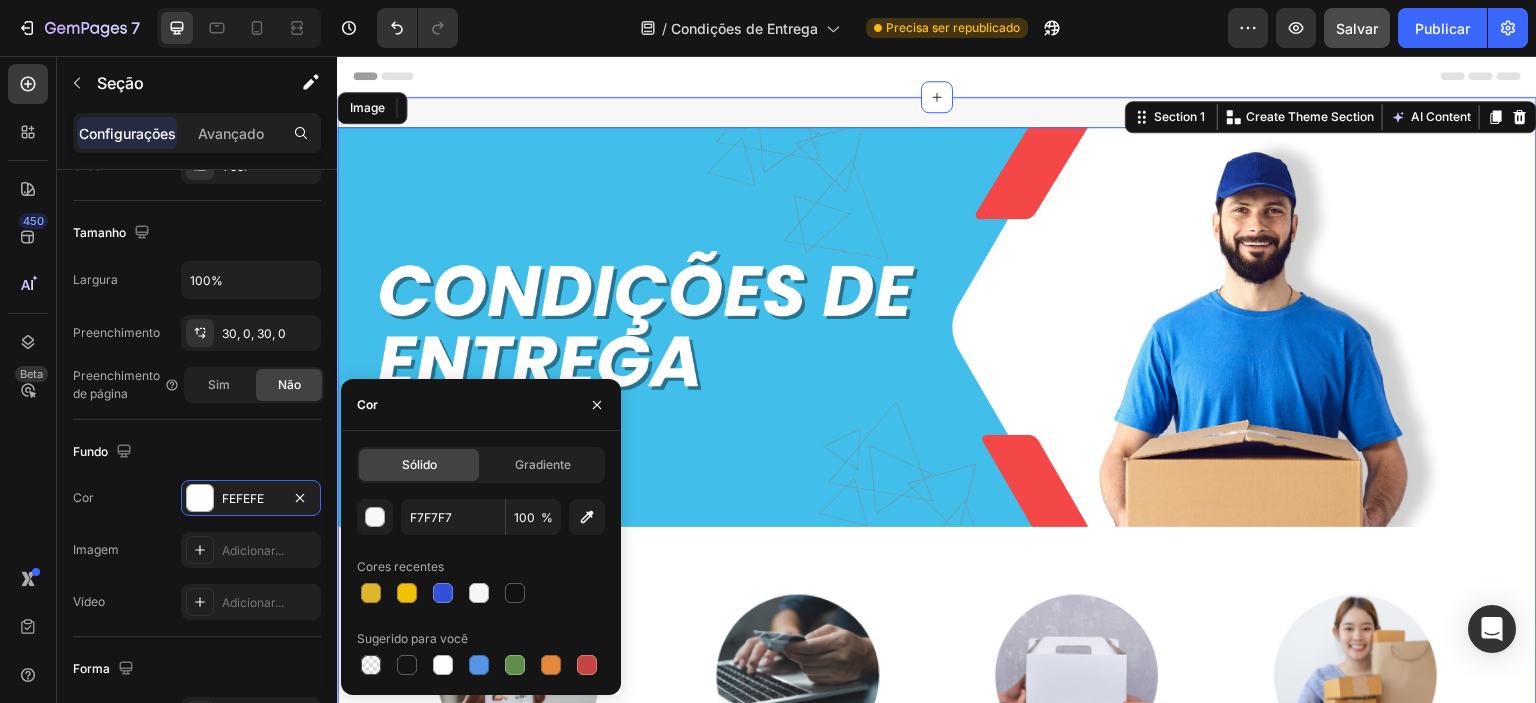 click on "Cor" at bounding box center (481, 405) 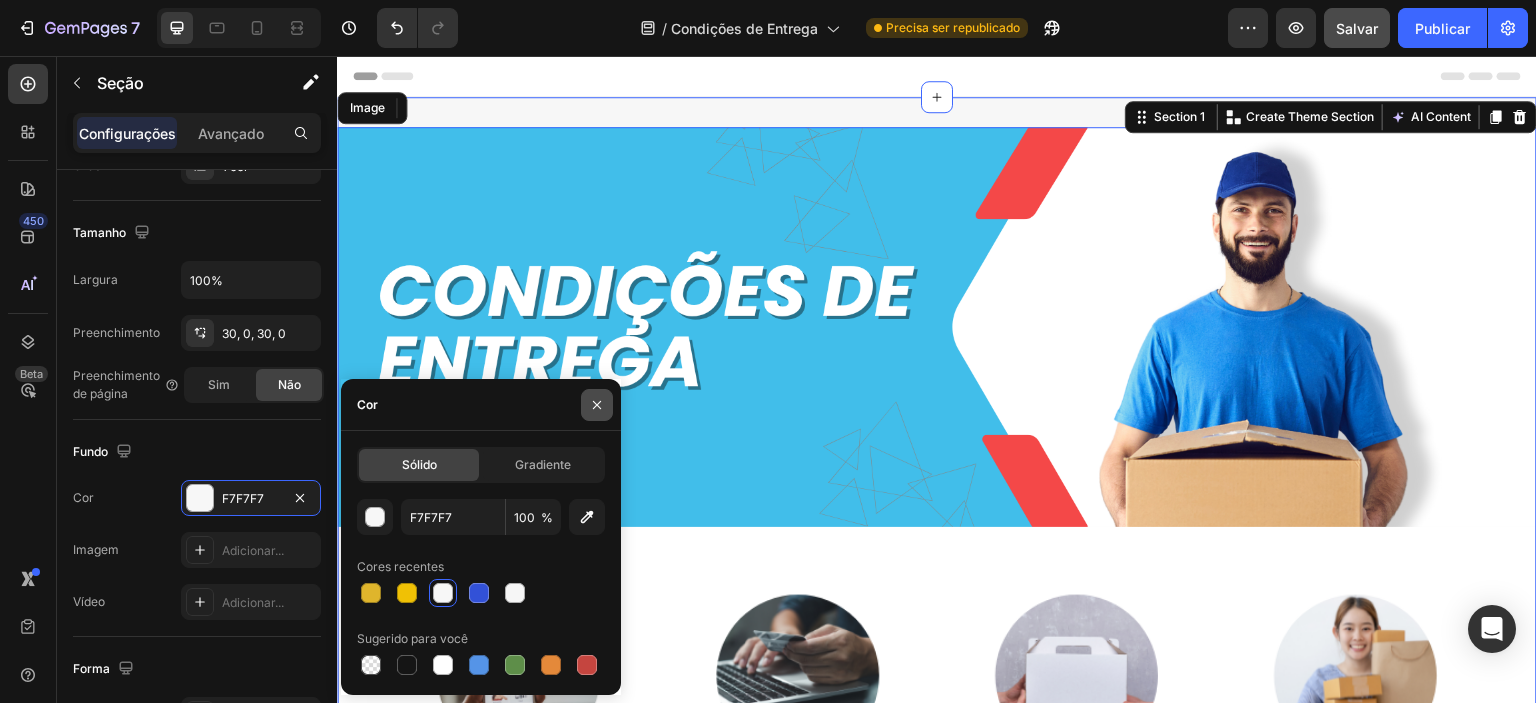 click 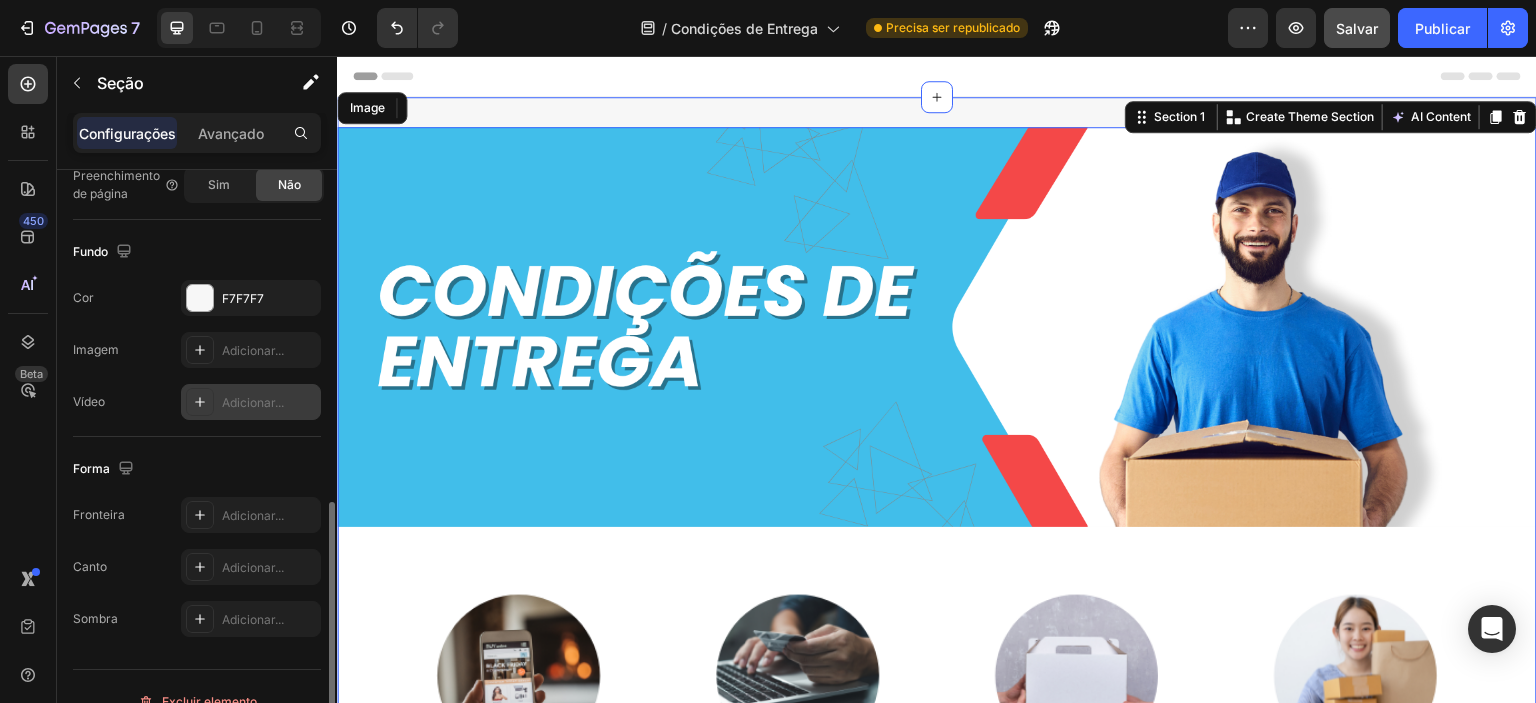 scroll, scrollTop: 628, scrollLeft: 0, axis: vertical 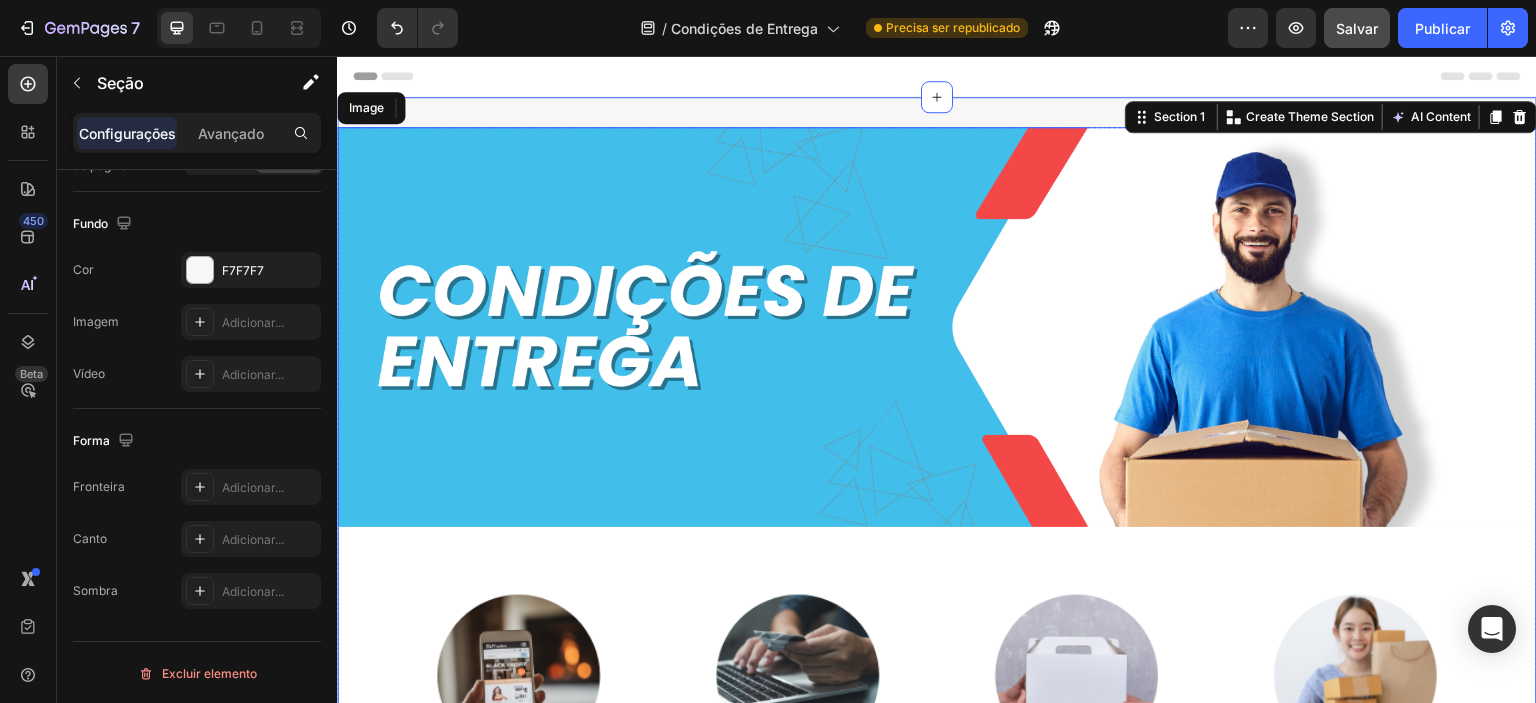 click at bounding box center (937, 699) 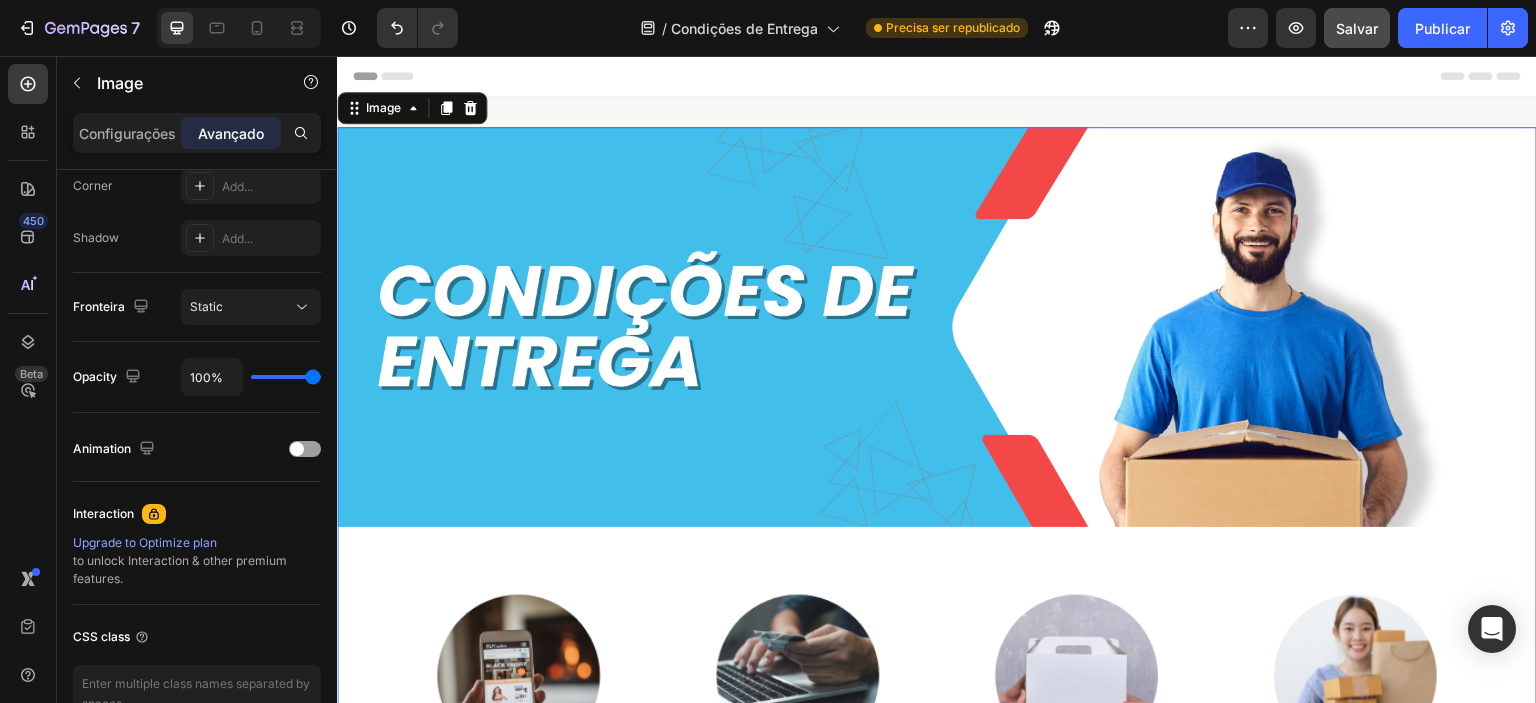 scroll, scrollTop: 0, scrollLeft: 0, axis: both 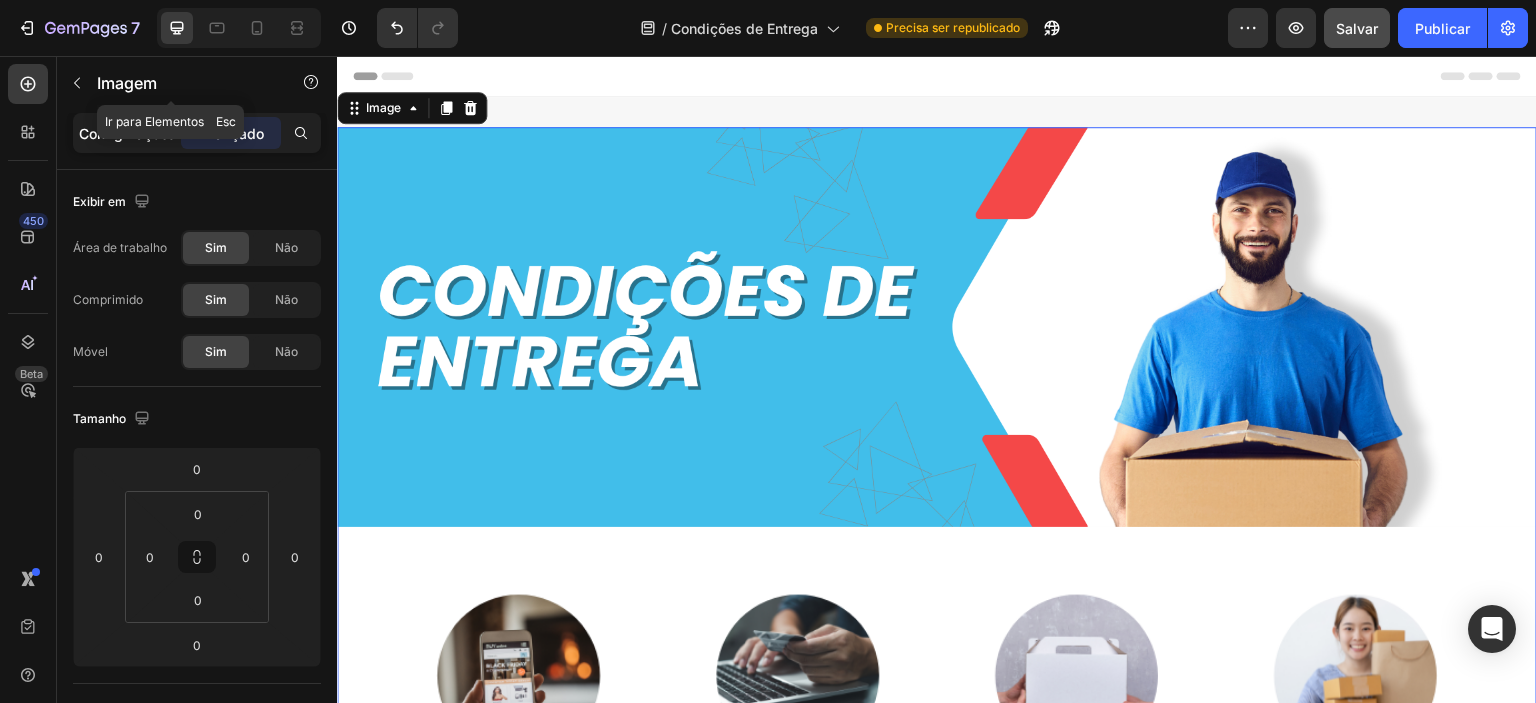 click on "Configurações" at bounding box center [127, 133] 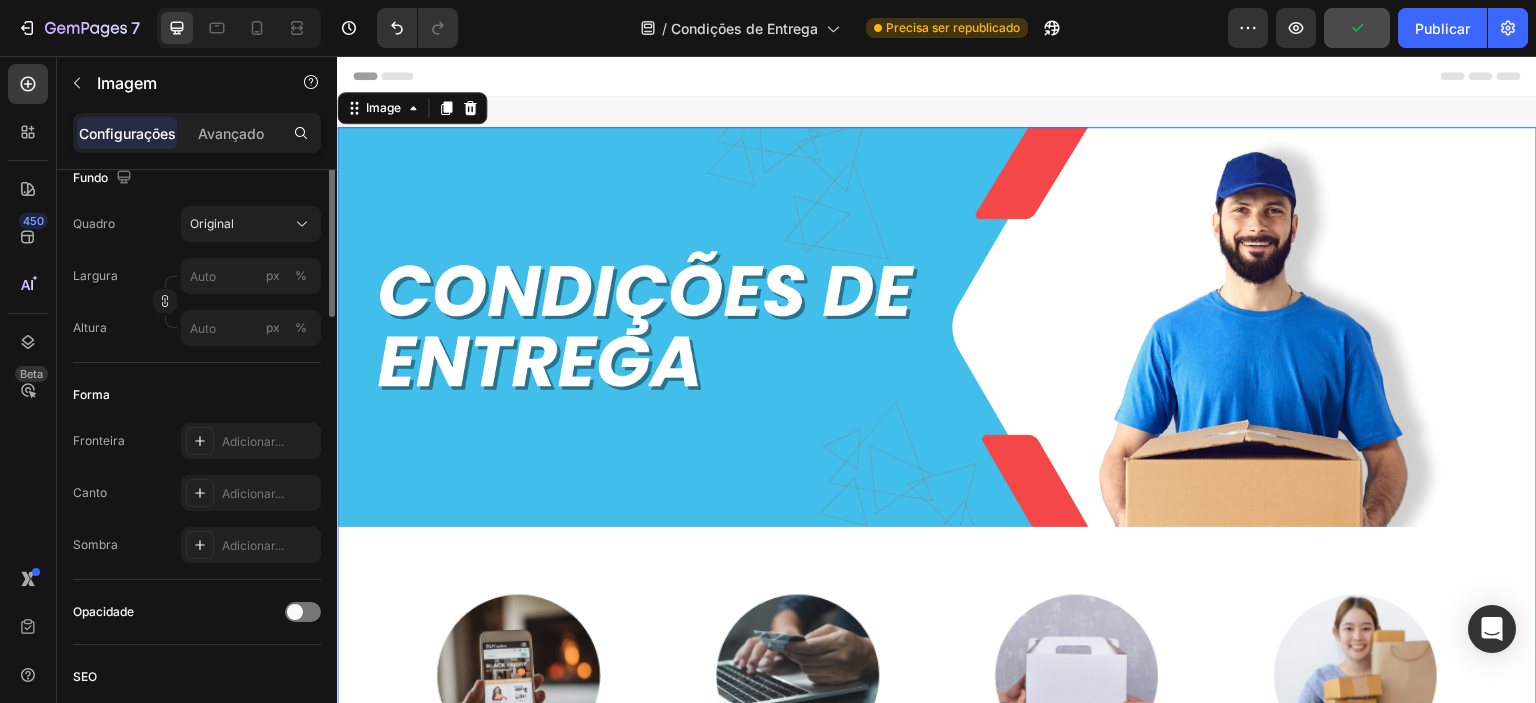 scroll, scrollTop: 300, scrollLeft: 0, axis: vertical 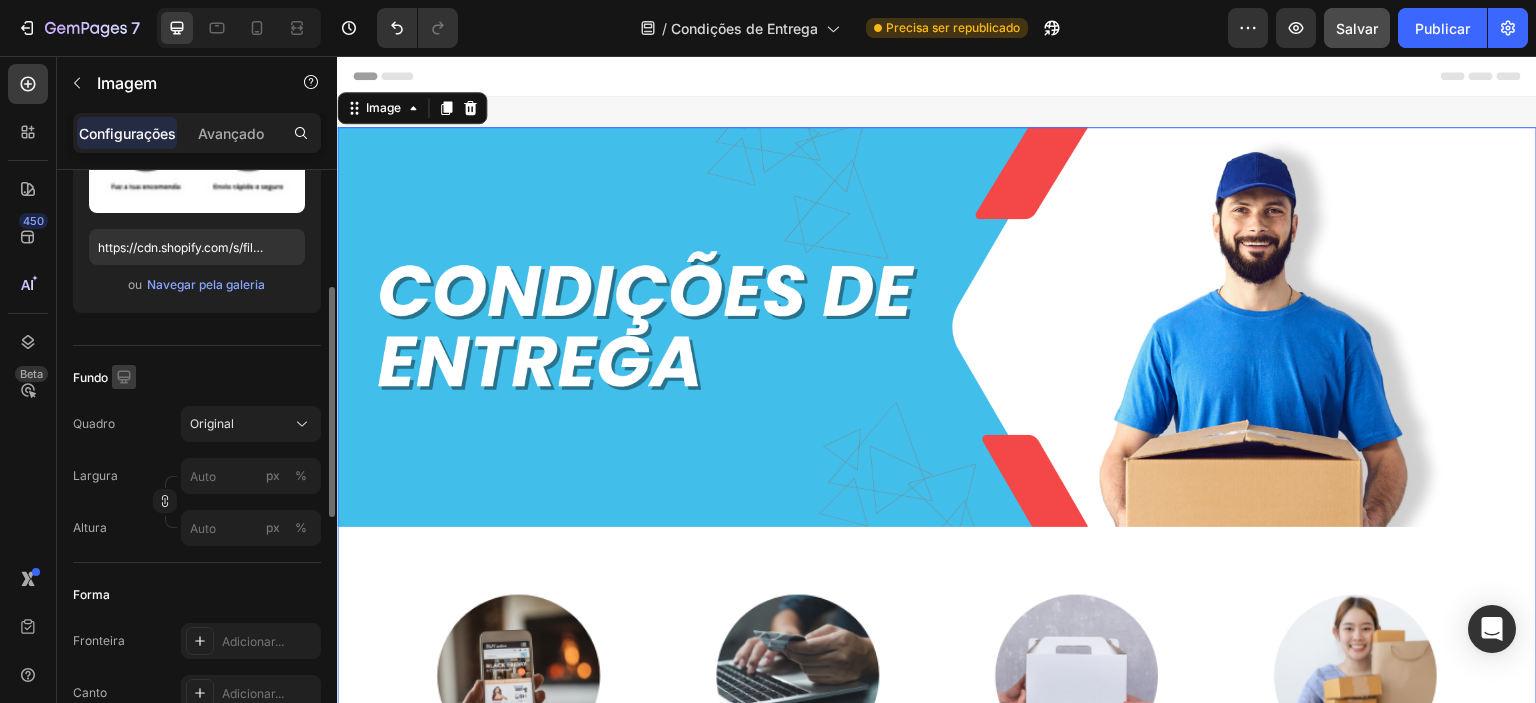 click 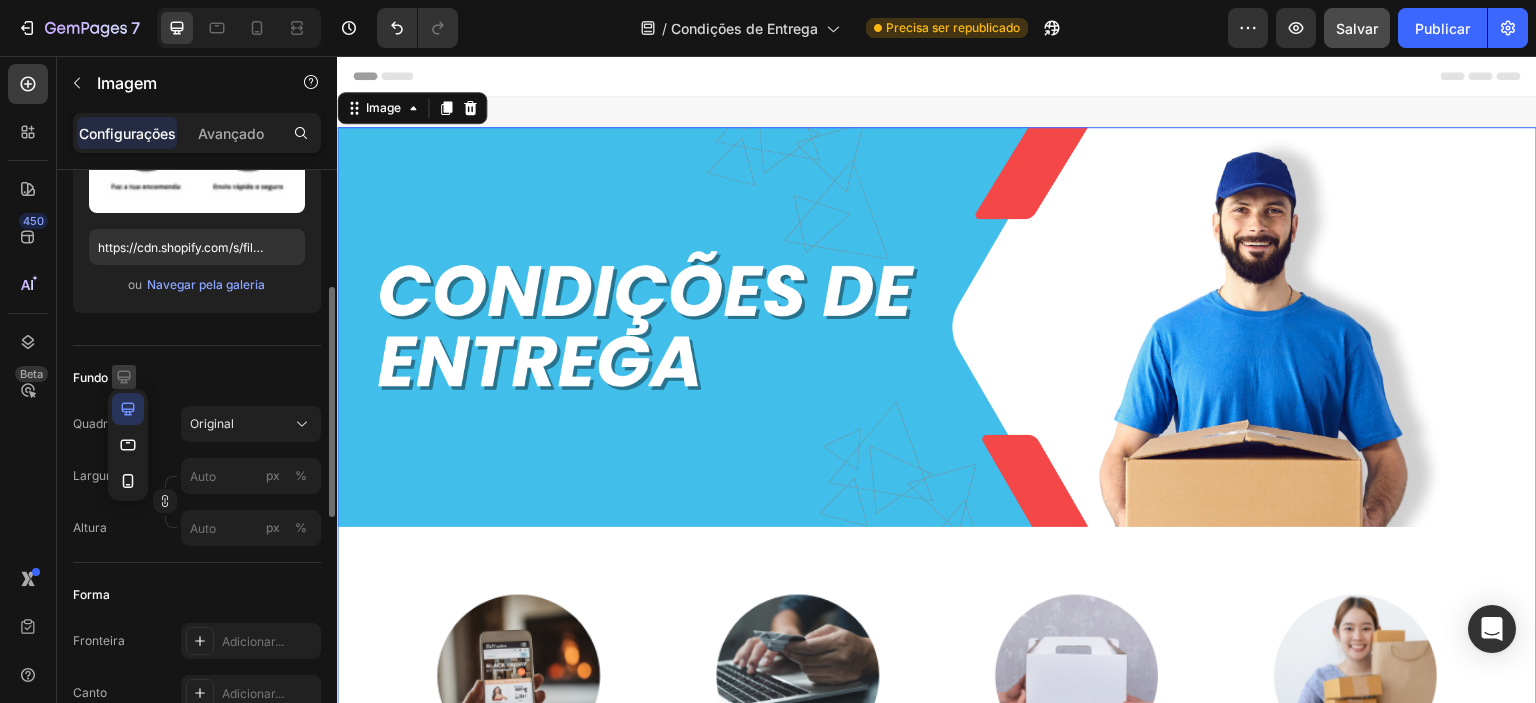 click 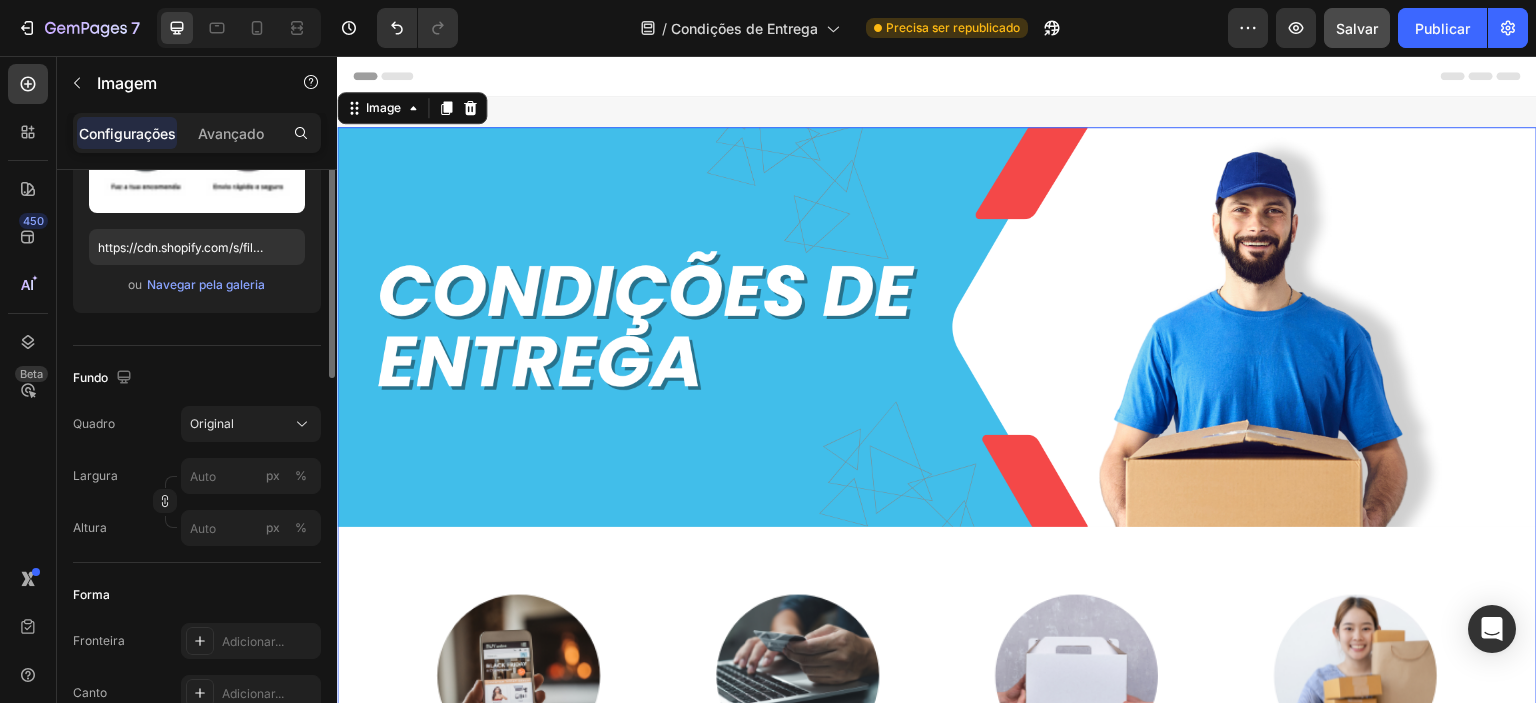 scroll, scrollTop: 200, scrollLeft: 0, axis: vertical 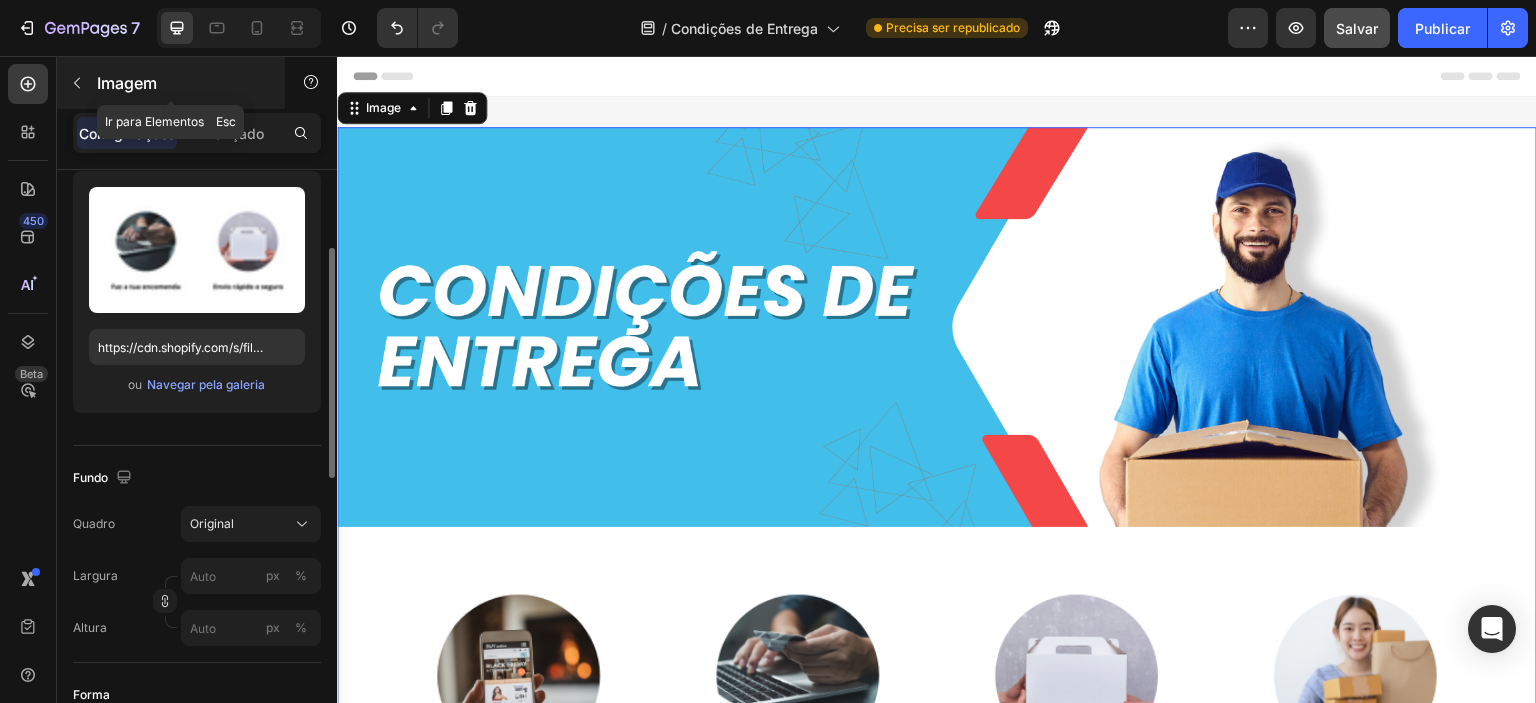 click 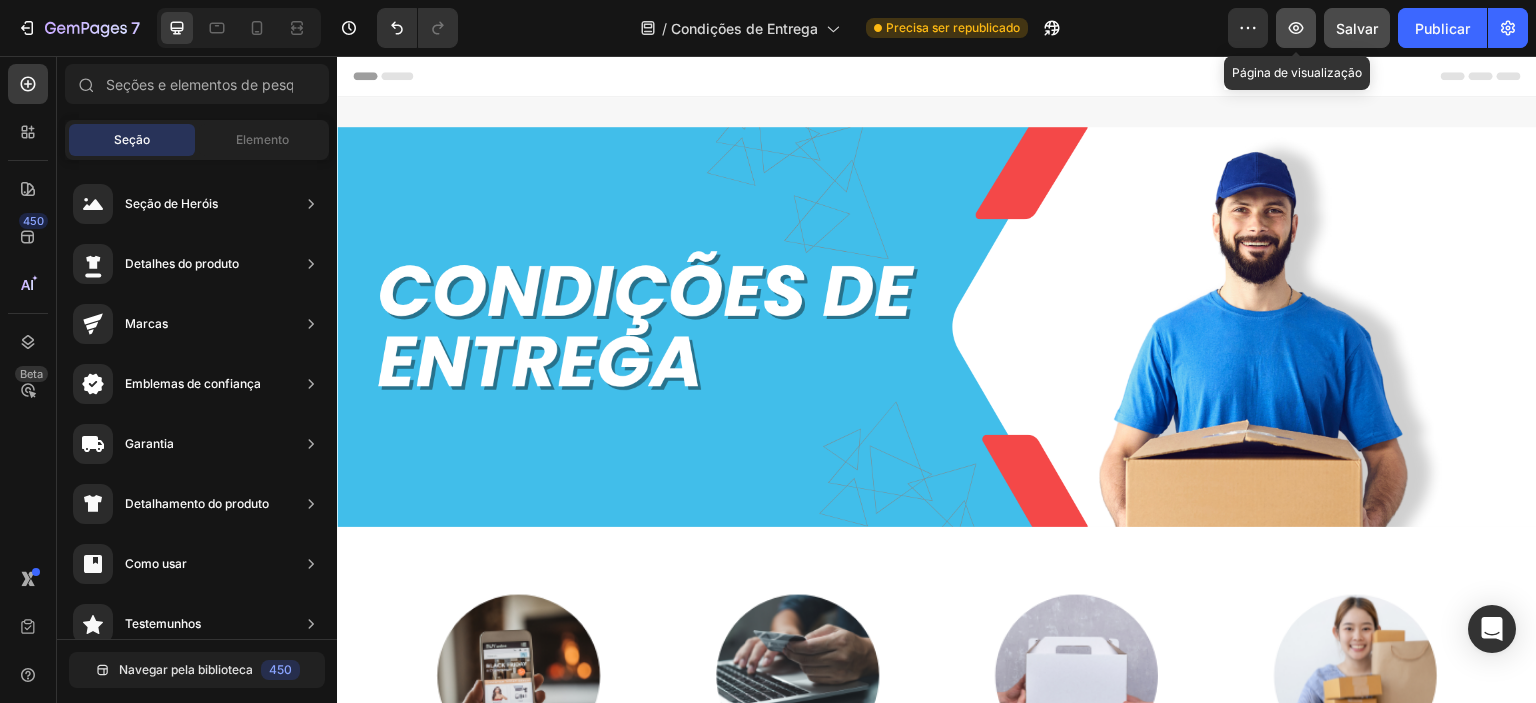 click 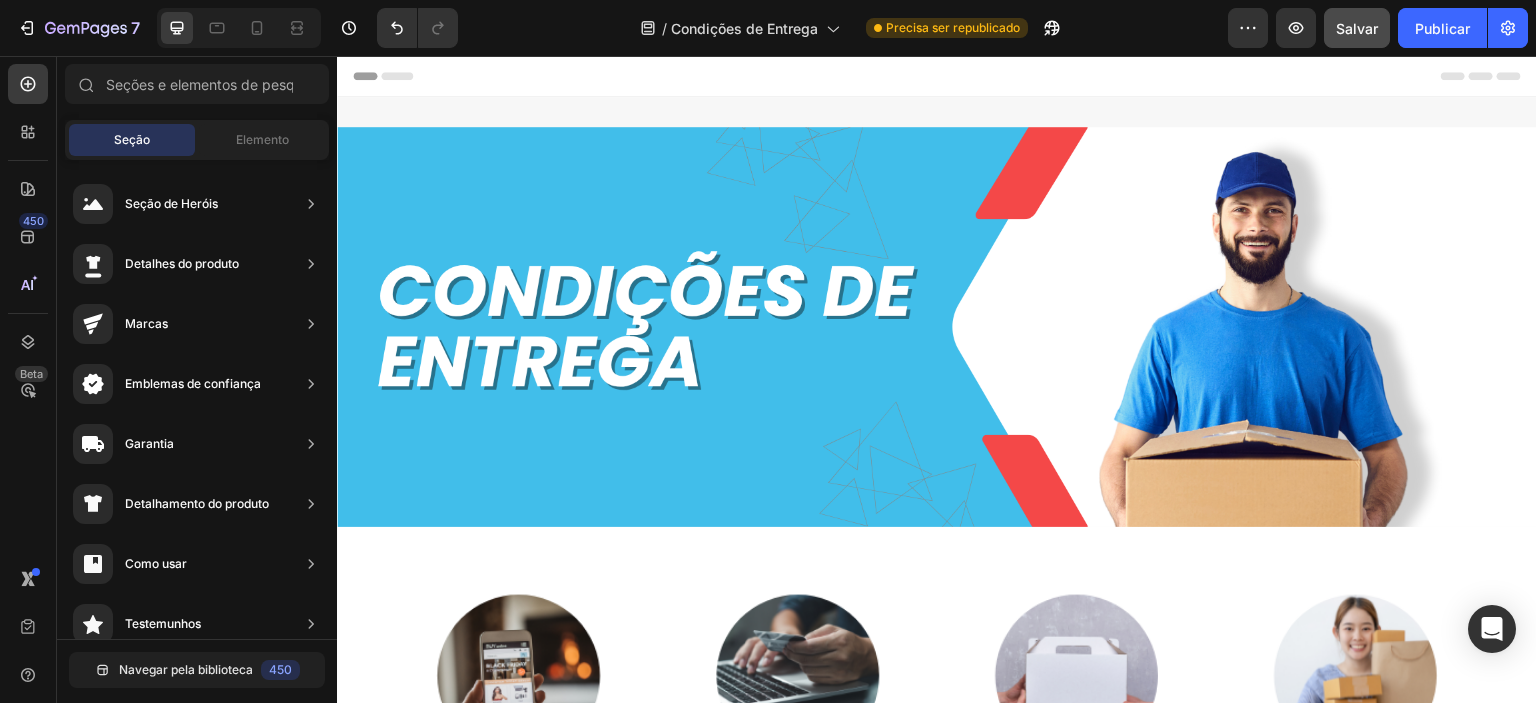 click on "Visualização Salvar Publicar" at bounding box center [1378, 28] 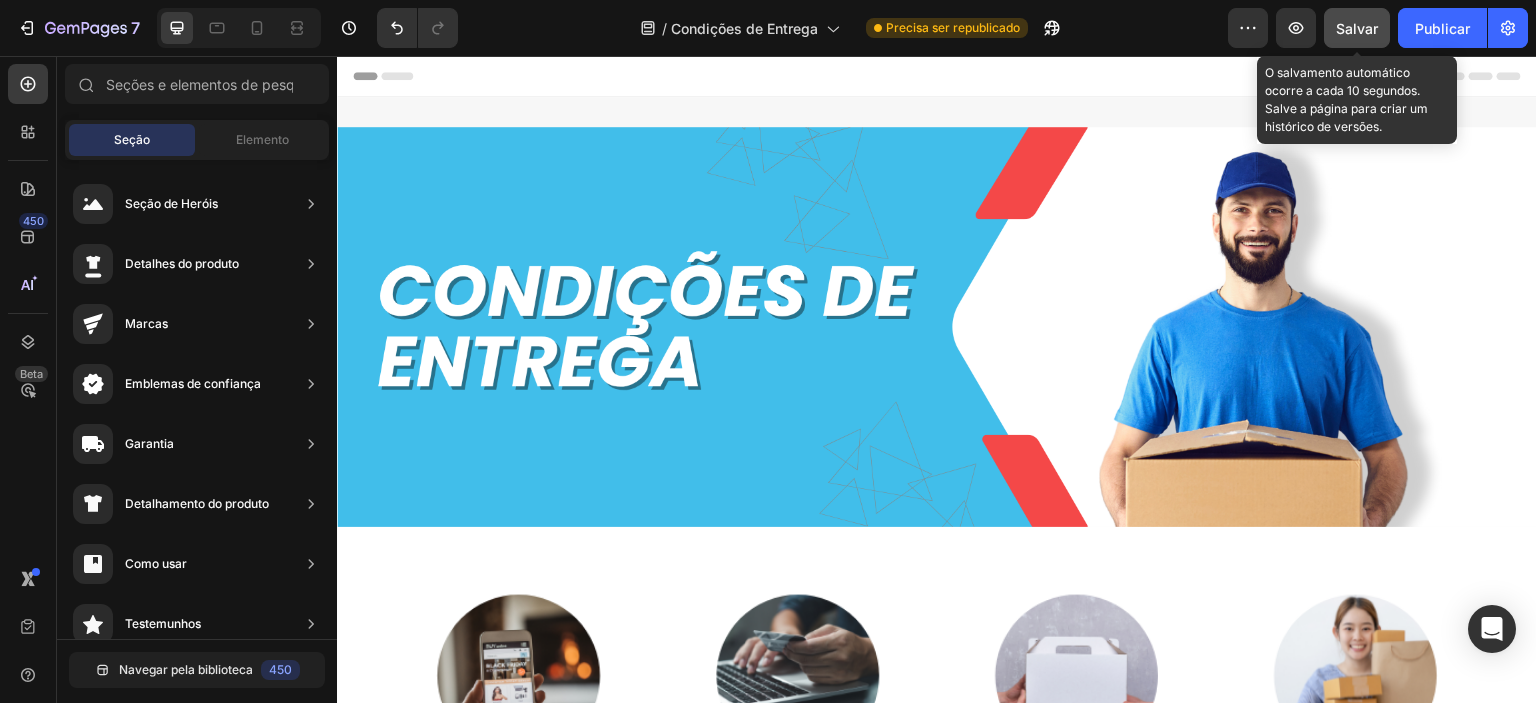 click on "Salvar" at bounding box center [1357, 28] 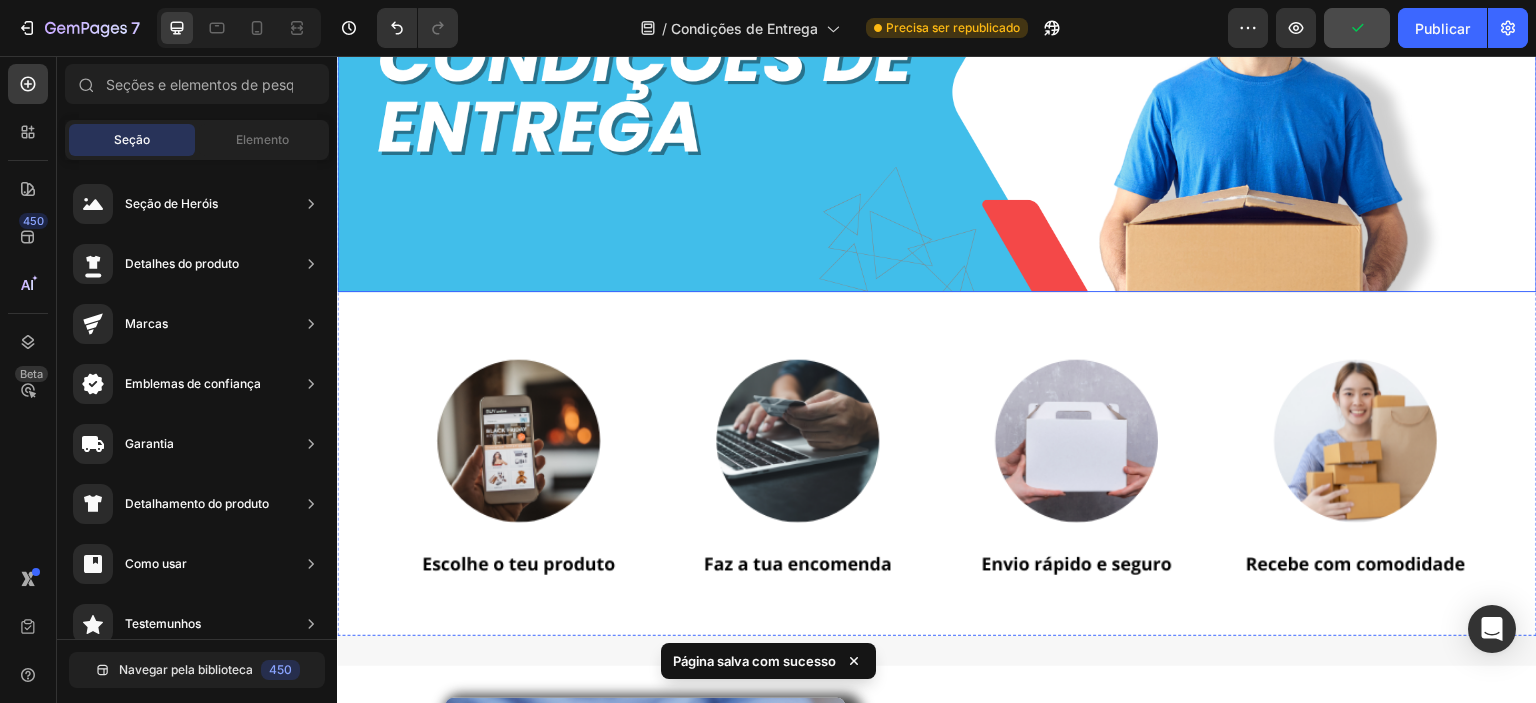 scroll, scrollTop: 300, scrollLeft: 0, axis: vertical 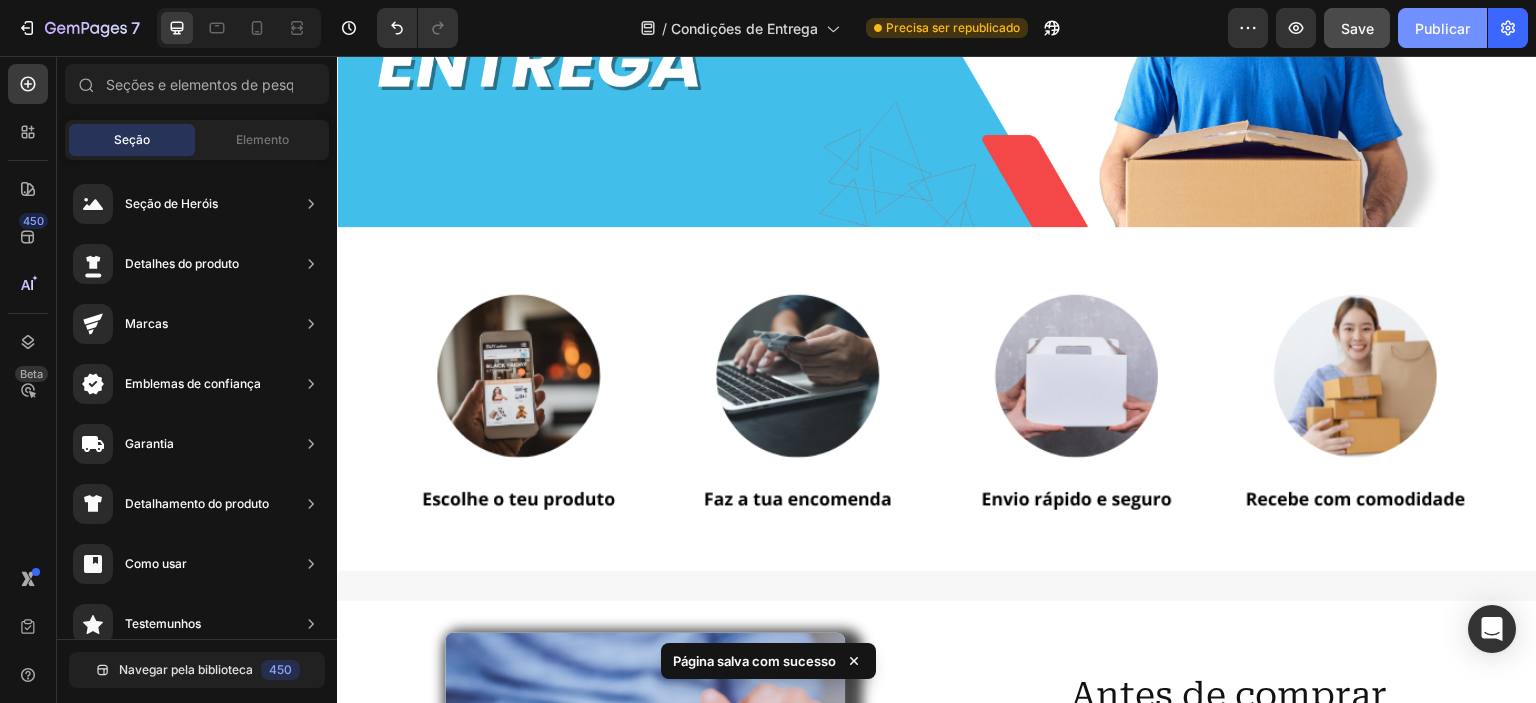 click on "Publicar" at bounding box center (1442, 28) 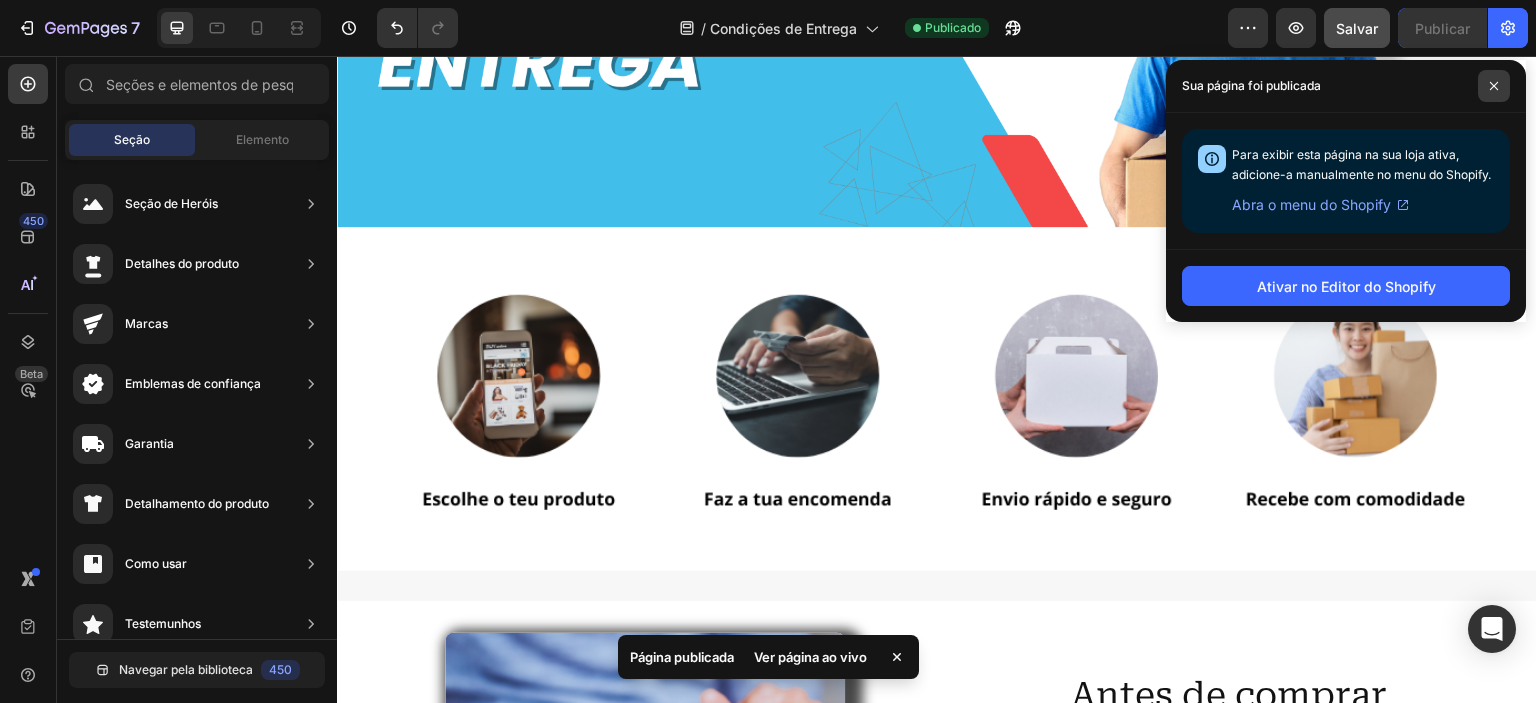 click at bounding box center [1494, 86] 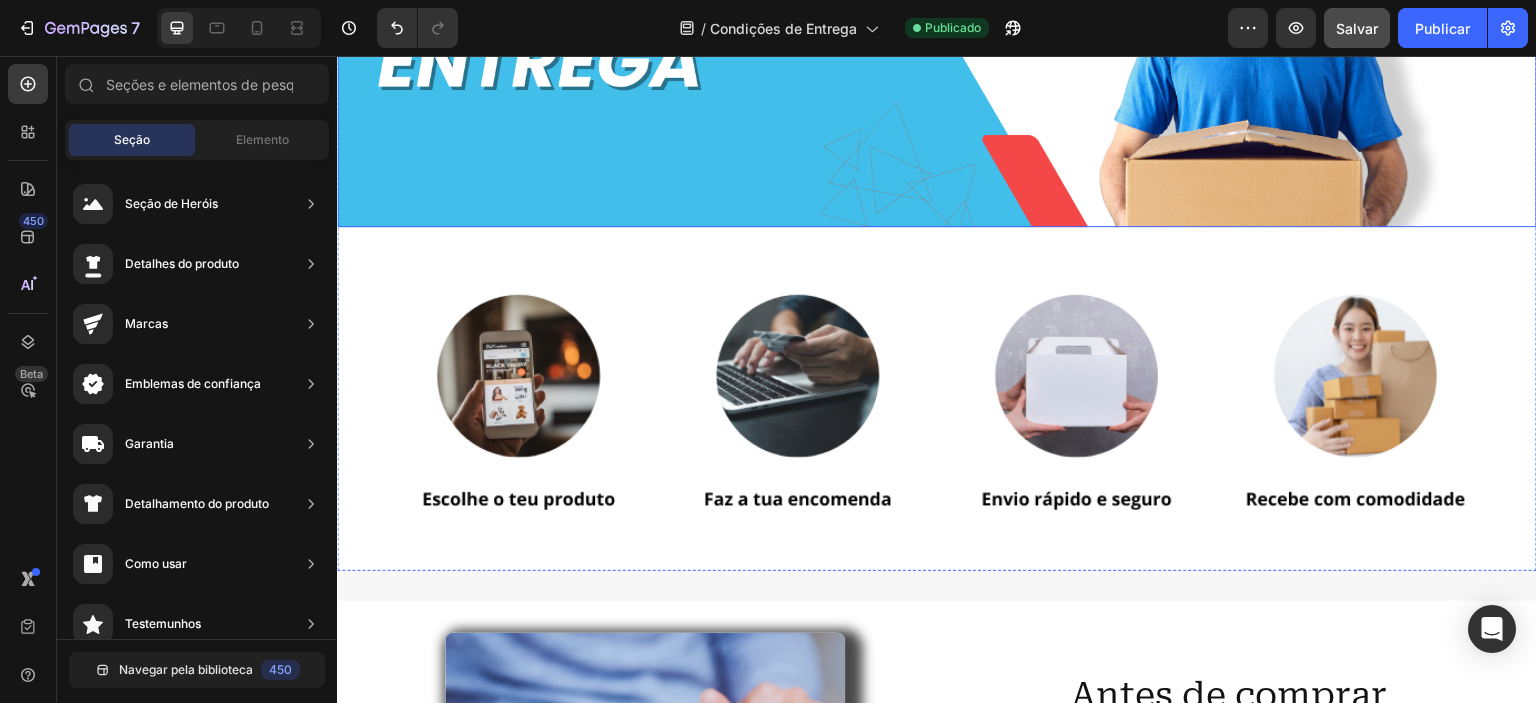 click at bounding box center [937, 27] 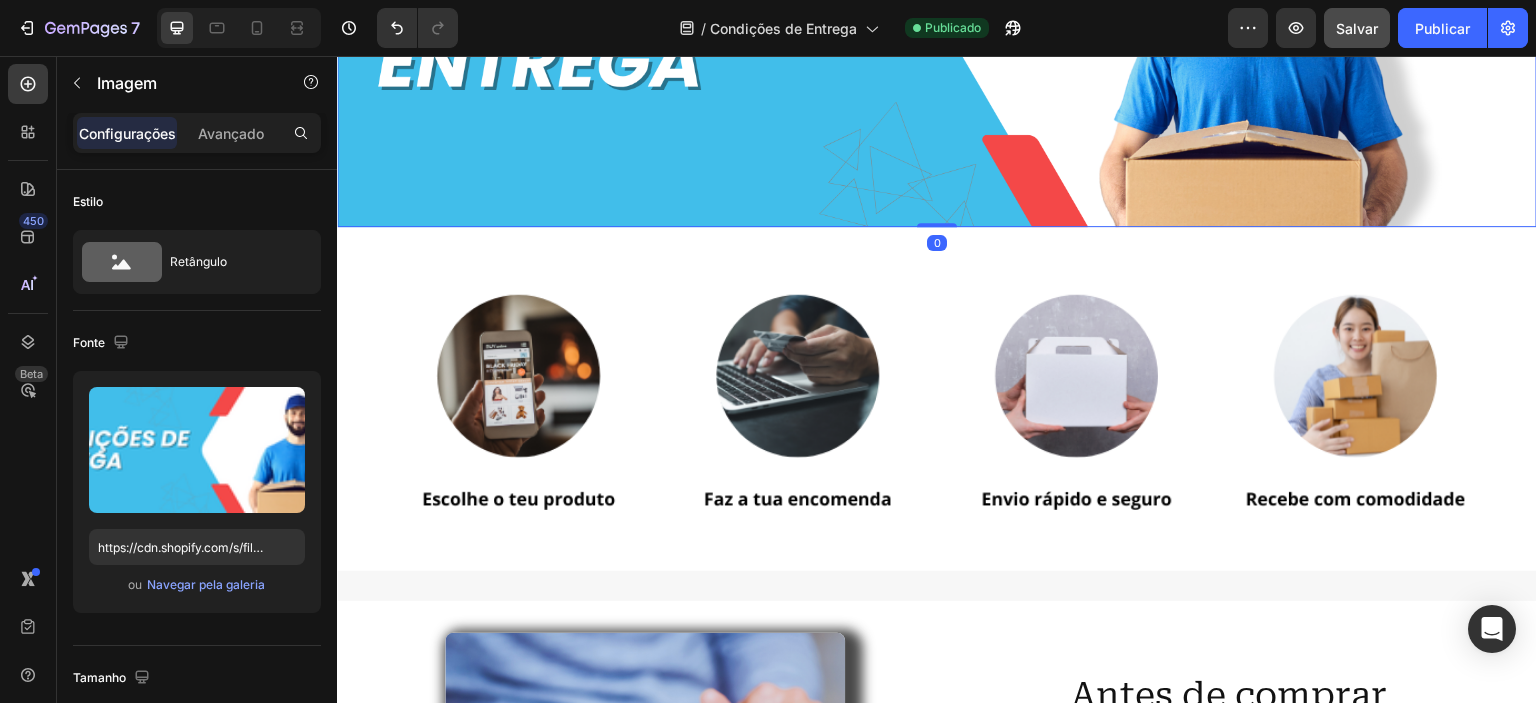 scroll, scrollTop: 0, scrollLeft: 0, axis: both 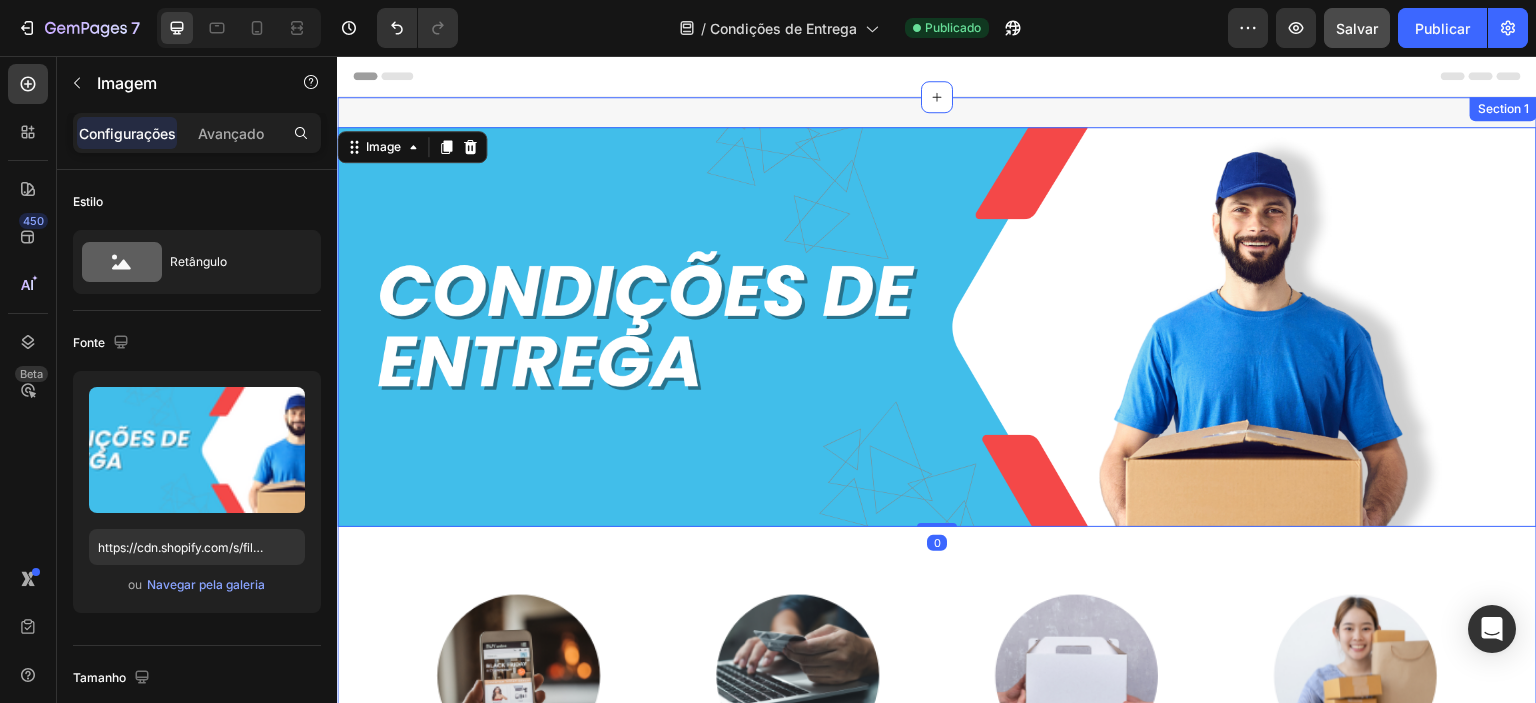 click on "Image   0 Image Row Section 1" at bounding box center (937, 499) 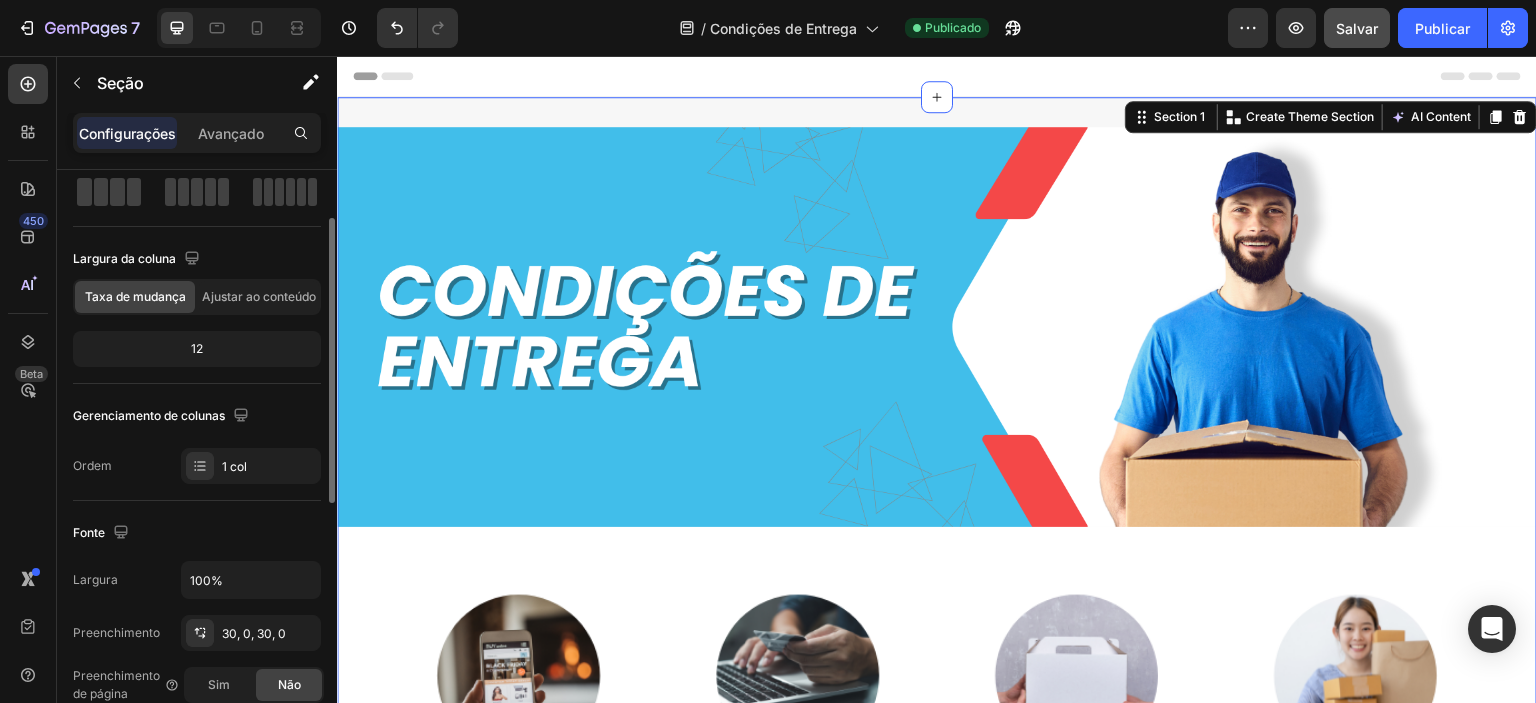 scroll, scrollTop: 400, scrollLeft: 0, axis: vertical 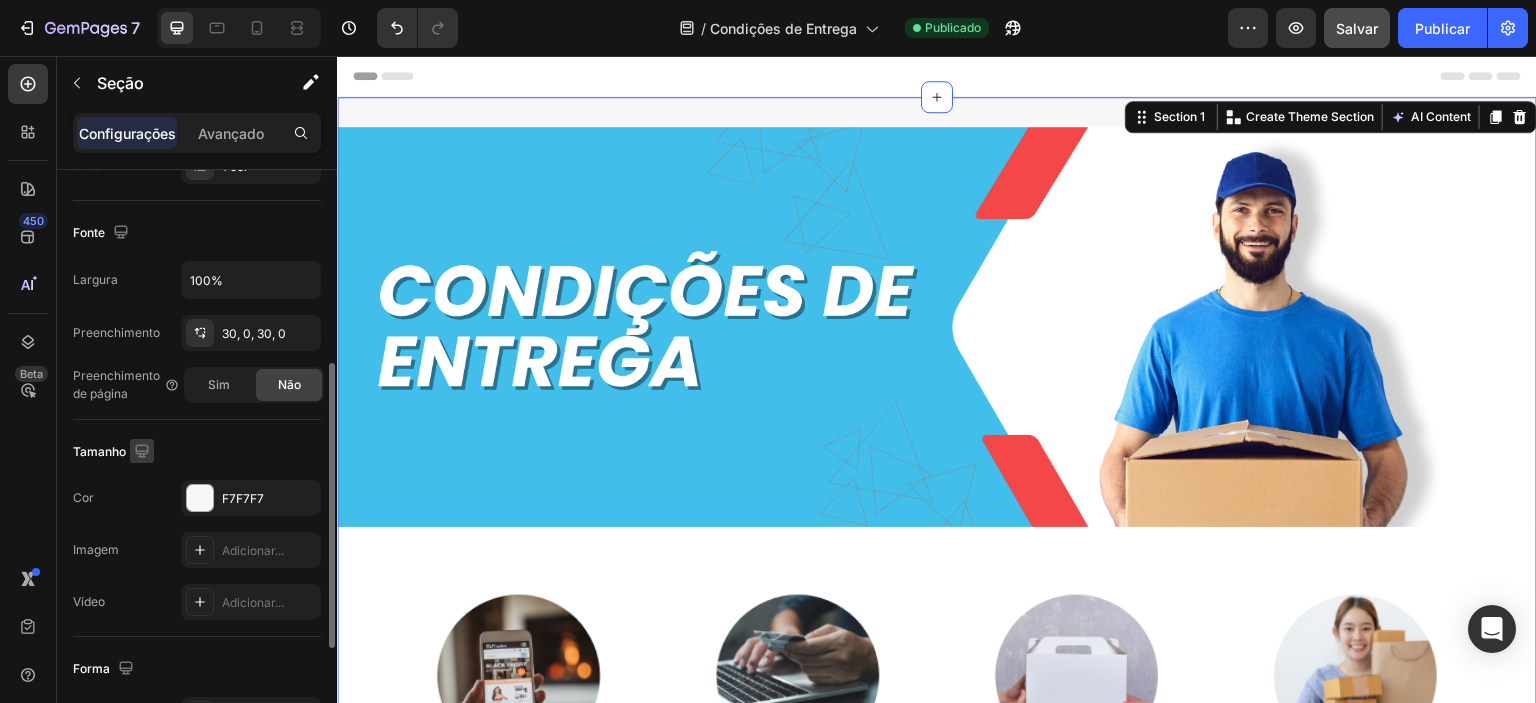 click 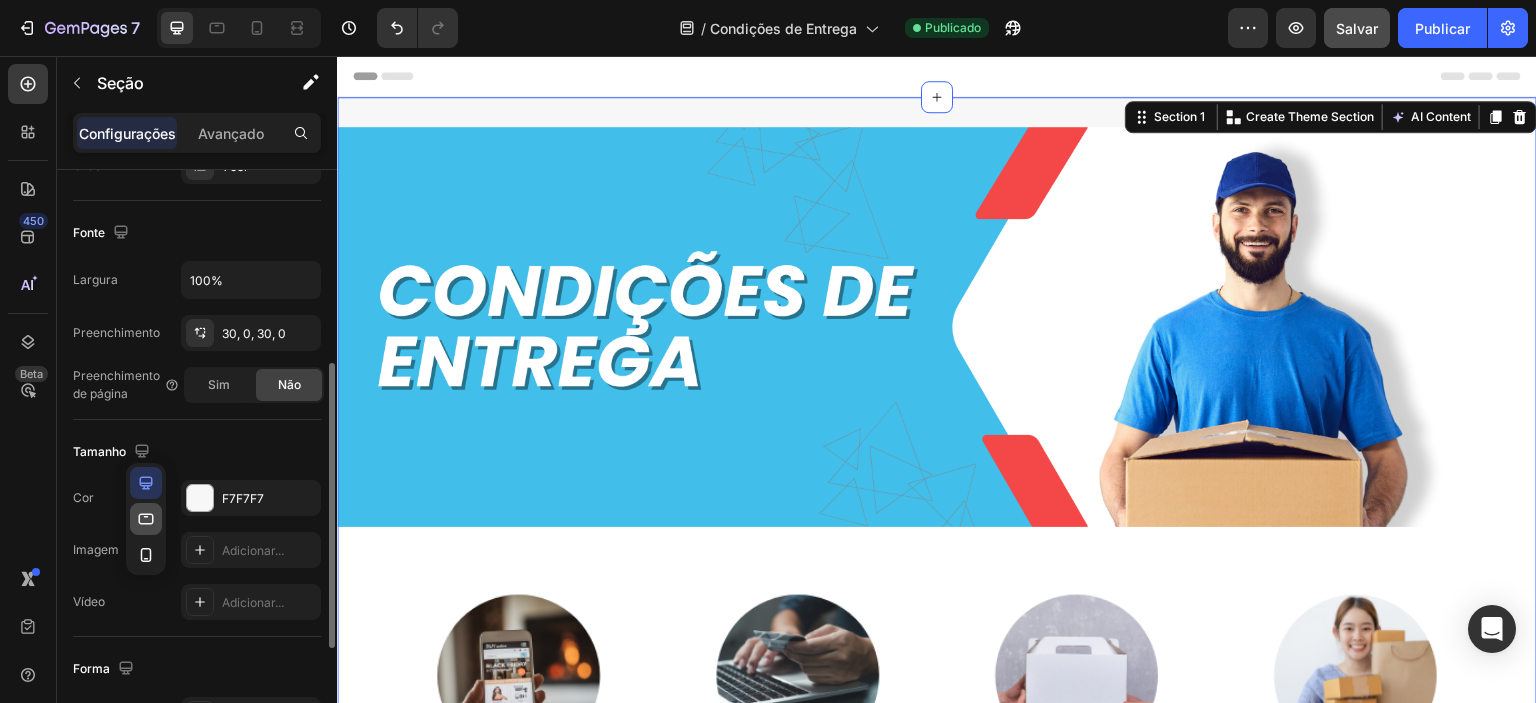 click 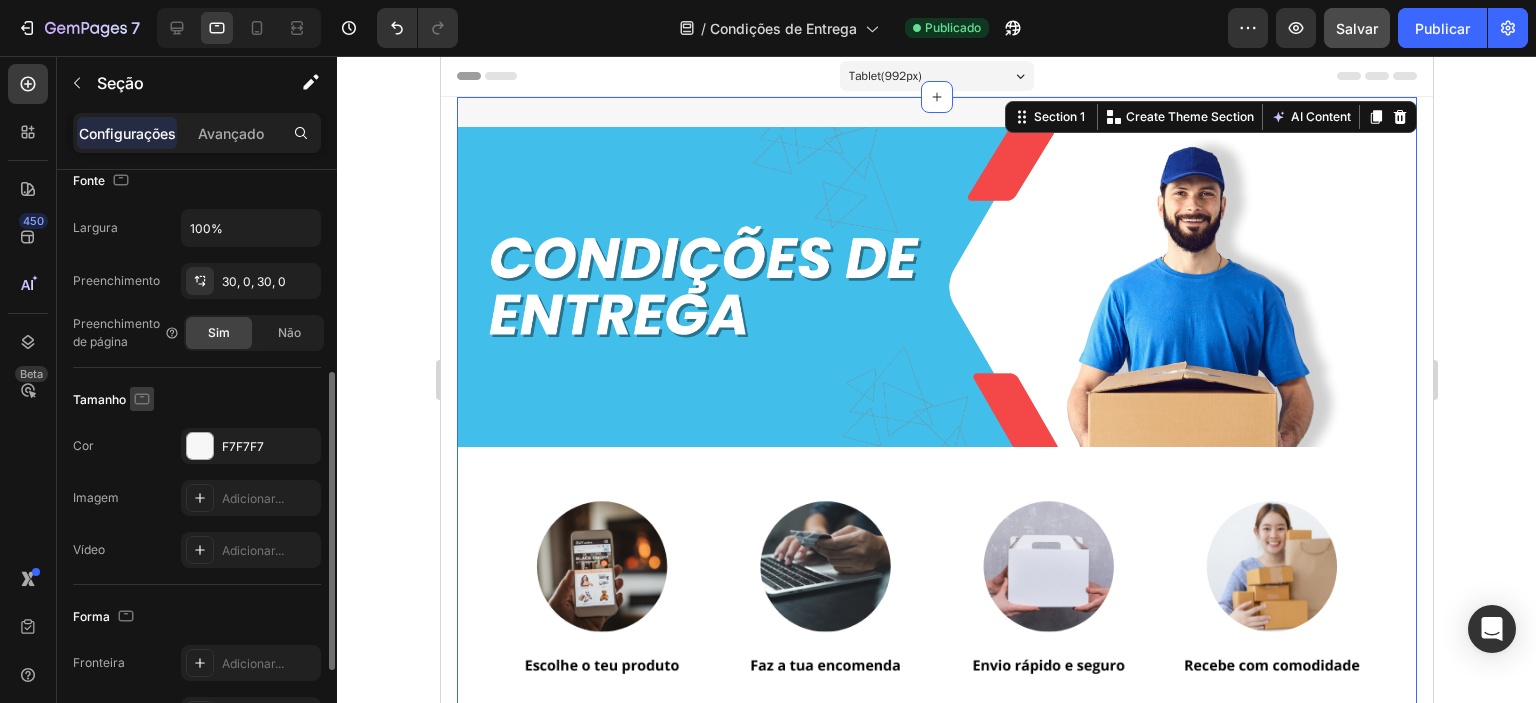 click 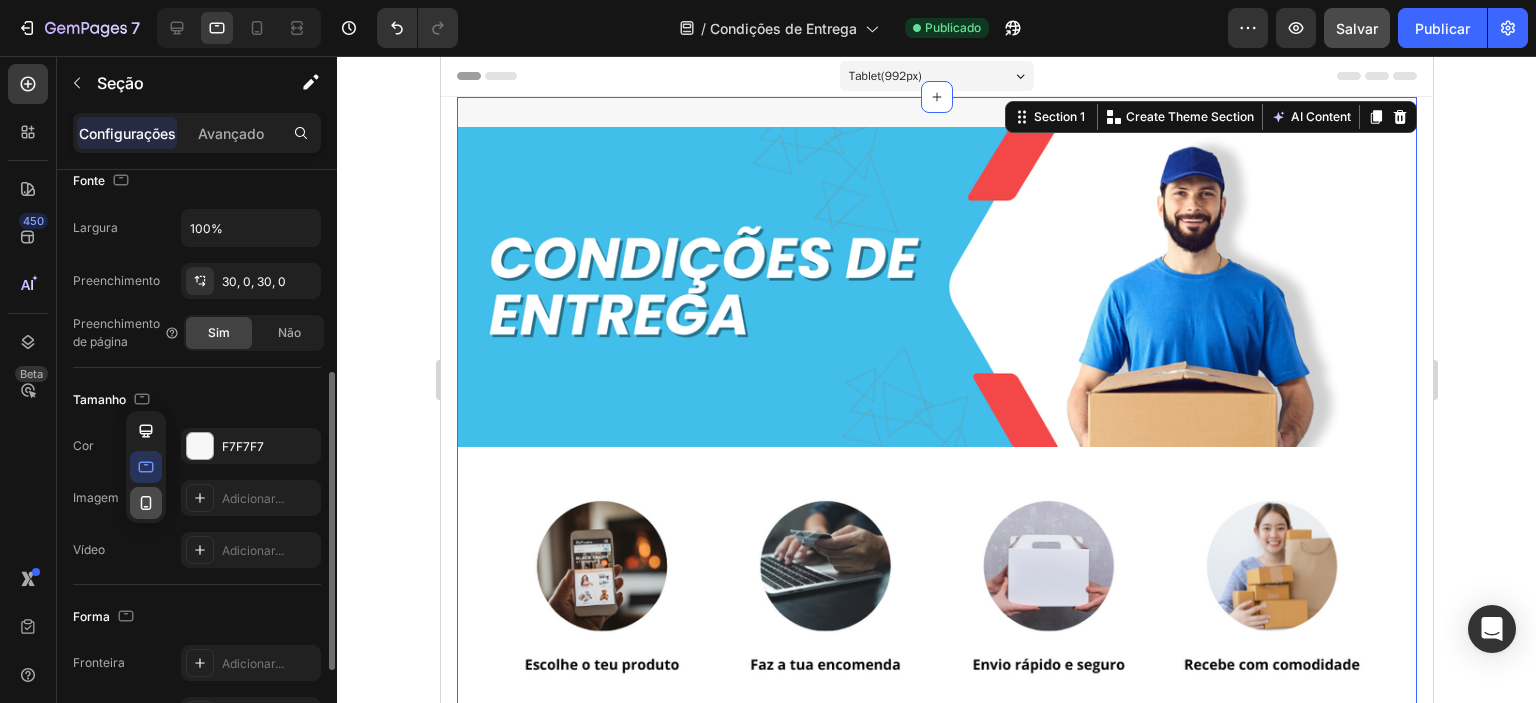 click 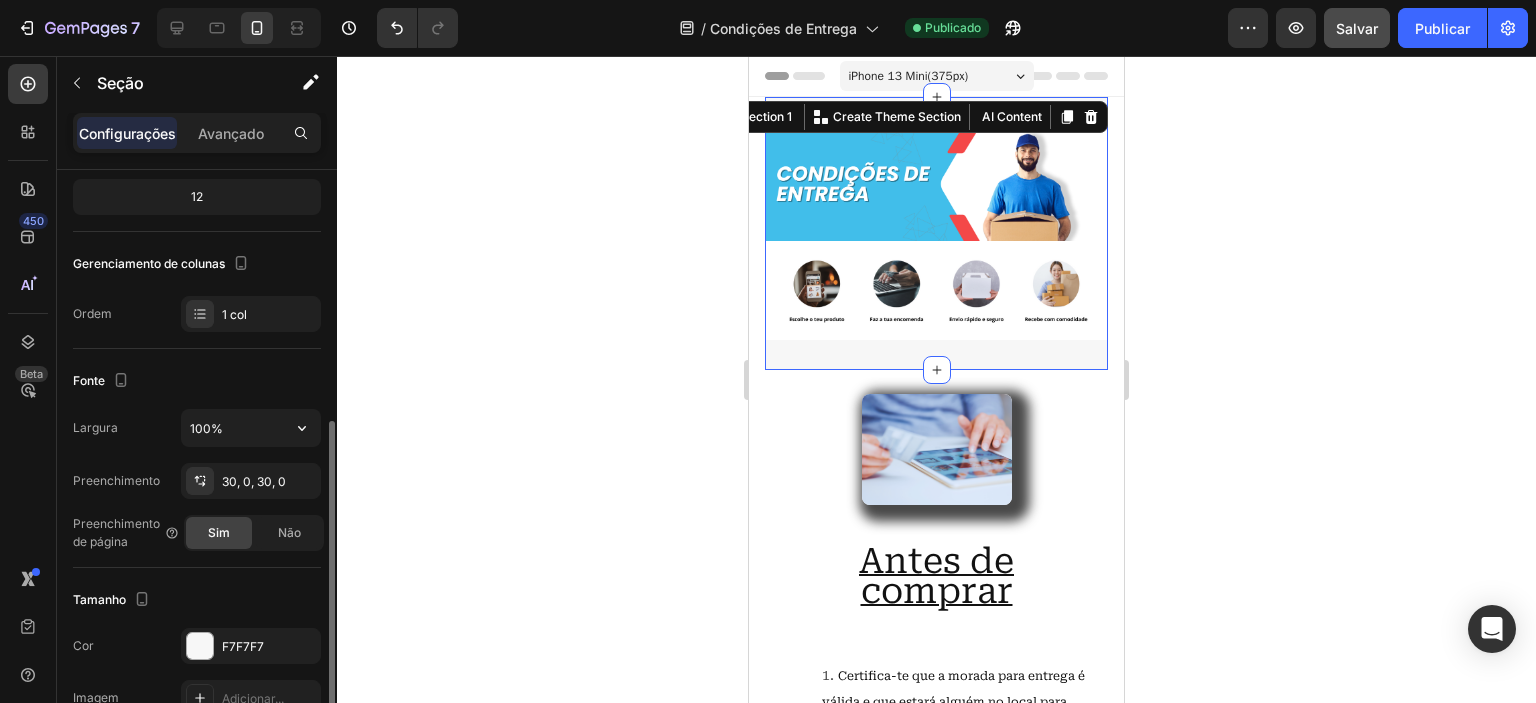 scroll, scrollTop: 300, scrollLeft: 0, axis: vertical 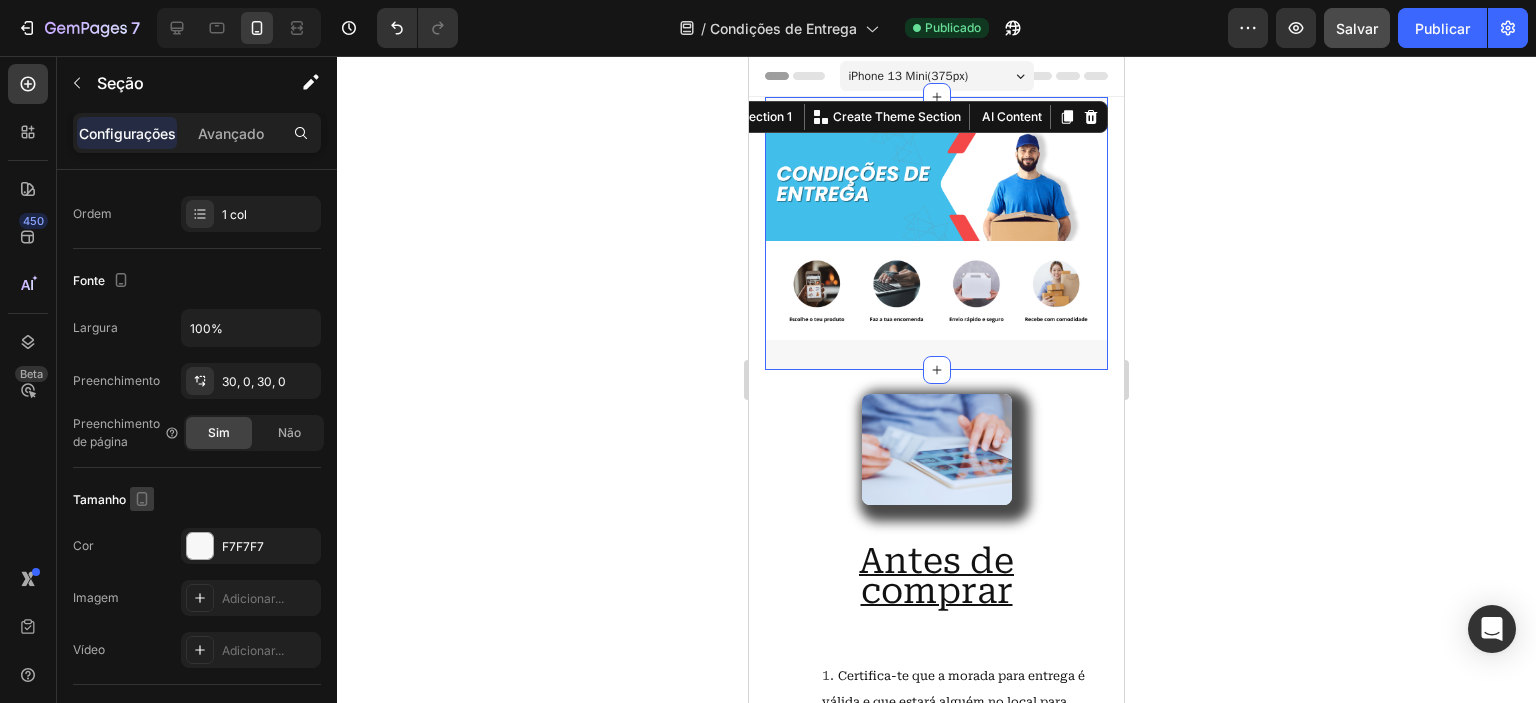 click 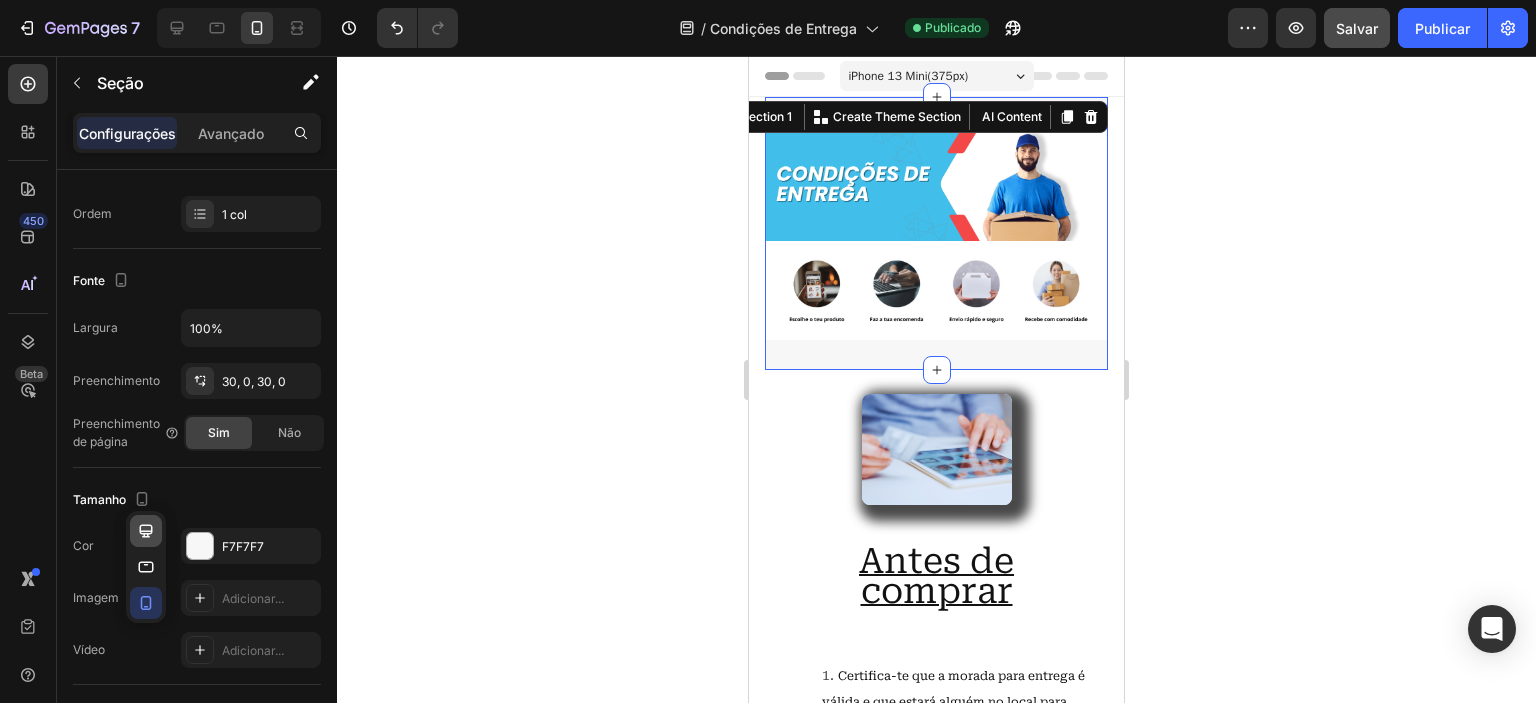 click 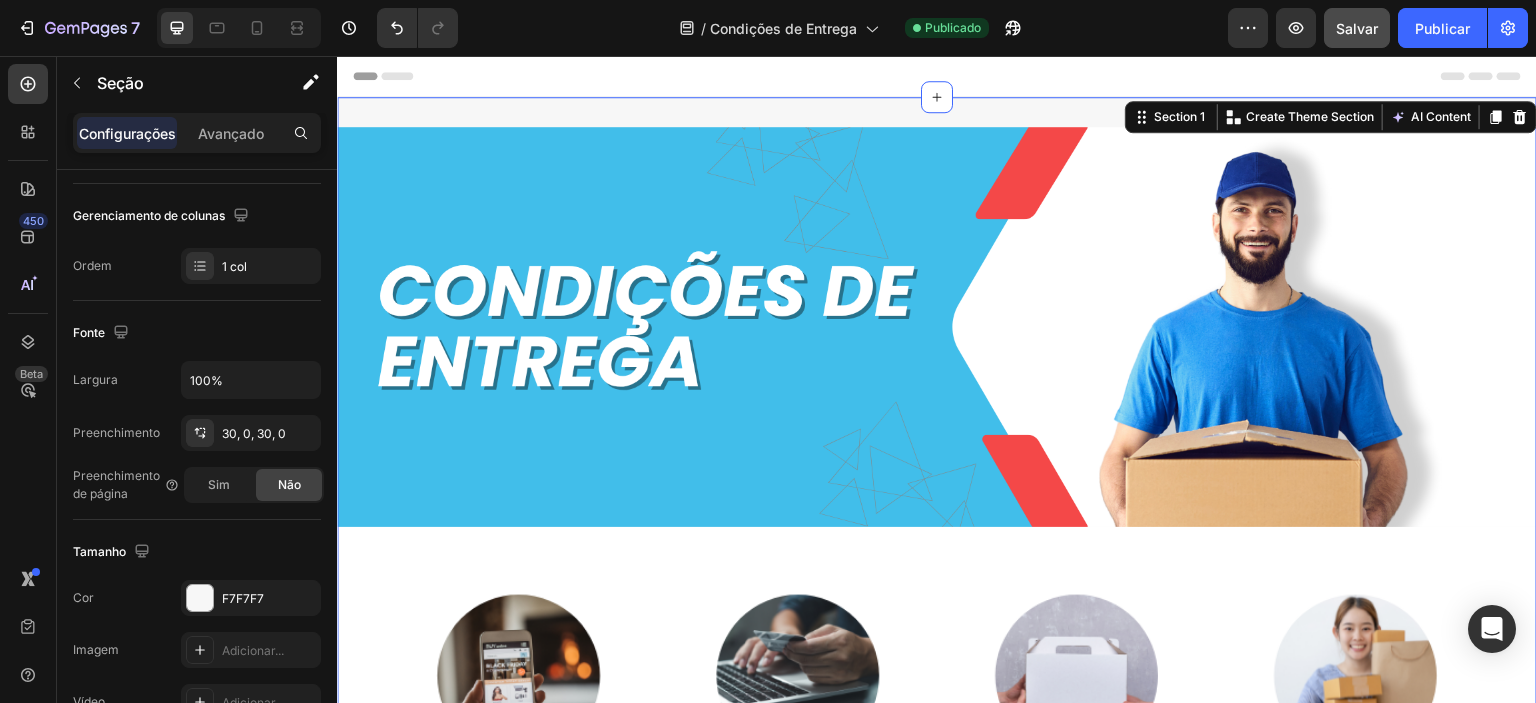 click on "Image Image Row Section 1   You can create reusable sections Create Theme Section AI Content Write with GemAI What would you like to describe here? Tone and Voice Persuasive Product HP Workstation Z6 G5 A 82F97ET | Ryzen Threadripper Pro 7965WX | 64 GB | SSD de 1 TB | Win11 Pro Show more Generate" at bounding box center (937, 499) 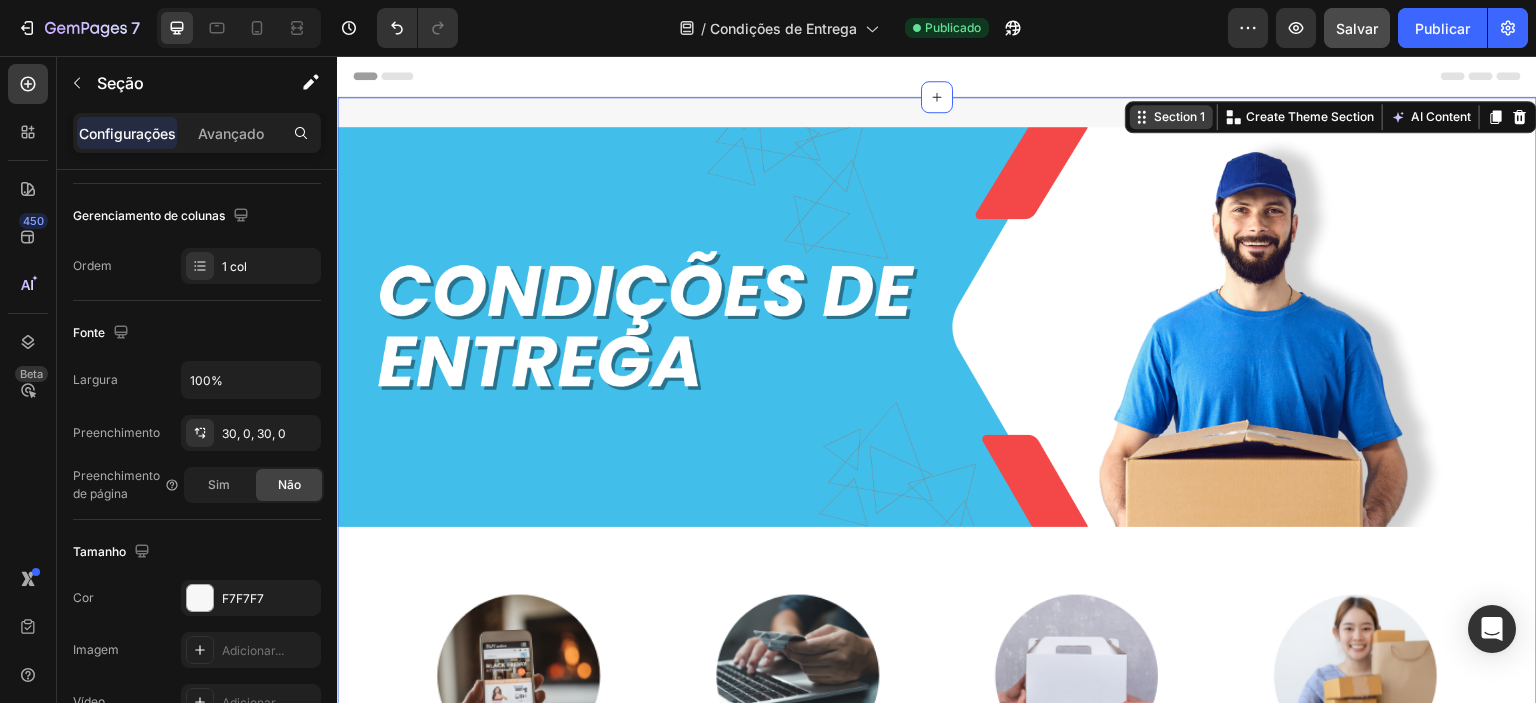 click on "Section 1" at bounding box center [1179, 117] 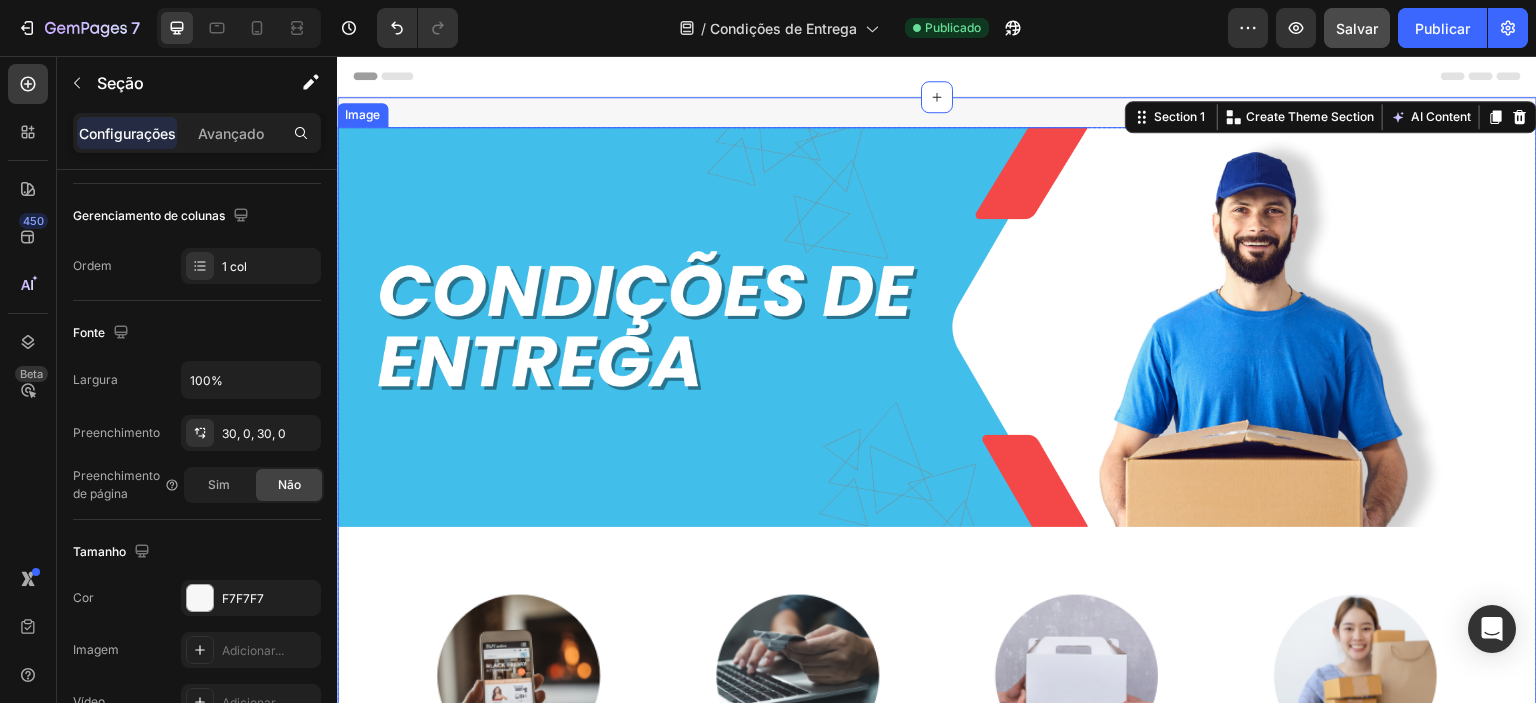 click at bounding box center (937, 699) 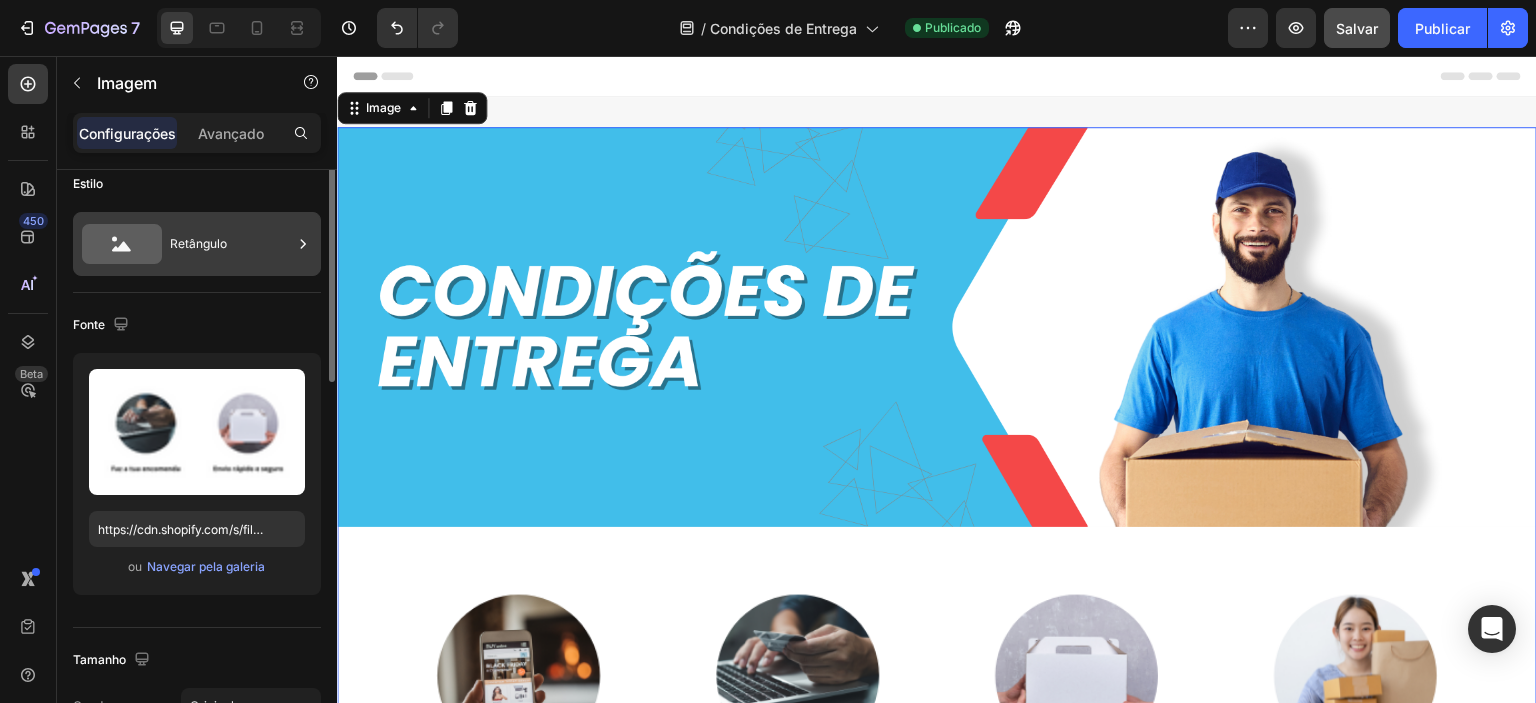 scroll, scrollTop: 0, scrollLeft: 0, axis: both 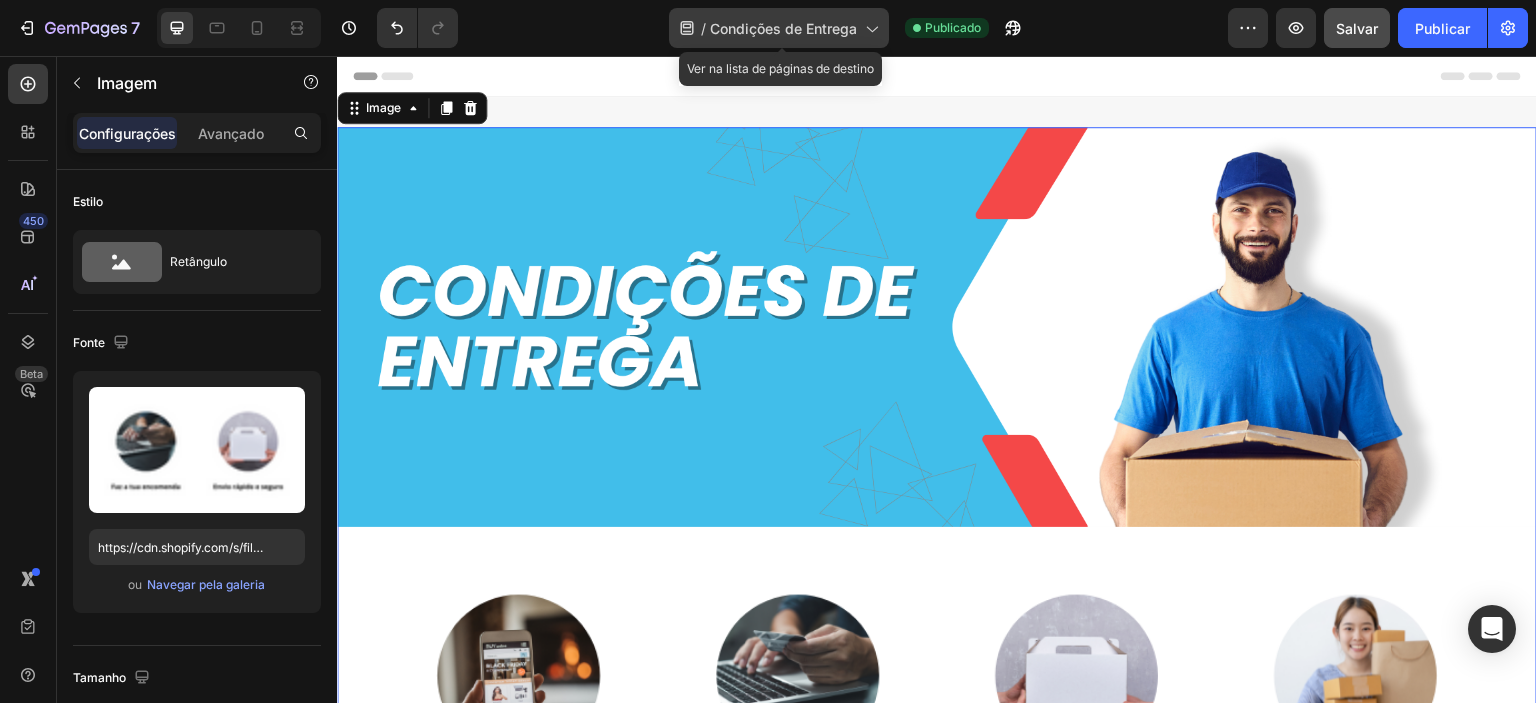 click on "Condições de Entrega" at bounding box center (783, 28) 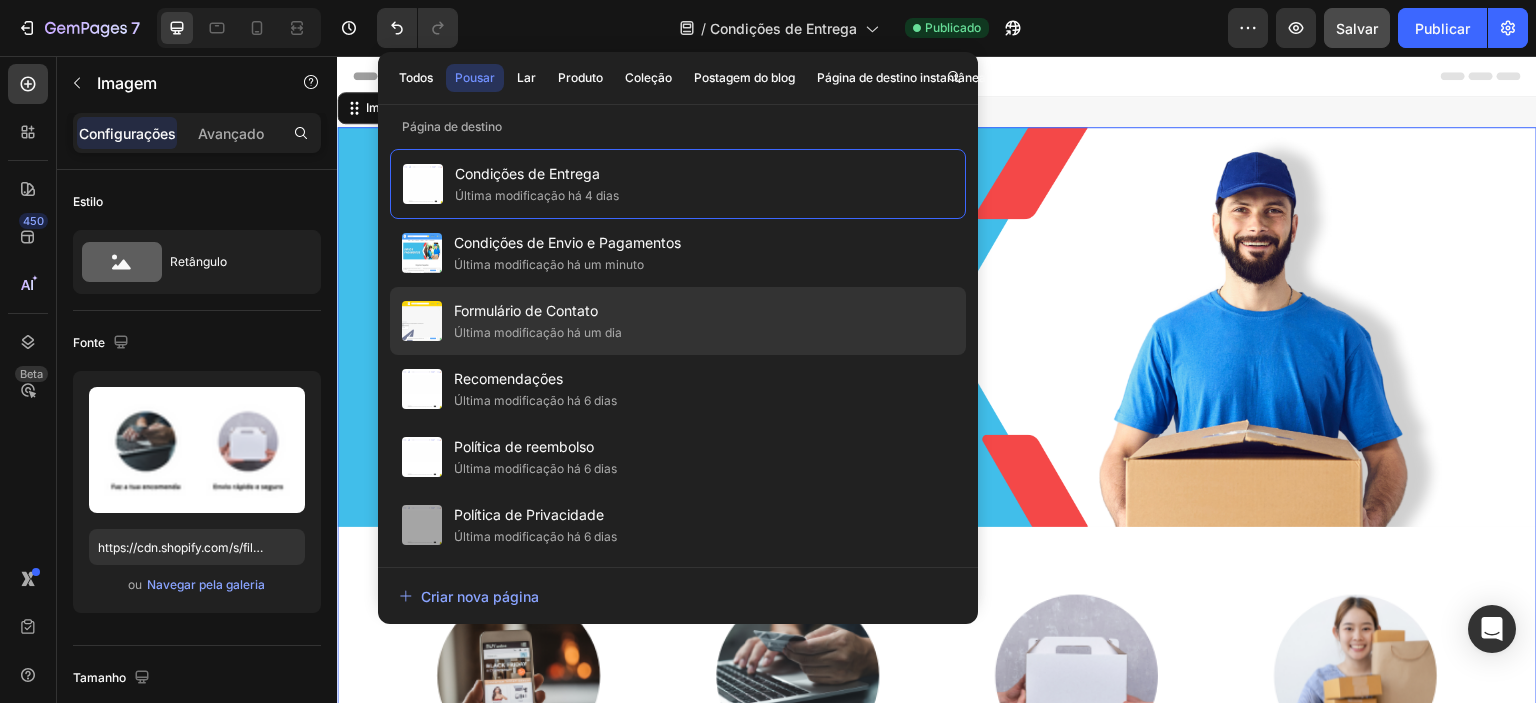 click on "Formulário de Contato Última modificação há um dia" 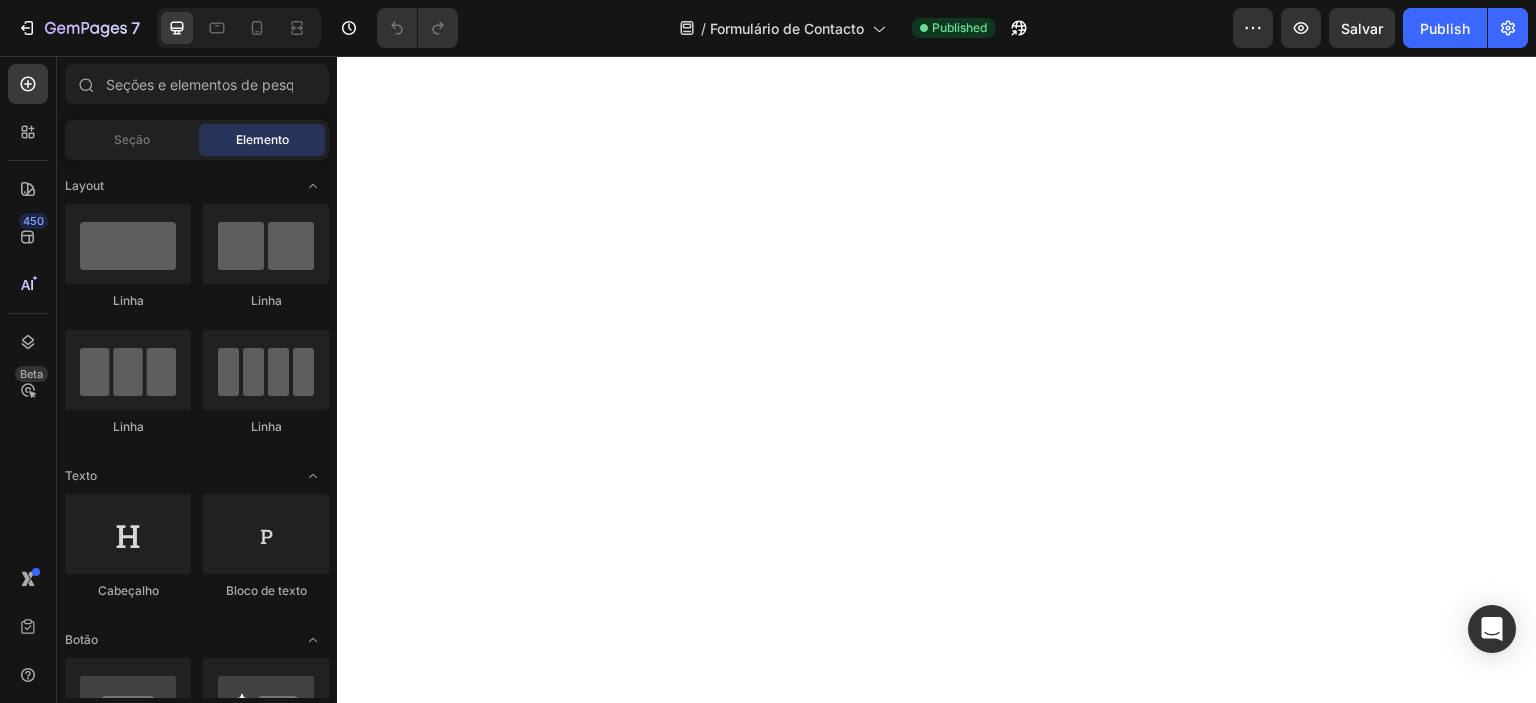 scroll, scrollTop: 0, scrollLeft: 0, axis: both 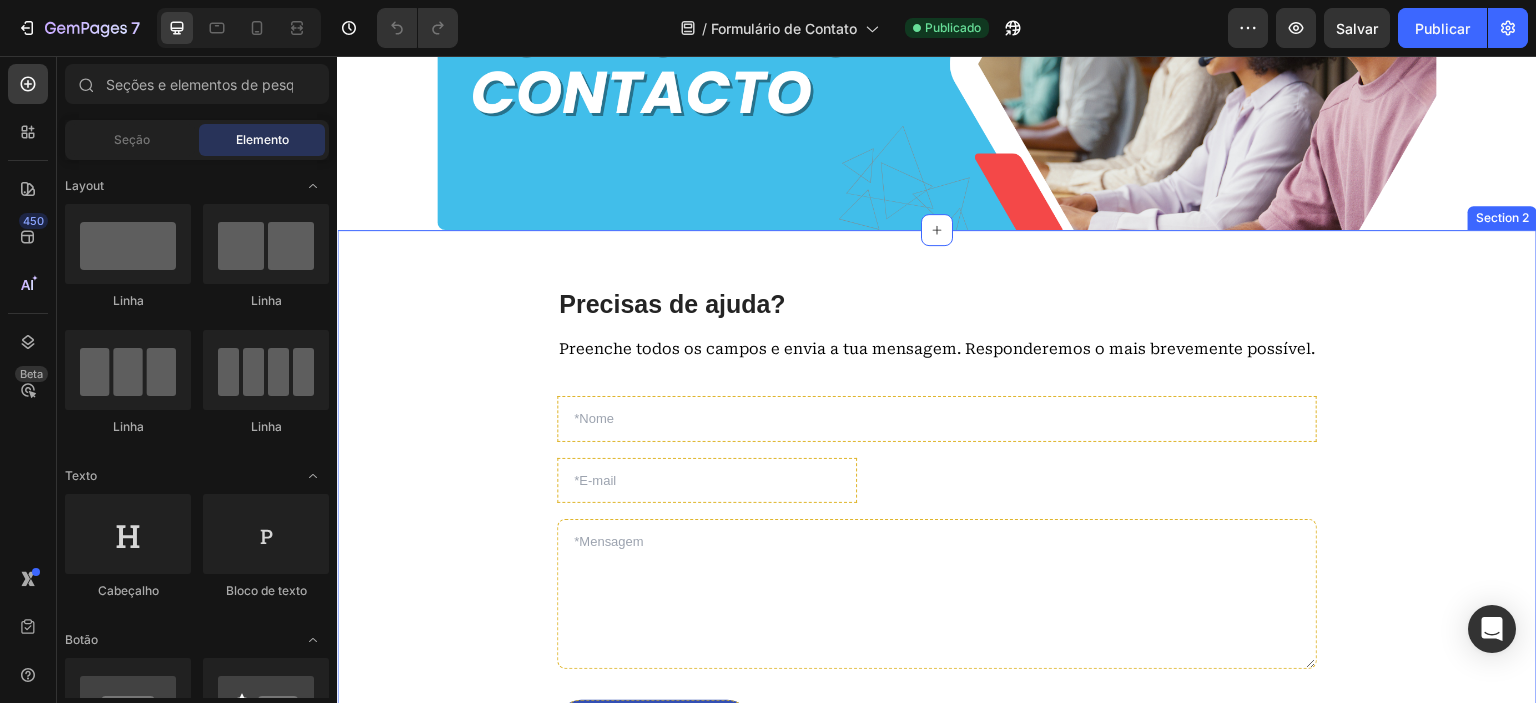 click on "Precisas de ajuda? Heading Preenche todos os campos e envia a tua mensagem. Responderemos o mais brevemente possível. Text block Text Field Email Field Text Area
Submeter Submit Button Contact Form Row Section 2" at bounding box center (937, 506) 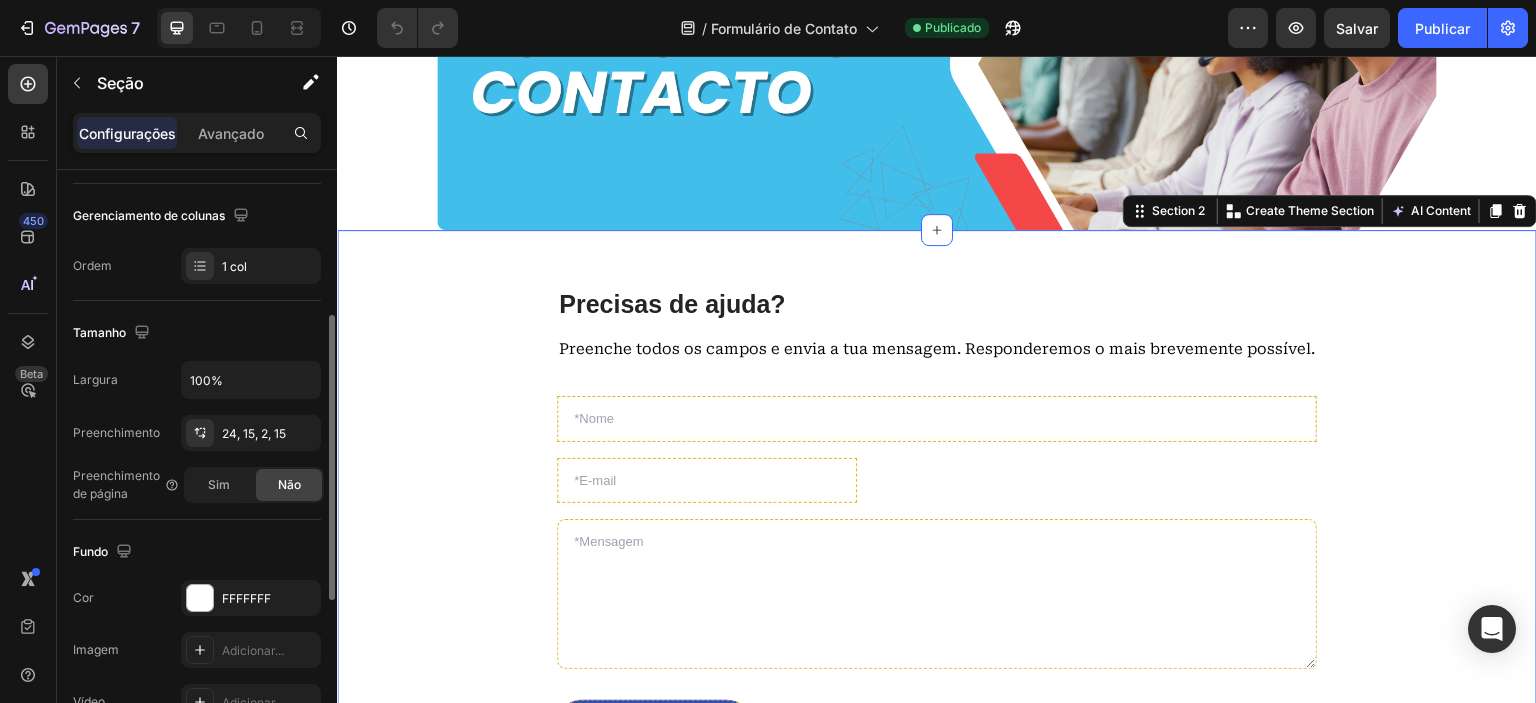 scroll, scrollTop: 400, scrollLeft: 0, axis: vertical 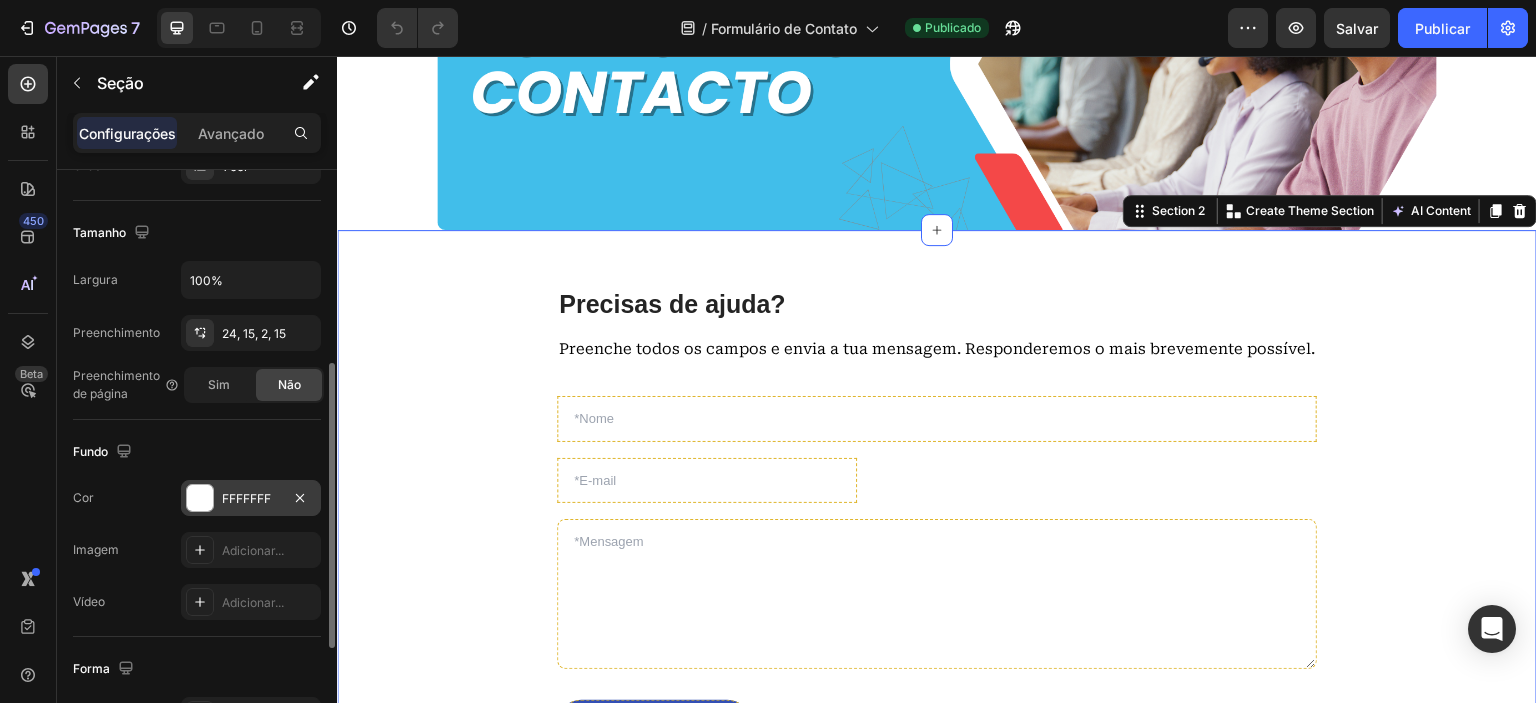 click on "FFFFFFF" at bounding box center (246, 498) 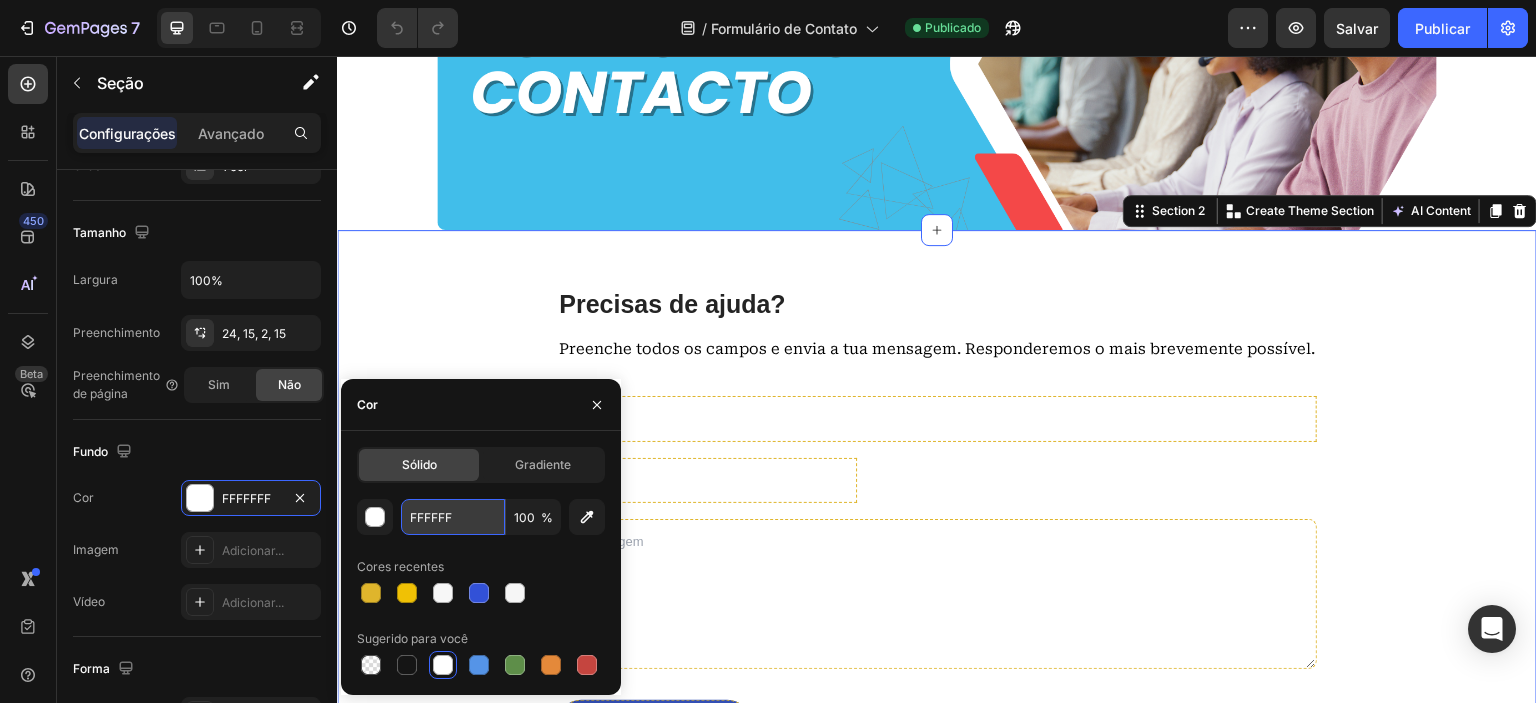 click on "FFFFFF" at bounding box center [453, 517] 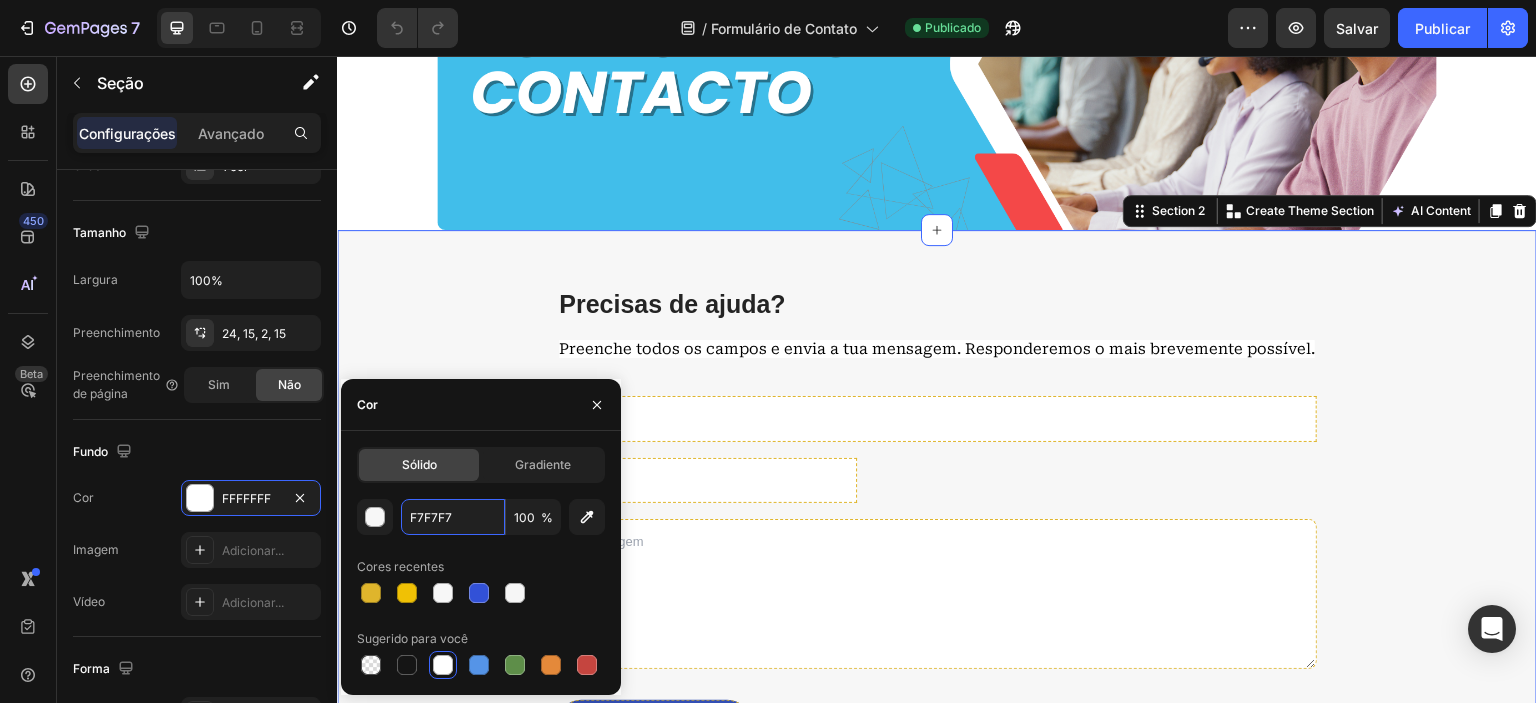 type on "F7F7F7" 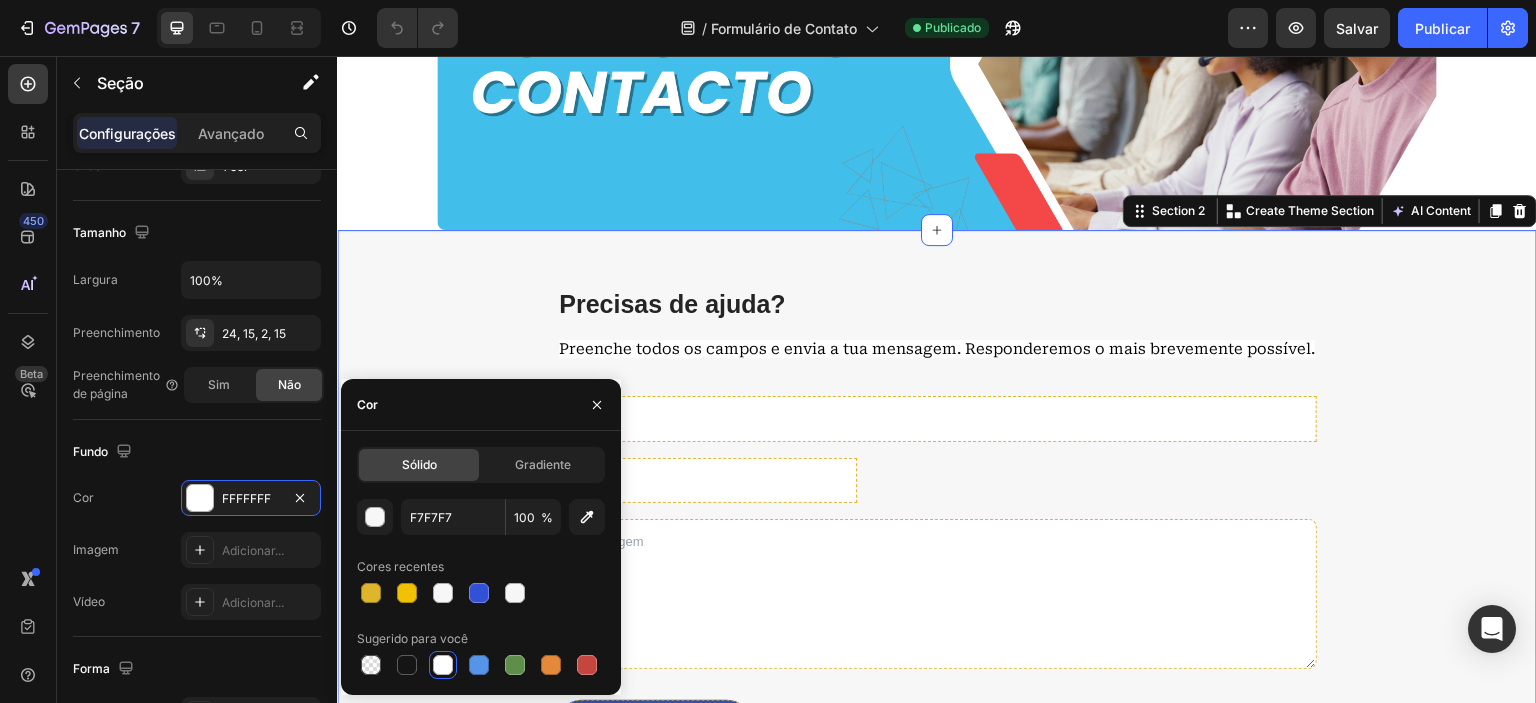 click on "Cor" at bounding box center [481, 405] 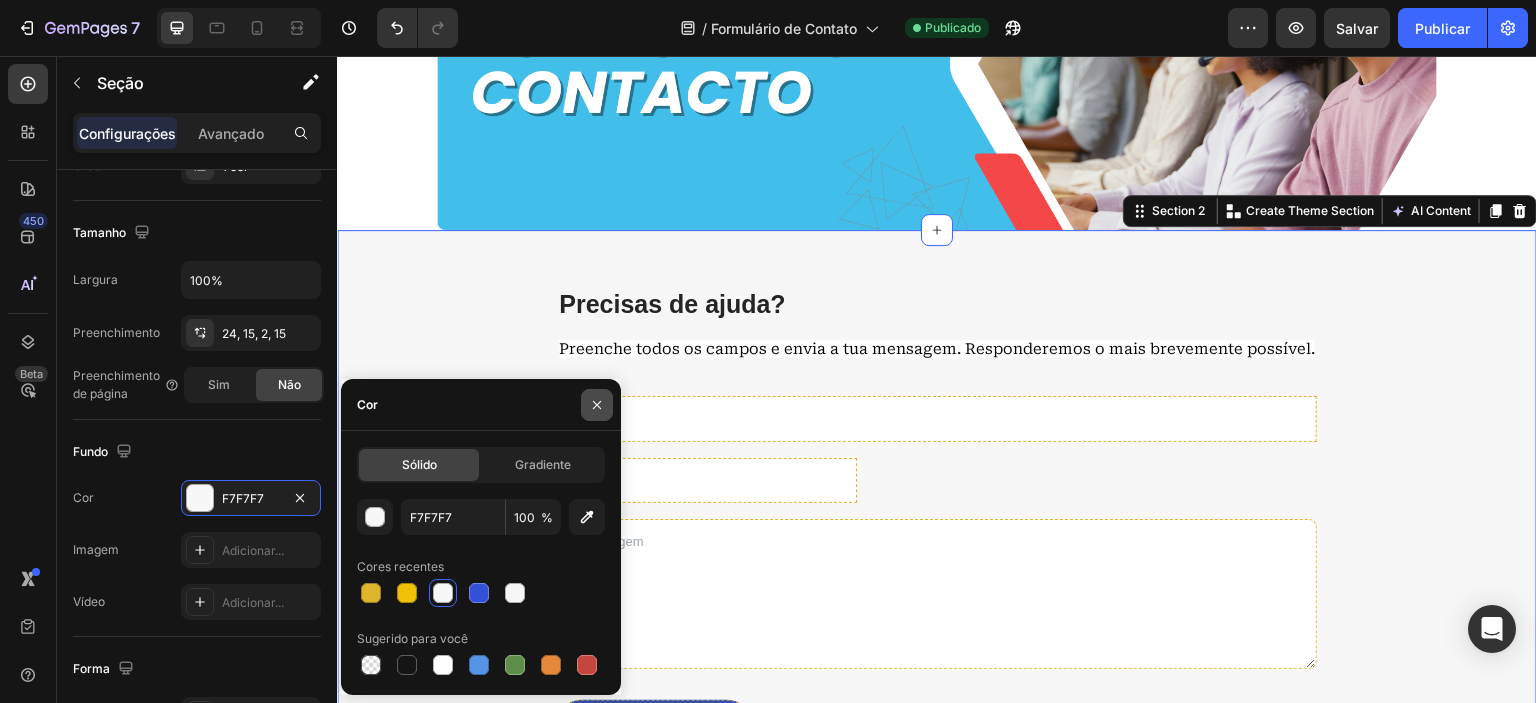 drag, startPoint x: 598, startPoint y: 403, endPoint x: 429, endPoint y: 340, distance: 180.36075 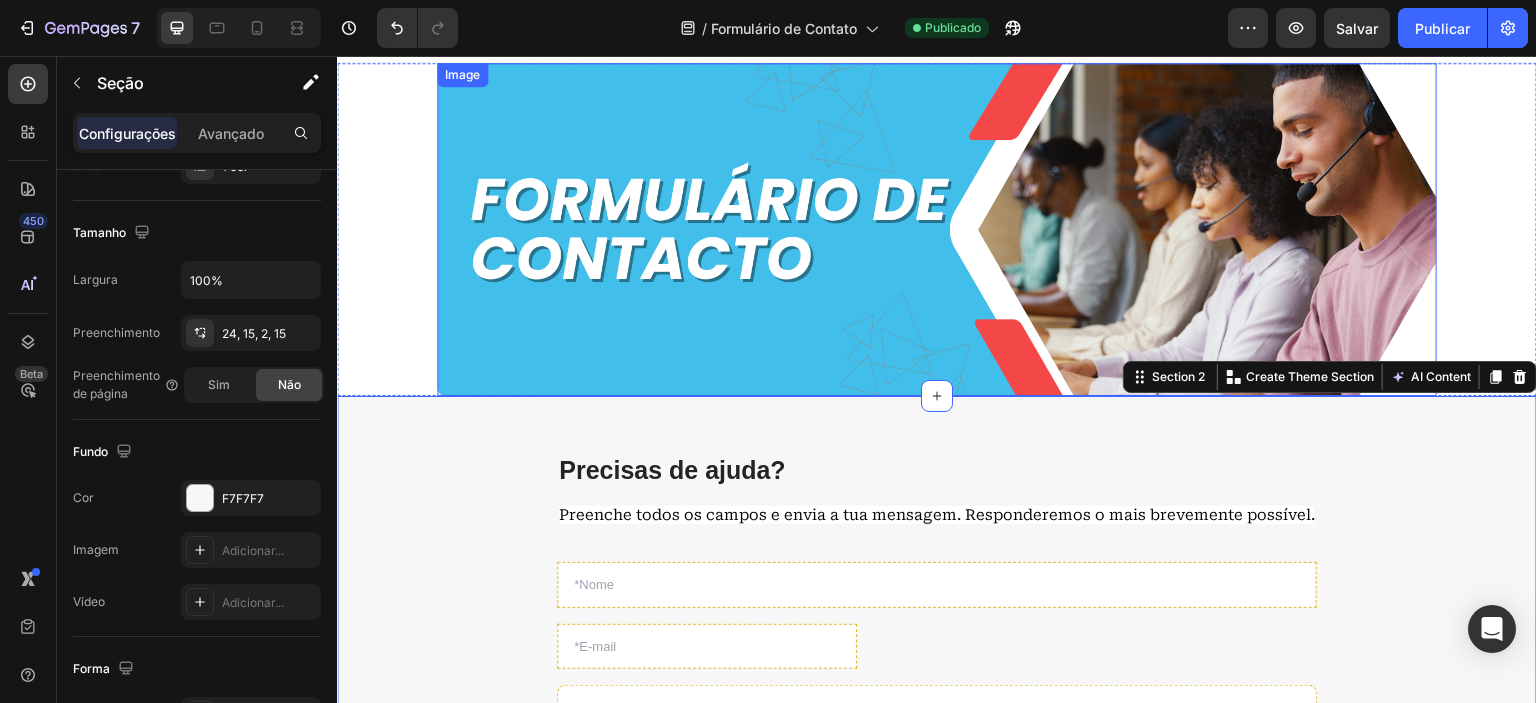 scroll, scrollTop: 0, scrollLeft: 0, axis: both 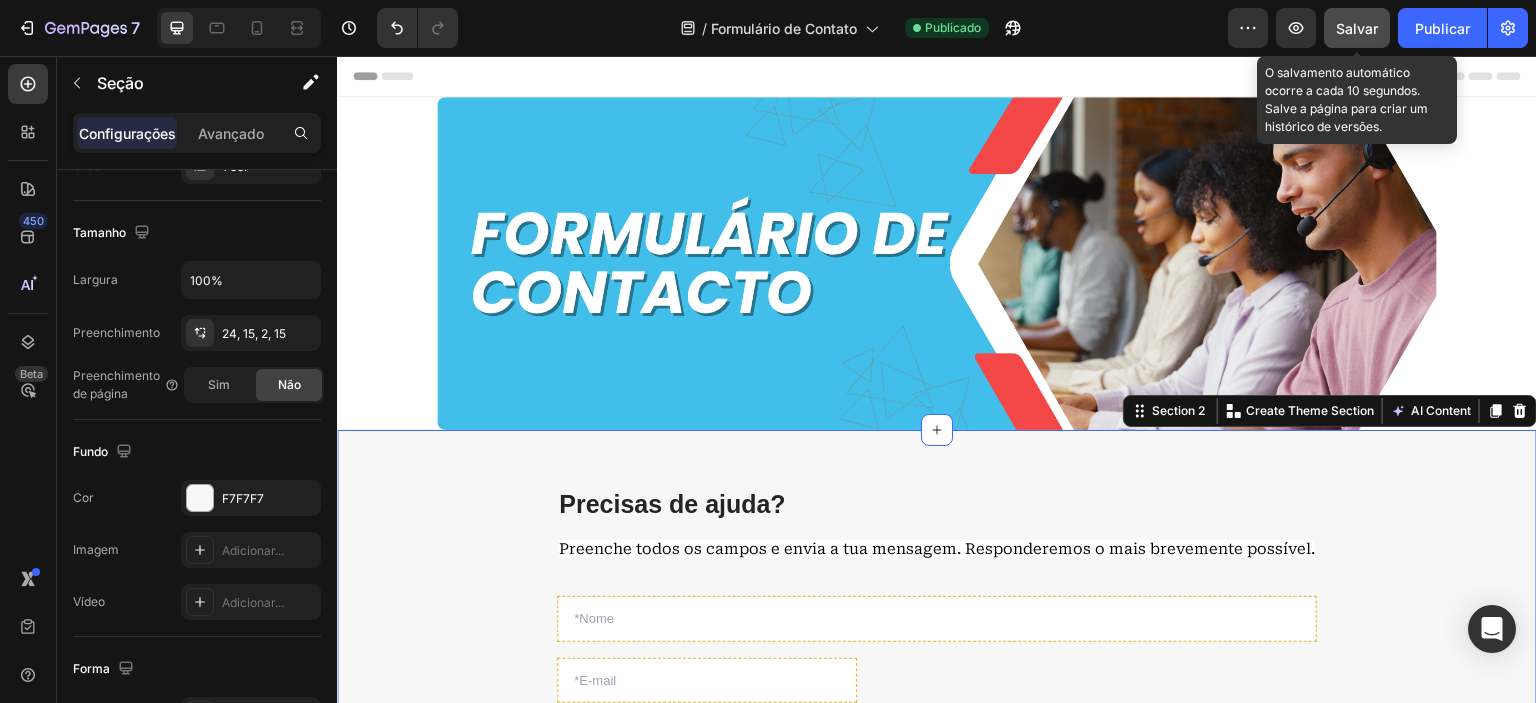 click on "Salvar" 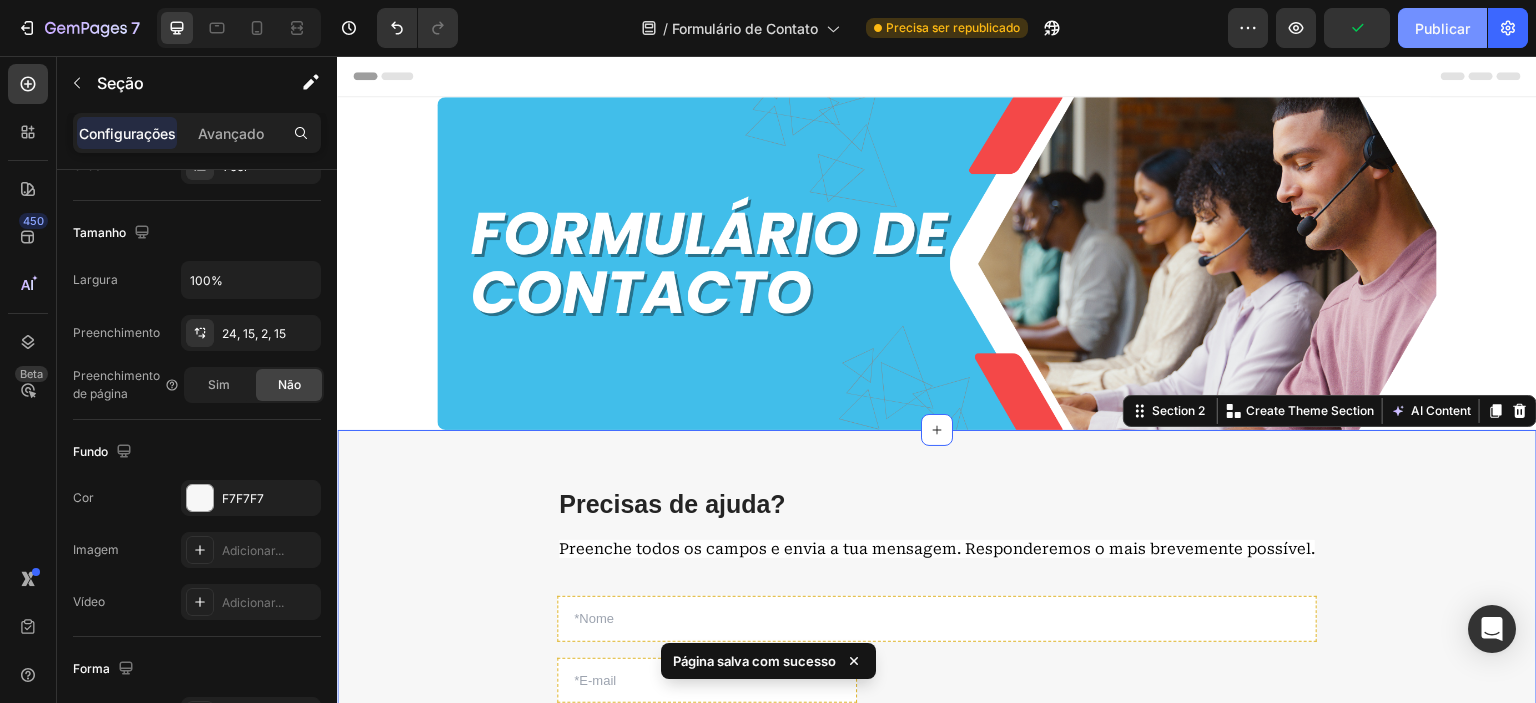 click on "Publicar" at bounding box center (1442, 28) 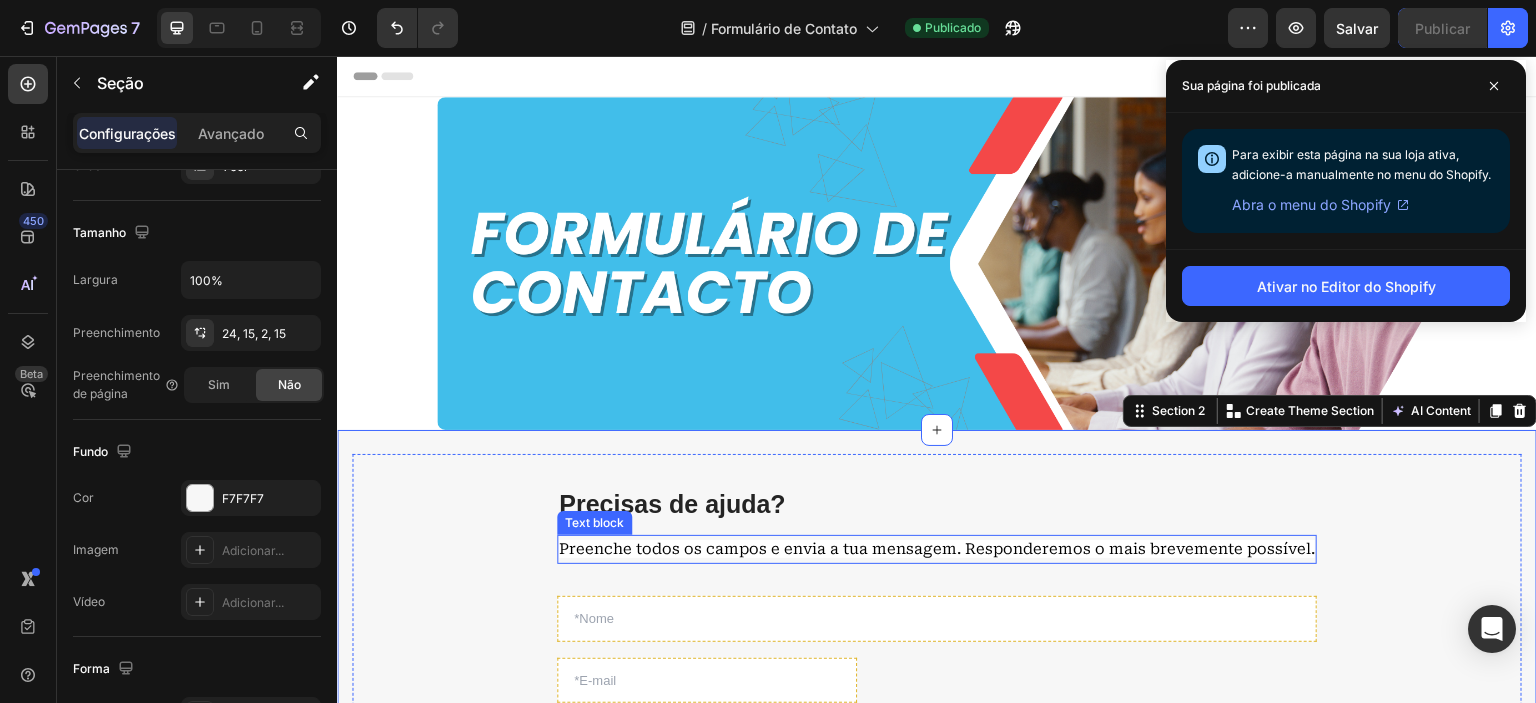 click on "Preenche todos os campos e envia a tua mensagem. Responderemos o mais brevemente possível." at bounding box center [937, 549] 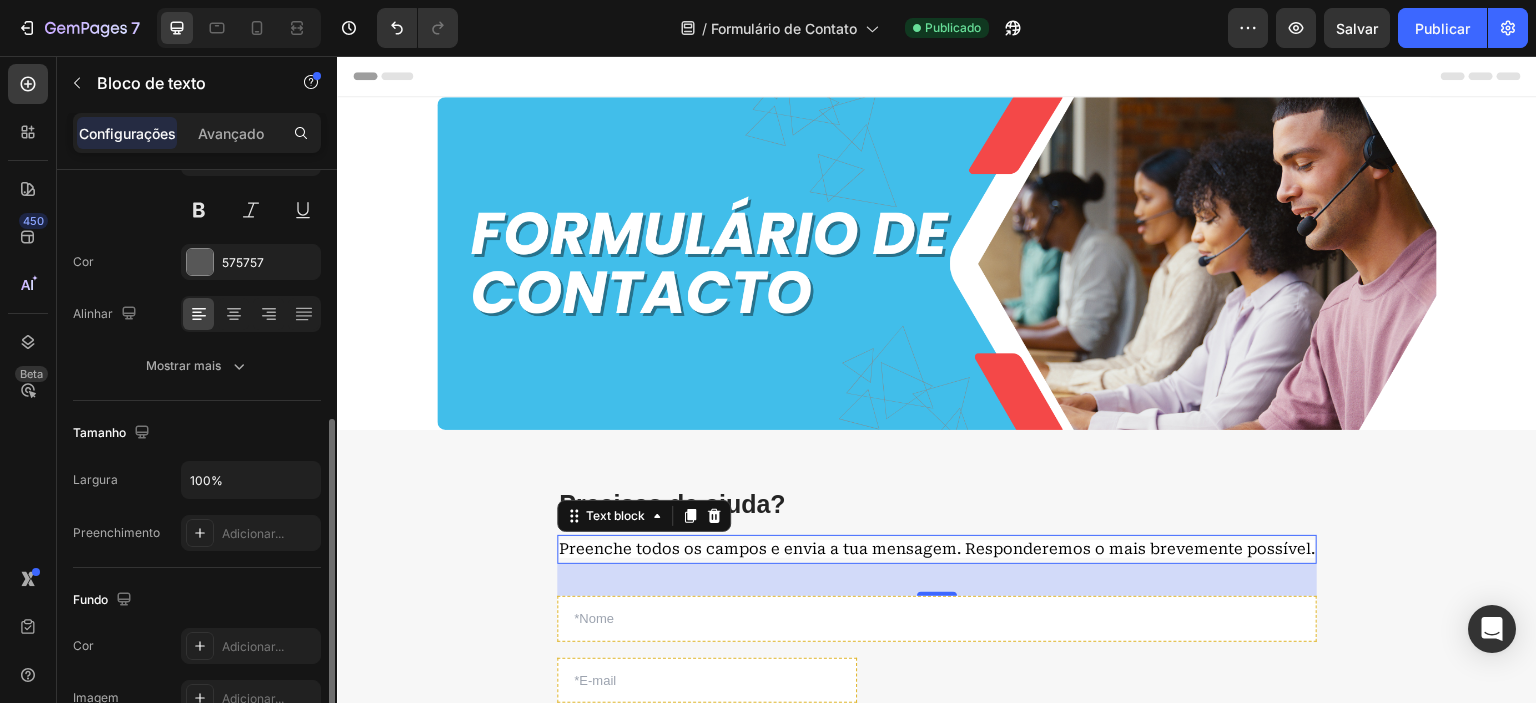 scroll, scrollTop: 300, scrollLeft: 0, axis: vertical 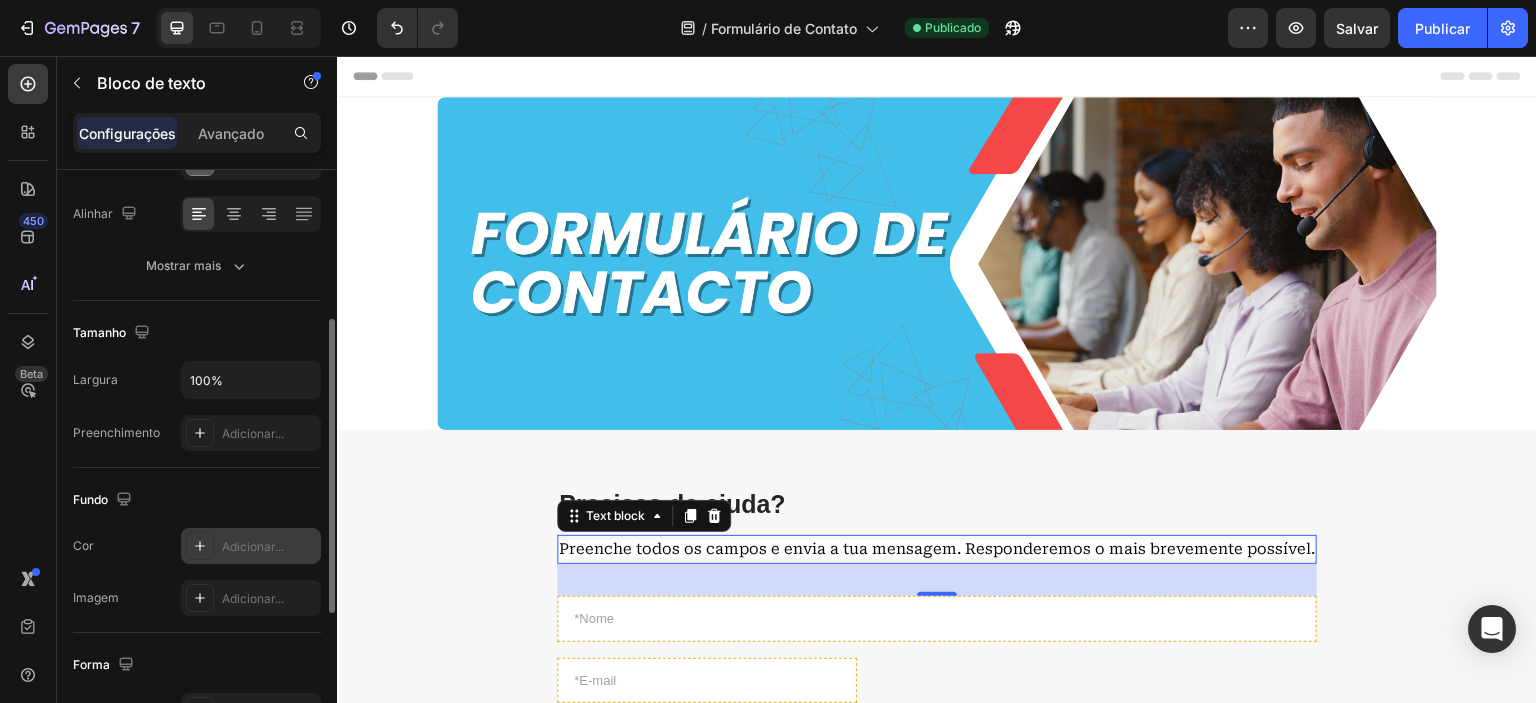 click on "Adicionar..." at bounding box center (253, 546) 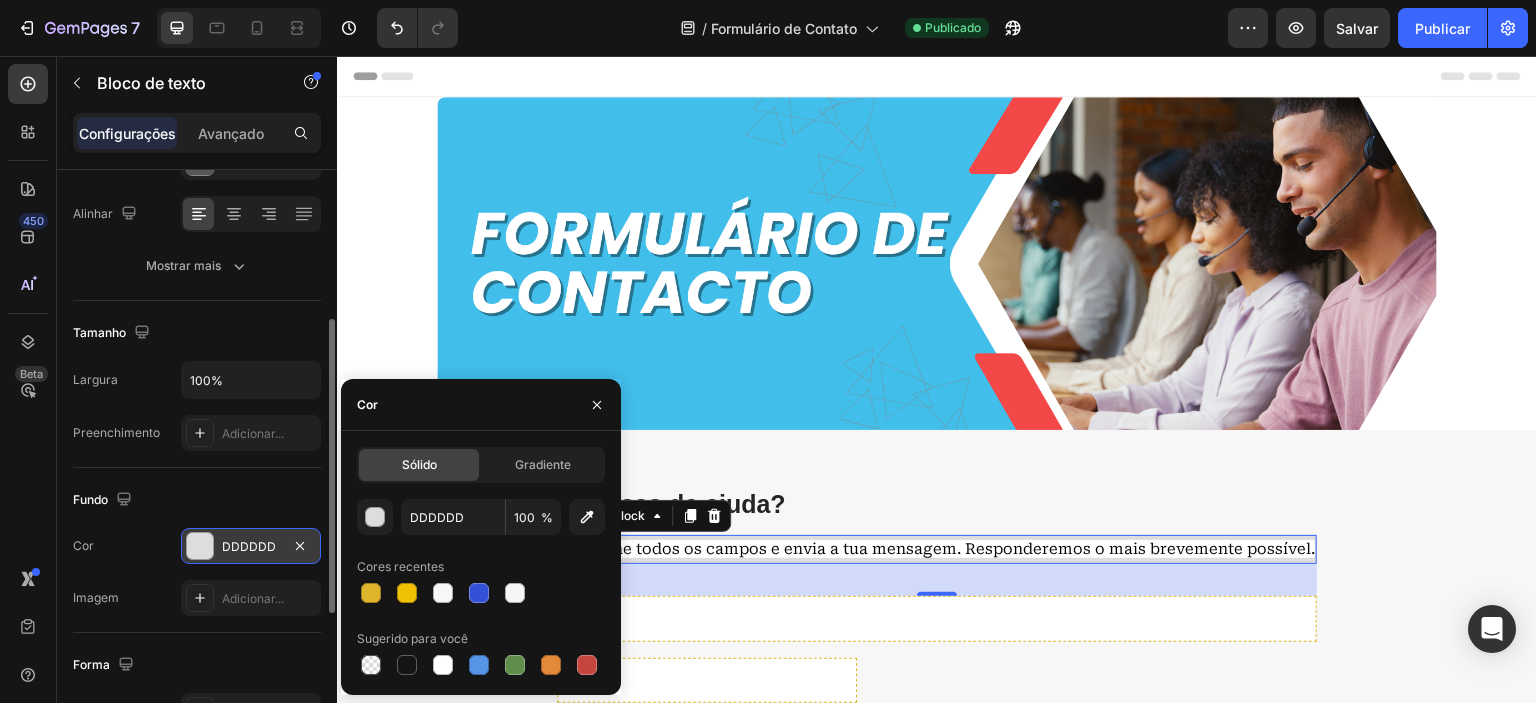 click on "DDDDDD" at bounding box center (249, 546) 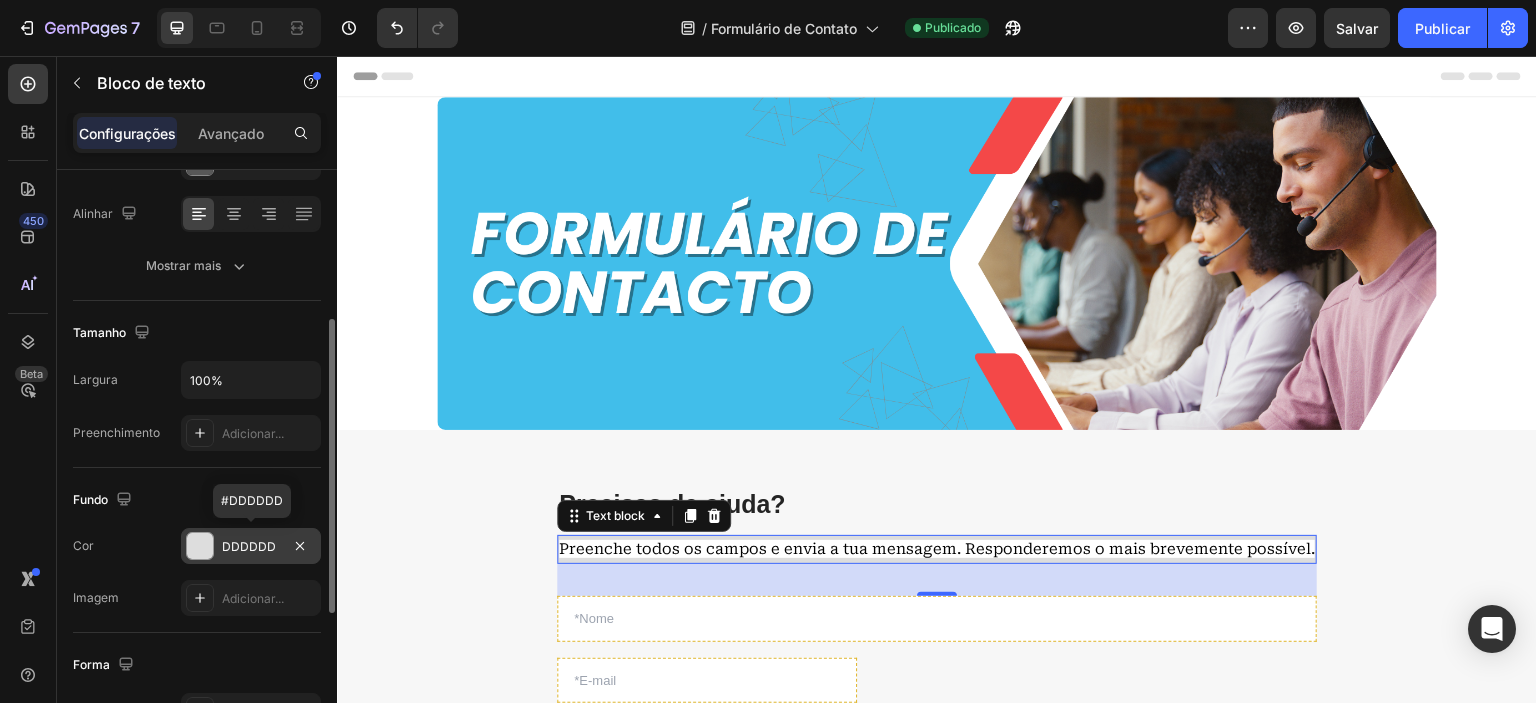 click on "DDDDDD" at bounding box center [249, 546] 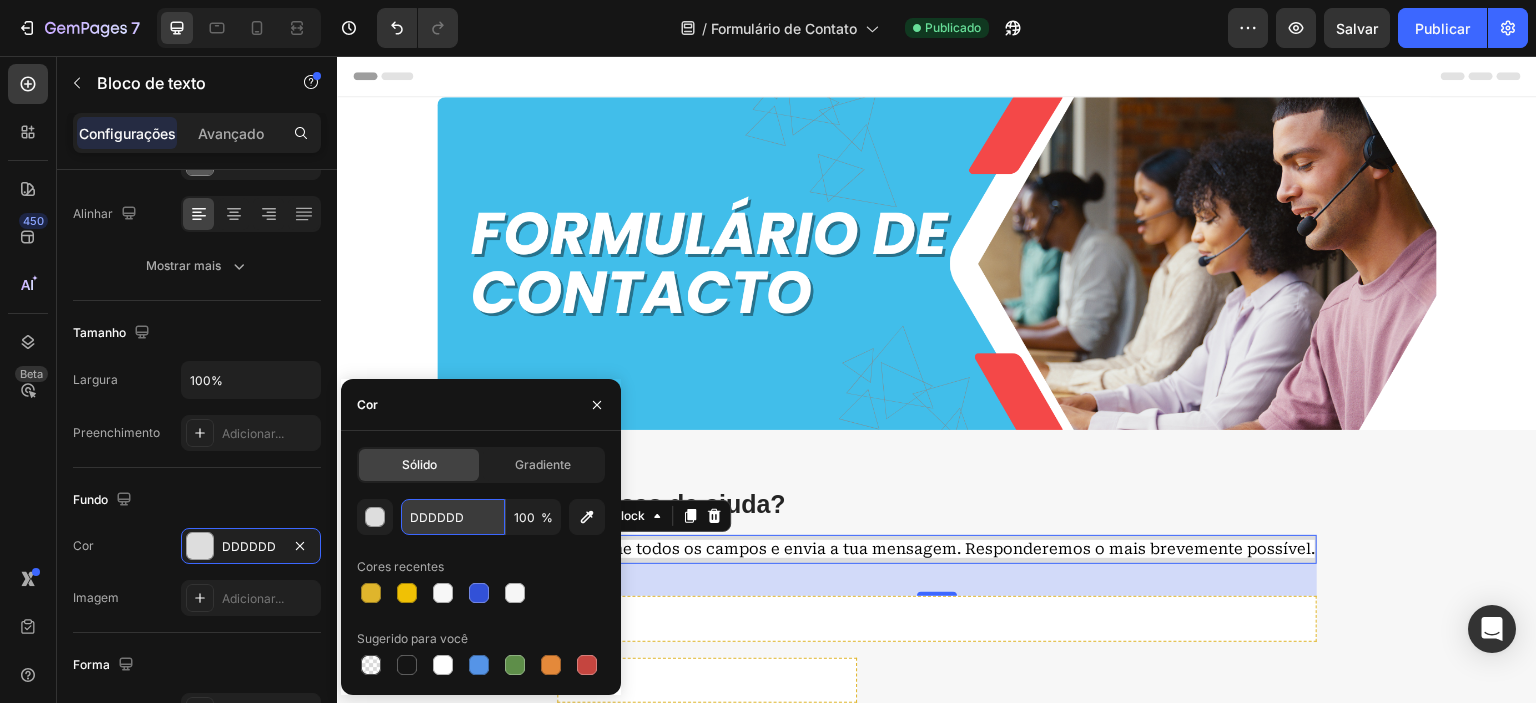 click on "DDDDDD" at bounding box center (453, 517) 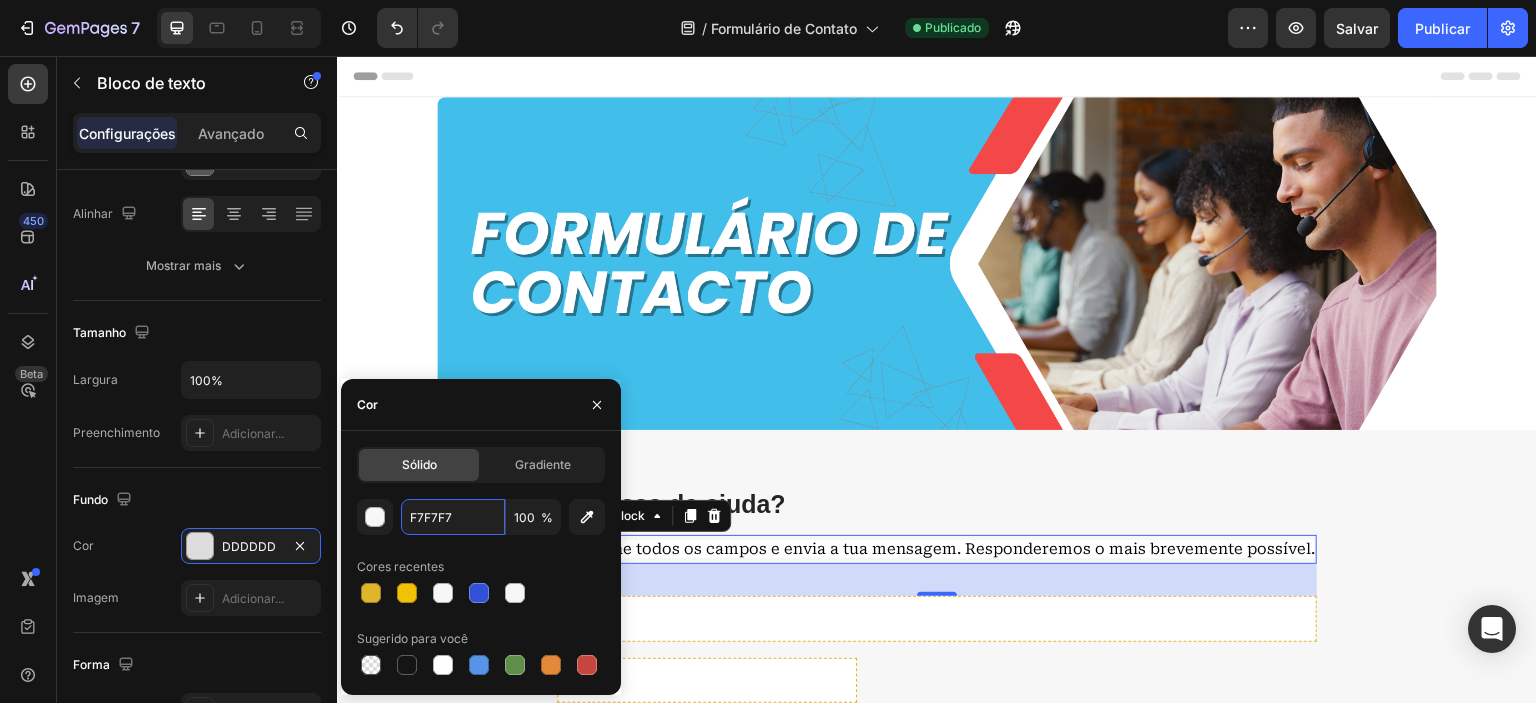 type on "F7F7F7" 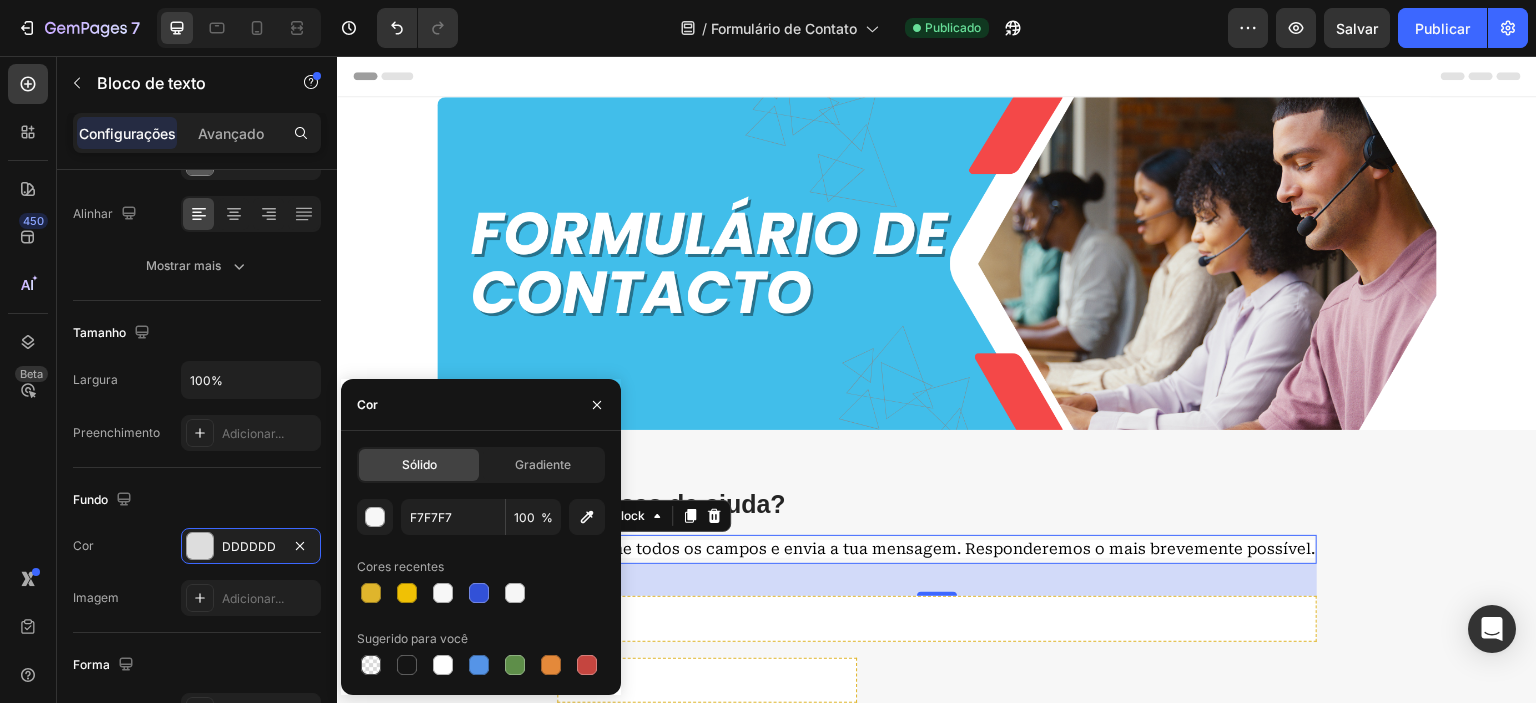 click on "Cor" at bounding box center [481, 405] 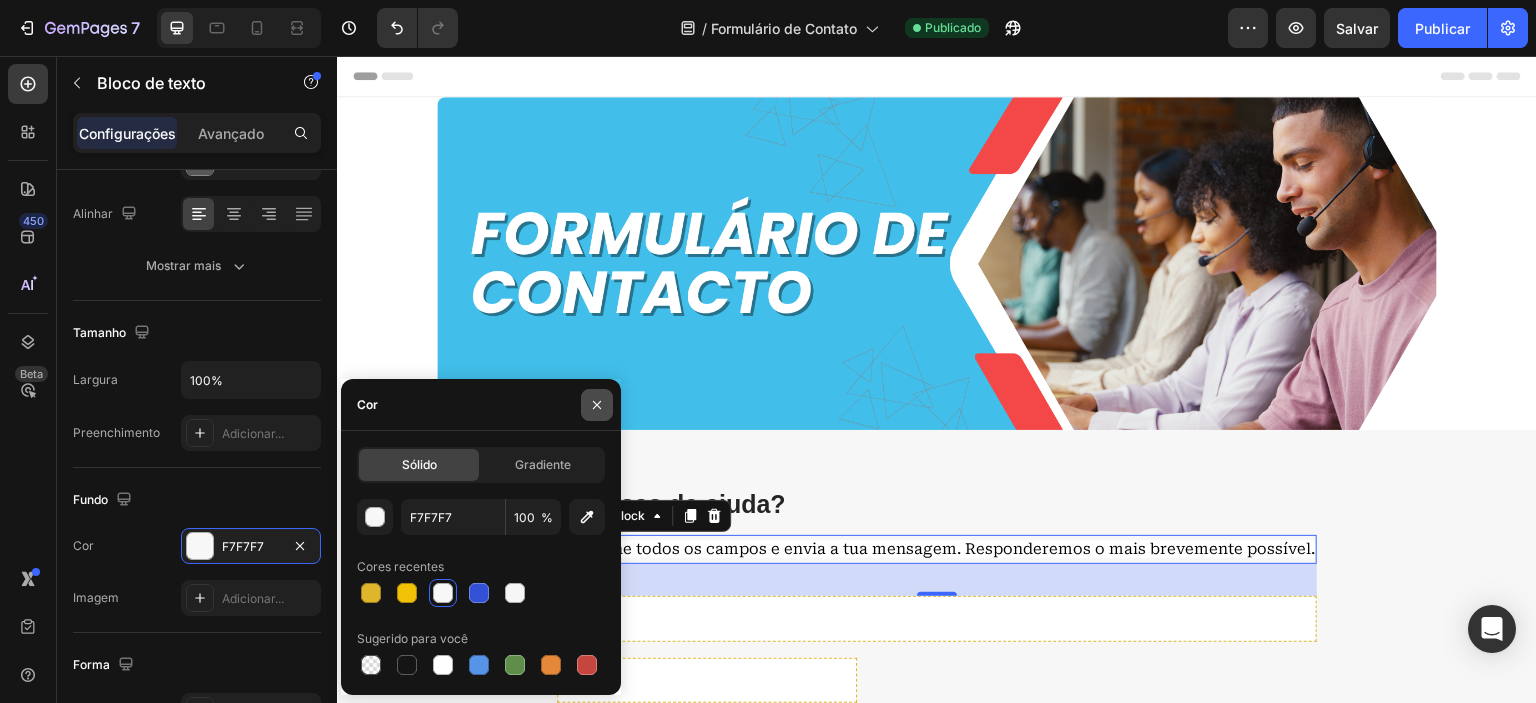 click 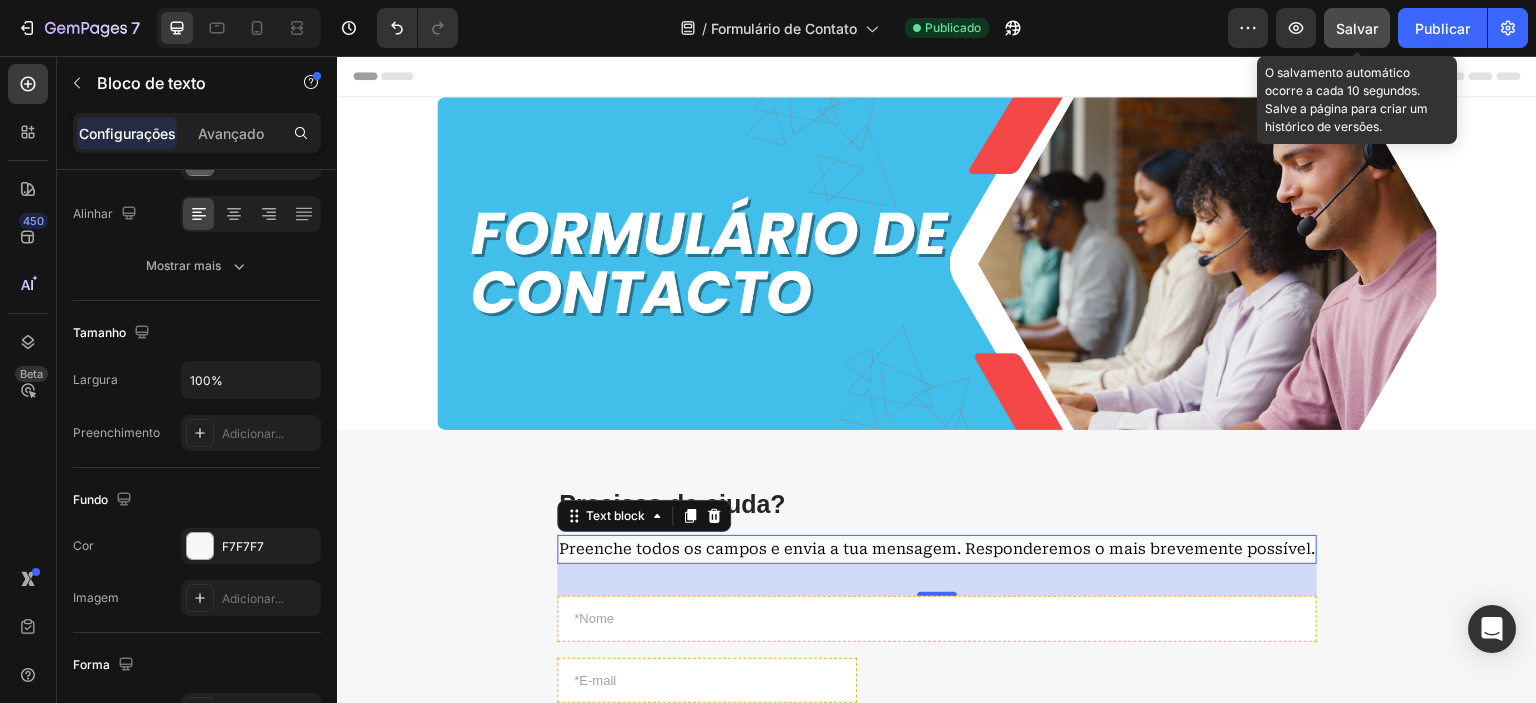click on "Salvar" at bounding box center (1357, 28) 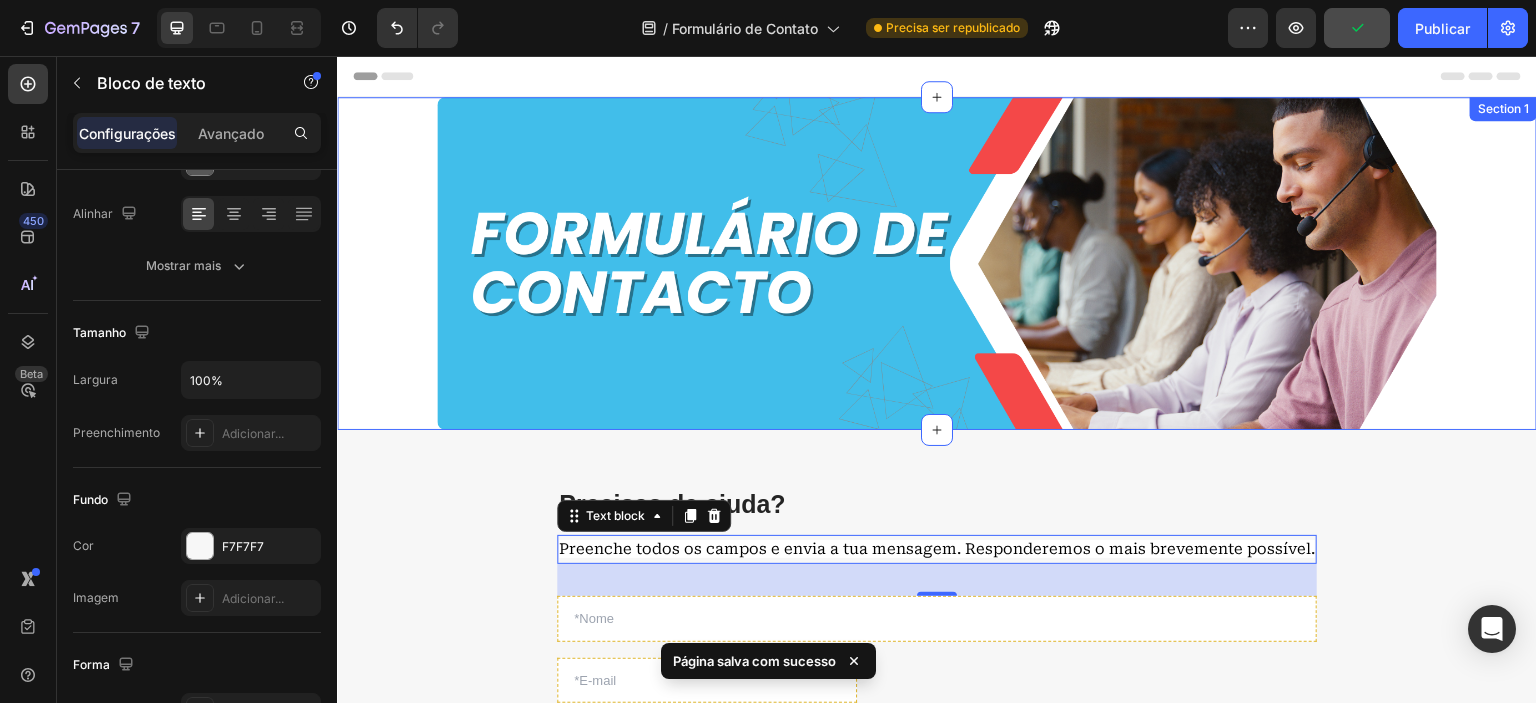click on "Image" at bounding box center (937, 263) 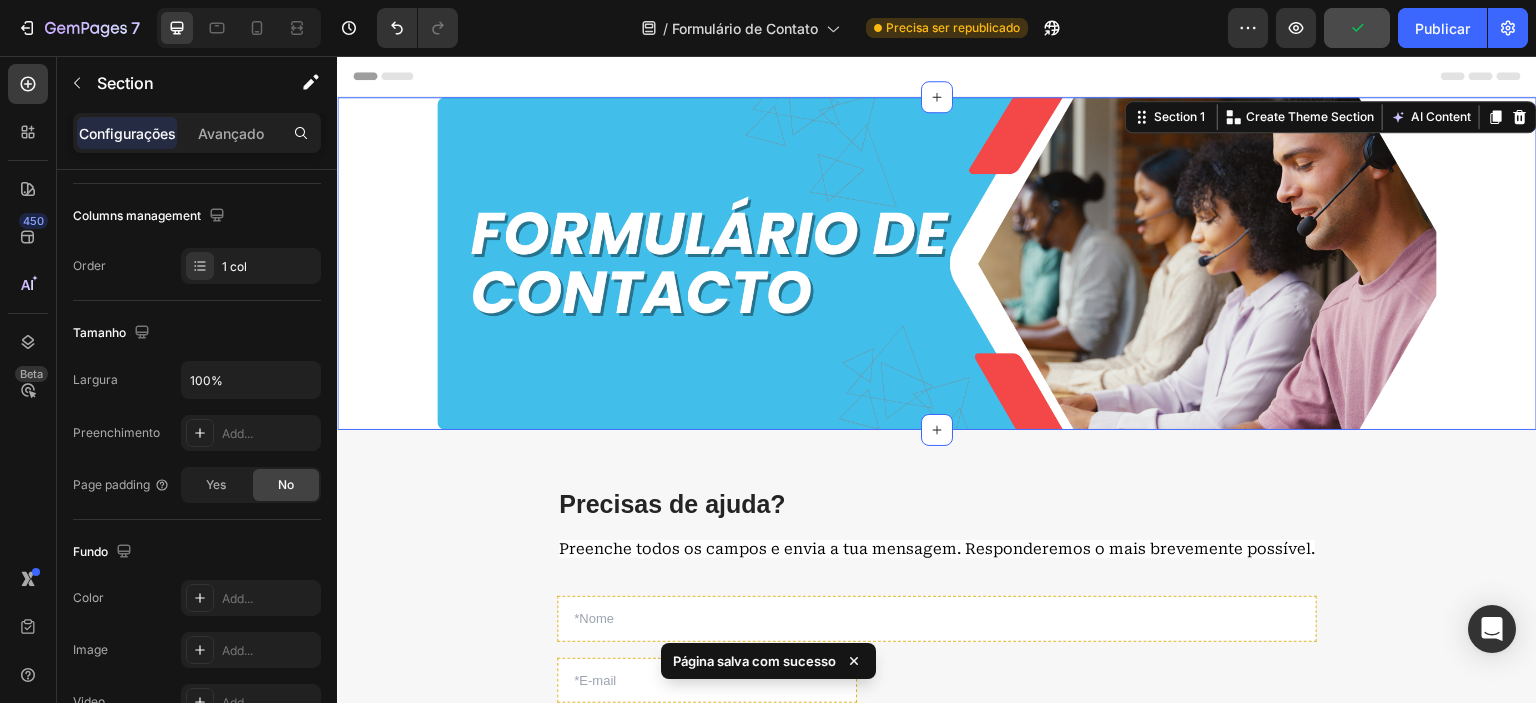 scroll, scrollTop: 0, scrollLeft: 0, axis: both 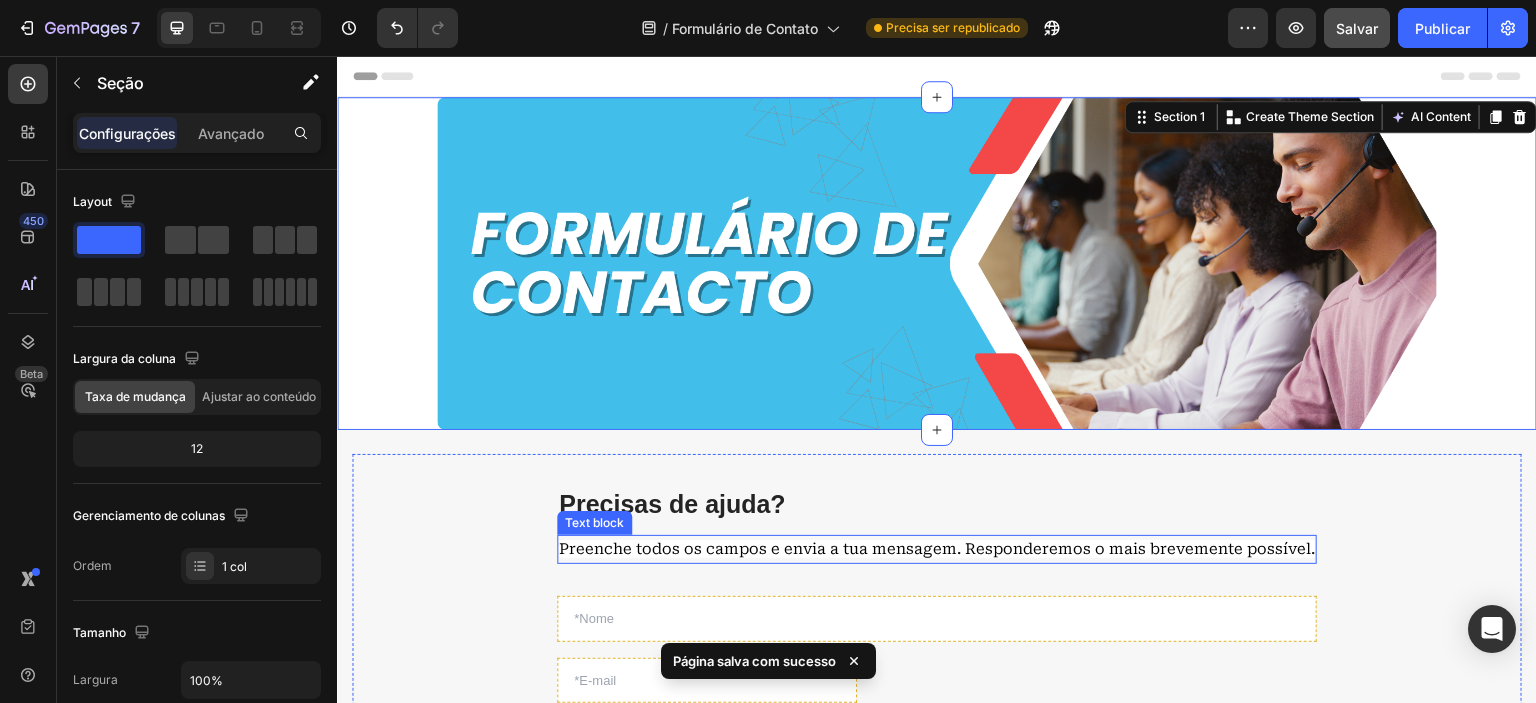 click on "Preenche todos os campos e envia a tua mensagem. Responderemos o mais brevemente possível." at bounding box center (937, 549) 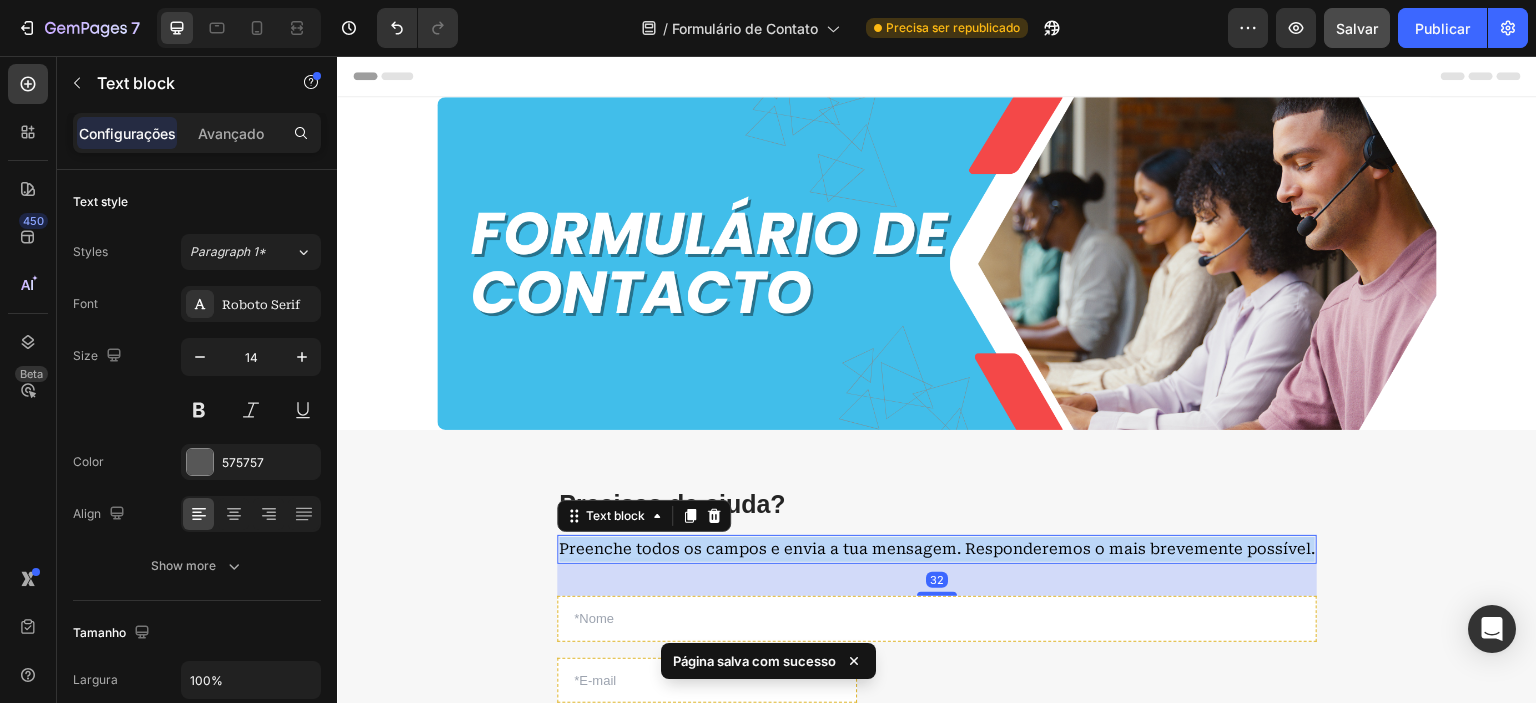 click on "Preenche todos os campos e envia a tua mensagem. Responderemos o mais brevemente possível." at bounding box center (937, 549) 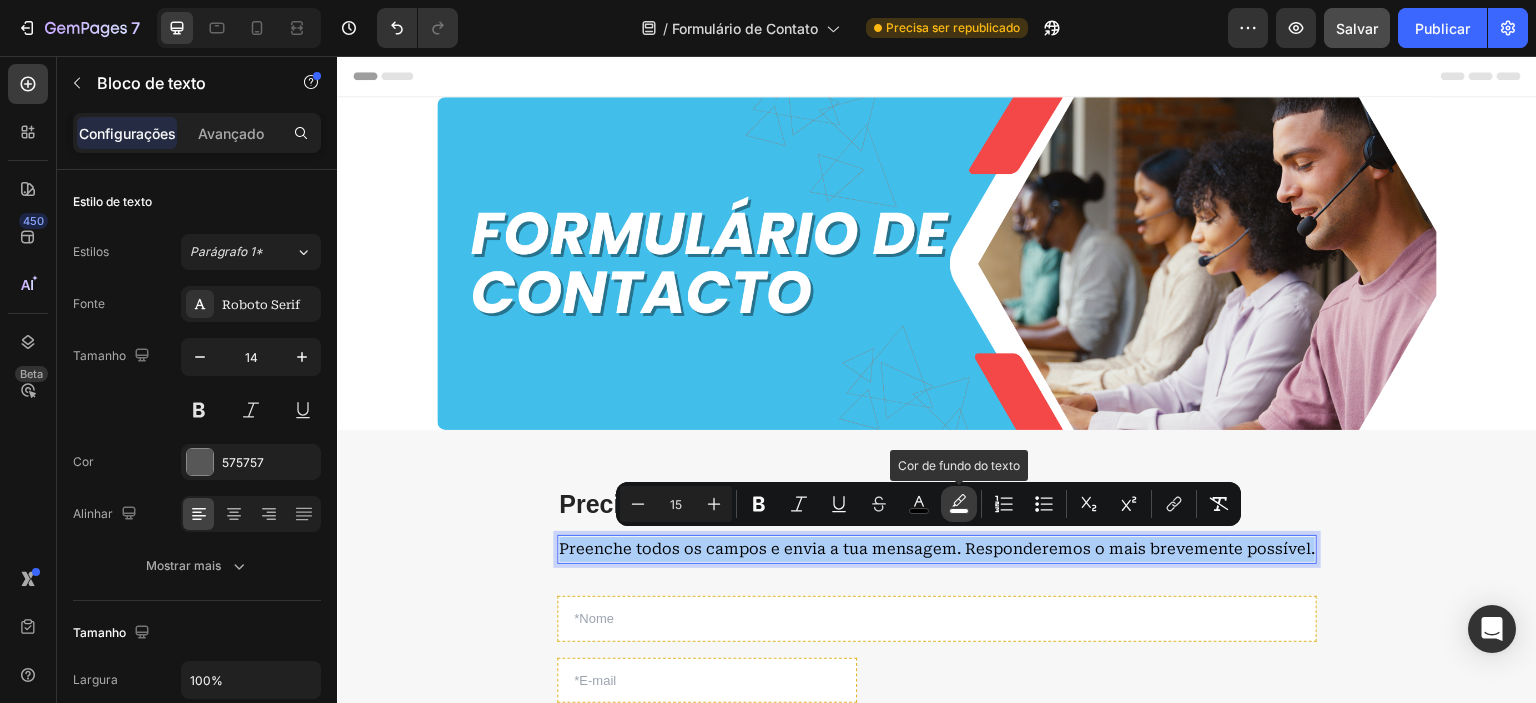 click 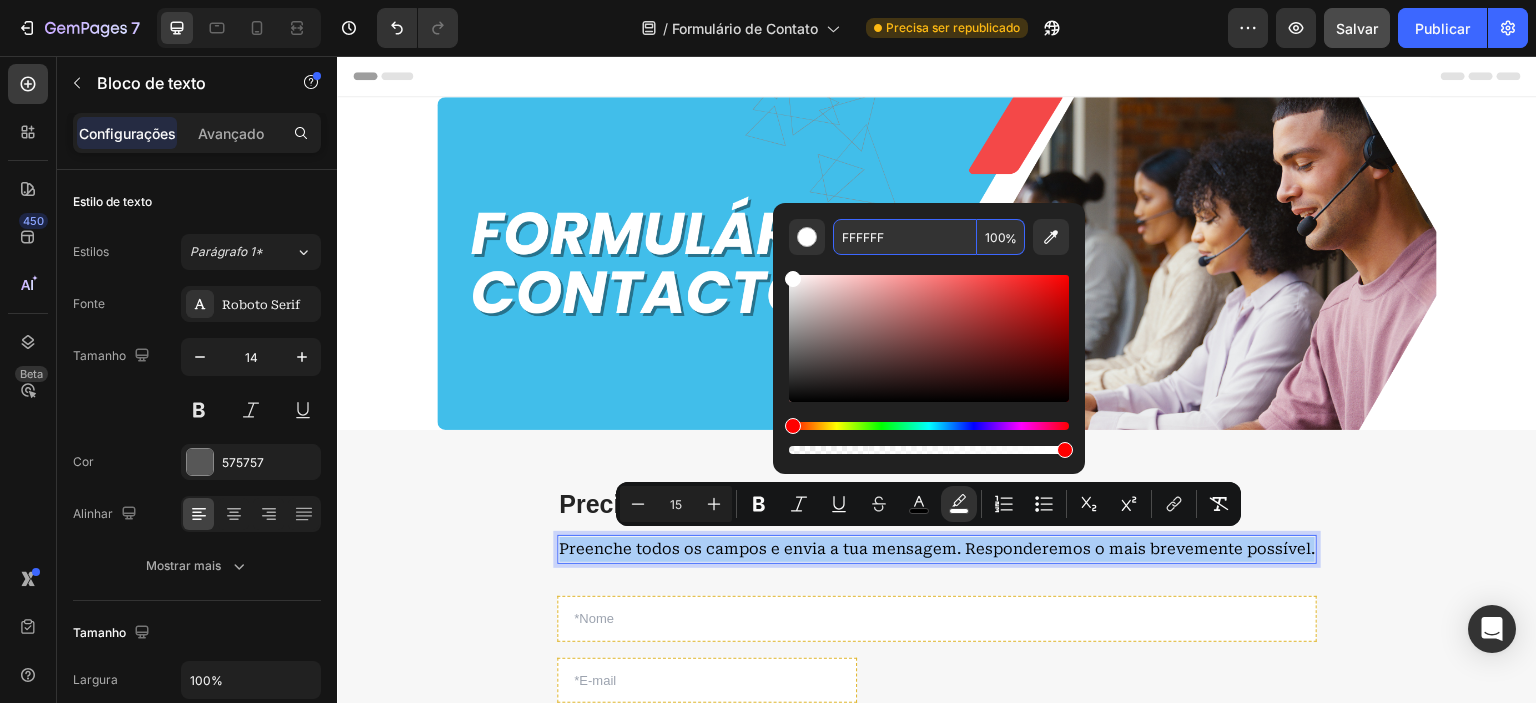 click on "FFFFFF" at bounding box center (905, 237) 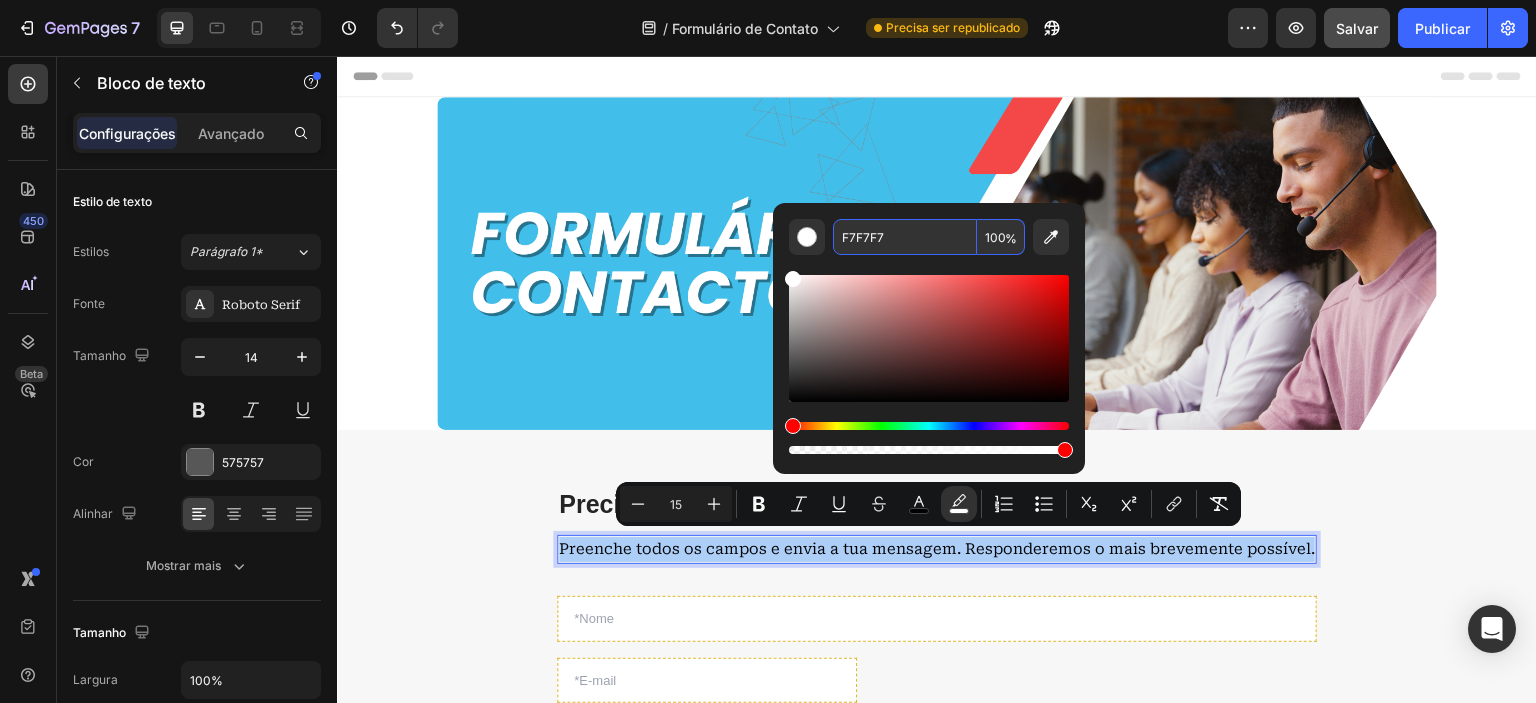 type on "F7F7F7" 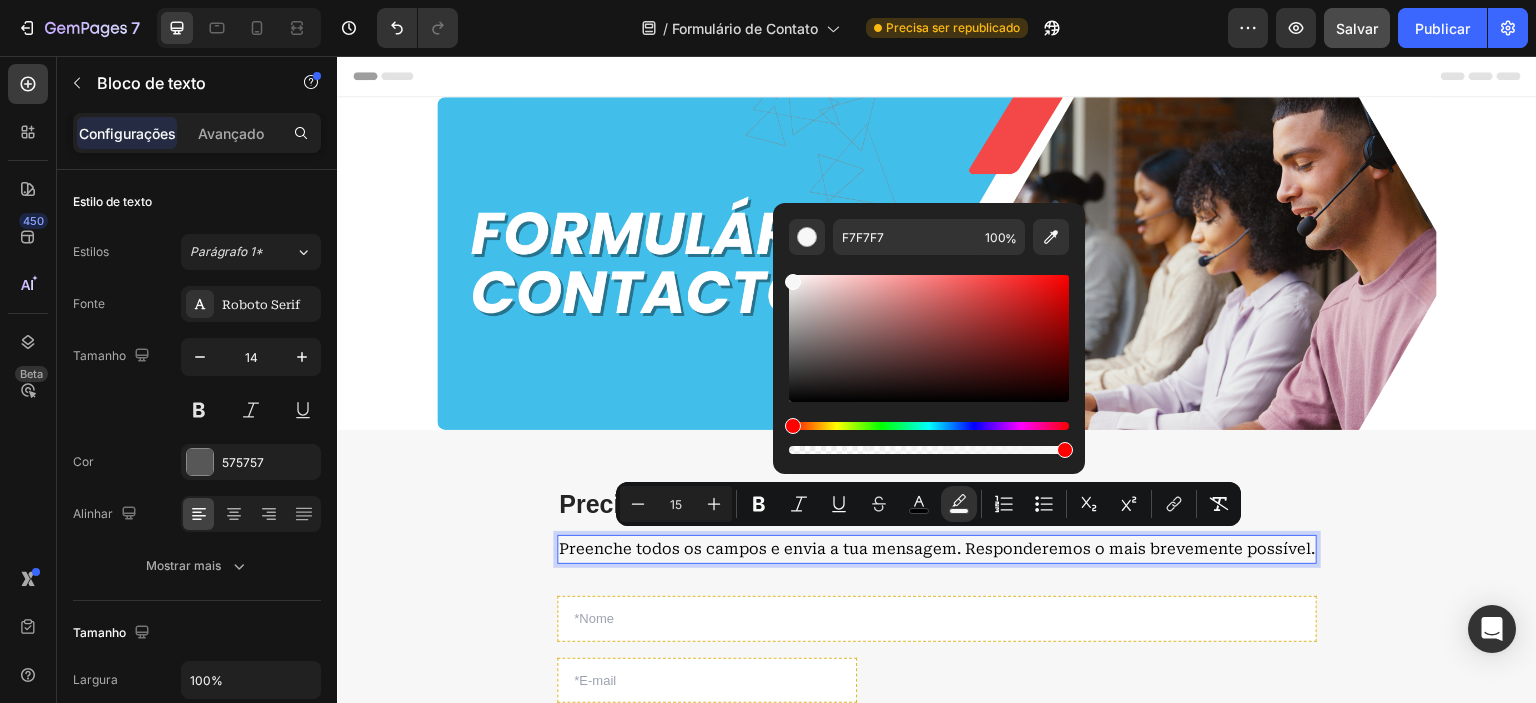 click at bounding box center [929, 356] 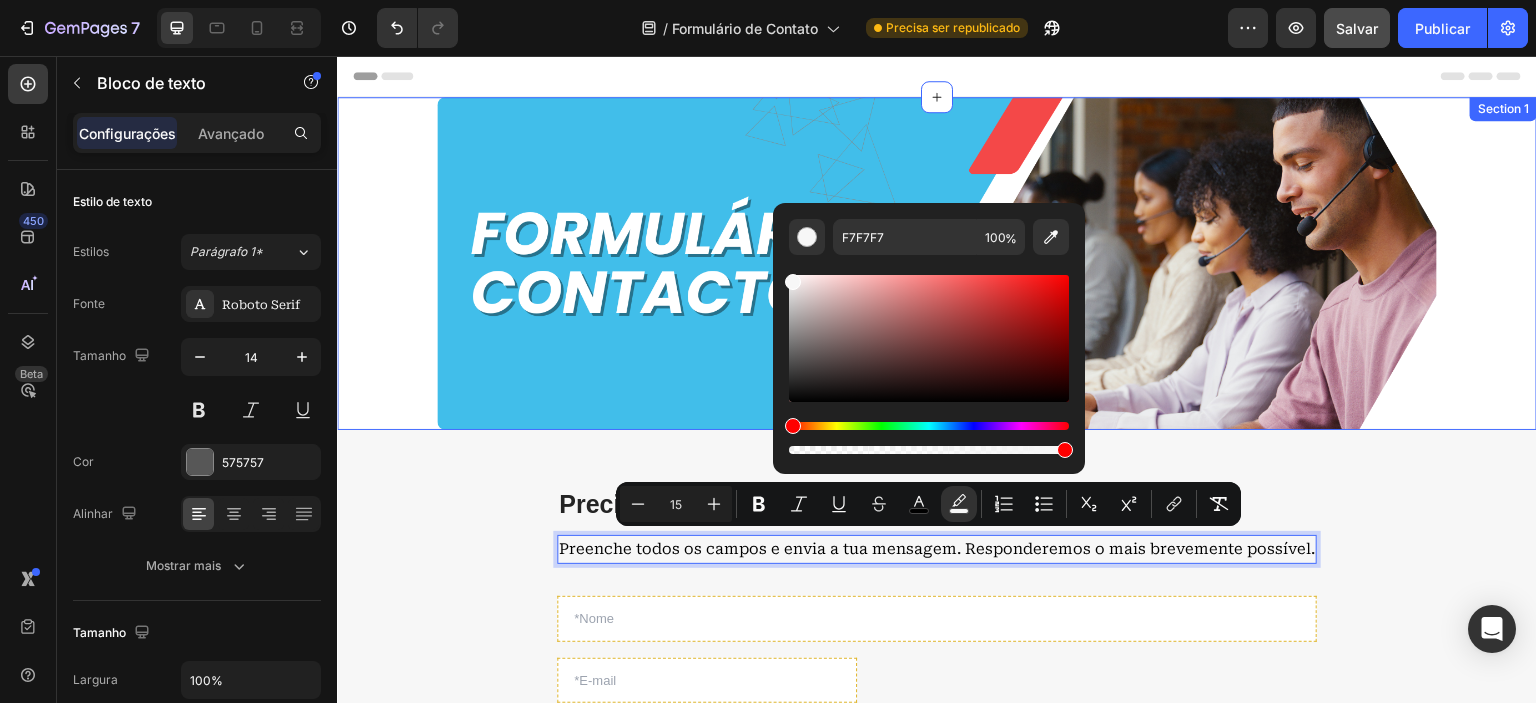 click on "Image" at bounding box center [937, 263] 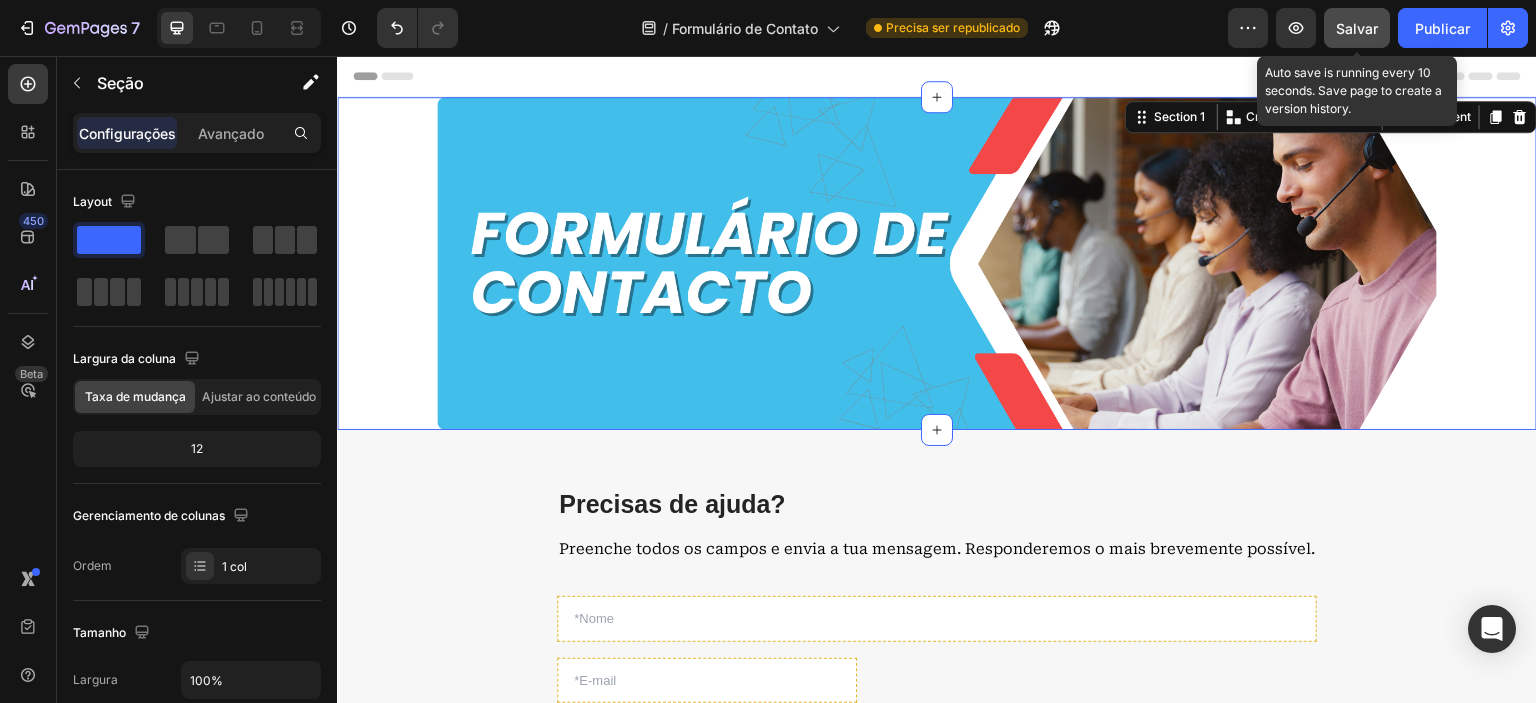 click on "Salvar" 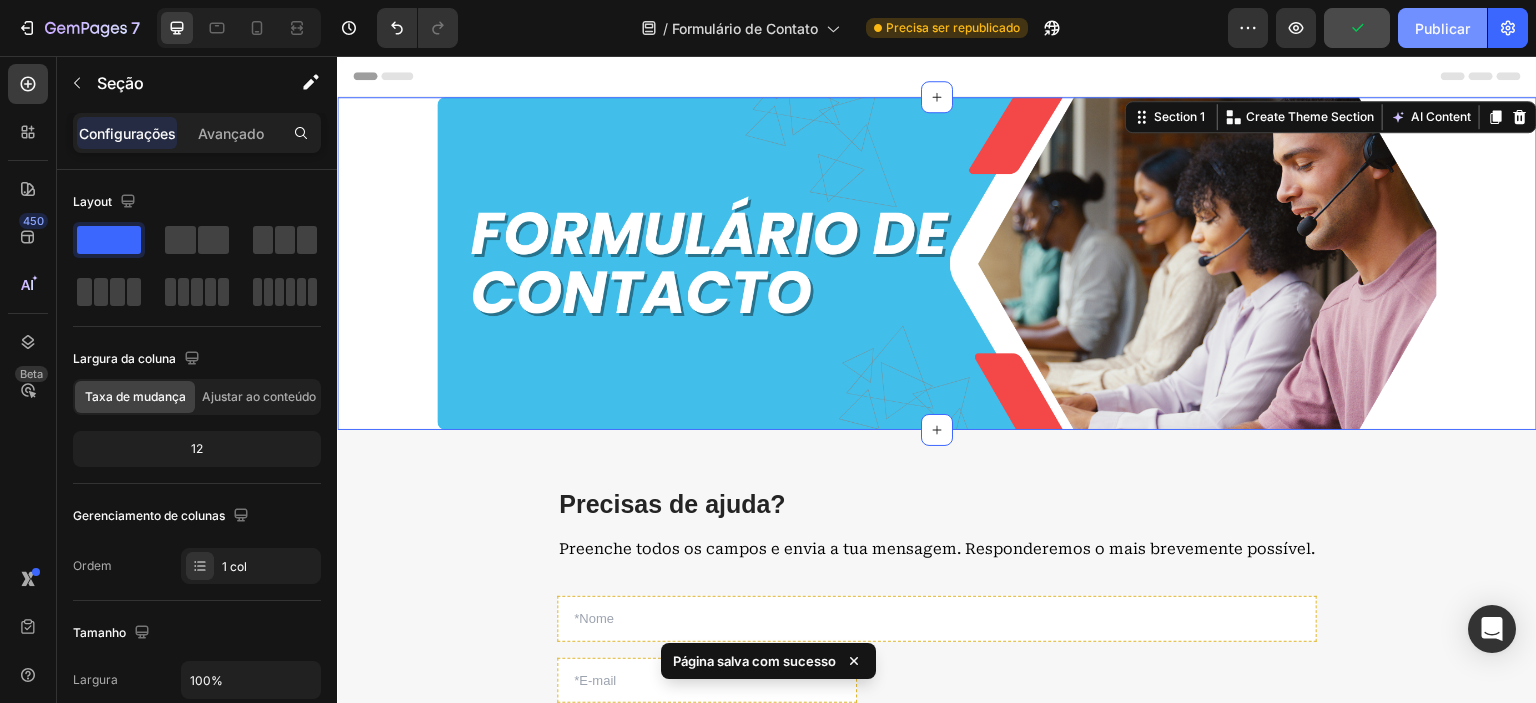 click on "Publicar" at bounding box center (1442, 28) 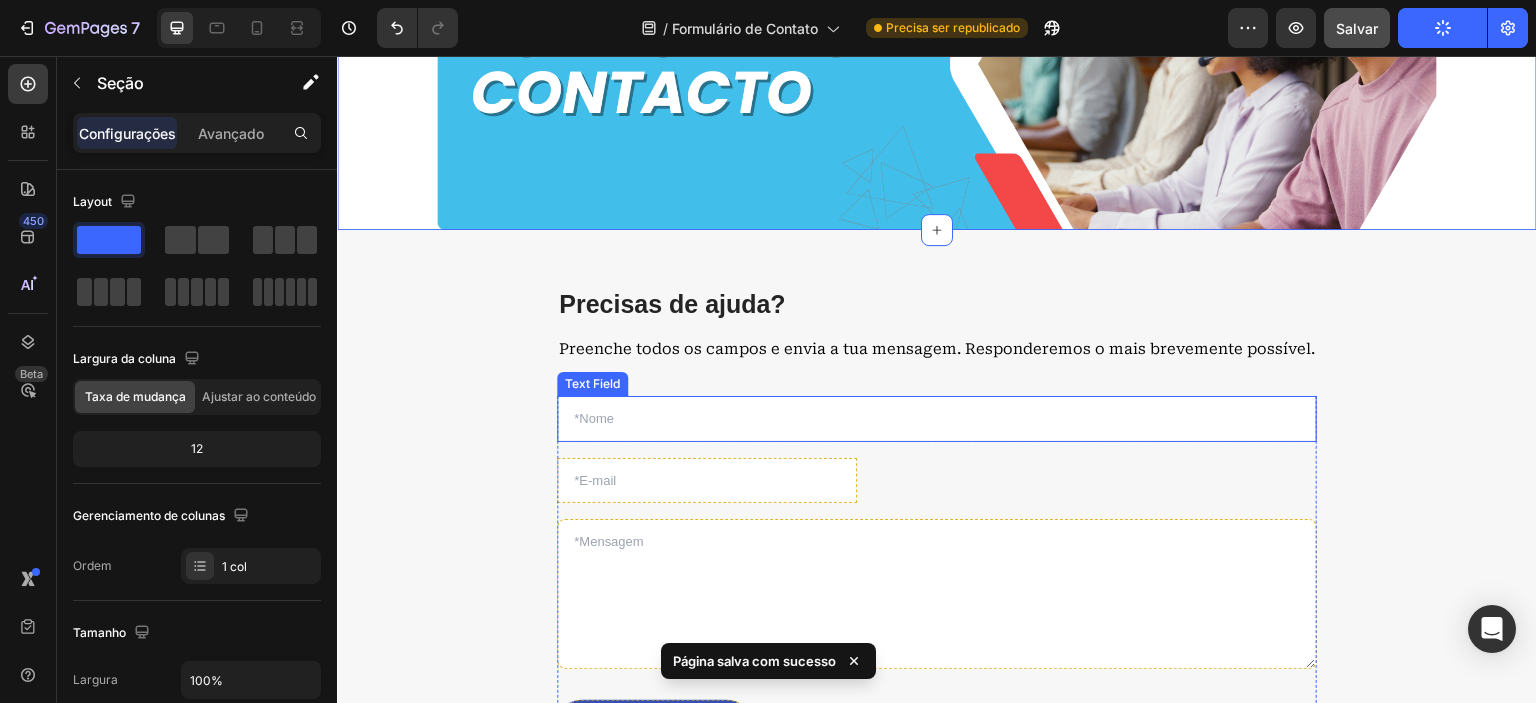 scroll, scrollTop: 400, scrollLeft: 0, axis: vertical 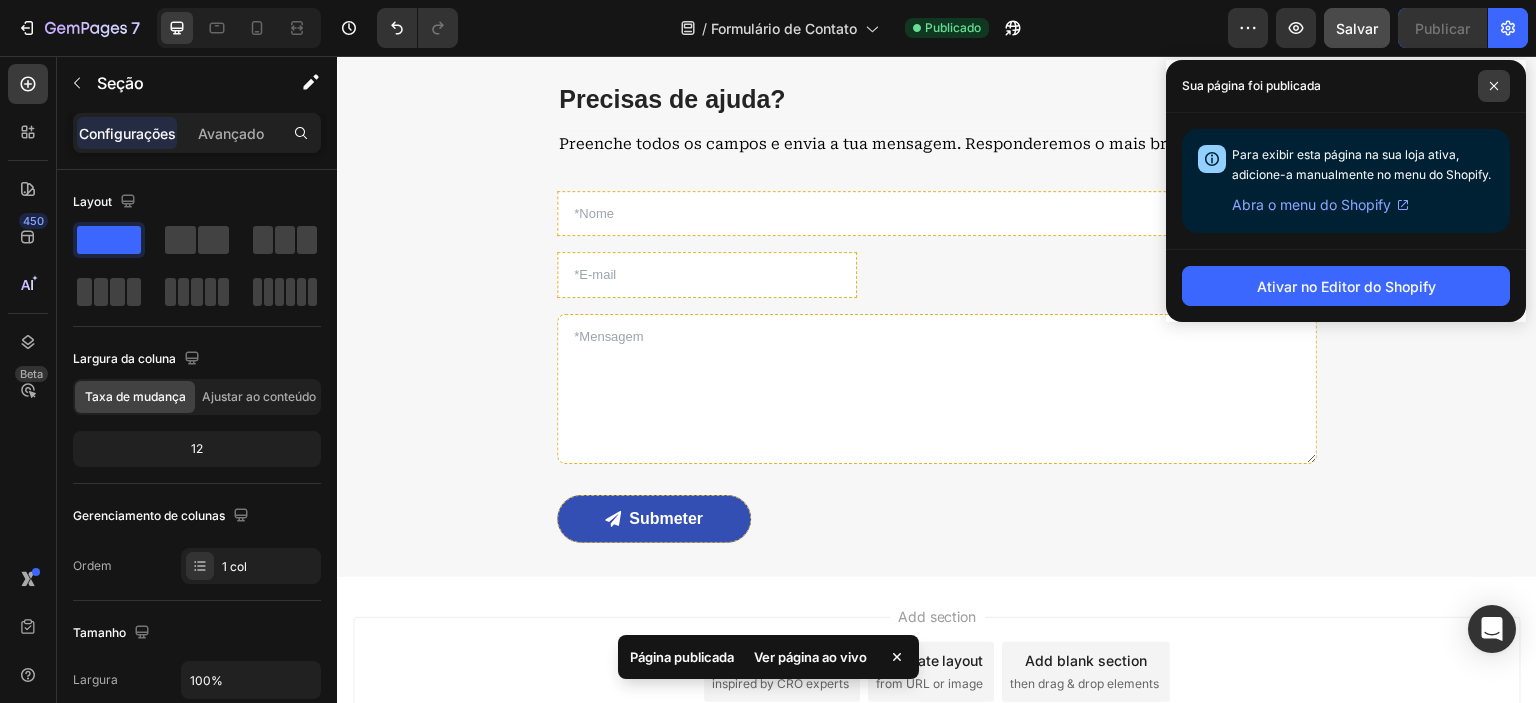 click at bounding box center [1494, 86] 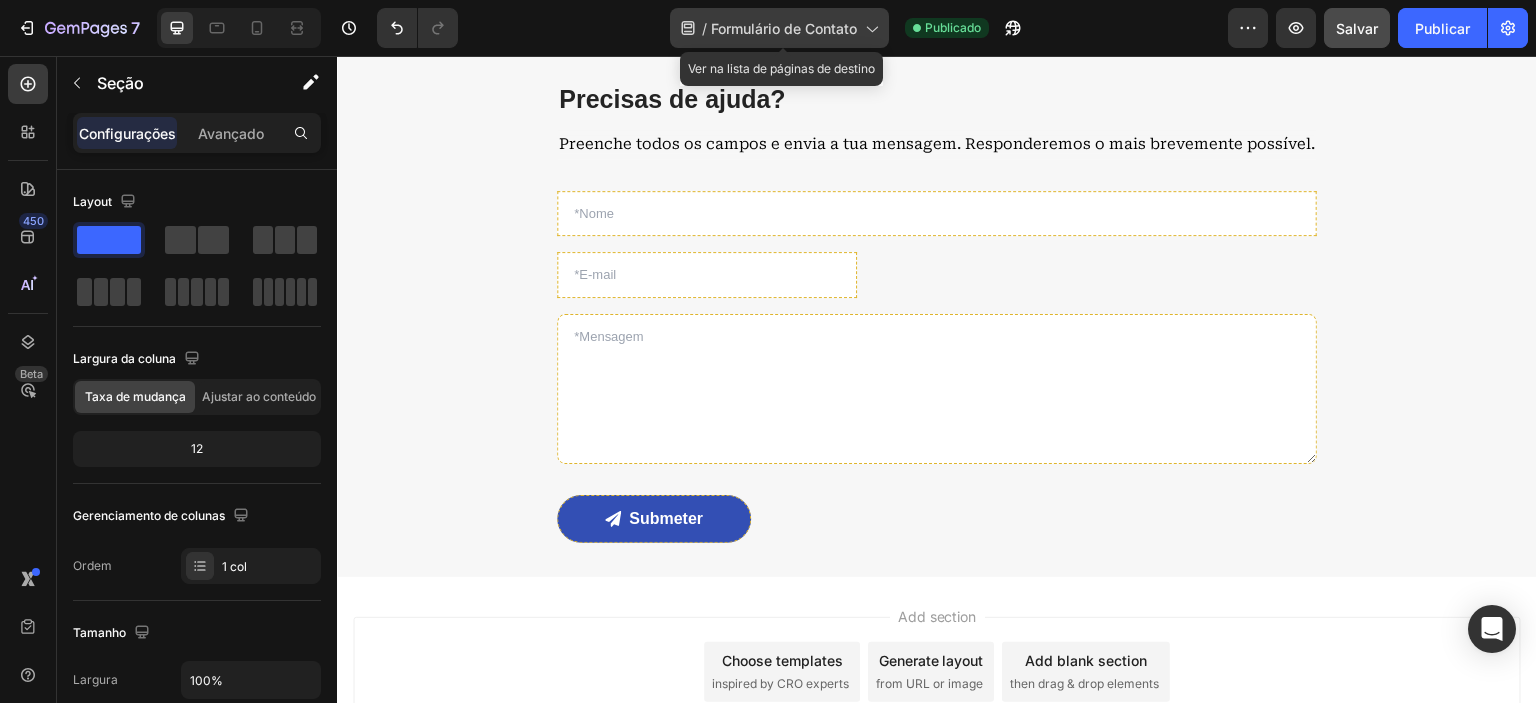 click on "Formulário de Contato" at bounding box center [784, 28] 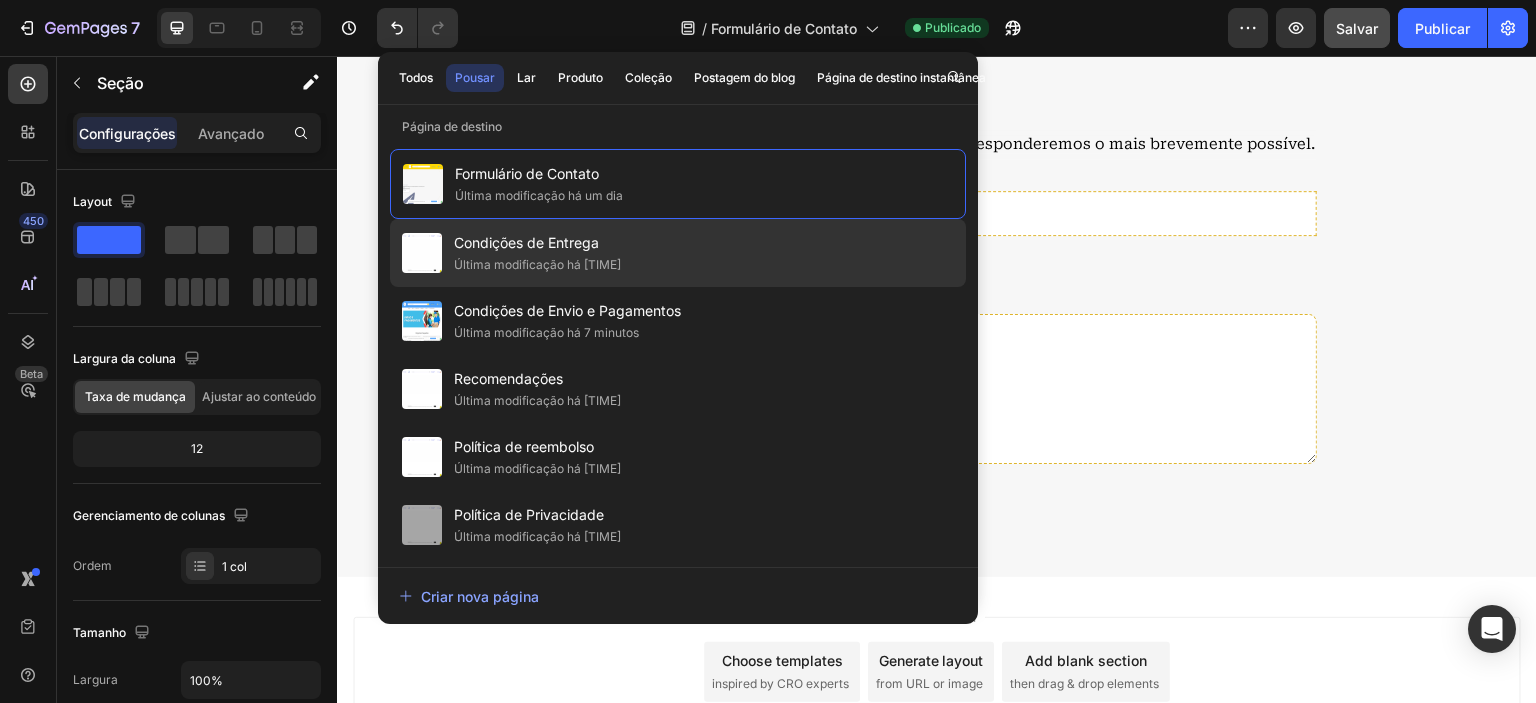 click on "Condições de Entrega Última modificação há um minuto" 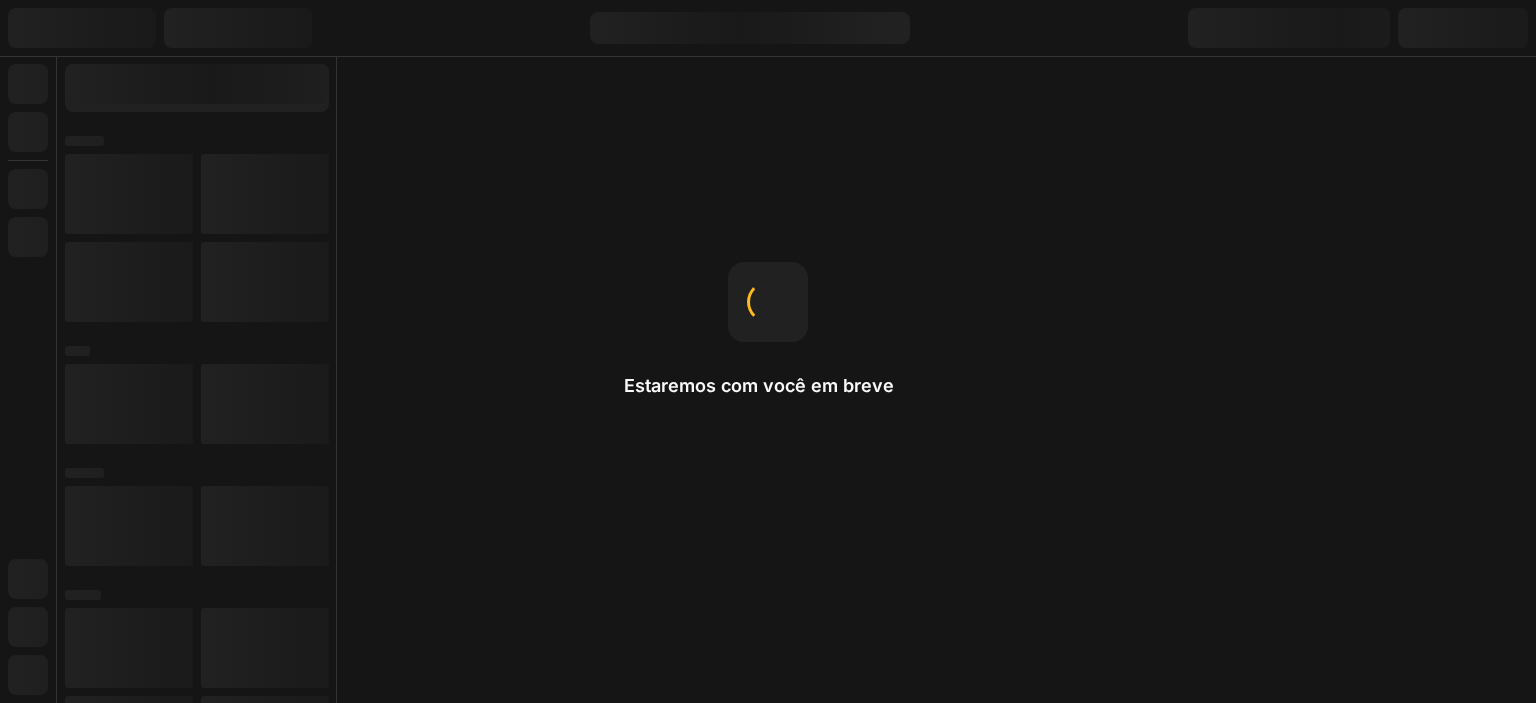 scroll, scrollTop: 0, scrollLeft: 0, axis: both 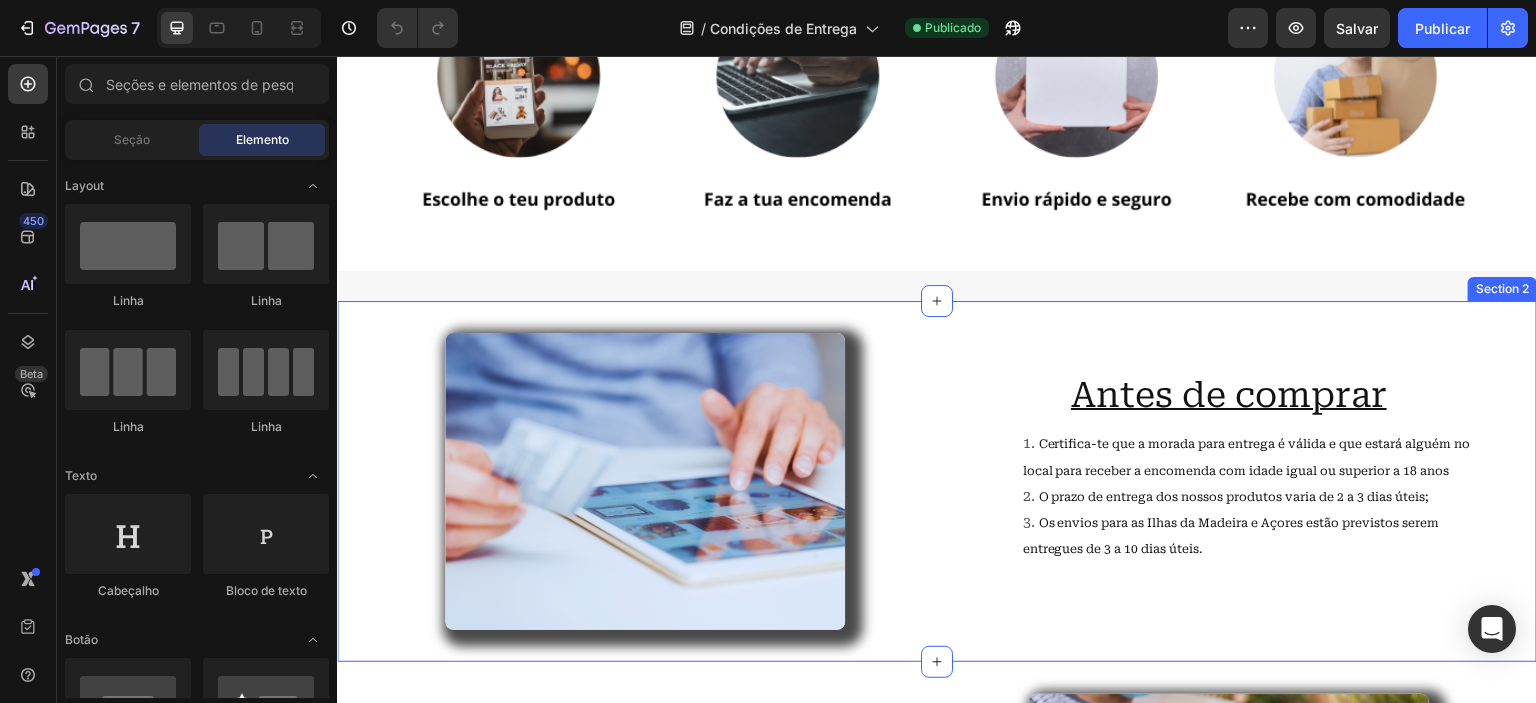 click on "Image Row Antes de comprar Heading Certifica-te que a morada para entrega é válida e que estará alguém no local para receber a encomenda com idade igual ou superior a 18 anos O prazo de entrega dos nossos produtos varia de 2 a 3 dias úteis; Os envios para as Ilhas da Madeira e Açores estão previstos serem entregues de 3 a 10 dias úteis. Text Block Section 2" at bounding box center [937, 481] 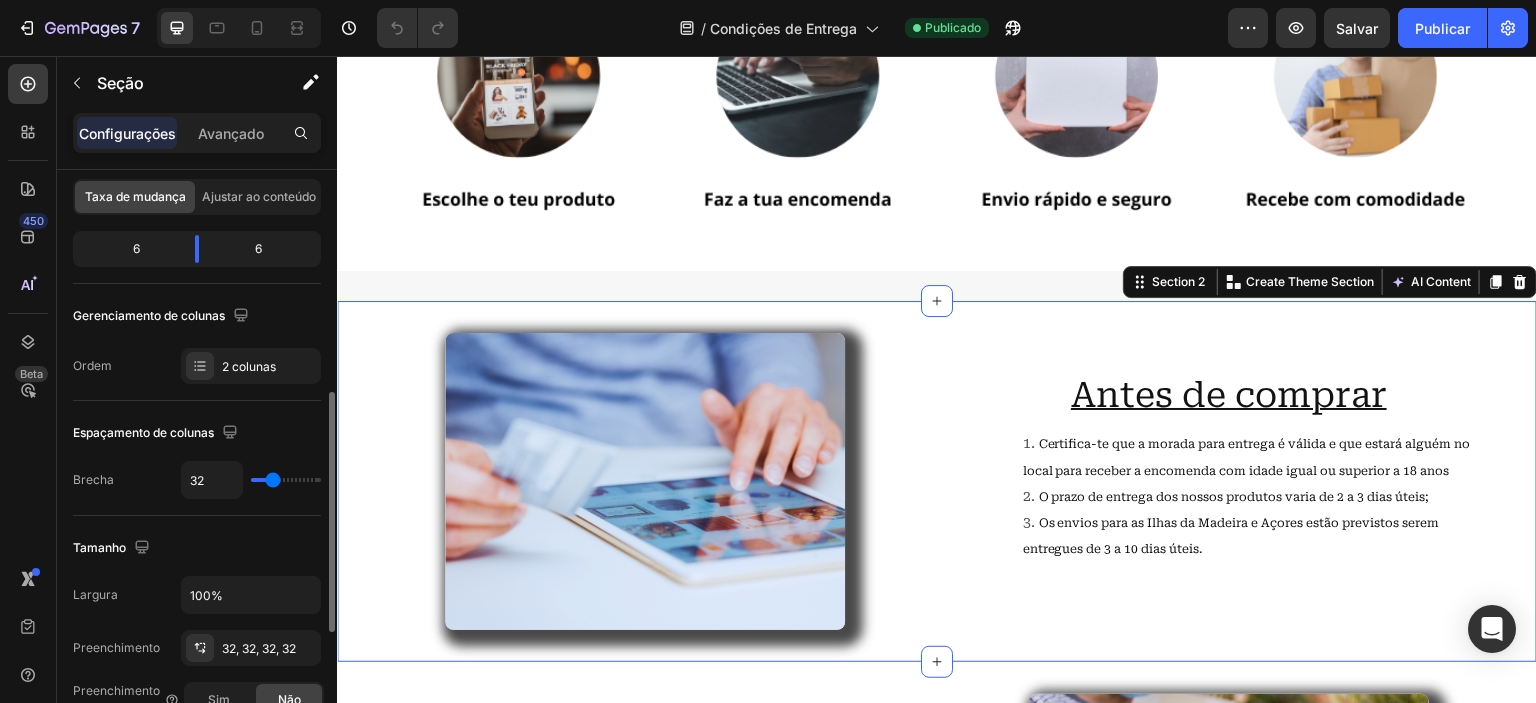 scroll, scrollTop: 400, scrollLeft: 0, axis: vertical 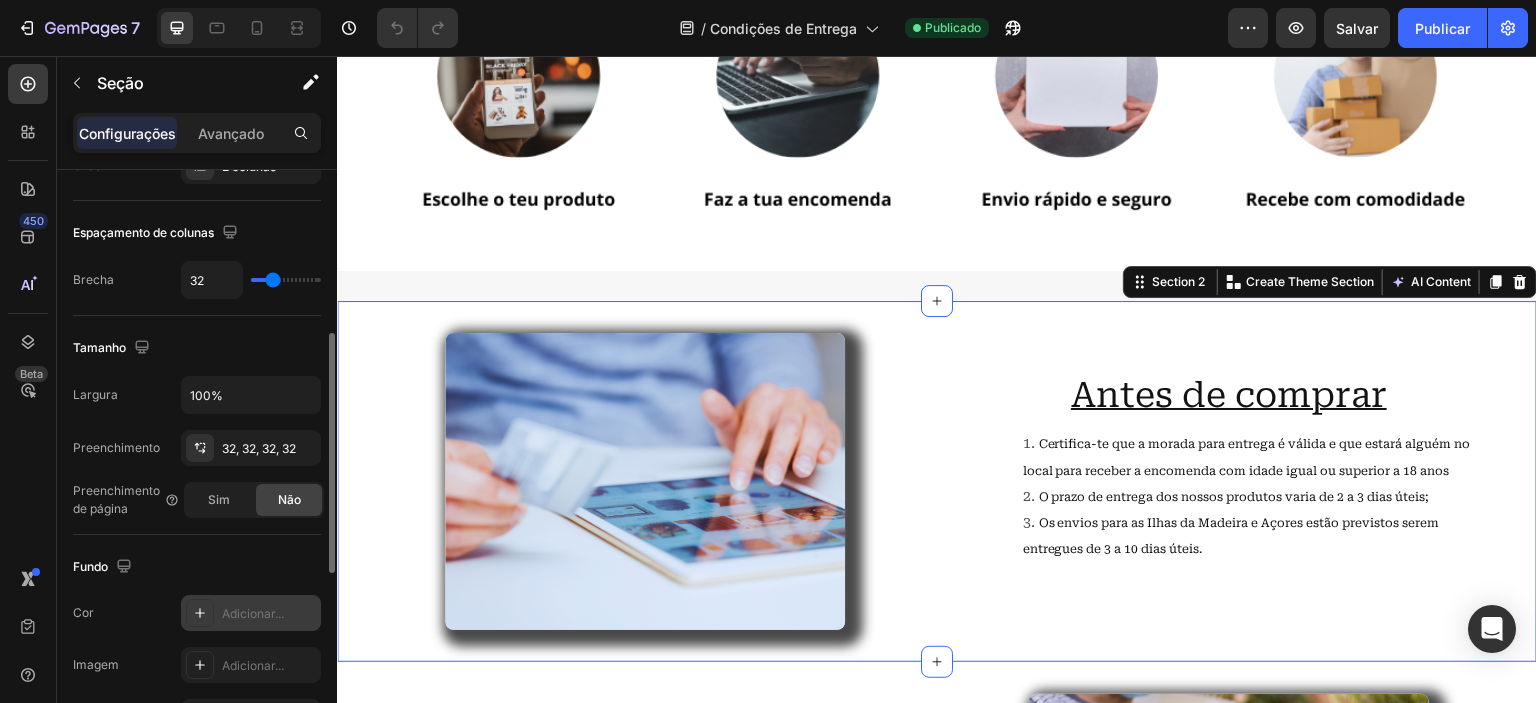 click on "Adicionar..." at bounding box center [251, 613] 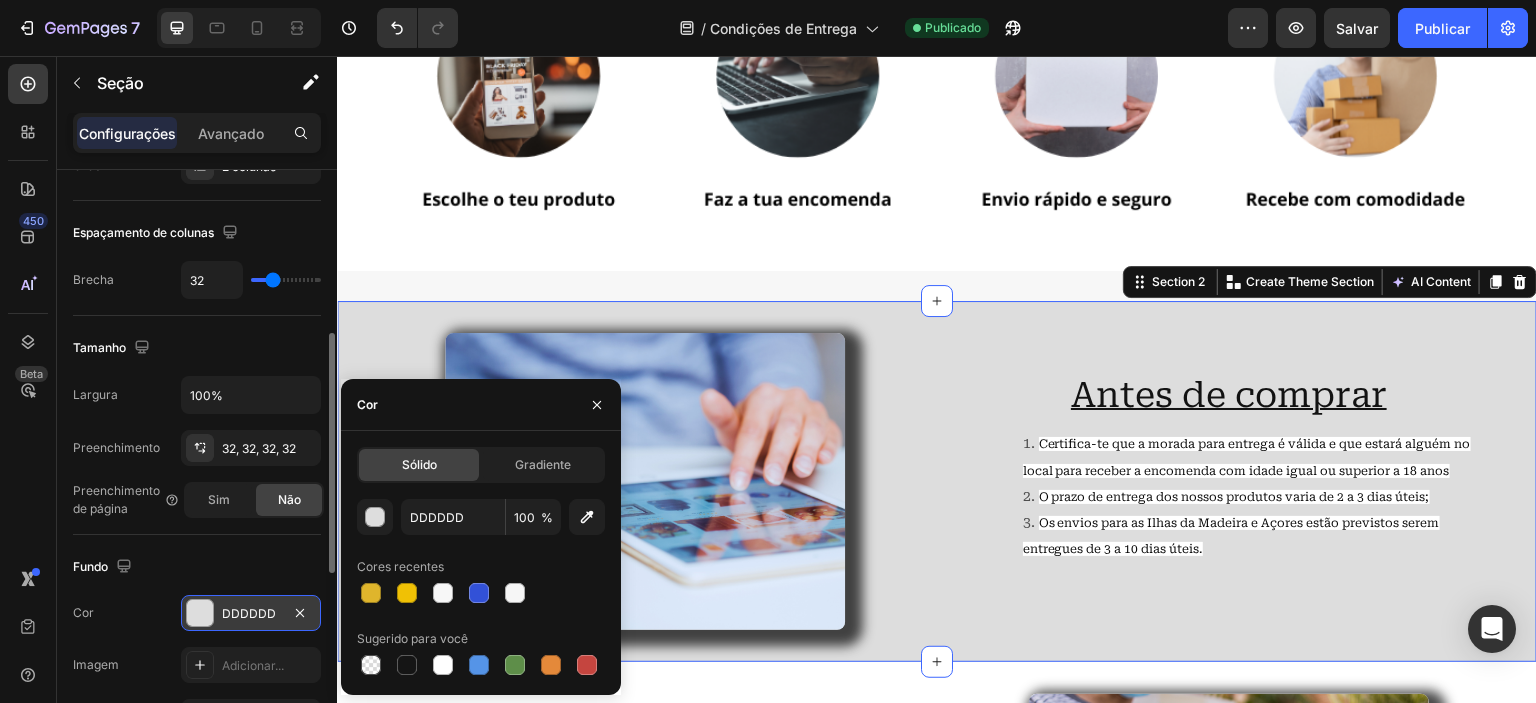 click on "DDDDDD" at bounding box center (249, 613) 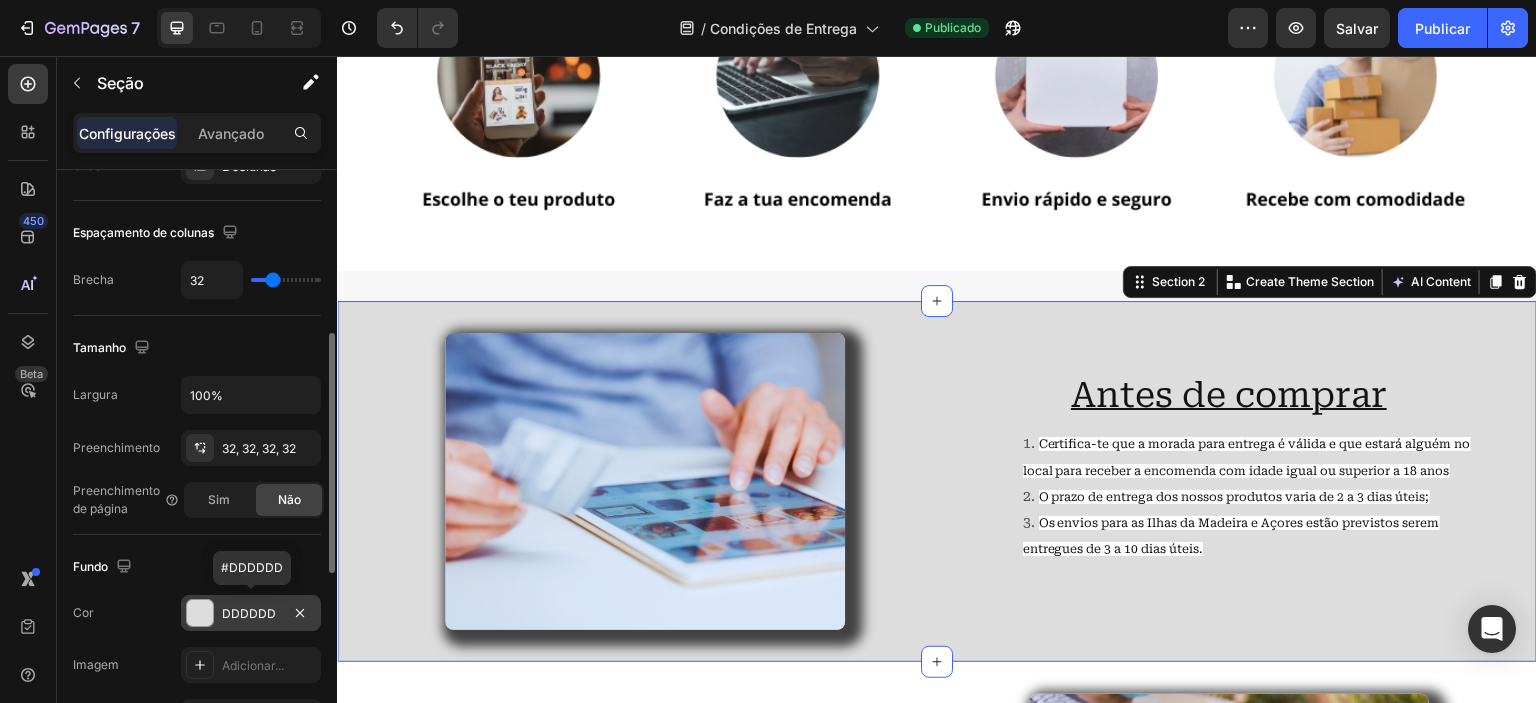 click on "DDDDDD" at bounding box center (249, 613) 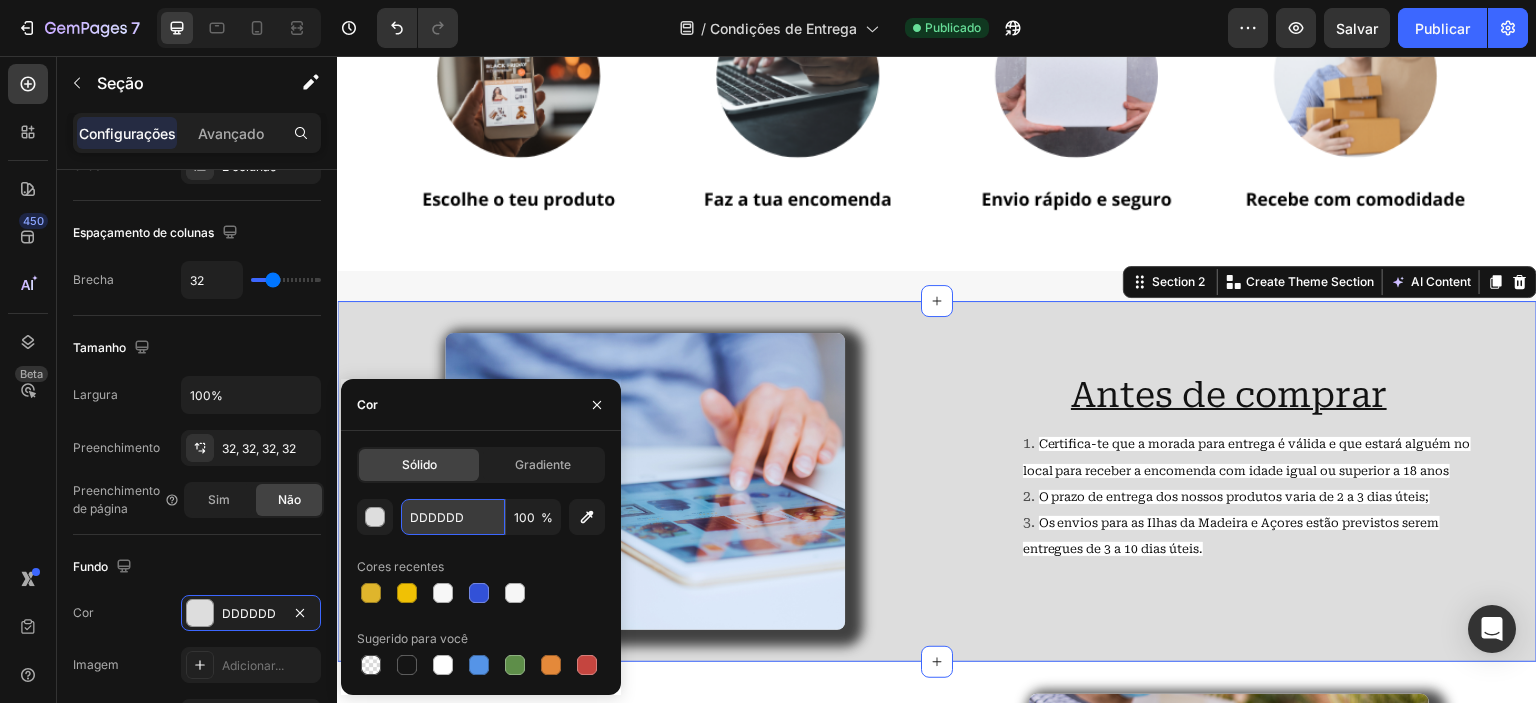 click on "DDDDDD" at bounding box center (453, 517) 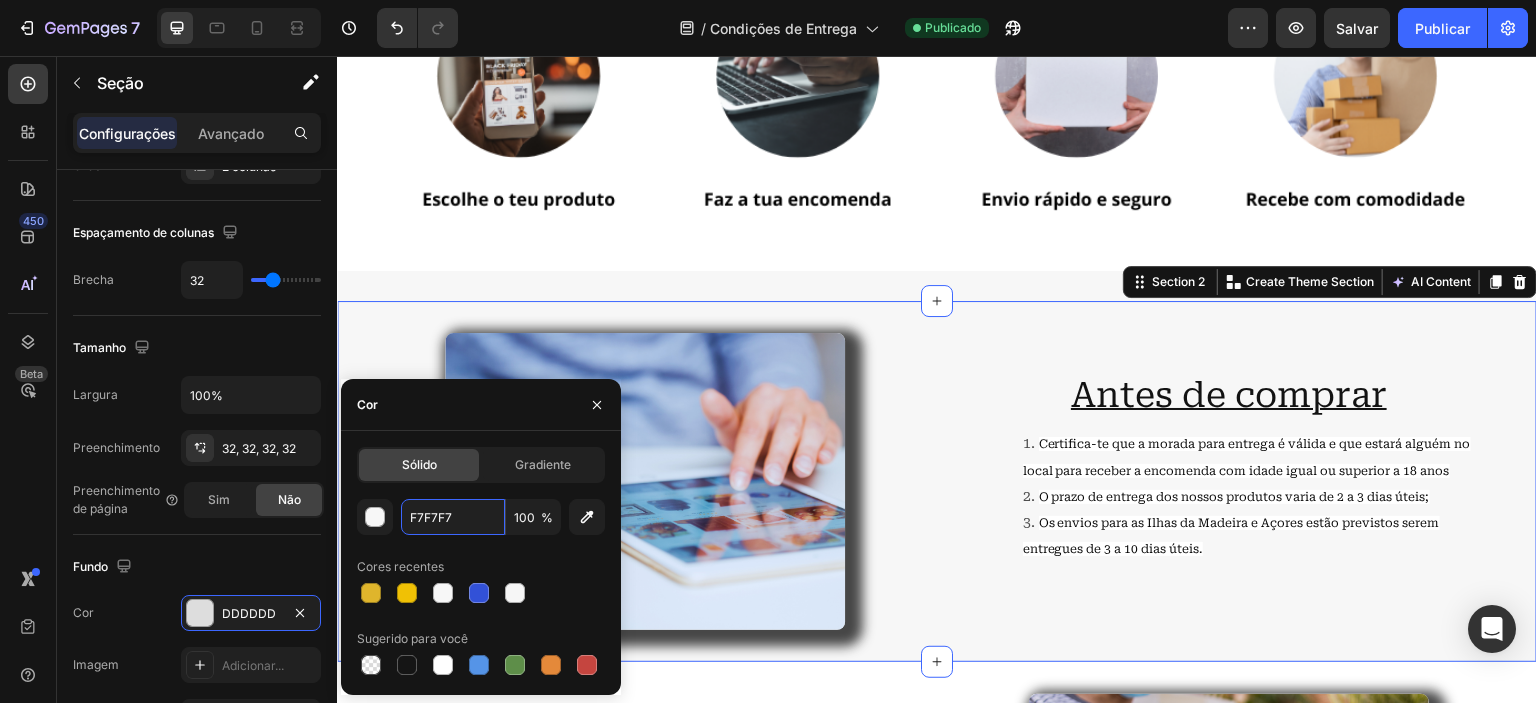 type on "F7F7F7" 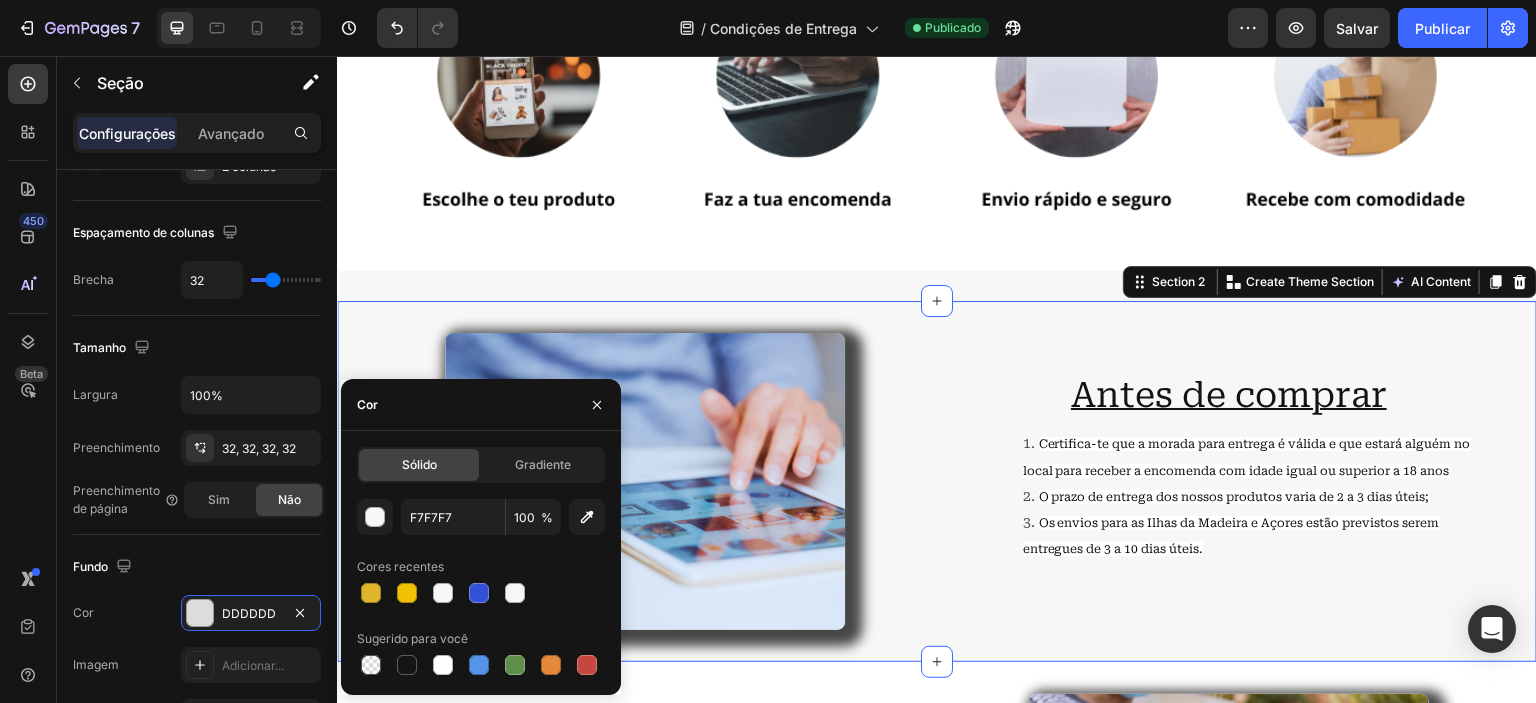 click on "Cor" at bounding box center [481, 405] 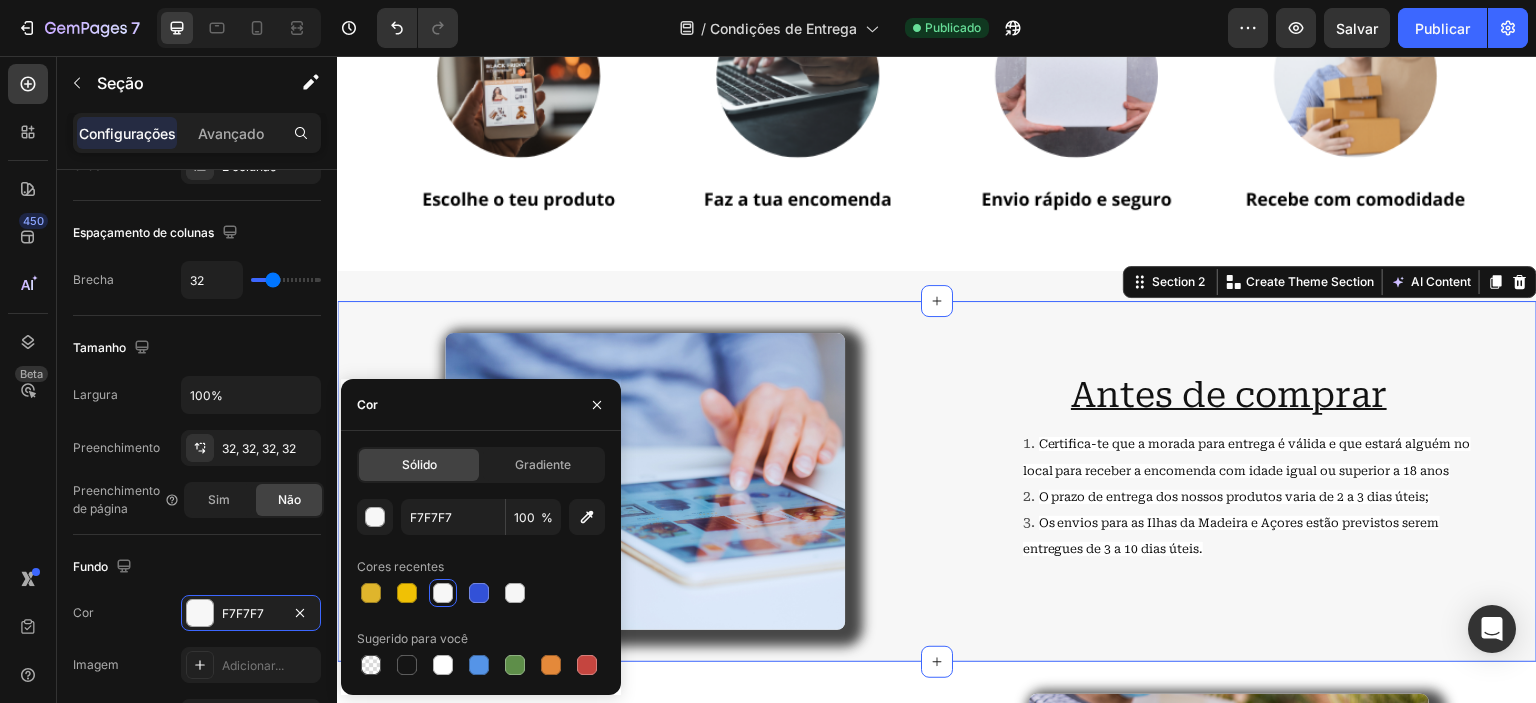 click on "Cor" at bounding box center [481, 405] 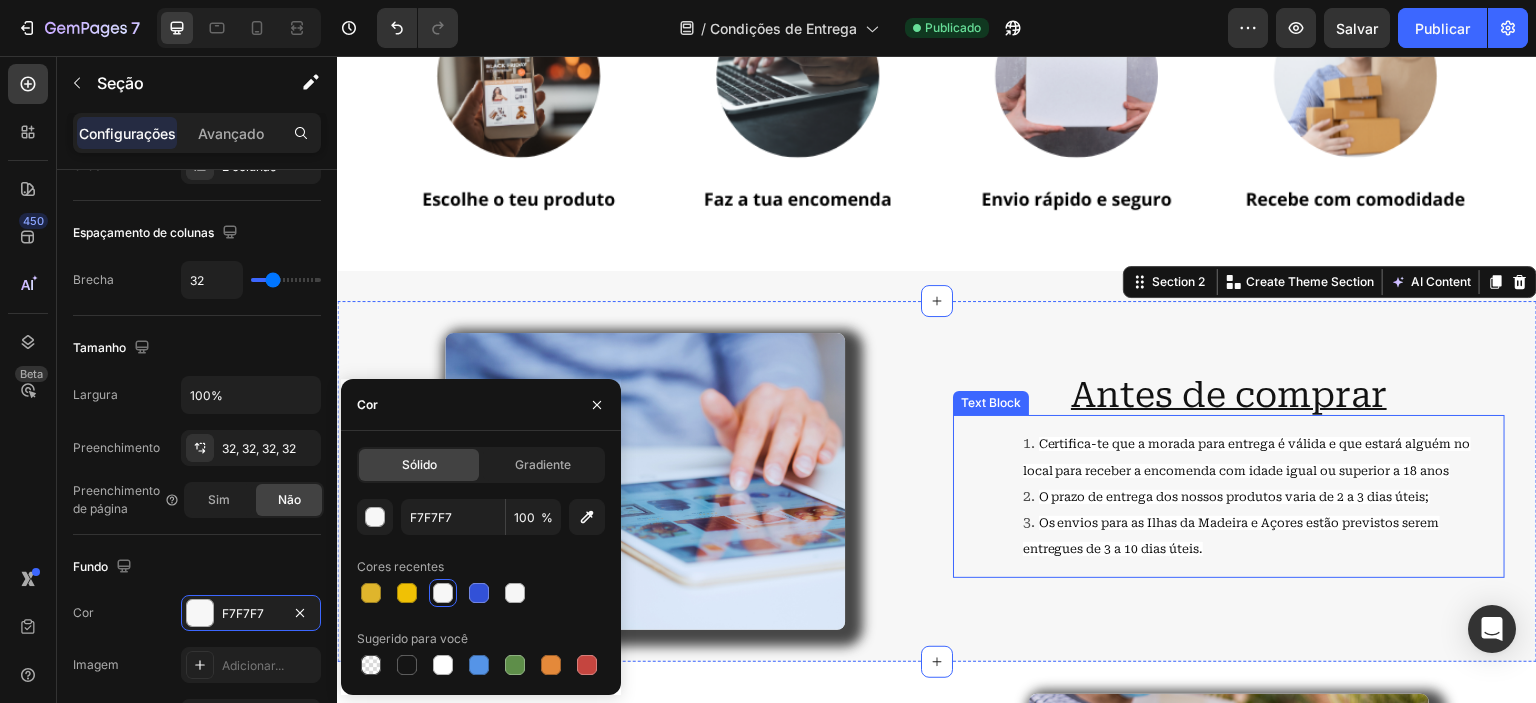 click on "Certifica-te que a morada para entrega é válida e que estará alguém no local para receber a encomenda com idade igual ou superior a 18 anos" at bounding box center (1247, 457) 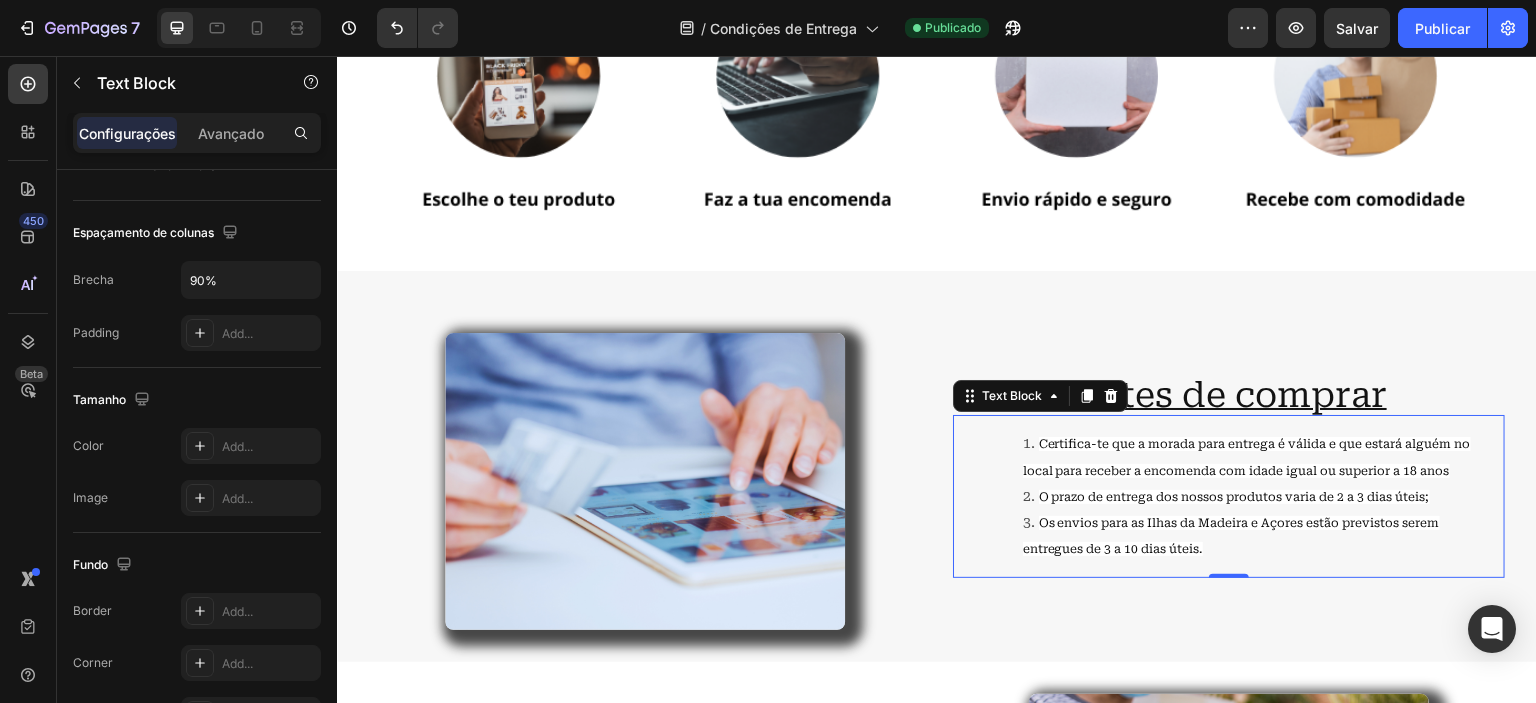 scroll, scrollTop: 0, scrollLeft: 0, axis: both 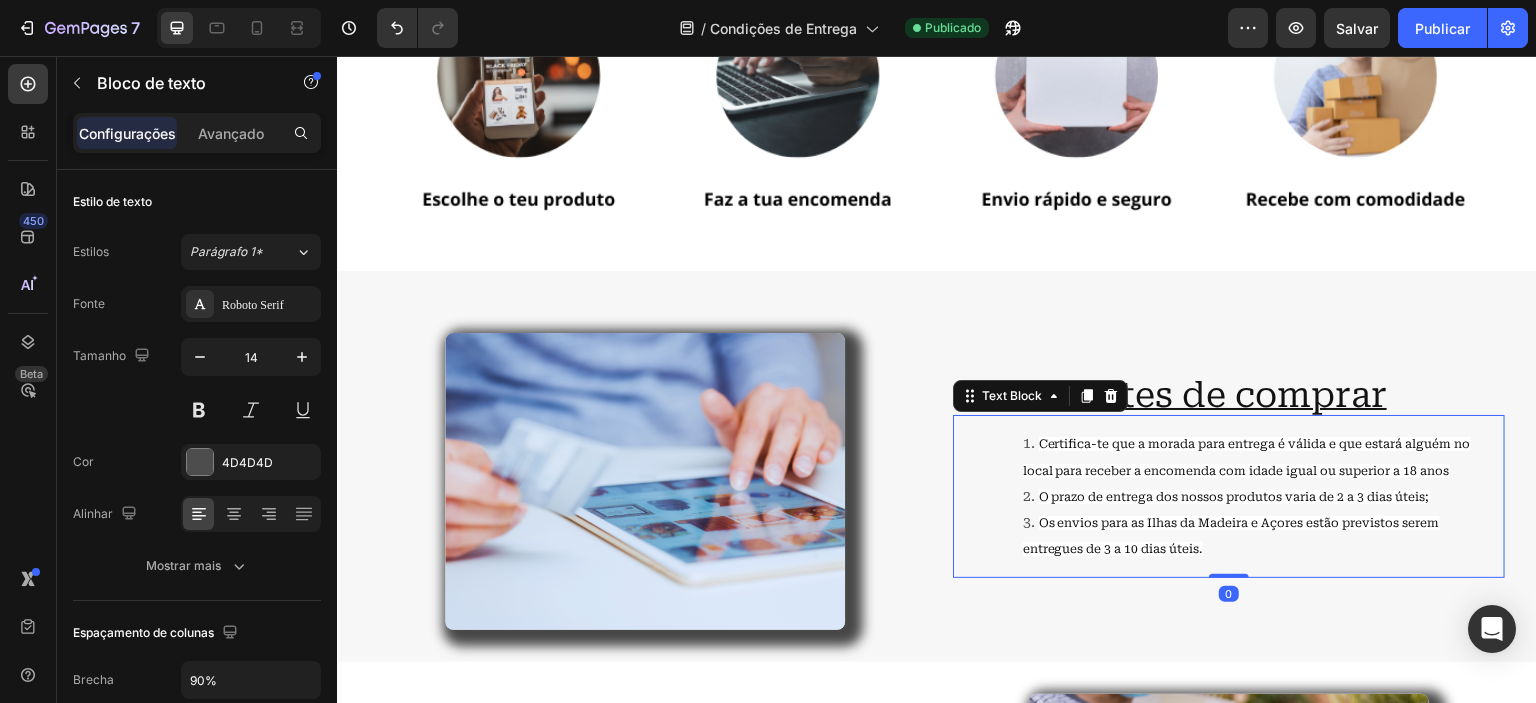 click on "Certifica-te que a morada para entrega é válida e que estará alguém no local para receber a encomenda com idade igual ou superior a 18 anos" at bounding box center [1247, 457] 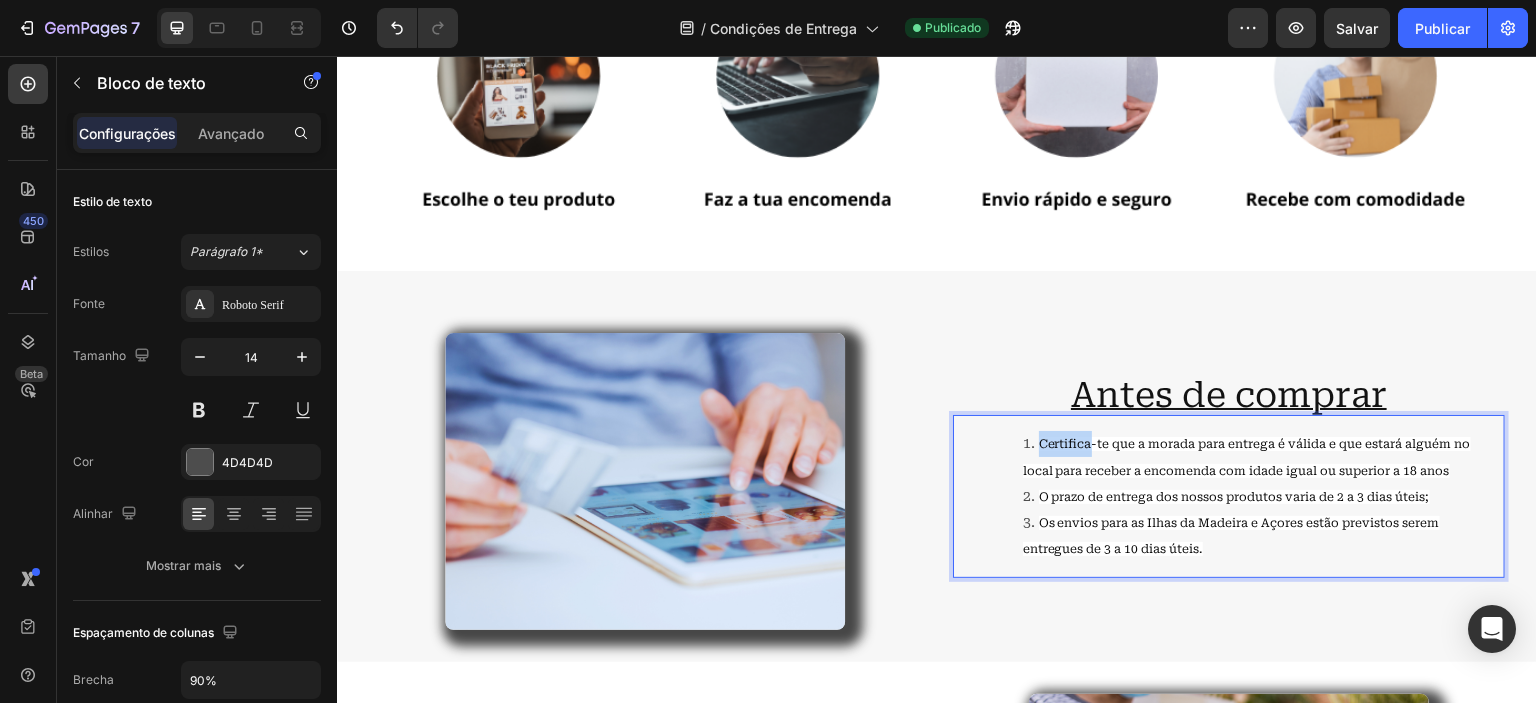 click on "Certifica-te que a morada para entrega é válida e que estará alguém no local para receber a encomenda com idade igual ou superior a 18 anos" at bounding box center [1247, 457] 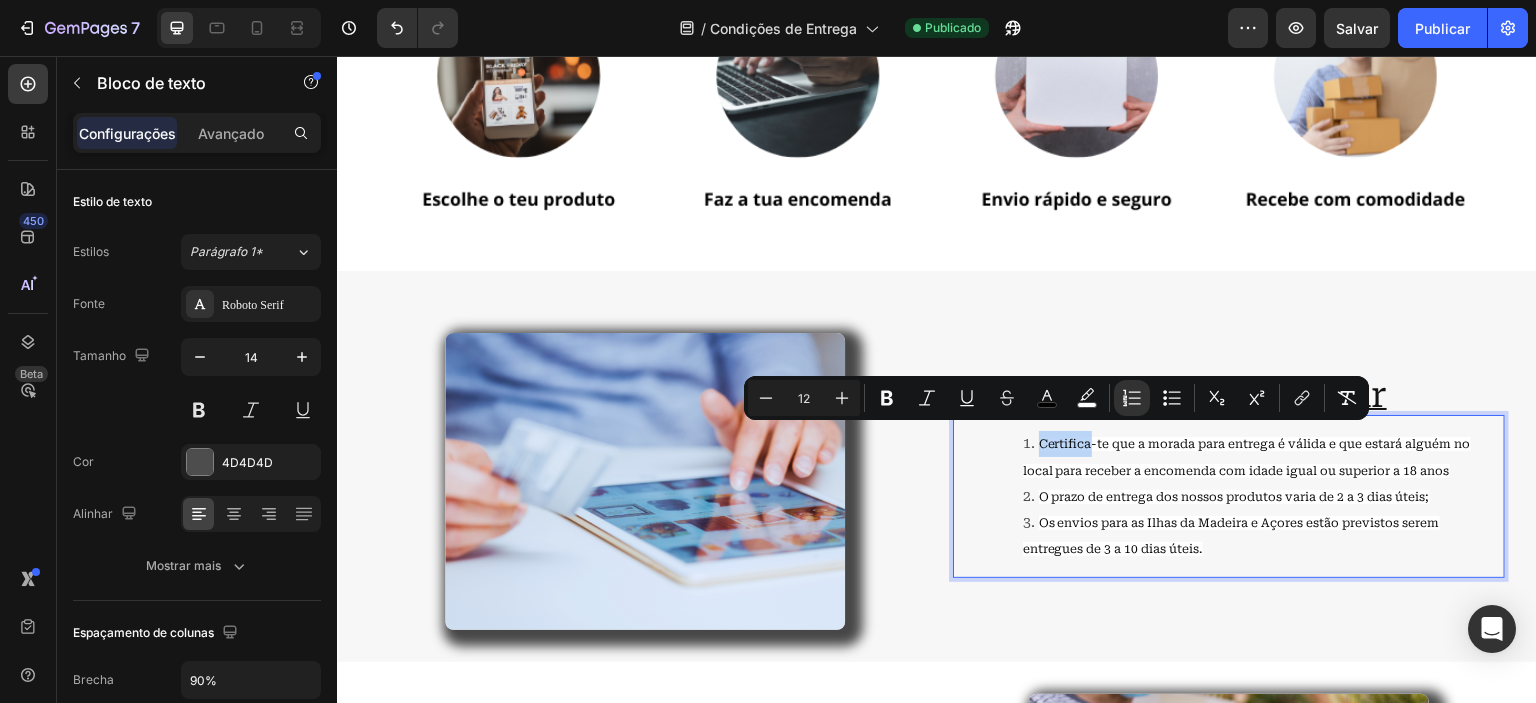 click on "Certifica-te que a morada para entrega é válida e que estará alguém no local para receber a encomenda com idade igual ou superior a 18 anos O prazo de entrega dos nossos produtos varia de 2 a 3 dias úteis; Os envios para as Ilhas da Madeira e Açores estão previstos serem entregues de 3 a 10 dias úteis." at bounding box center (1229, 496) 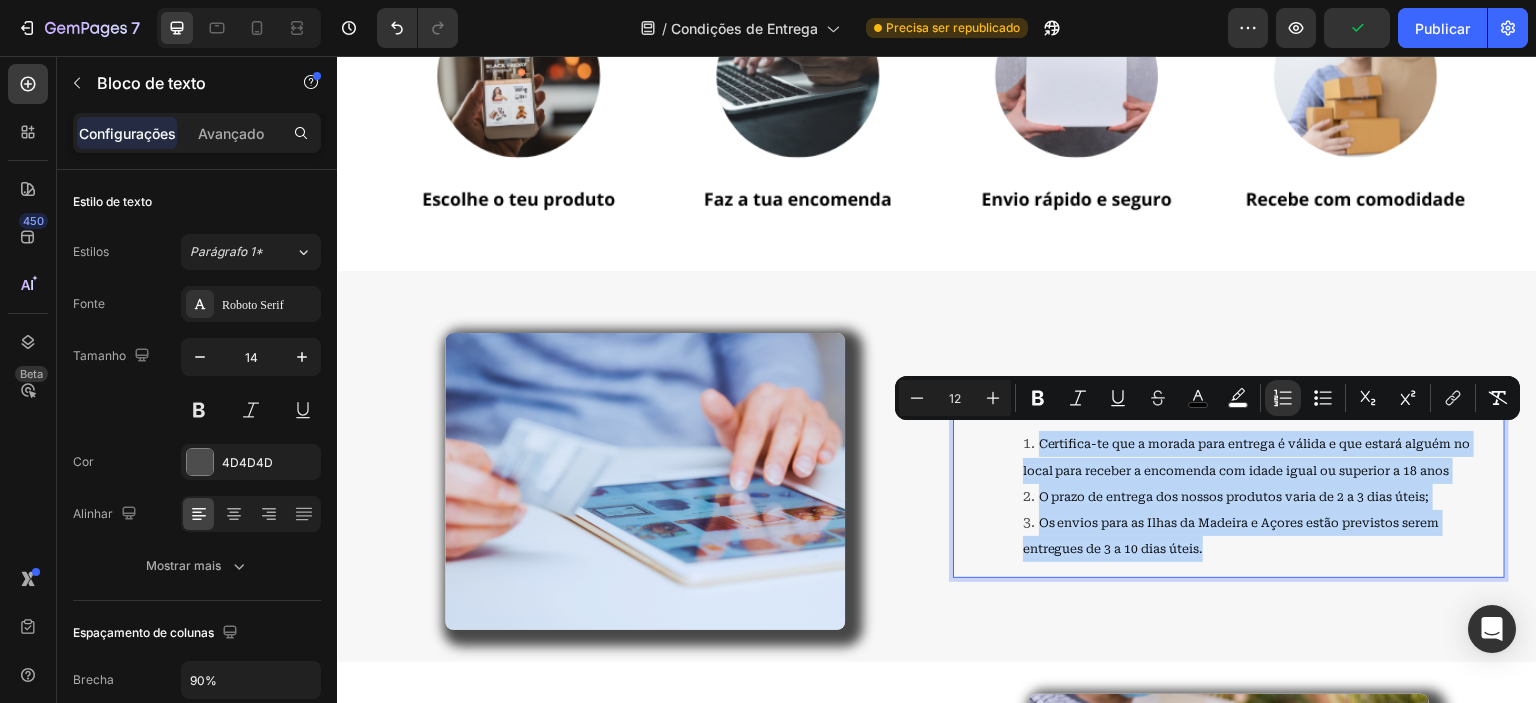 drag, startPoint x: 1010, startPoint y: 432, endPoint x: 1209, endPoint y: 570, distance: 242.1673 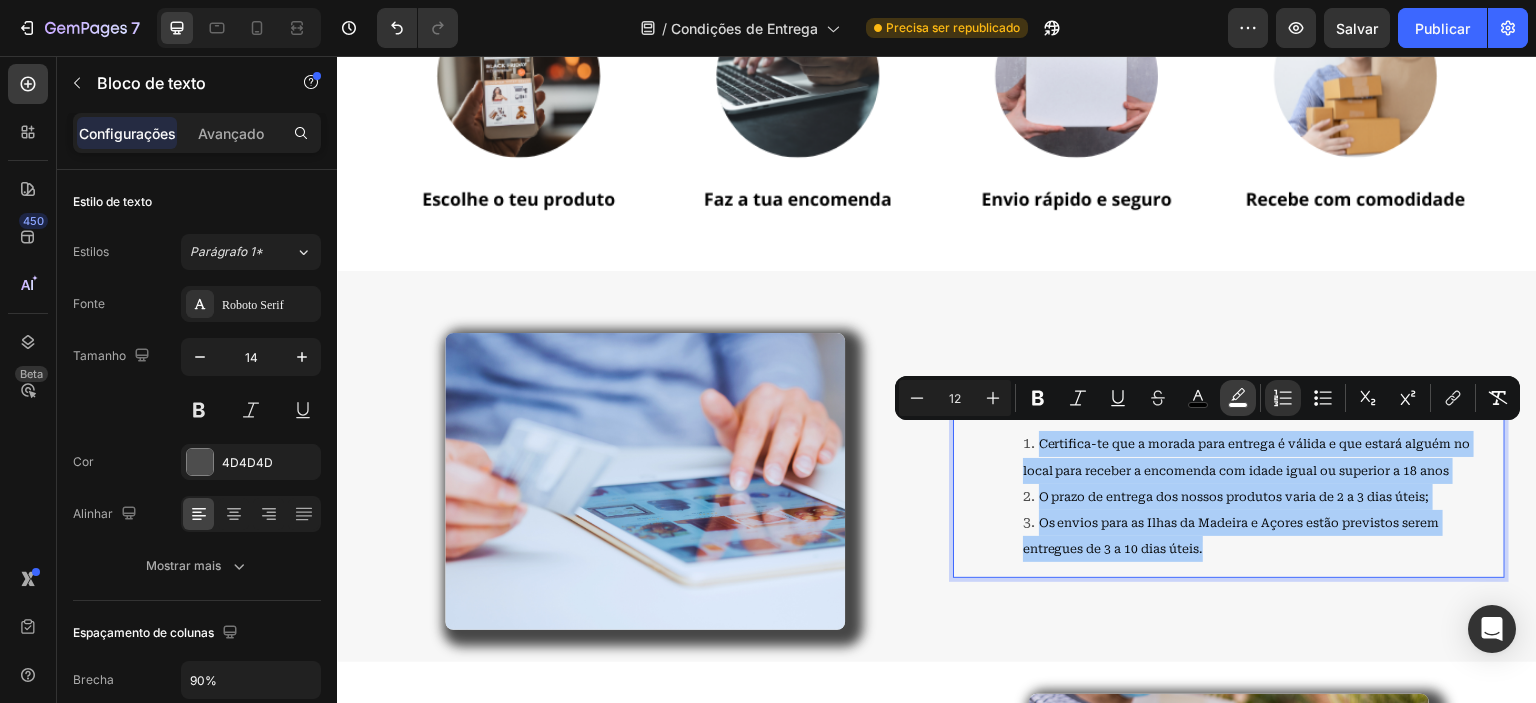 click 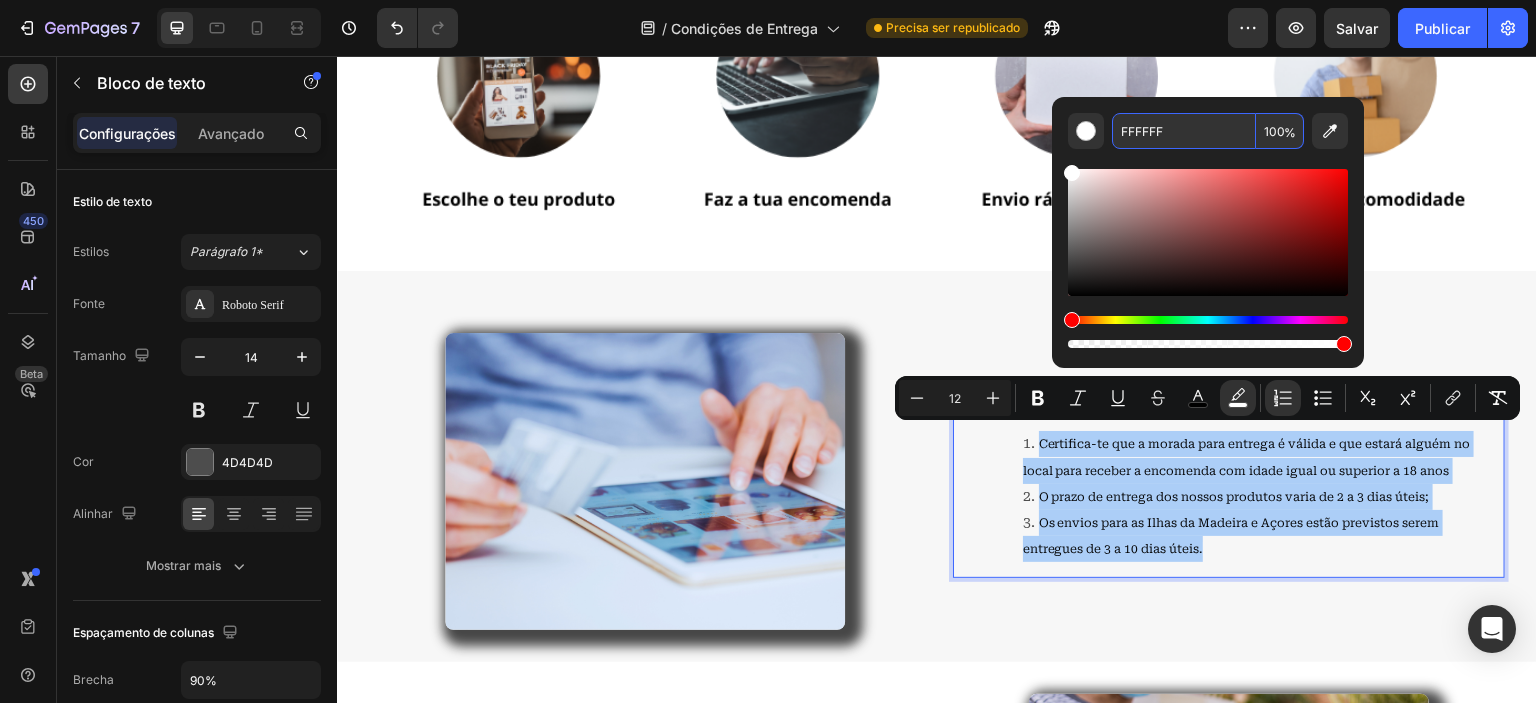 click on "FFFFFF" at bounding box center [1184, 131] 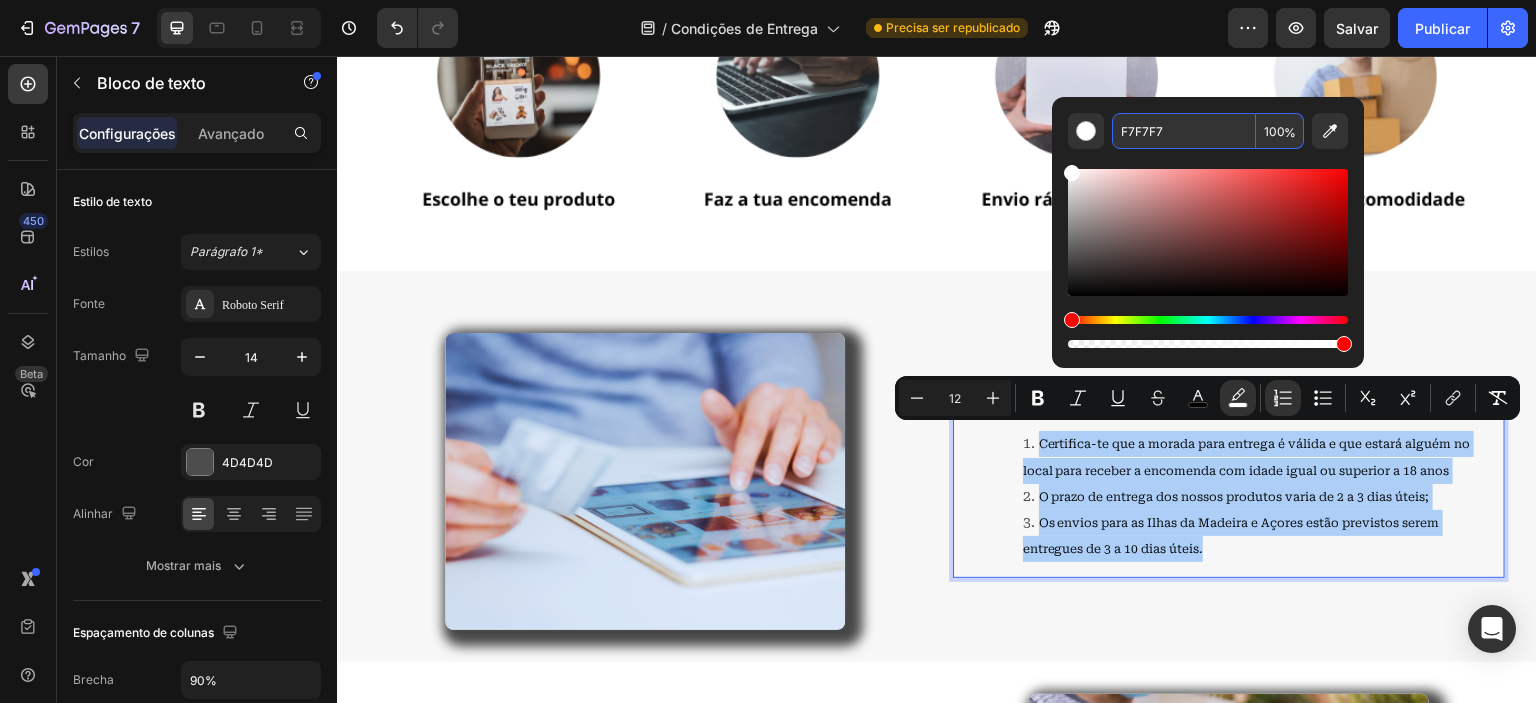 type on "F7F7F7" 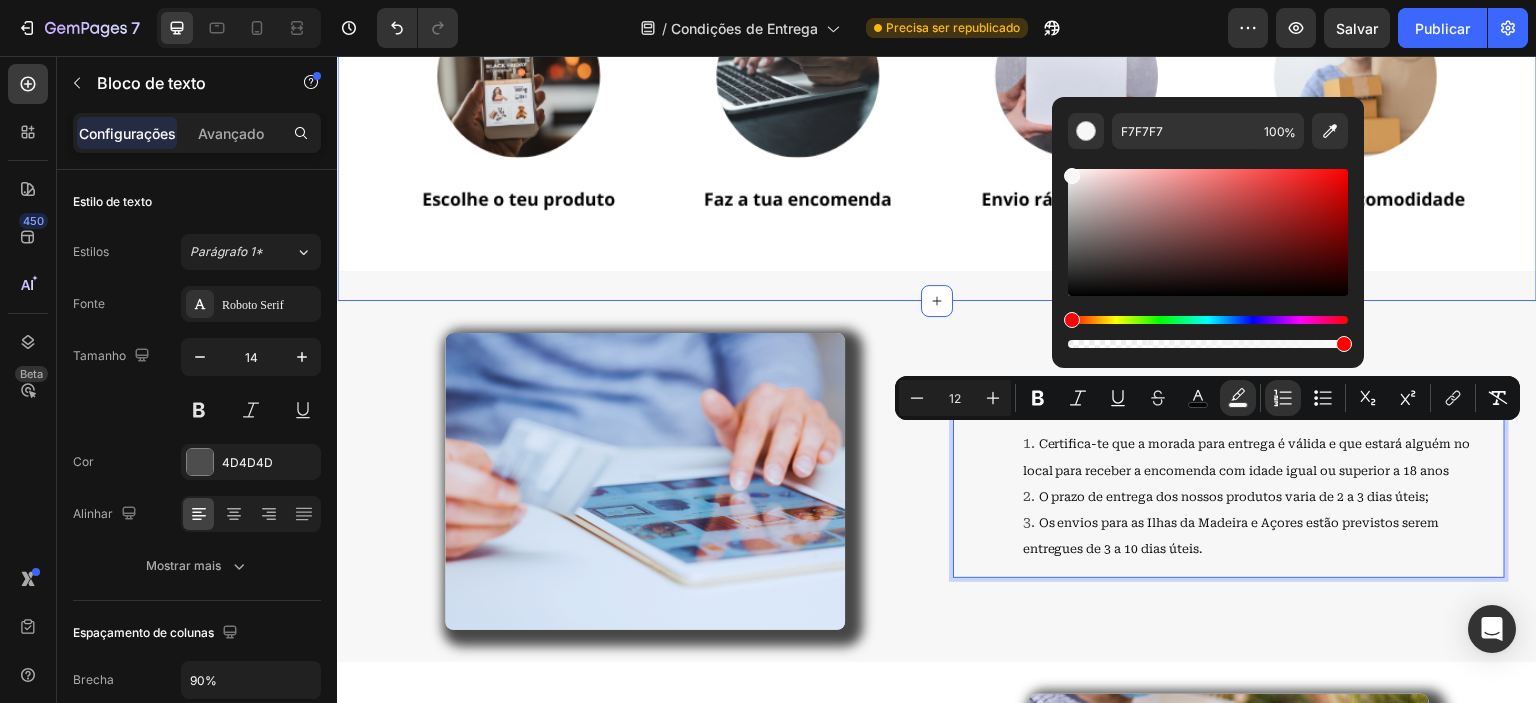 click on "Image Image Row Section 1" at bounding box center [937, -101] 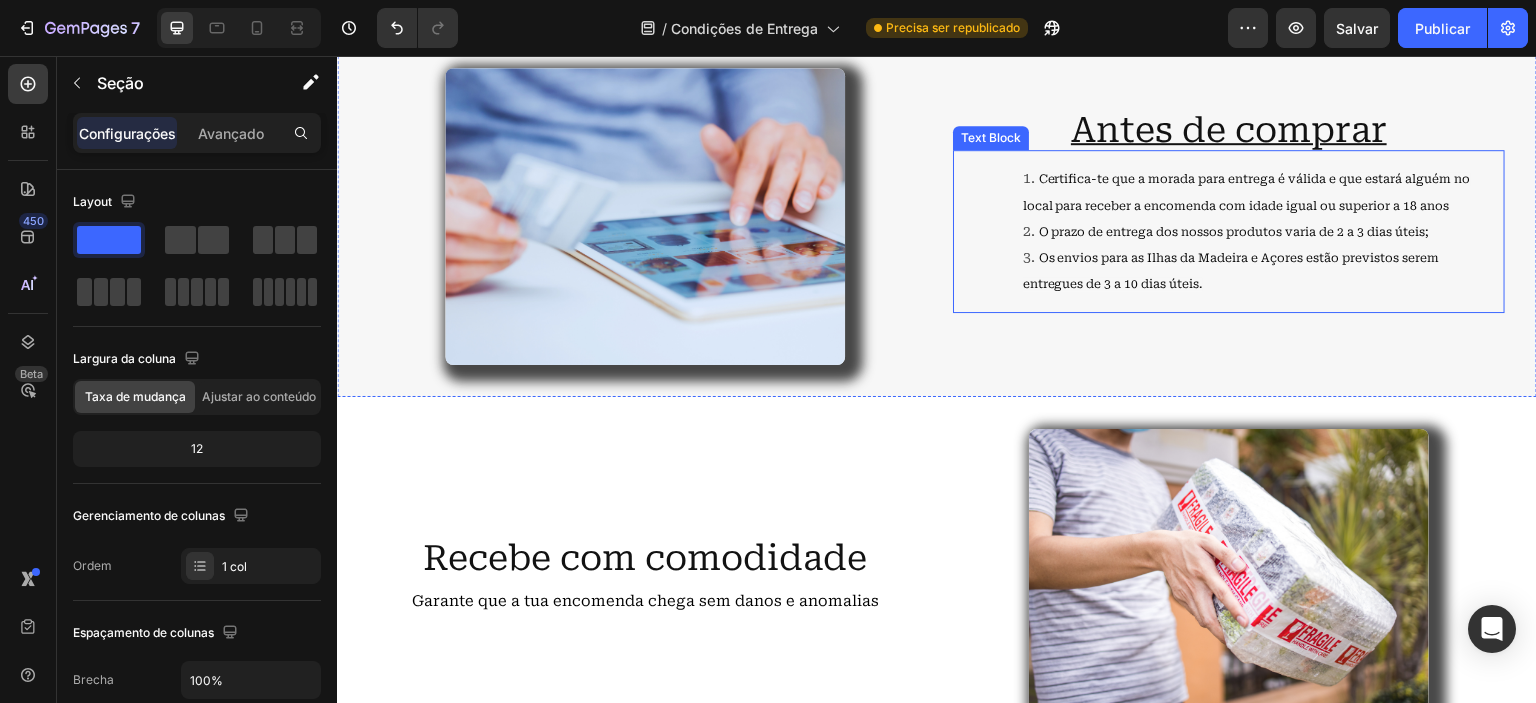 scroll, scrollTop: 900, scrollLeft: 0, axis: vertical 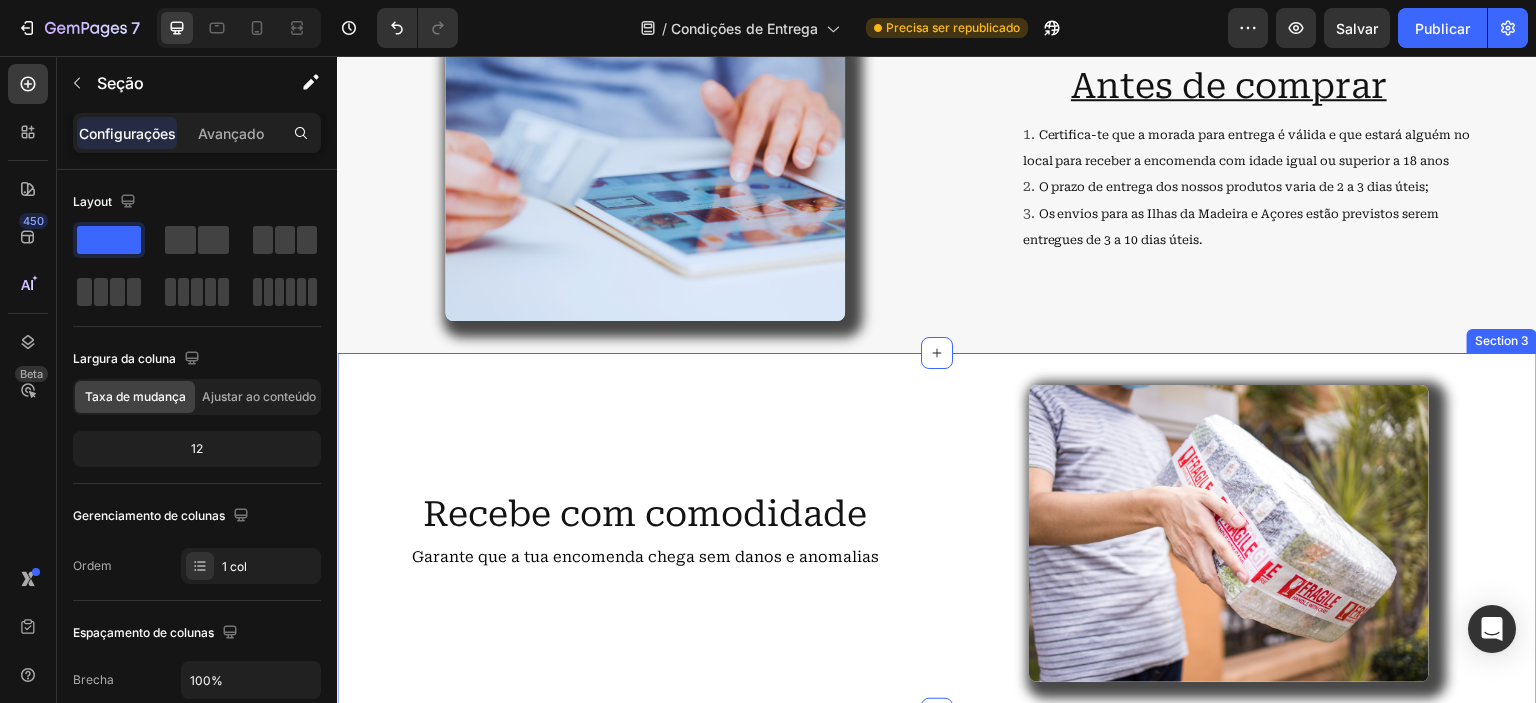 click on "Recebe com comodidade Heading Garante que a tua encomenda chega sem danos e anomalias Text Block Row Image Row Section 3" at bounding box center (937, 533) 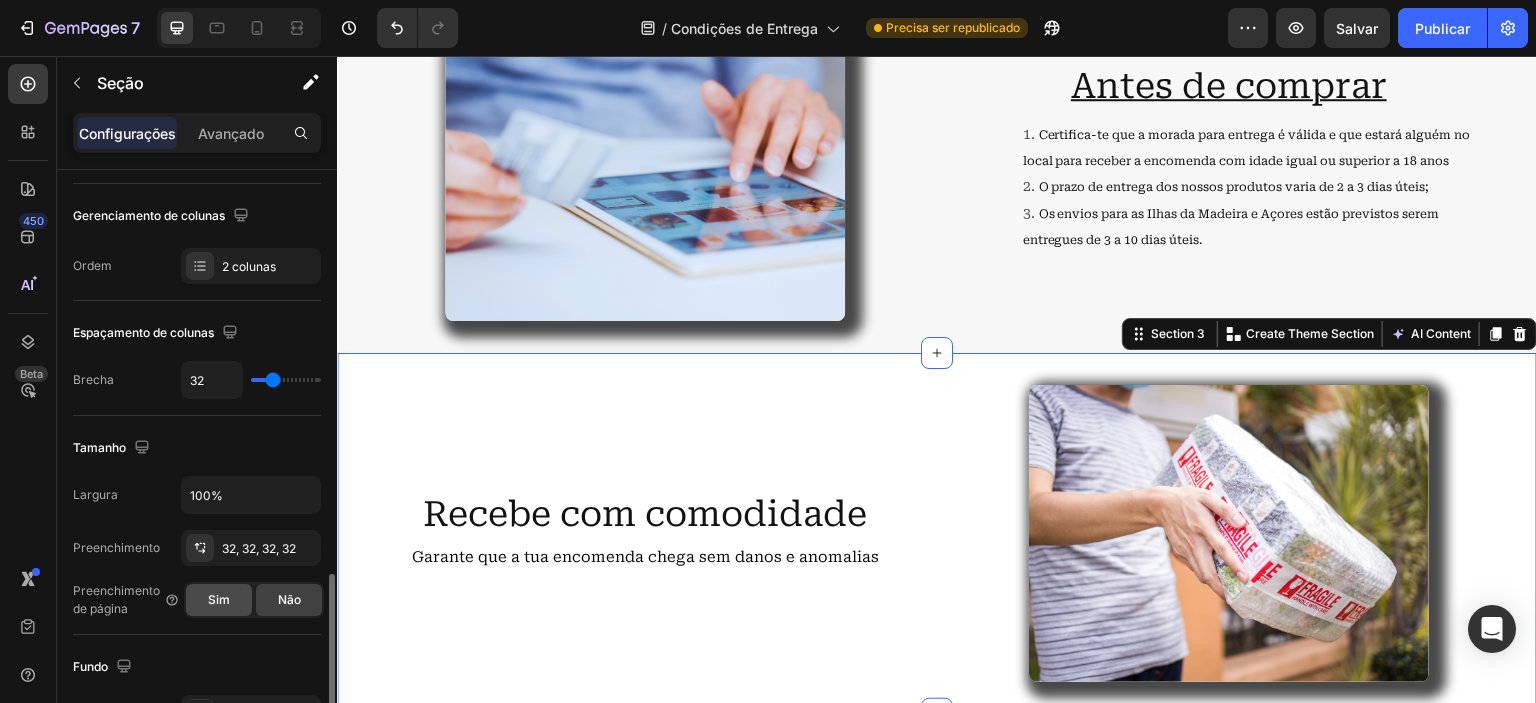 scroll, scrollTop: 500, scrollLeft: 0, axis: vertical 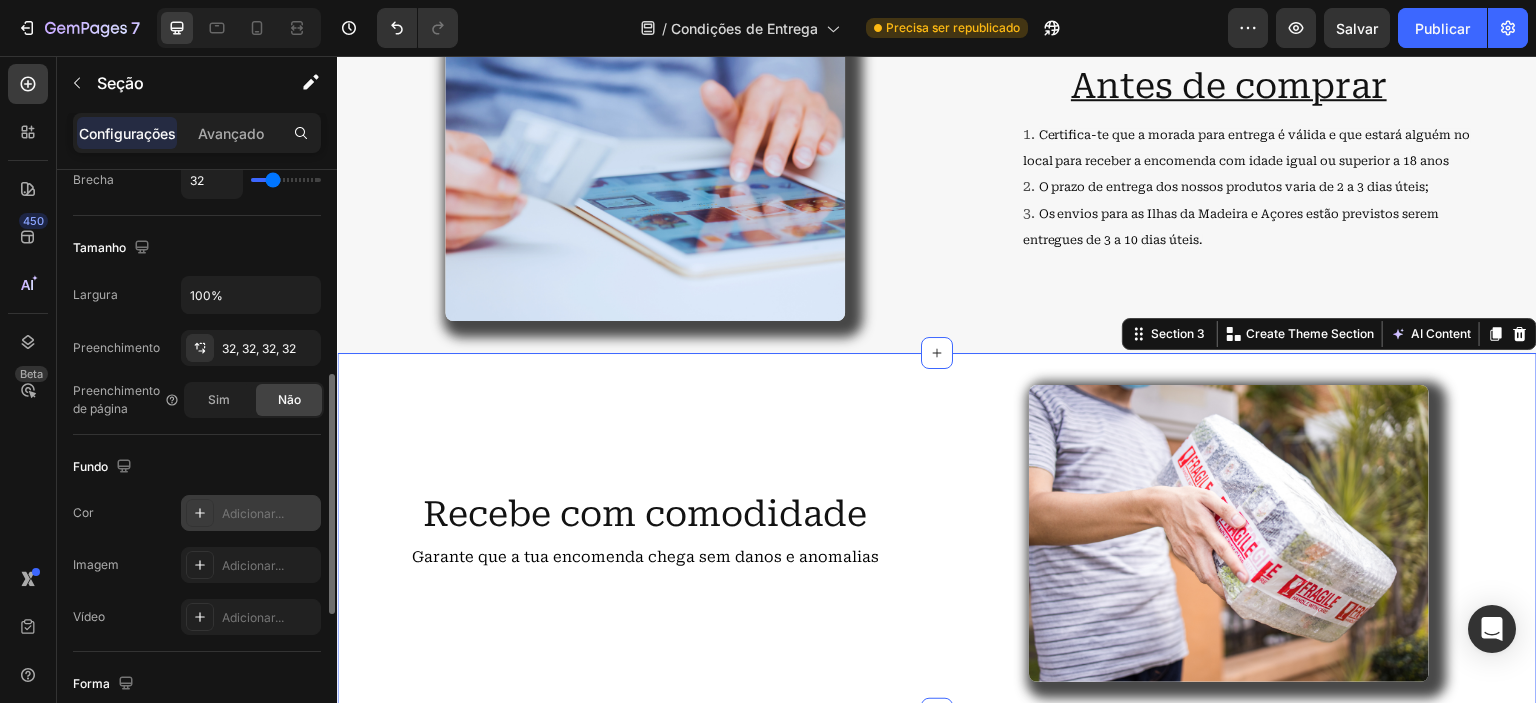 click 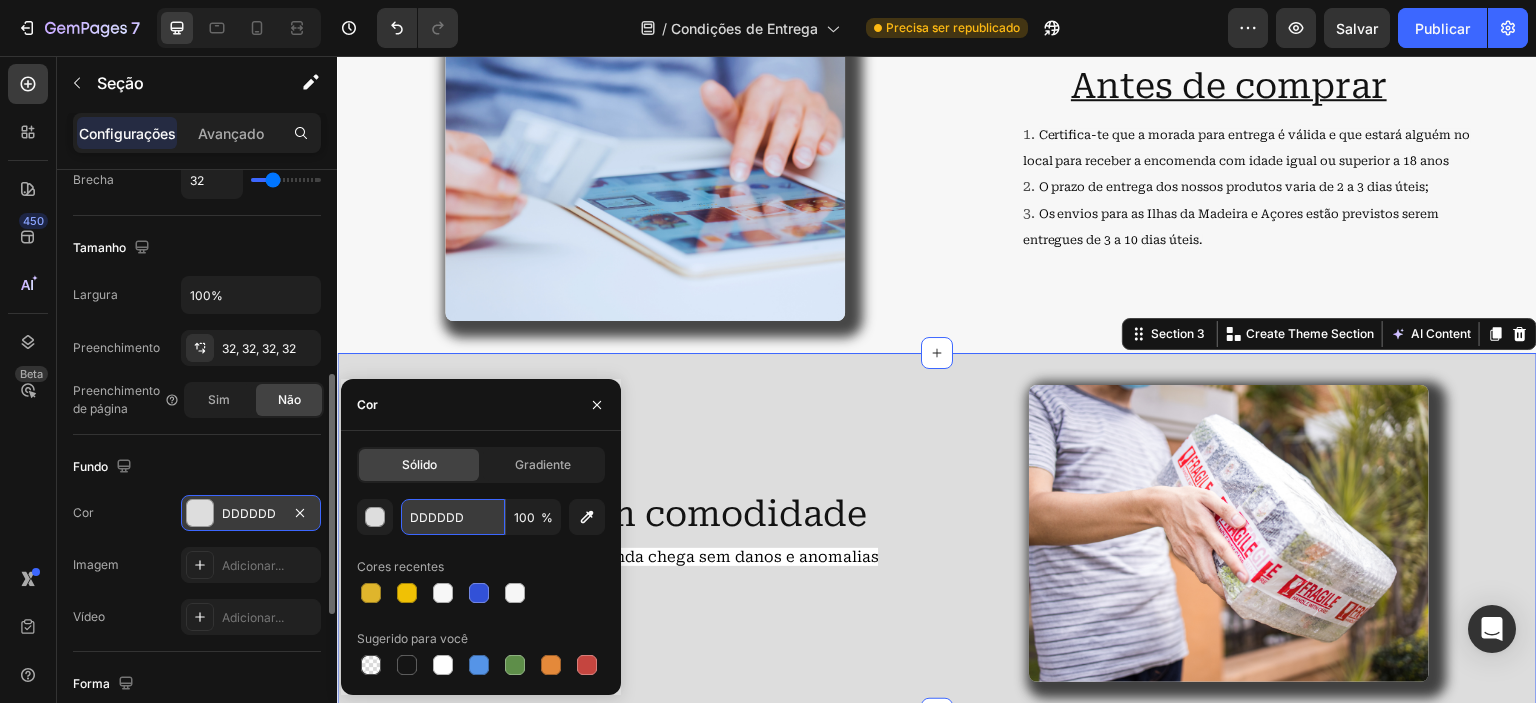 click on "DDDDDD" at bounding box center (453, 517) 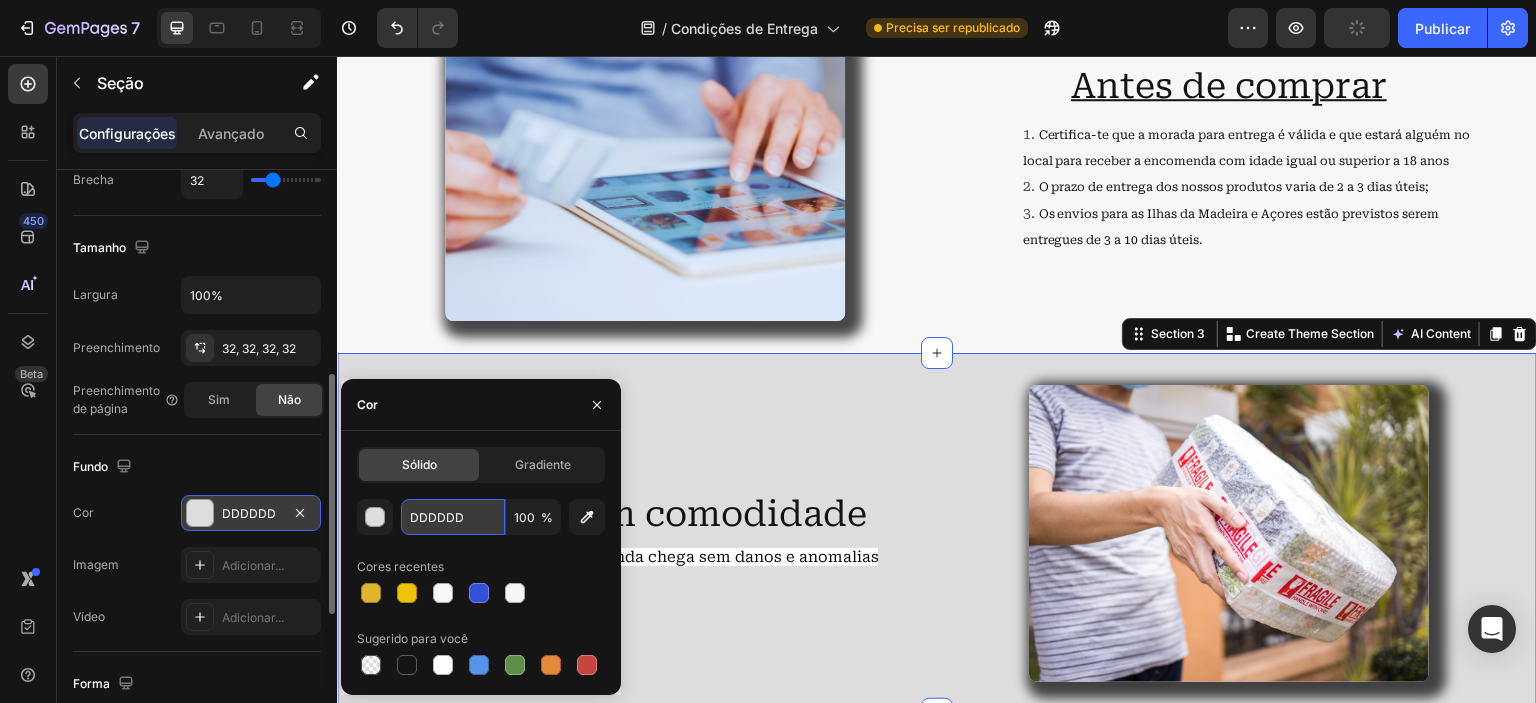 paste on "F7F7F7" 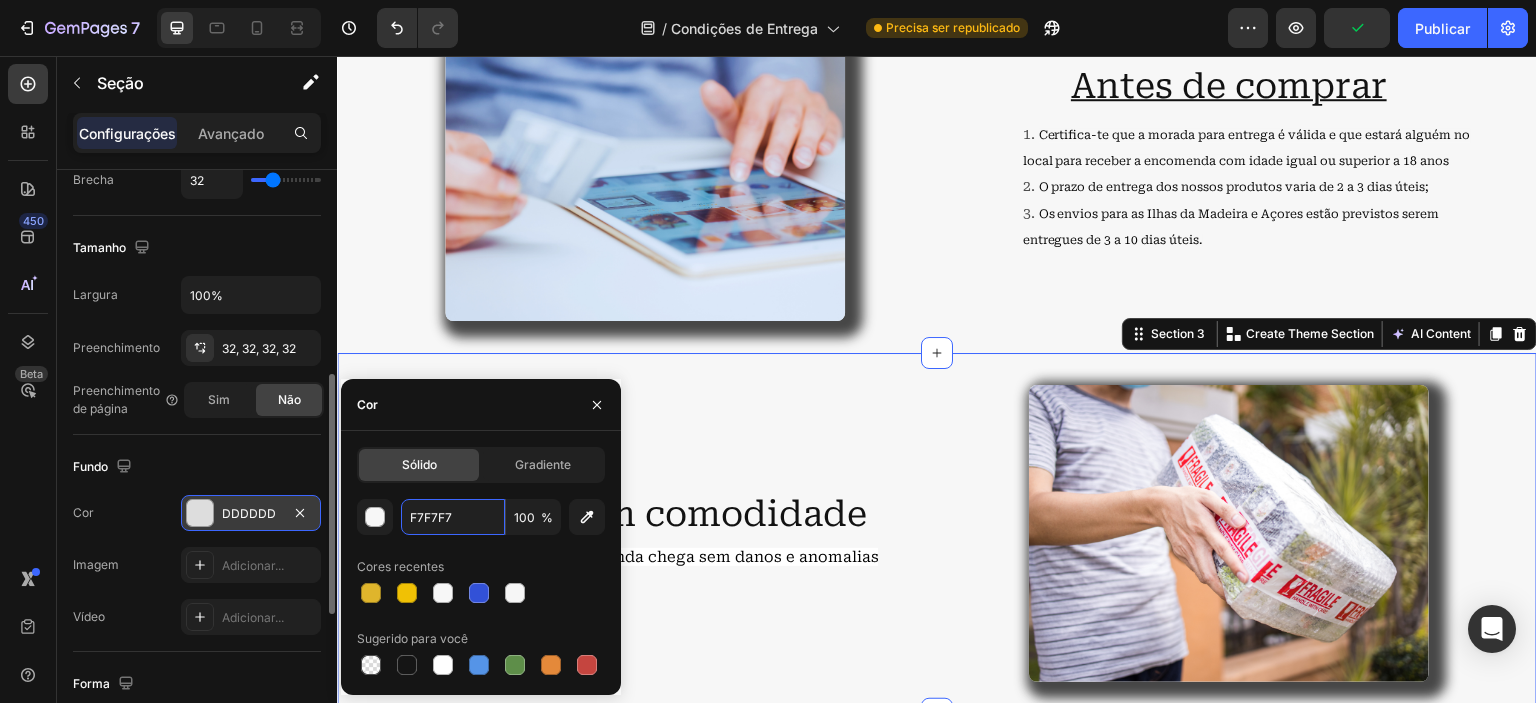 type on "F7F7F7" 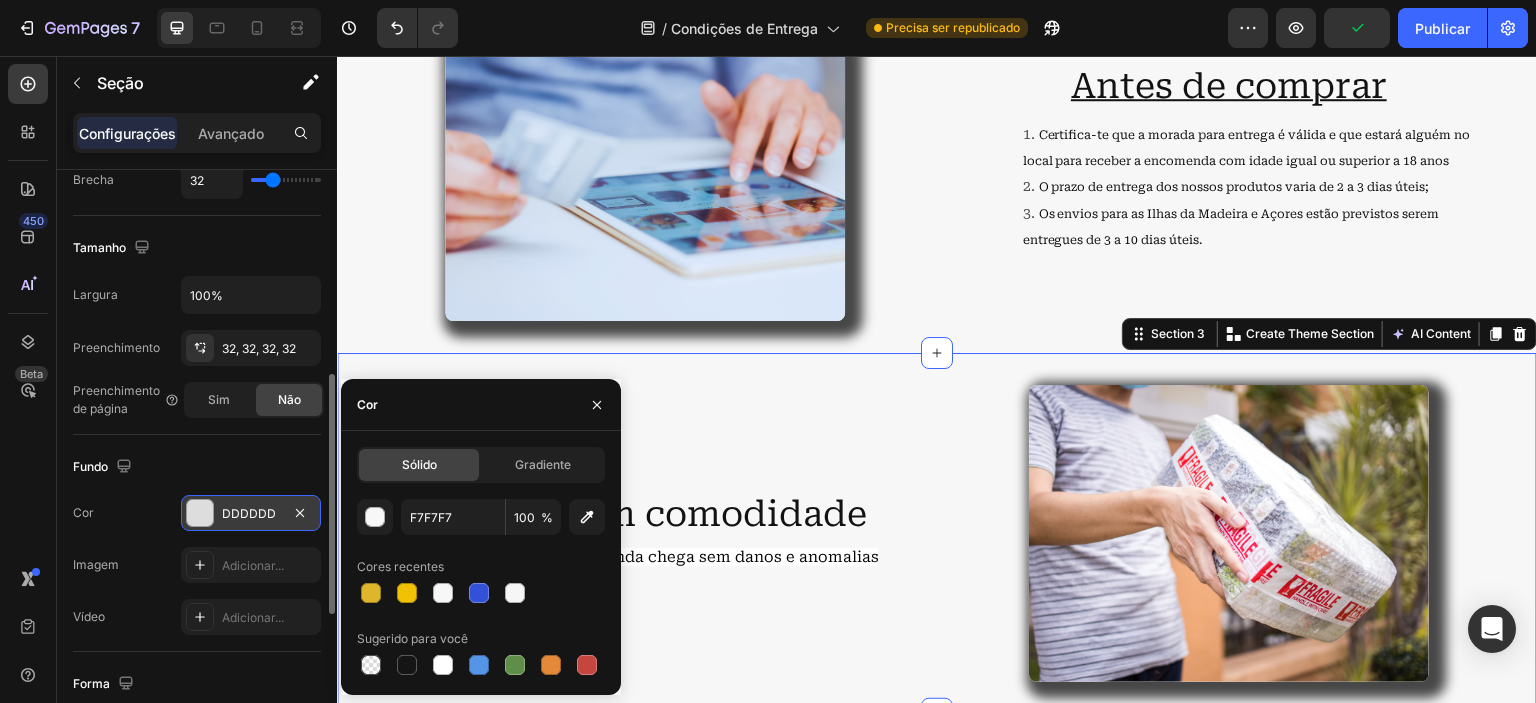 click on "Cor" at bounding box center [481, 405] 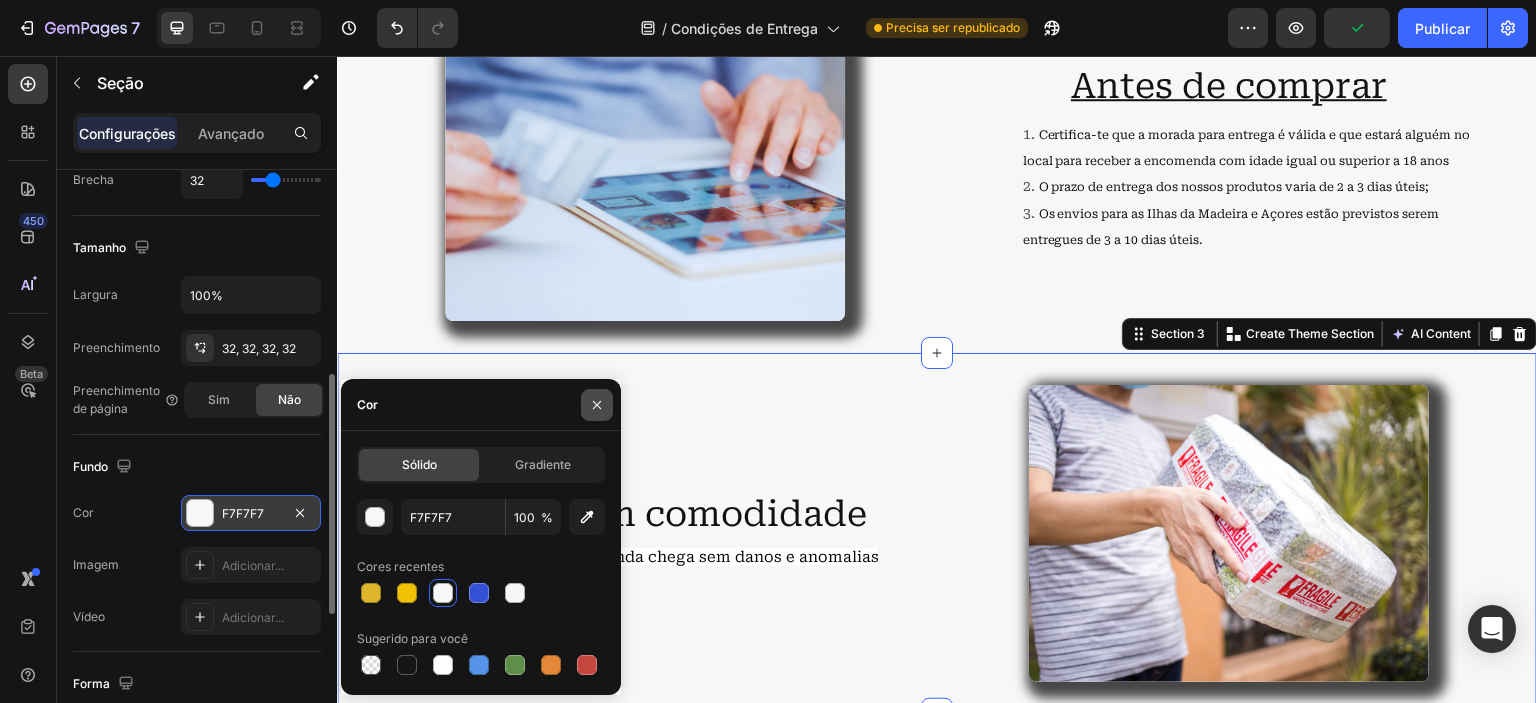 click 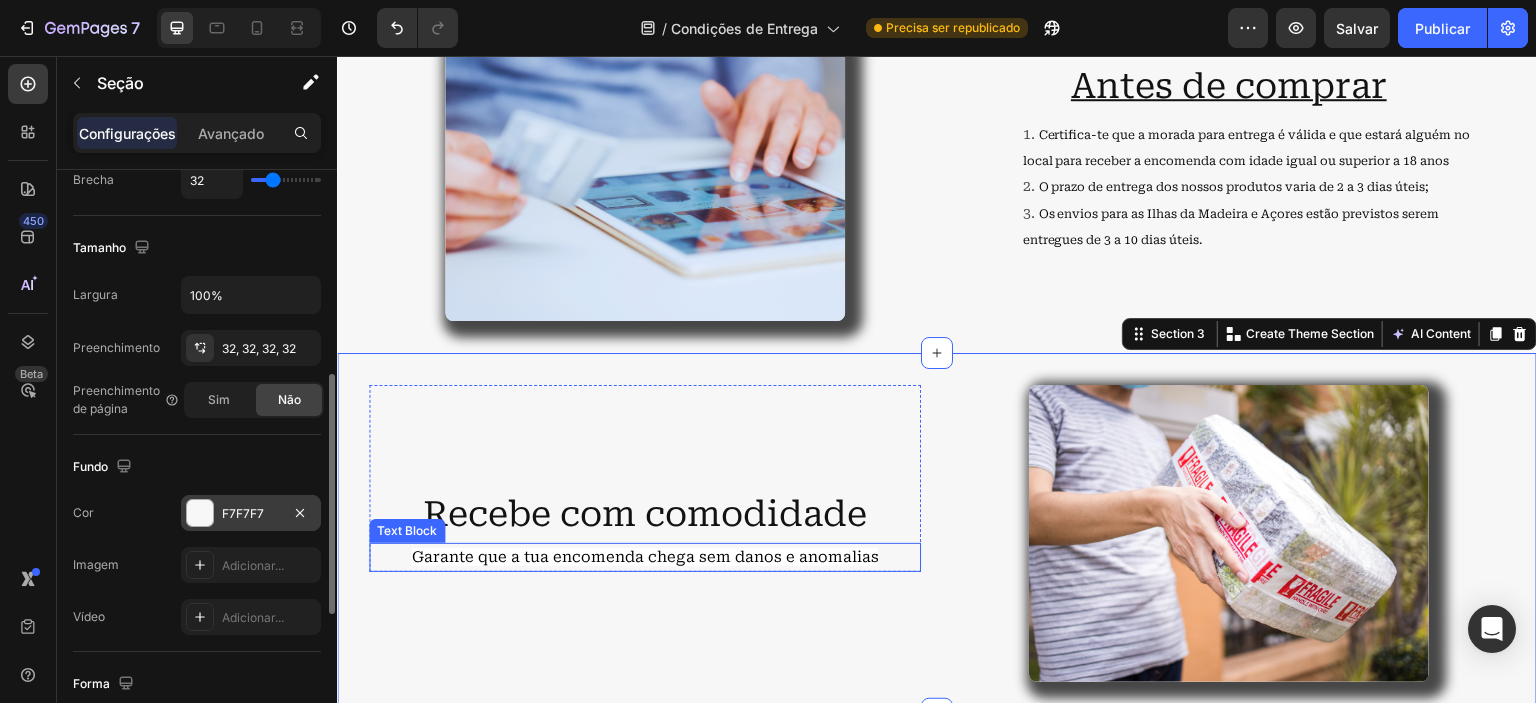 click on "Garante que a tua encomenda chega sem danos e anomalias" at bounding box center [644, 557] 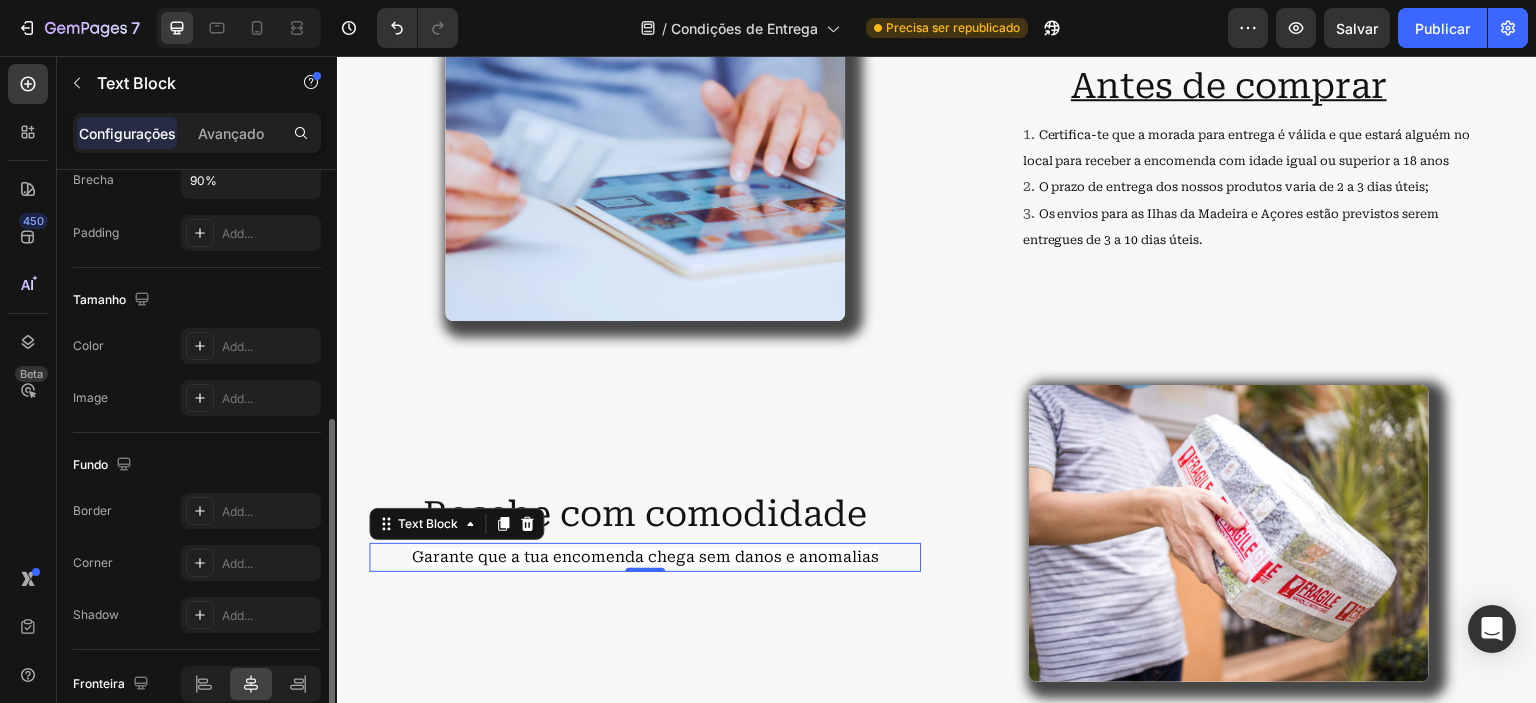 scroll, scrollTop: 0, scrollLeft: 0, axis: both 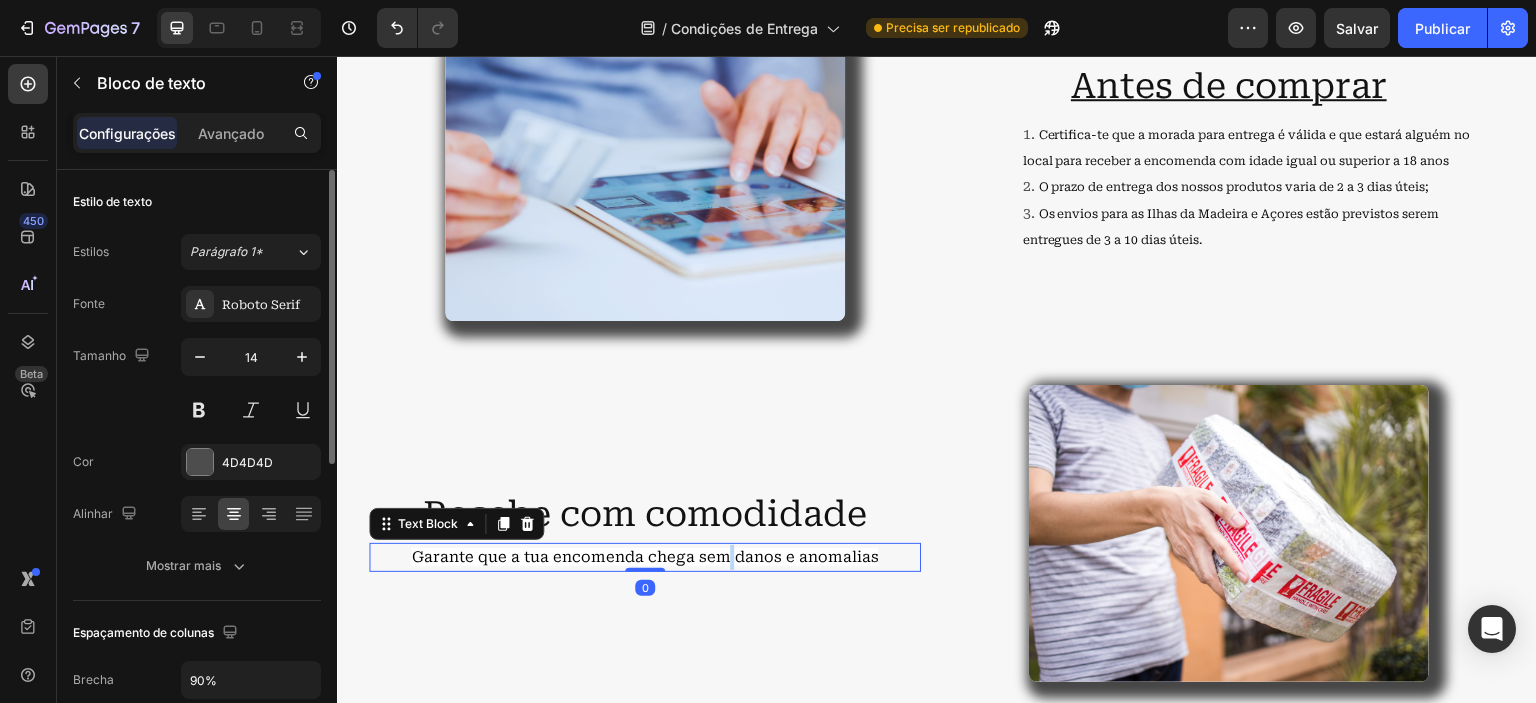 click on "Garante que a tua encomenda chega sem danos e anomalias" at bounding box center [644, 557] 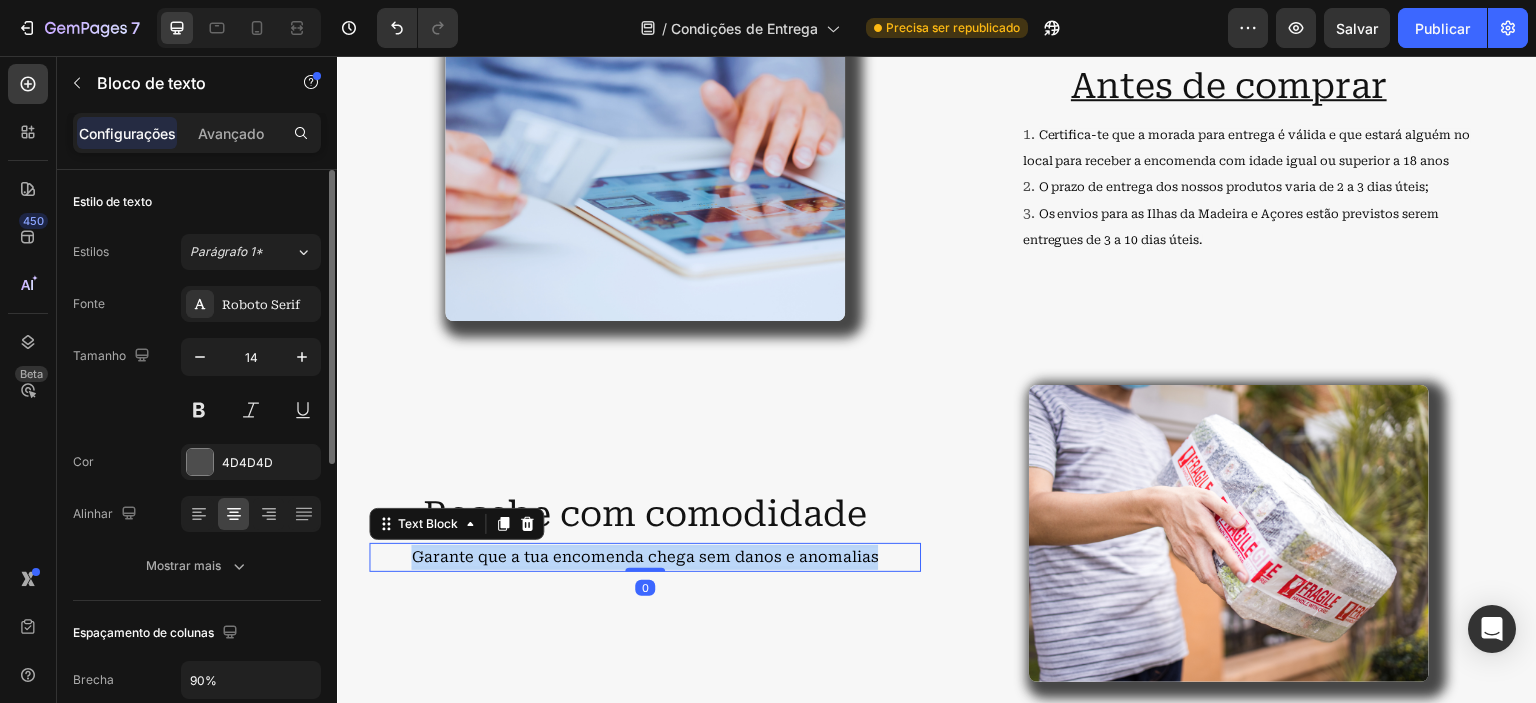 click on "Garante que a tua encomenda chega sem danos e anomalias" at bounding box center (644, 557) 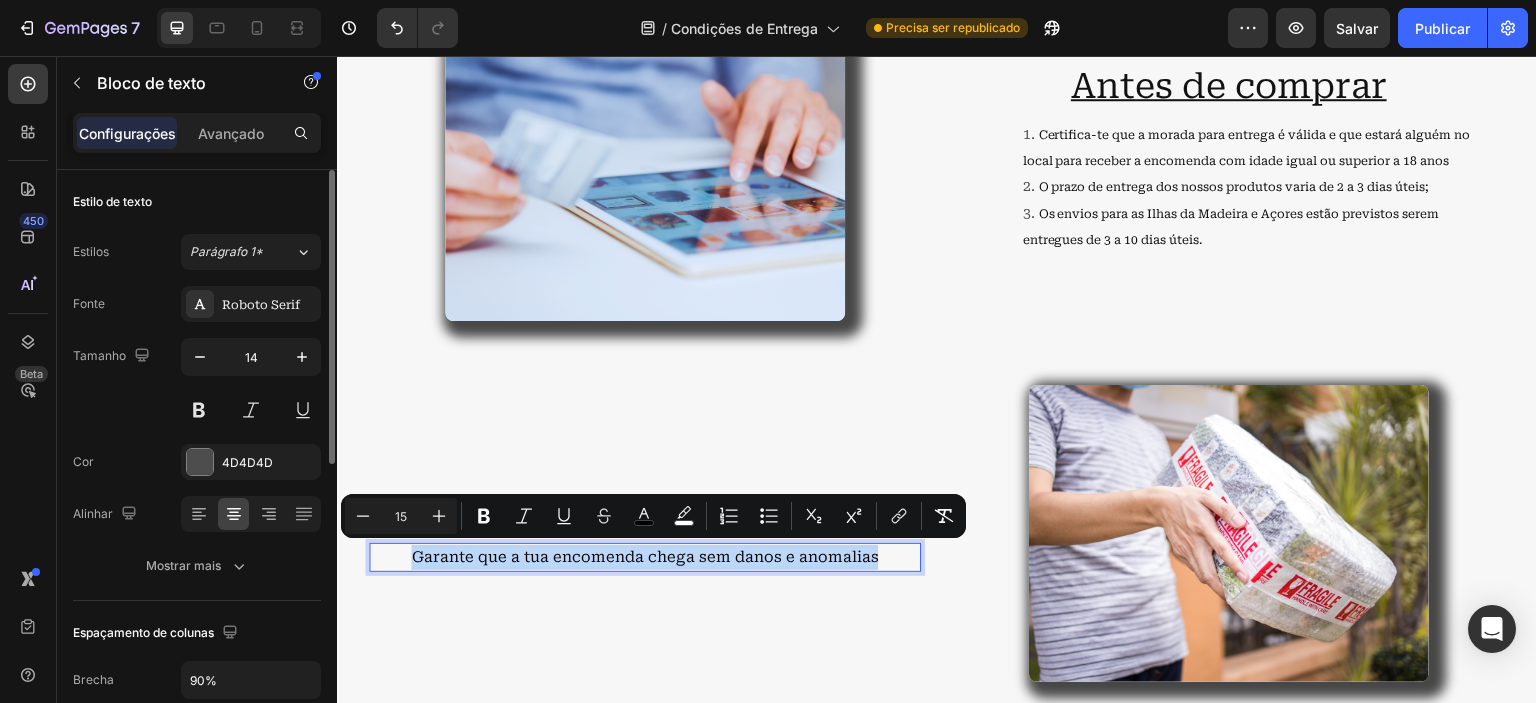 click on "Garante que a tua encomenda chega sem danos e anomalias" at bounding box center [644, 557] 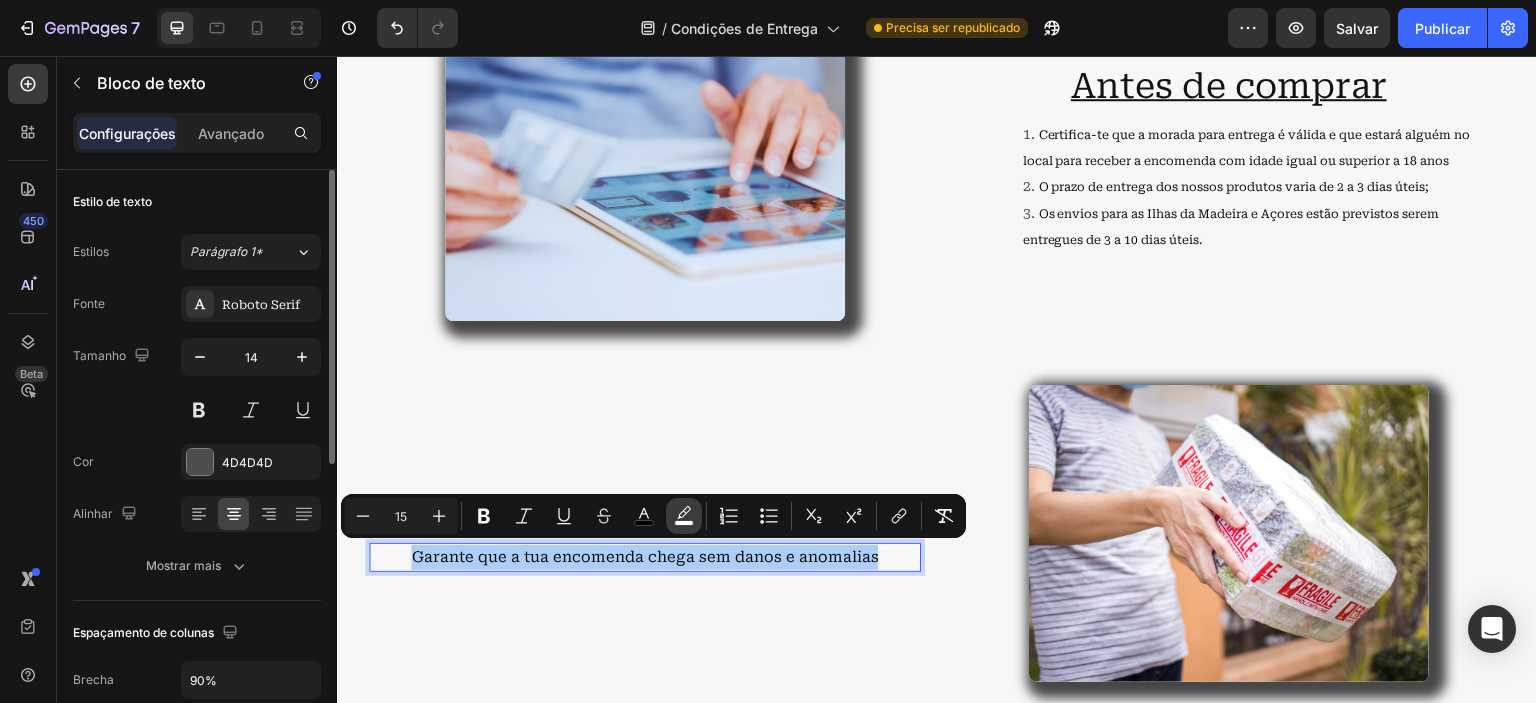 click 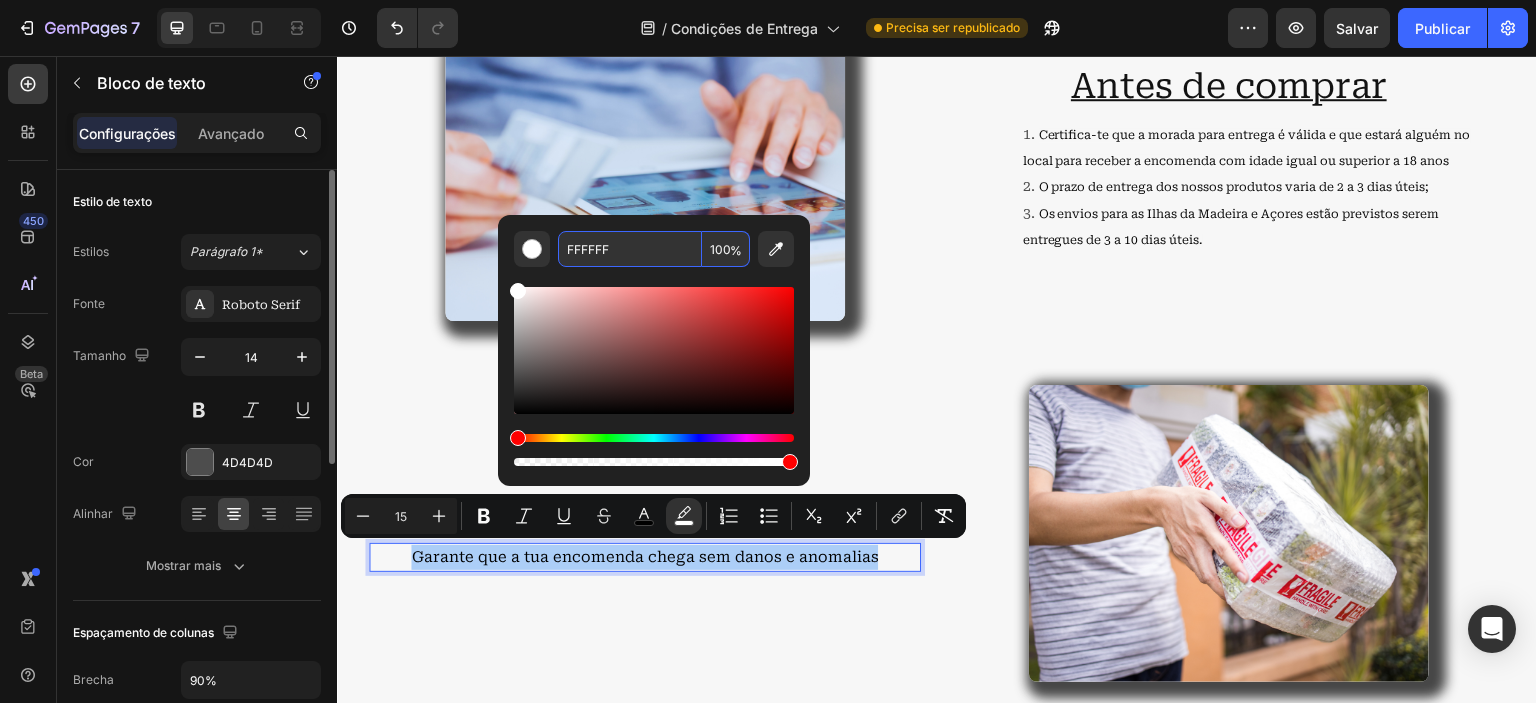 click on "FFFFFF" at bounding box center [630, 249] 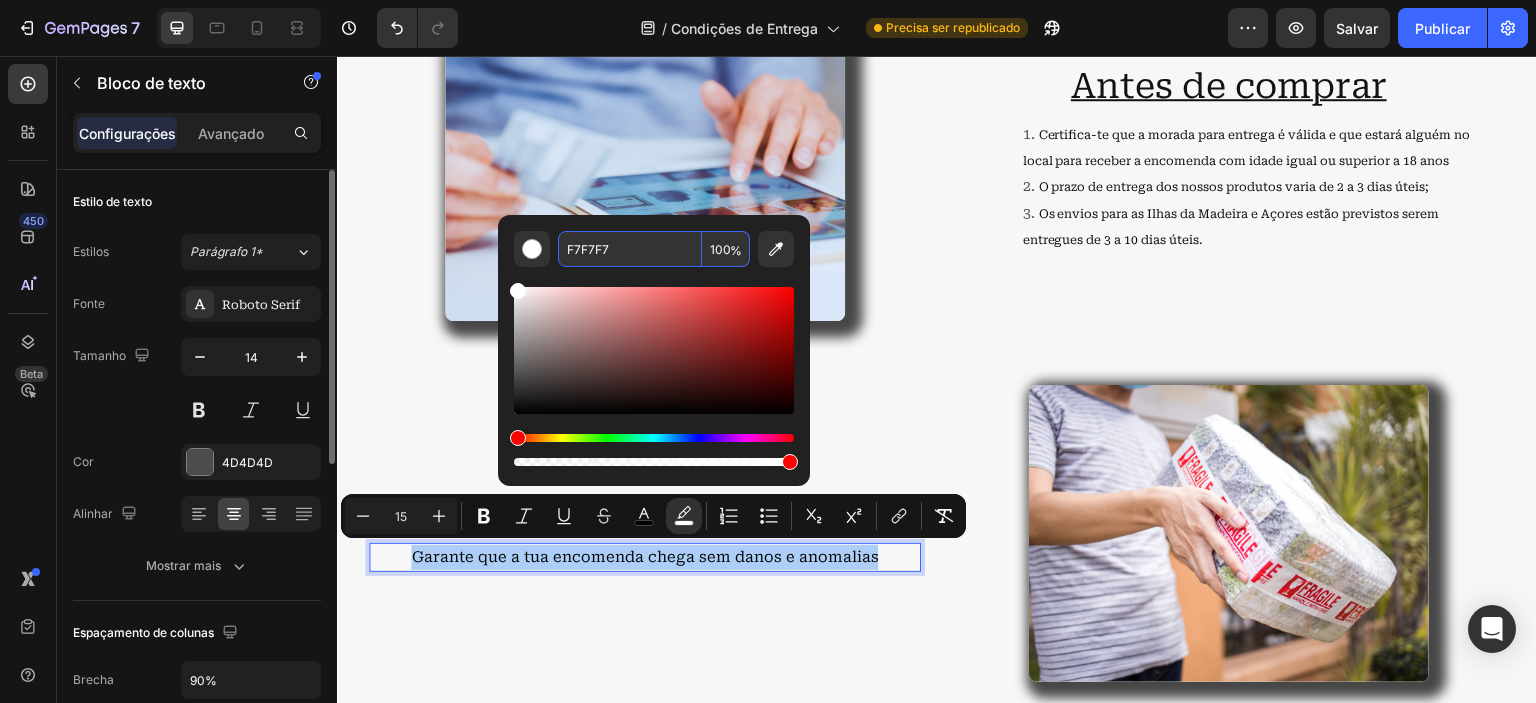 type on "F7F7F7" 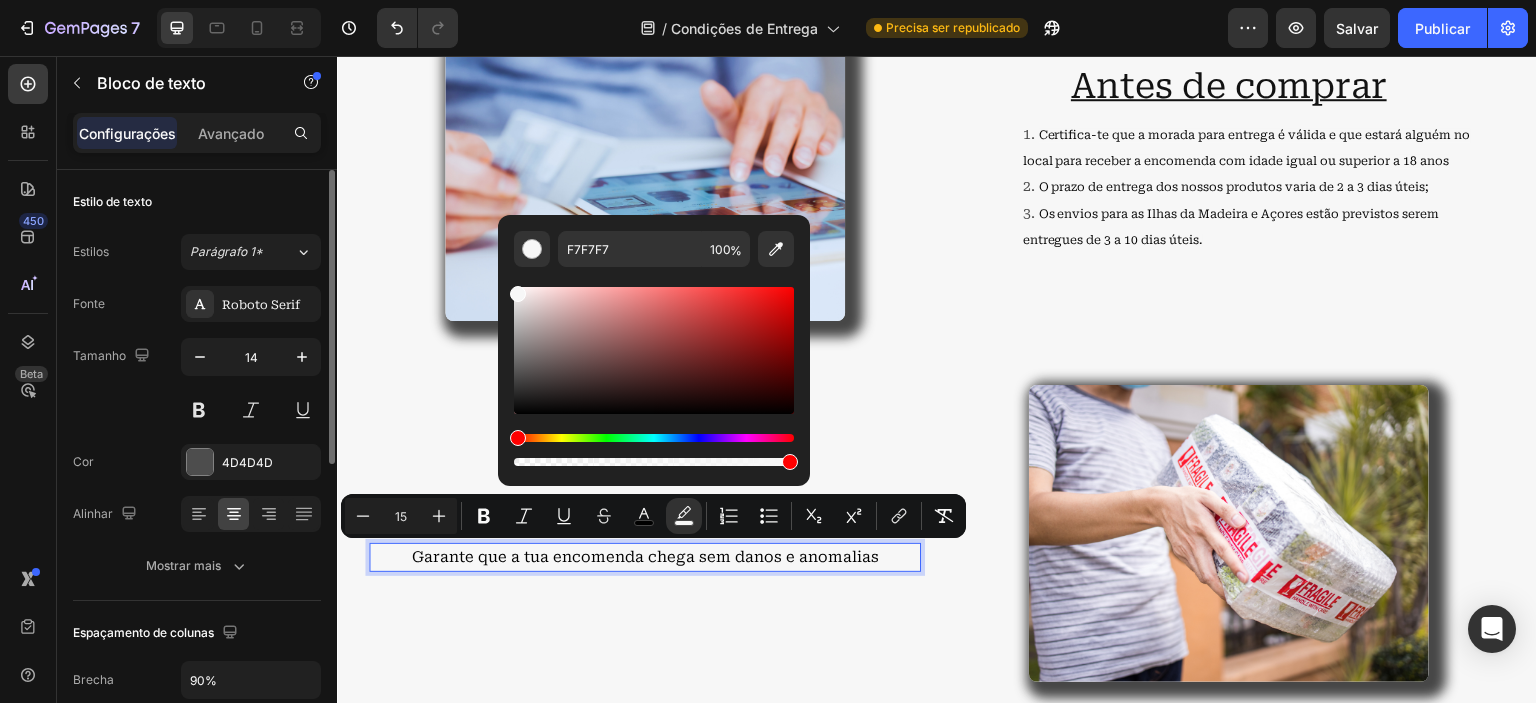 click on "F7F7F7 100 %" at bounding box center (654, 342) 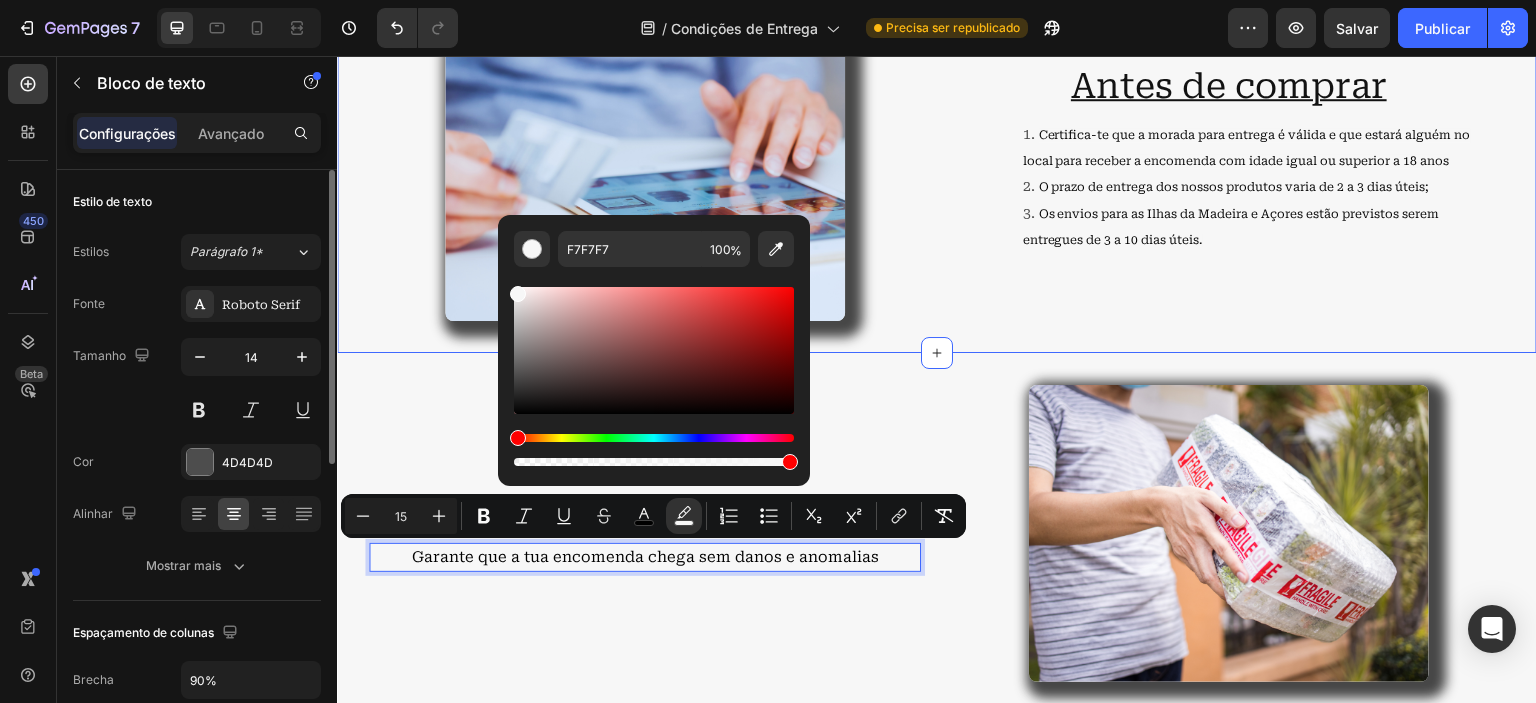 click on "Antes de comprar Heading Certifica-te que a morada para entrega é válida e que estará alguém no local para receber a encomenda com idade igual ou superior a 18 anos O prazo de entrega dos nossos produtos varia de 2 a 3 dias úteis; Os envios para as Ilhas da Madeira e Açores estão previstos serem entregues de 3 a 10 dias úteis. Text Block" at bounding box center (1229, 172) 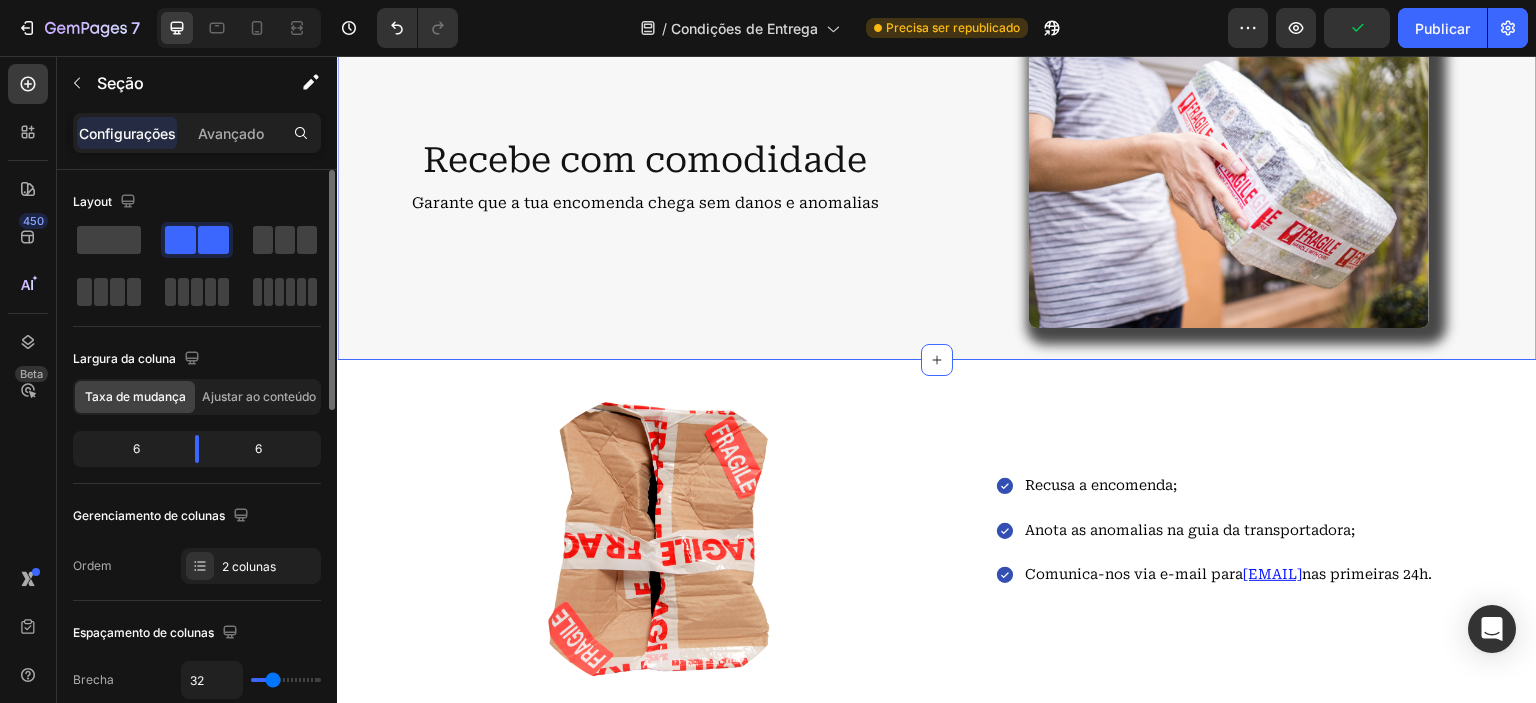 scroll, scrollTop: 1300, scrollLeft: 0, axis: vertical 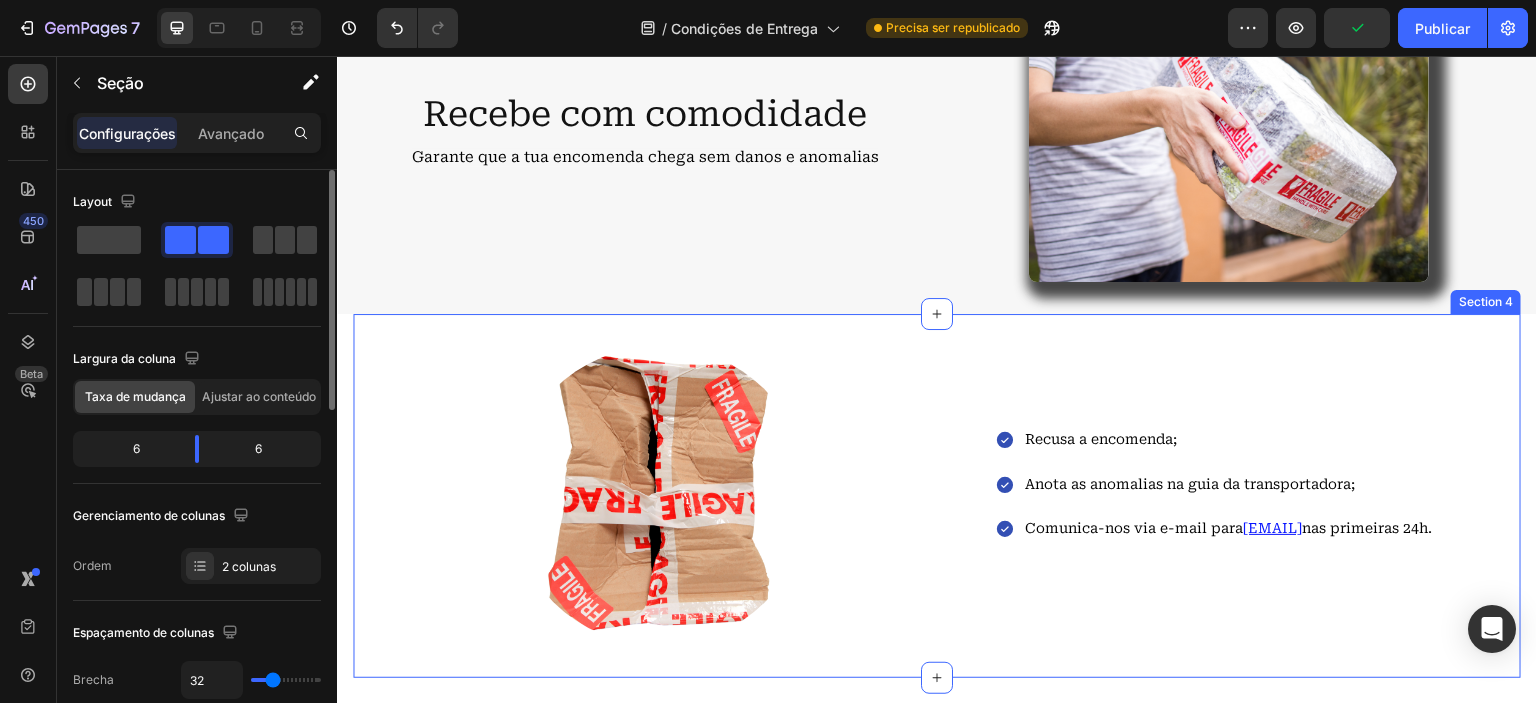 click on "Image Recusa a encomenda; Anota as anomalias na guia da transportadora; Comunica-nos via e-mail para  geral@escapetec.pt  nas primeiras 24h. Item List Row Section 4" at bounding box center (937, 496) 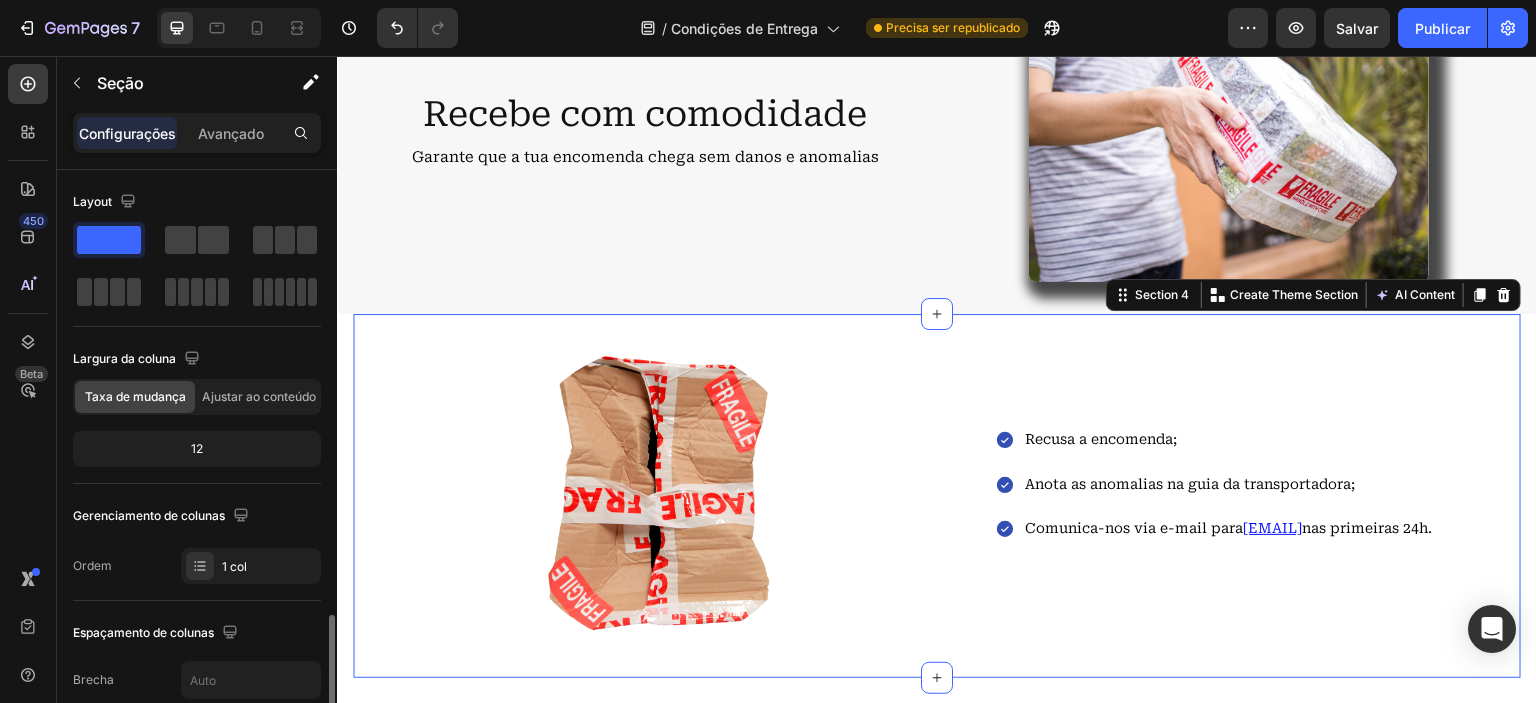 scroll, scrollTop: 300, scrollLeft: 0, axis: vertical 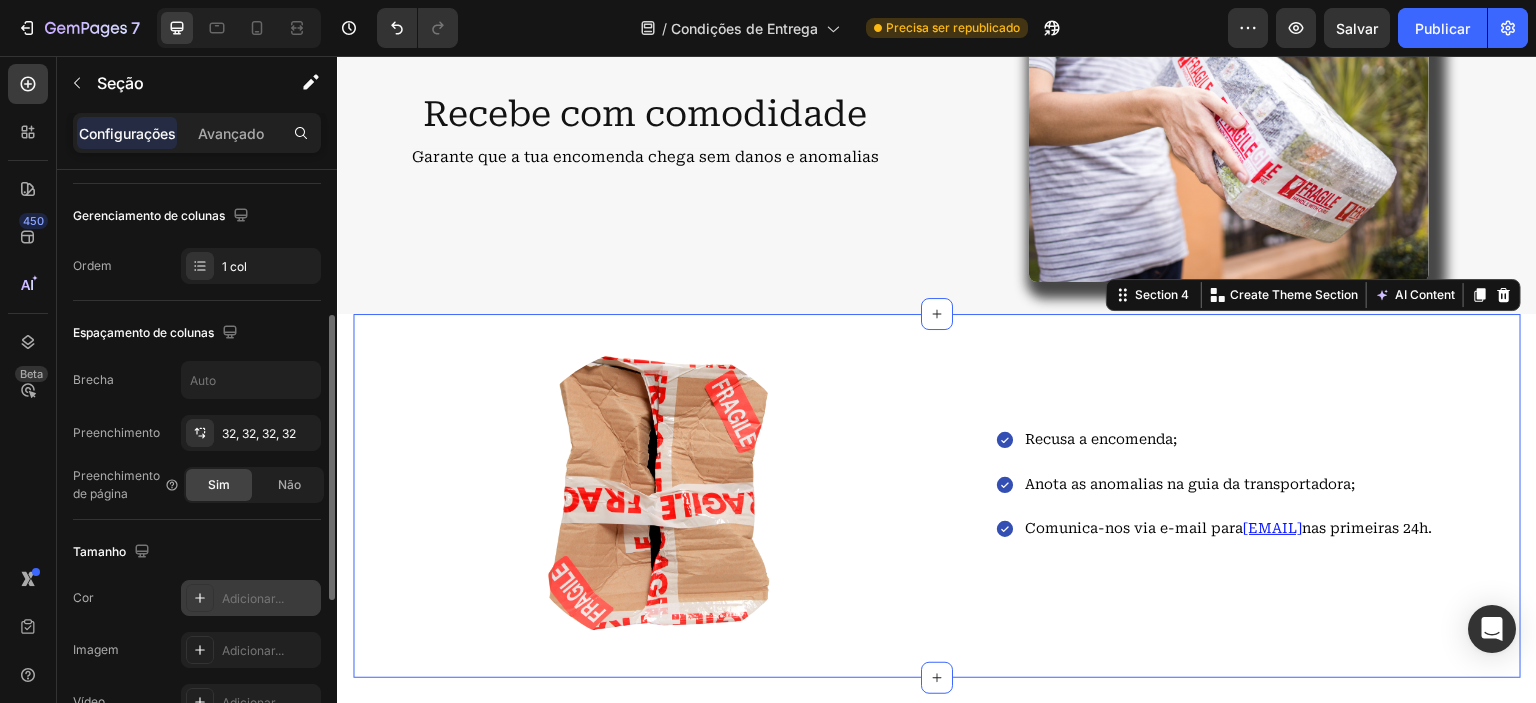 click 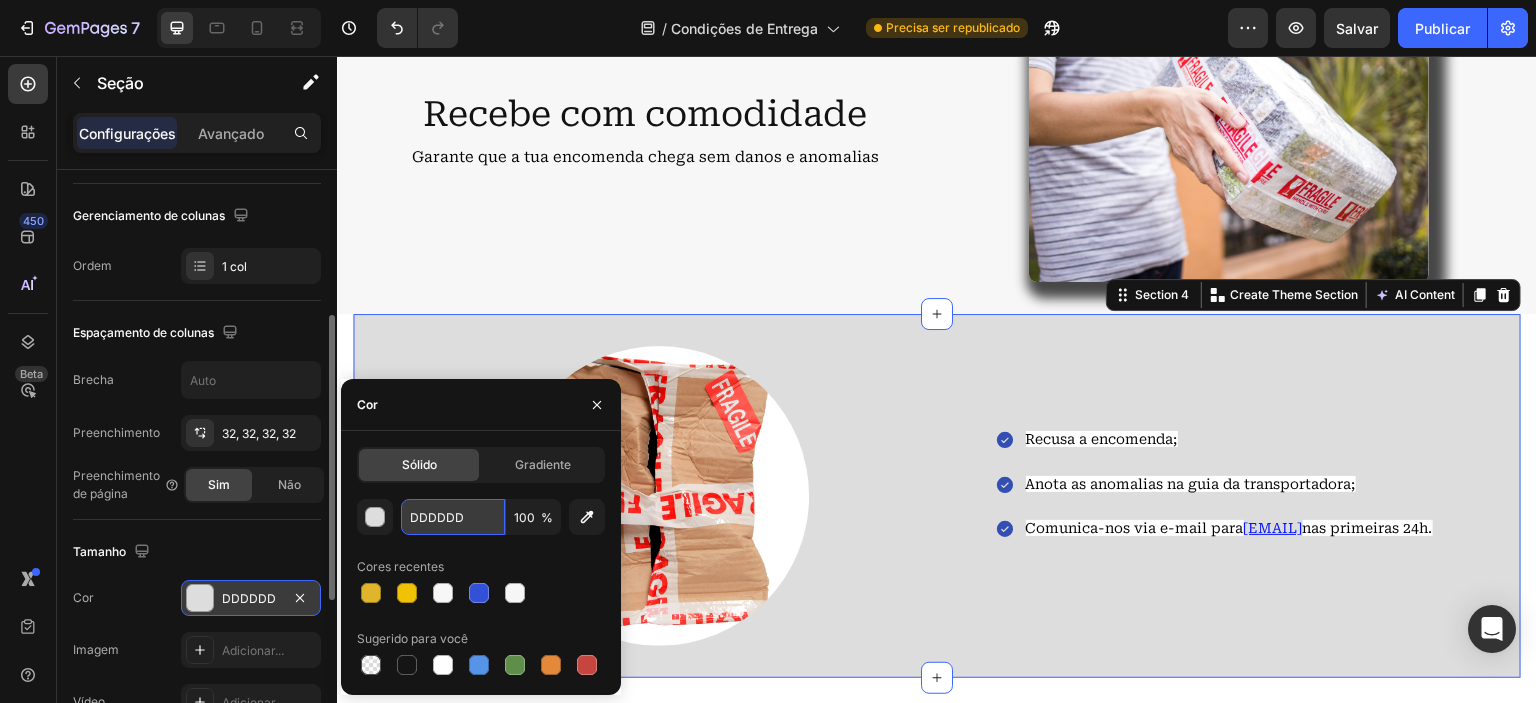 click on "DDDDDD" at bounding box center [453, 517] 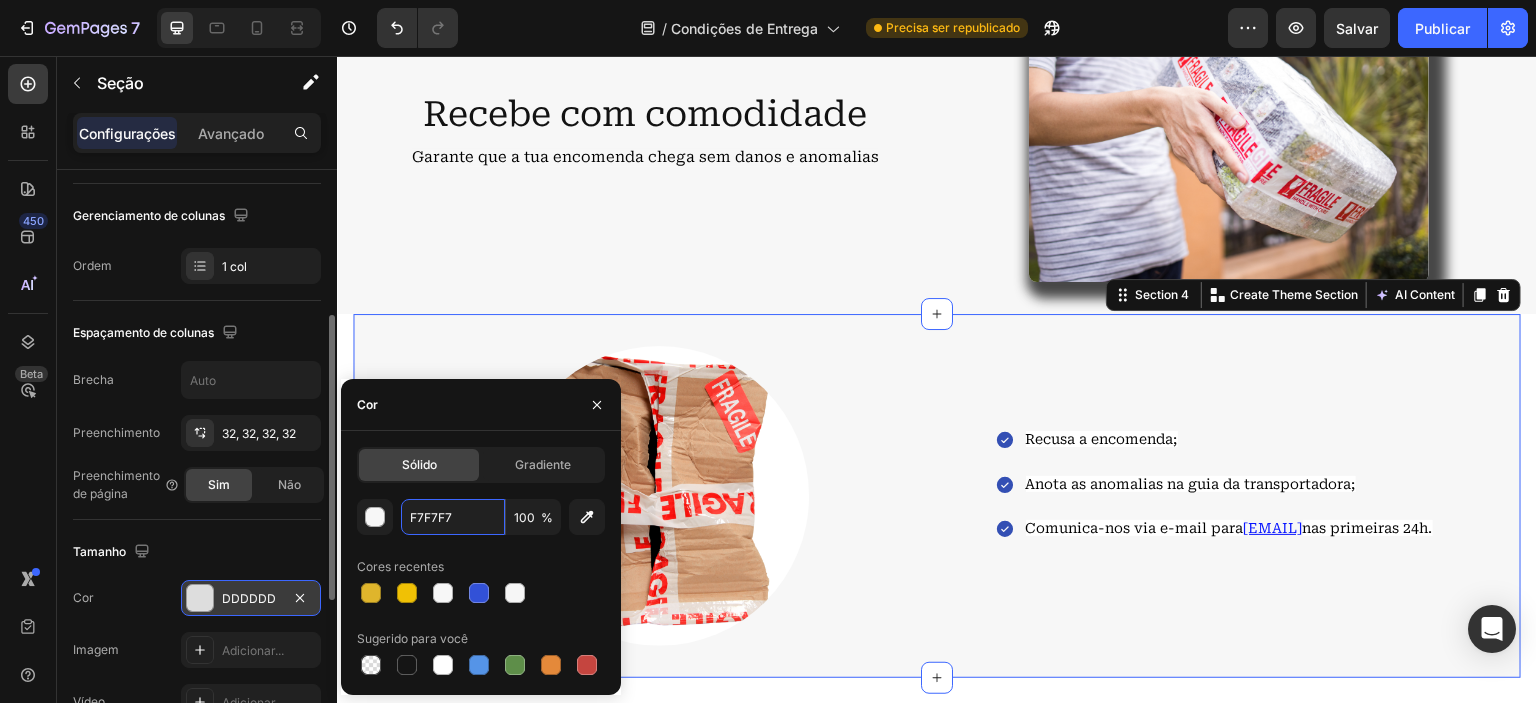 type on "F7F7F7" 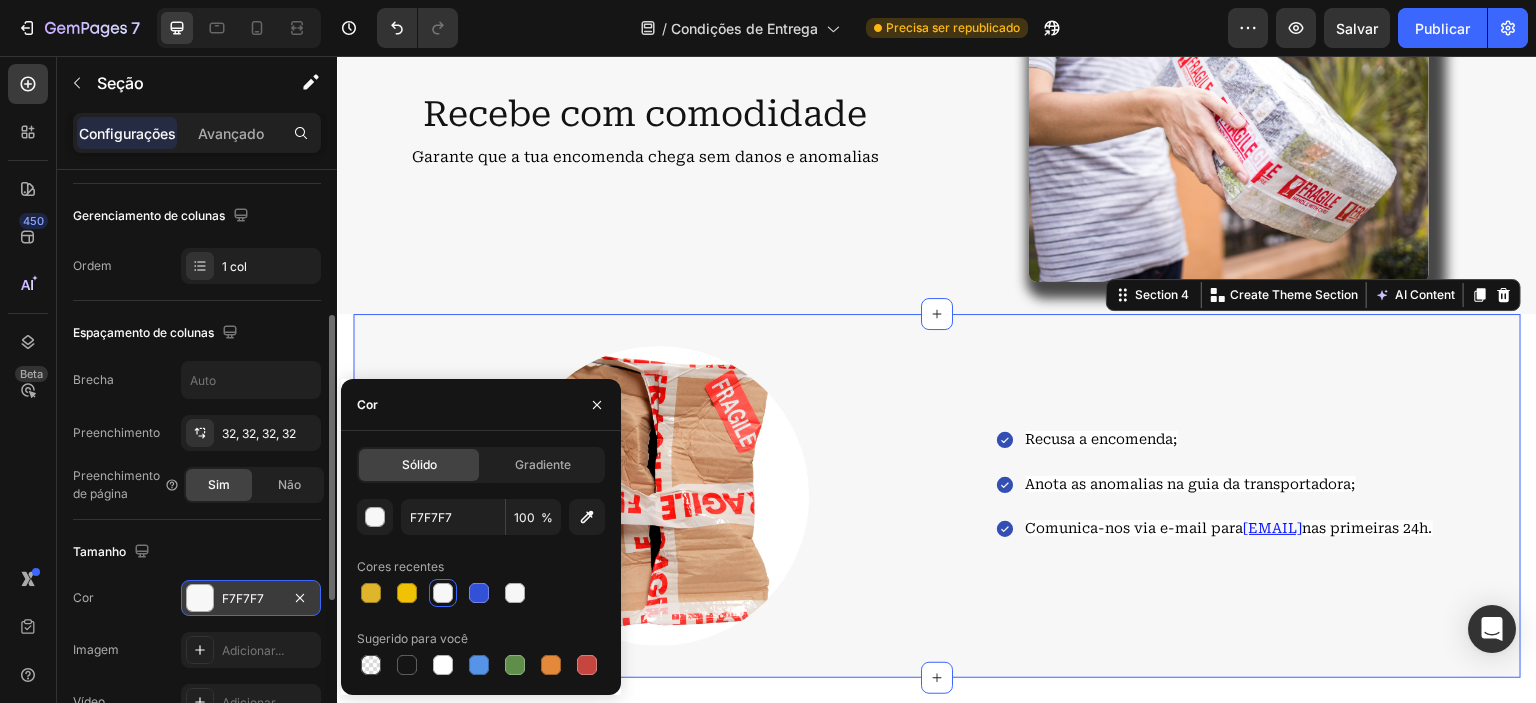 click on "Cor" at bounding box center [481, 405] 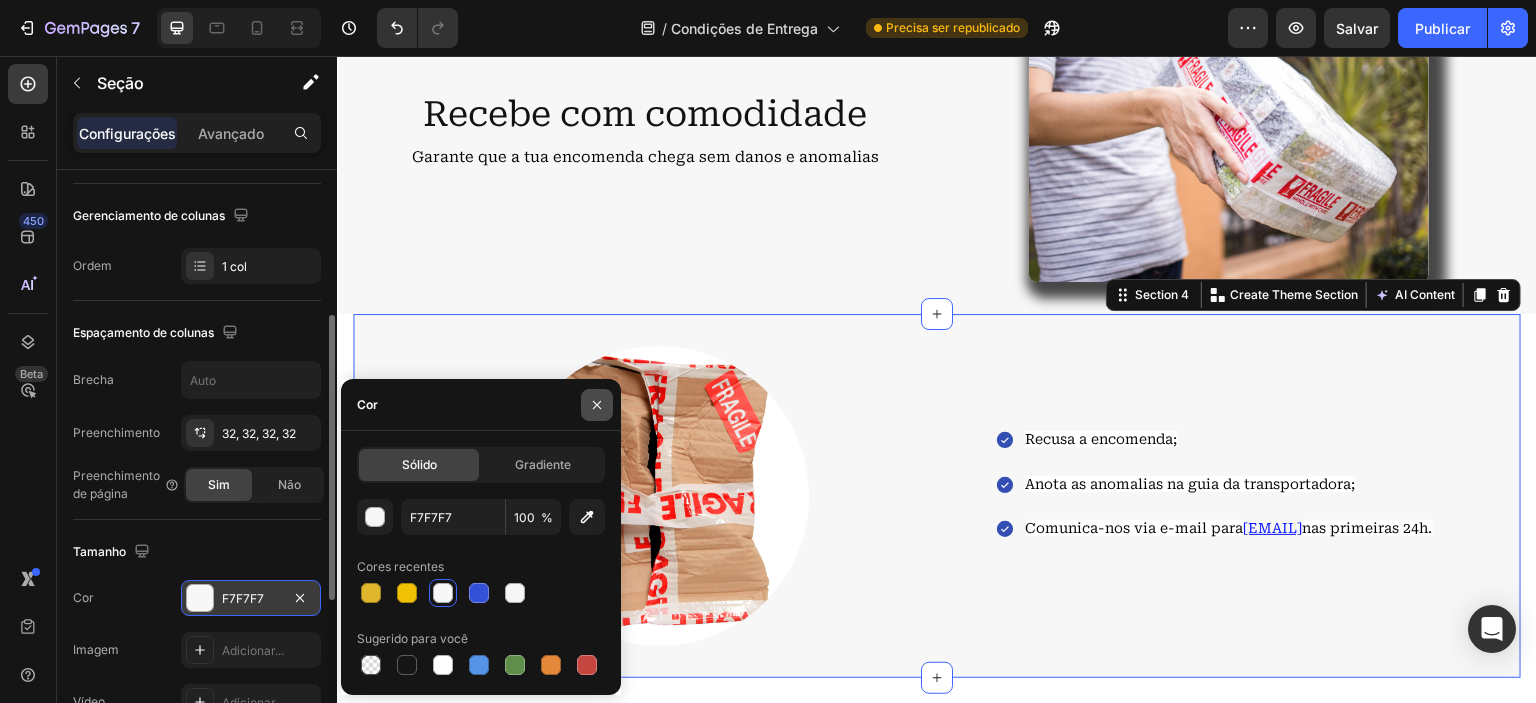 click 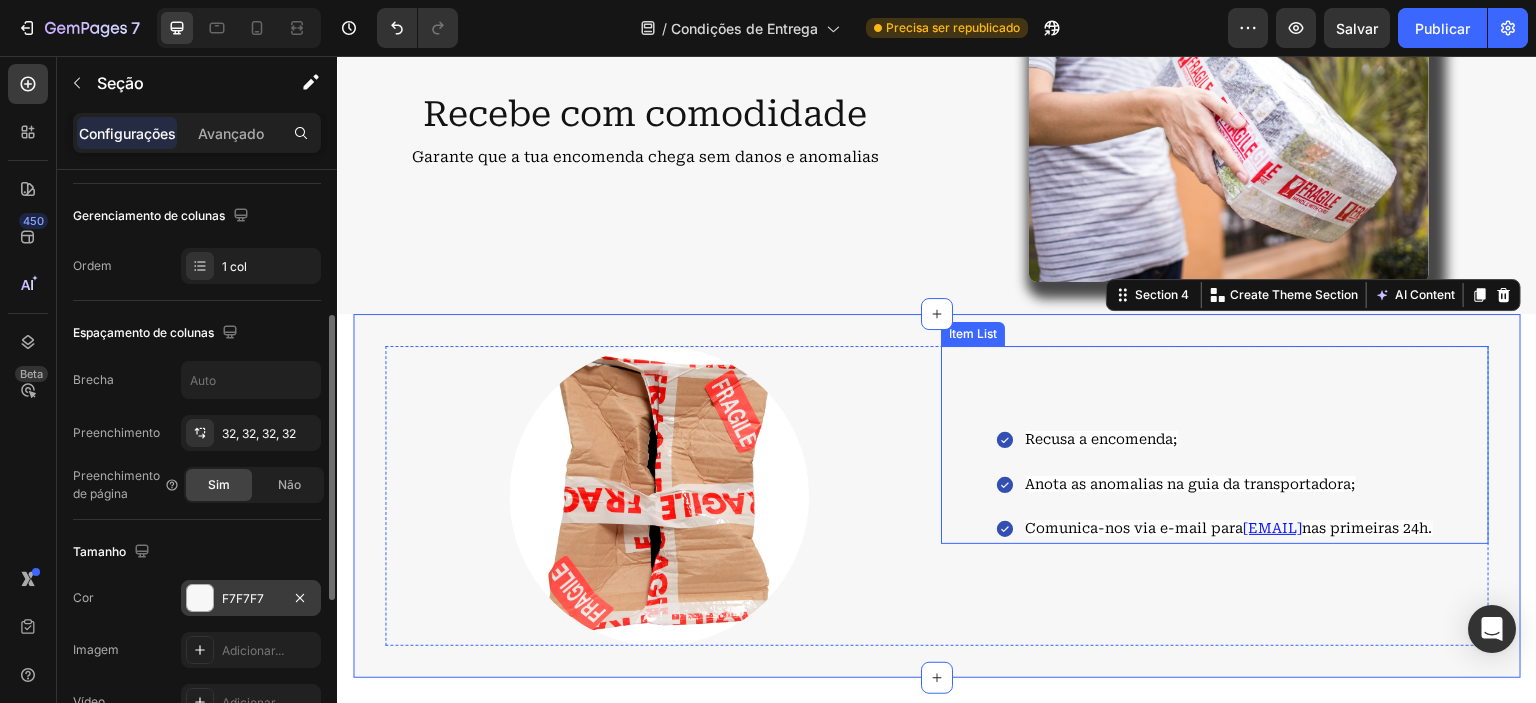 click on "Recusa a encomenda;" at bounding box center (1102, 439) 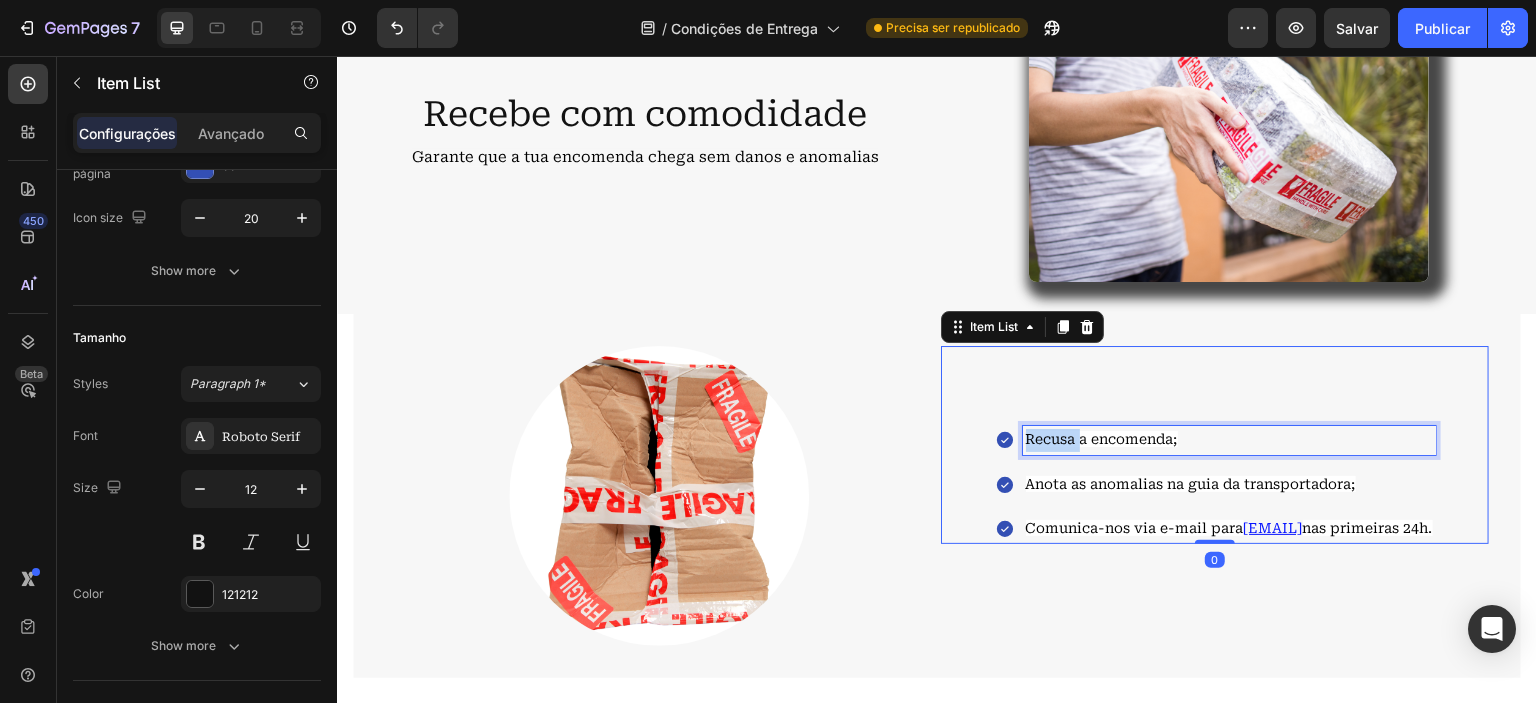 scroll, scrollTop: 0, scrollLeft: 0, axis: both 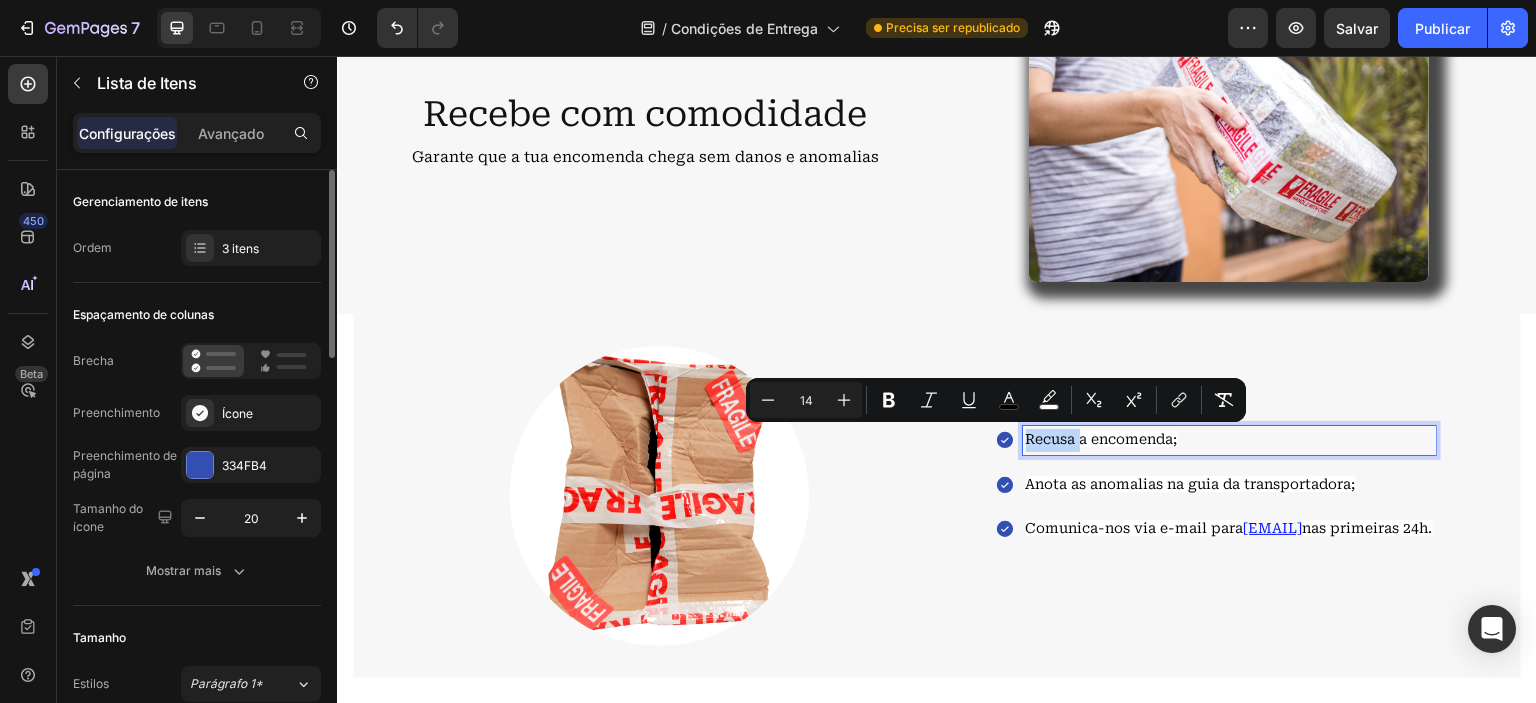 click on "Recusa a encomenda;" at bounding box center (1102, 439) 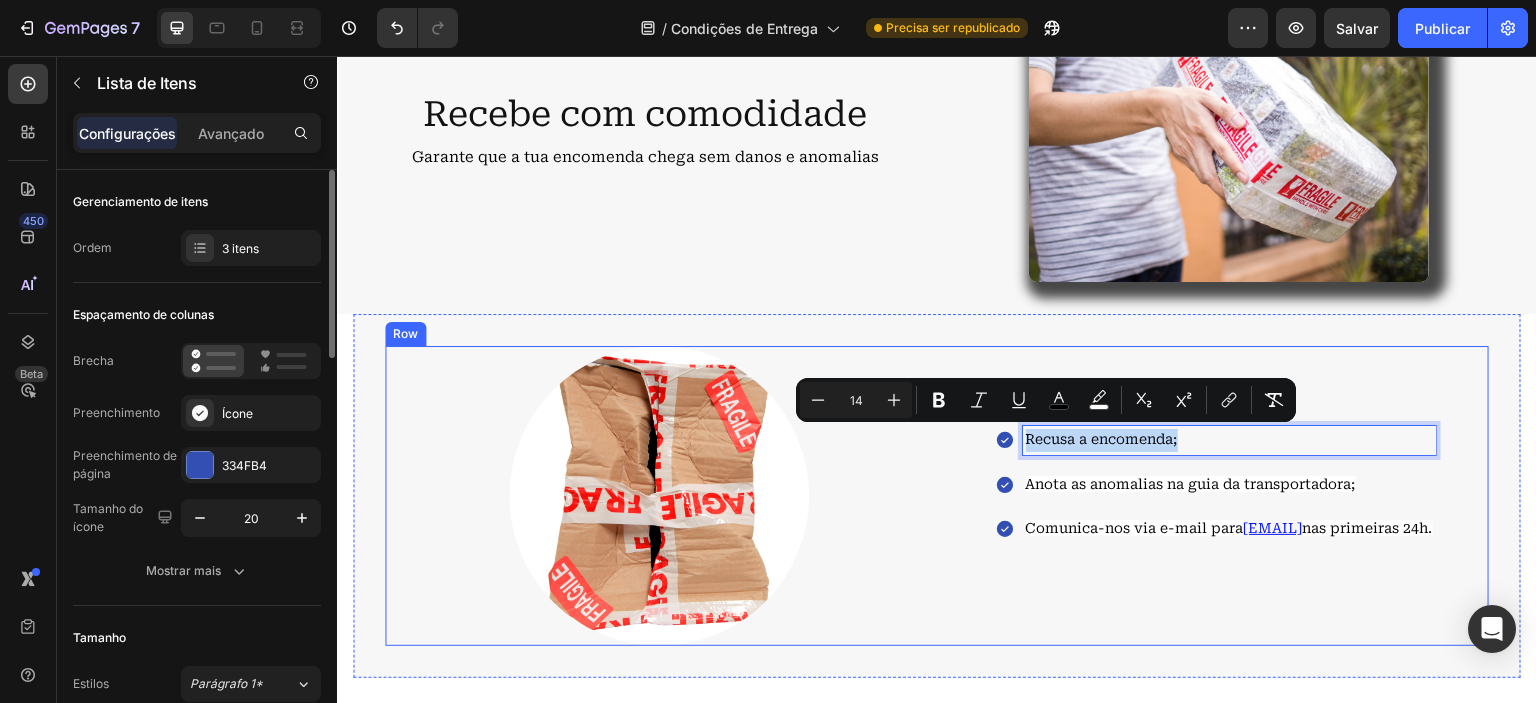 drag, startPoint x: 972, startPoint y: 440, endPoint x: 1275, endPoint y: 553, distance: 323.38522 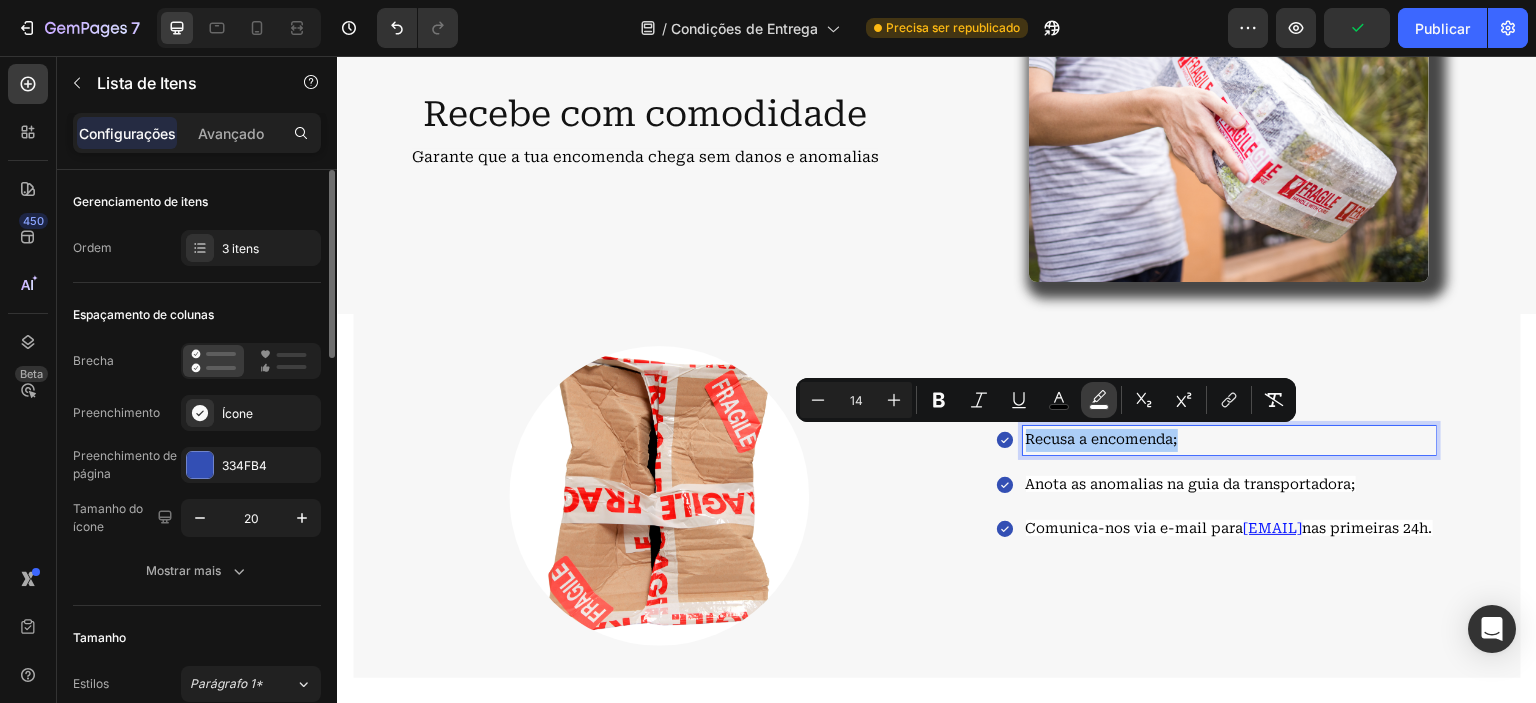 click 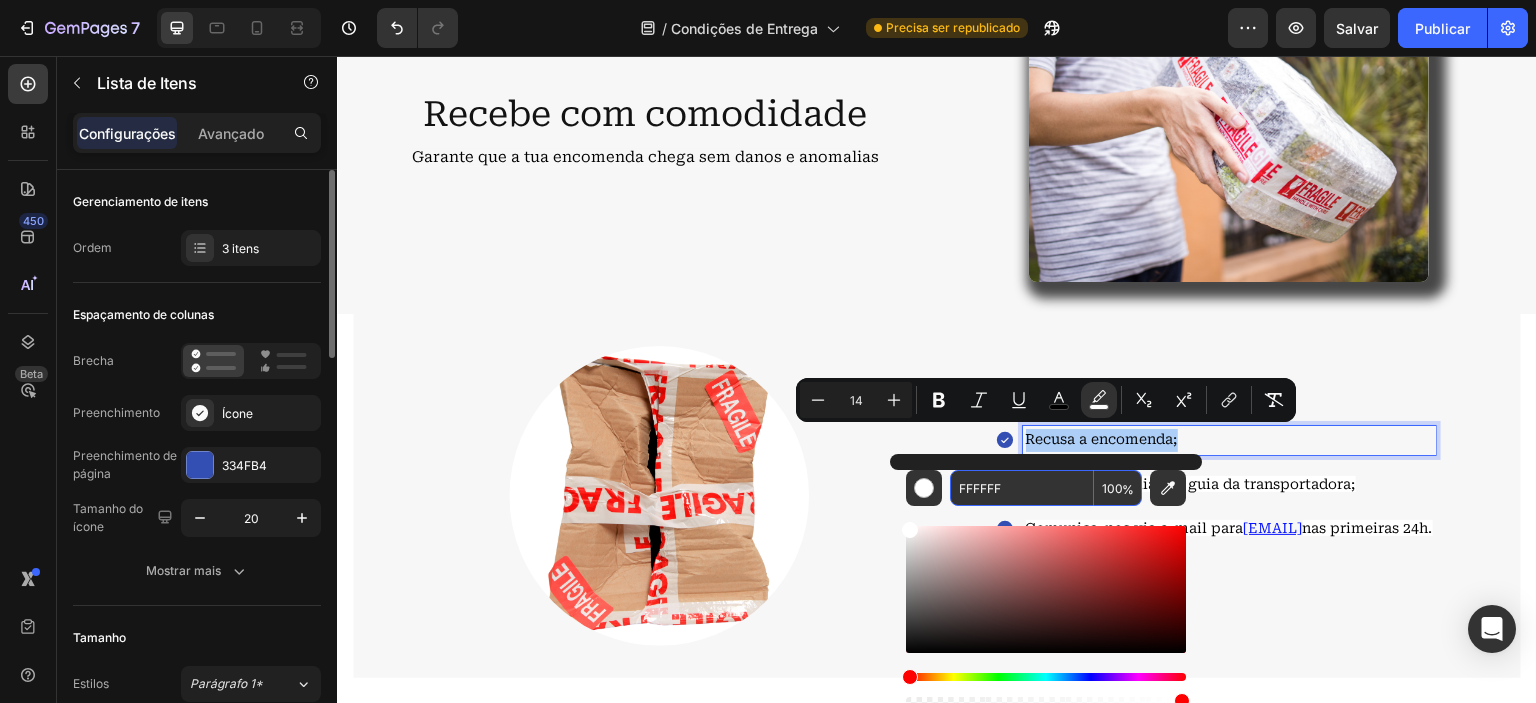 click on "FFFFFF" at bounding box center [1022, 488] 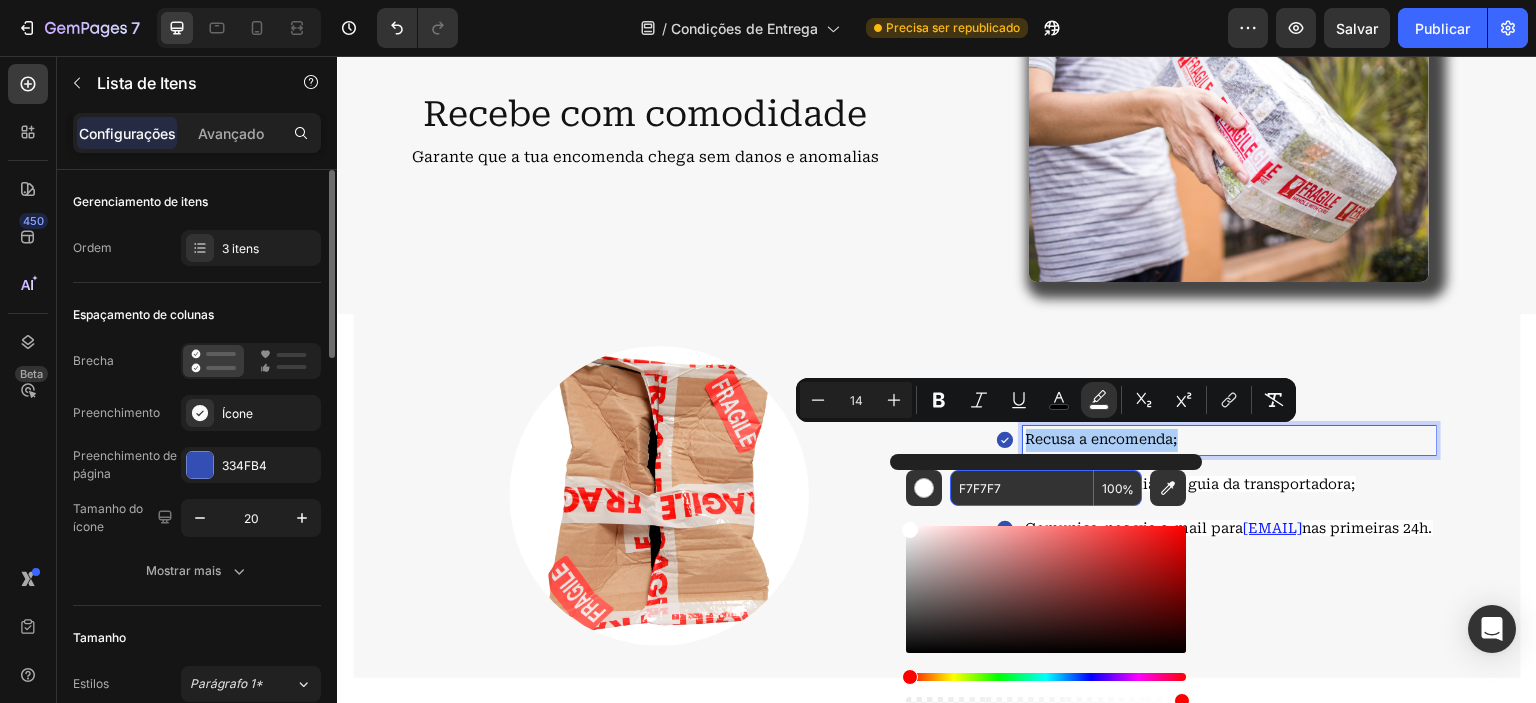 type on "F7F7F7" 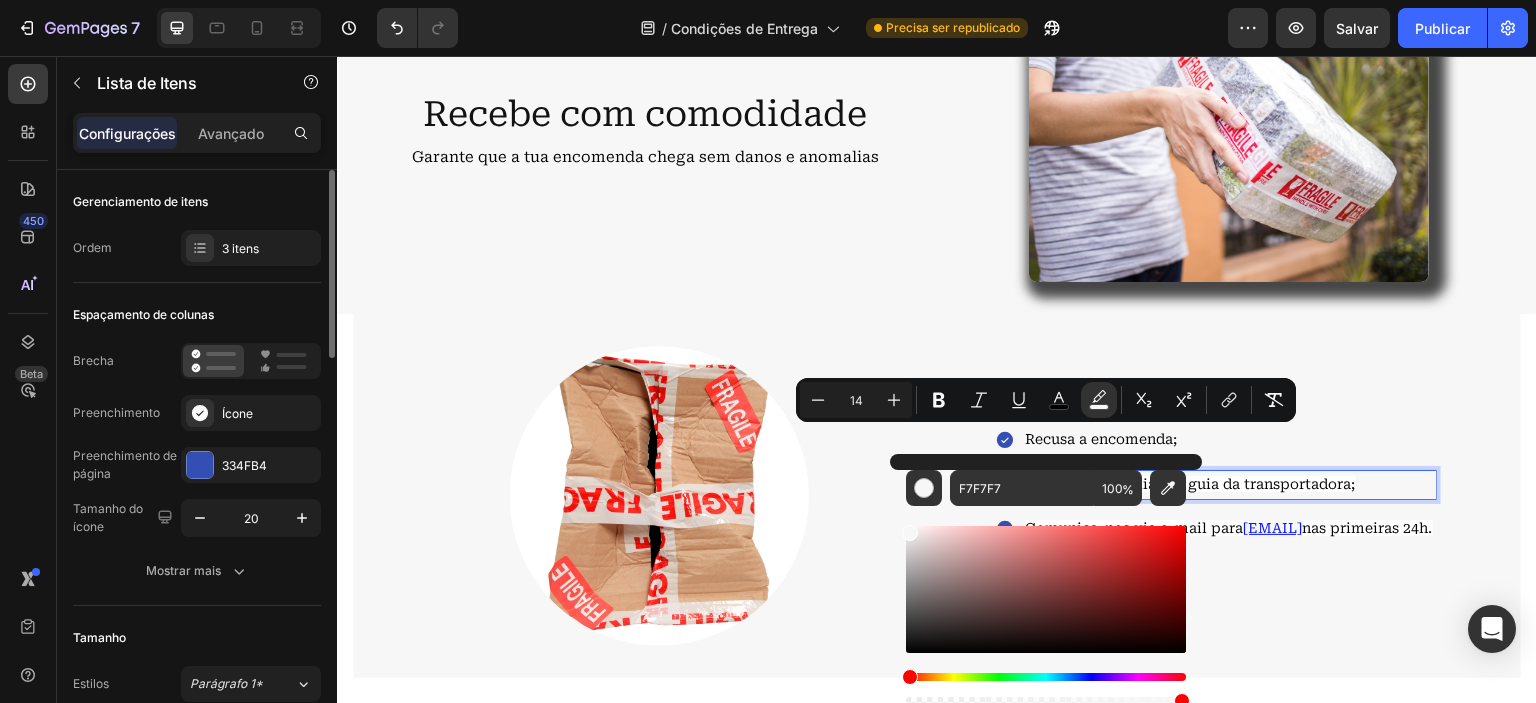 click on "Anota as anomalias na guia da transportadora;" at bounding box center [1229, 485] 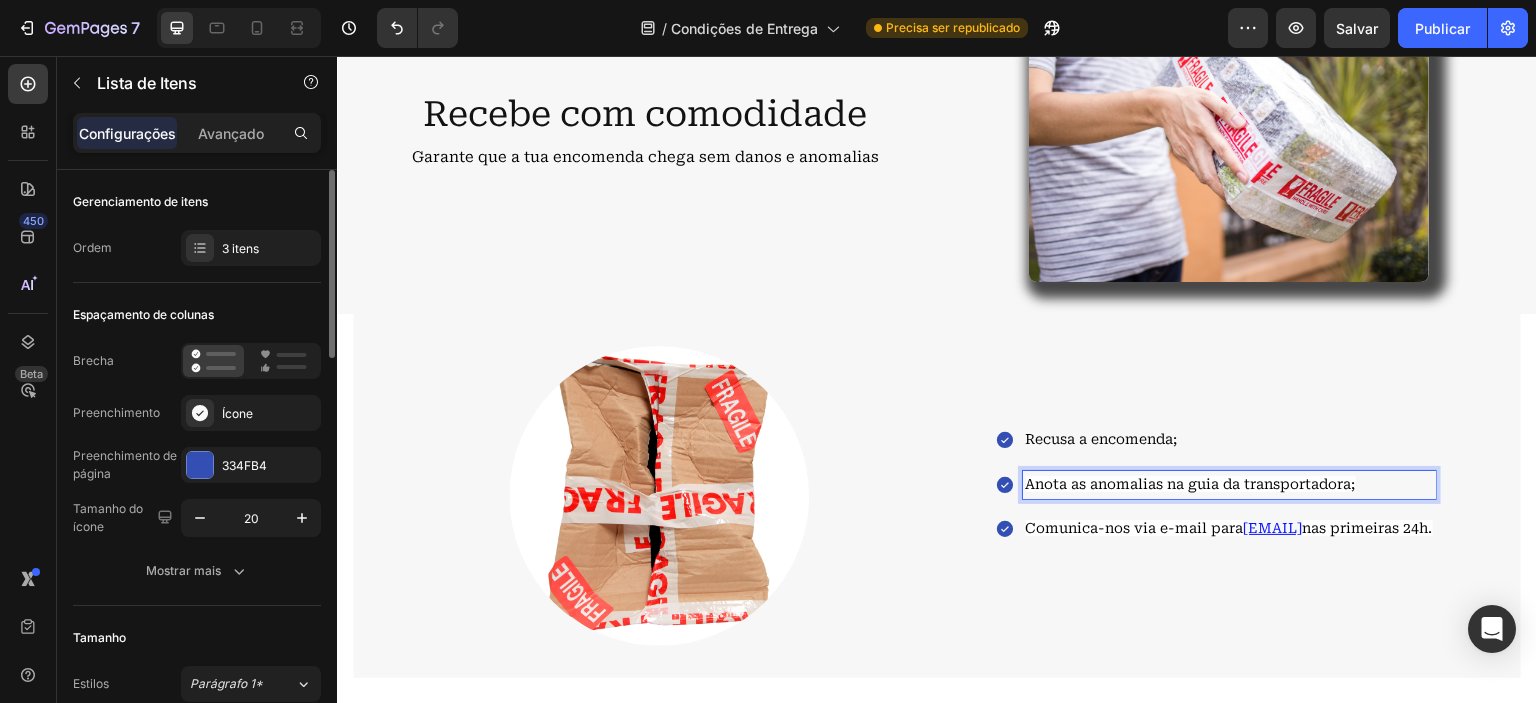 click on "Anota as anomalias na guia da transportadora;" at bounding box center (1229, 485) 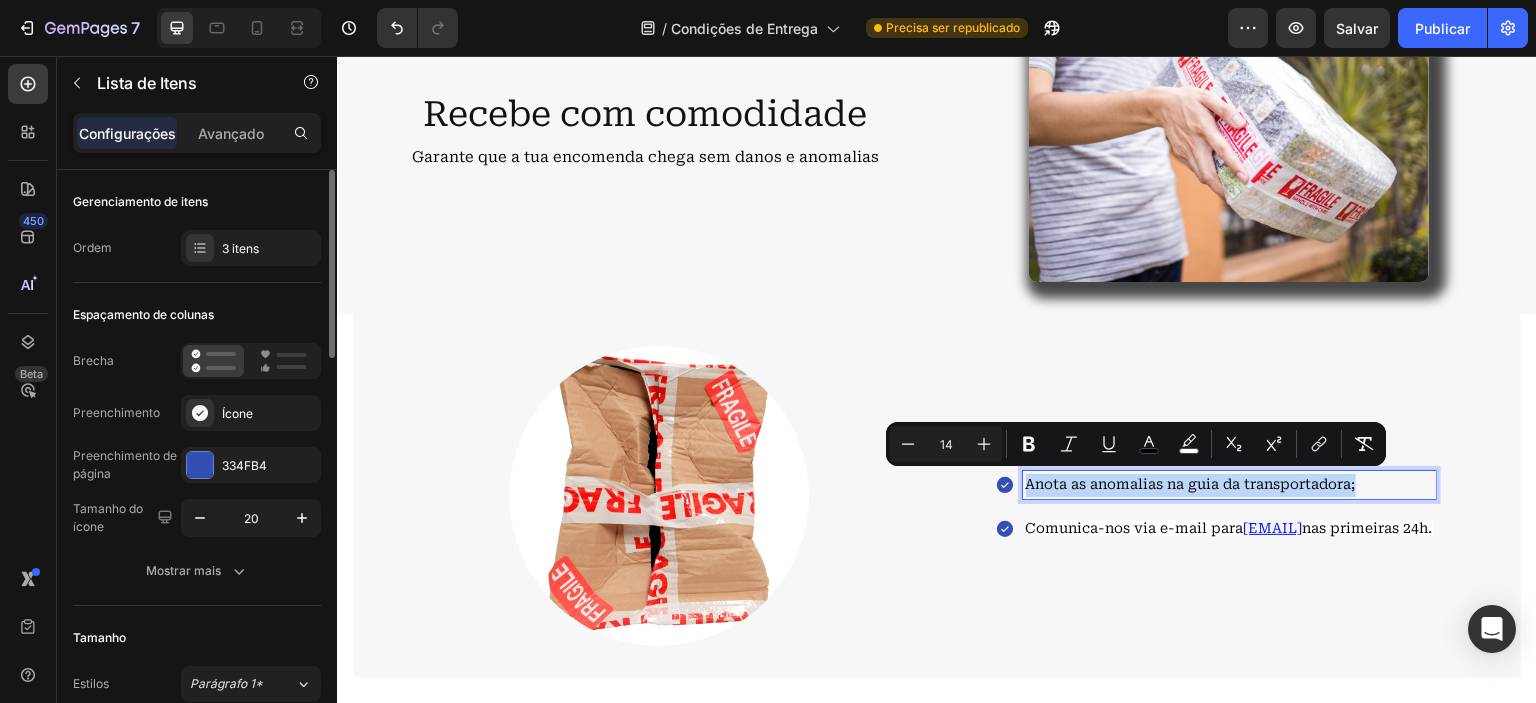 drag, startPoint x: 1329, startPoint y: 484, endPoint x: 947, endPoint y: 484, distance: 382 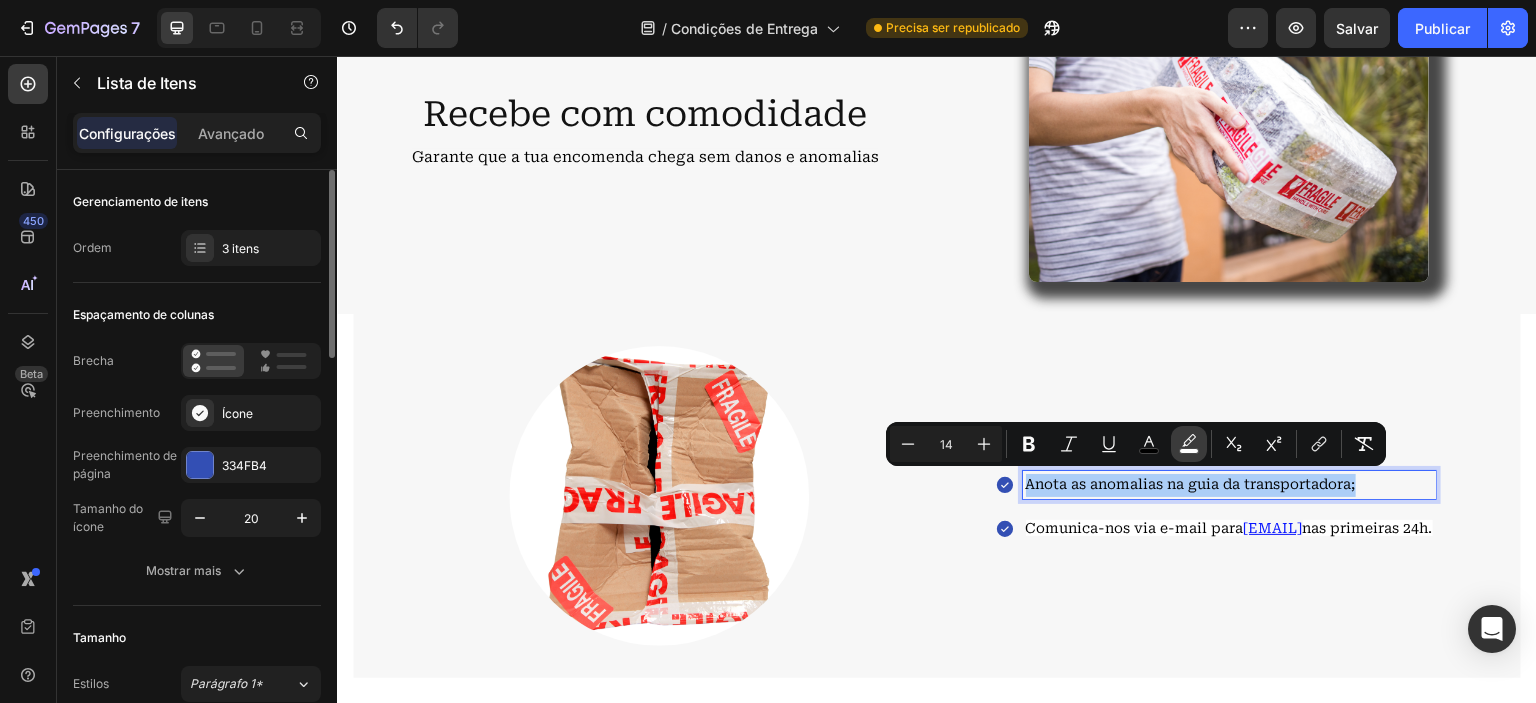 click 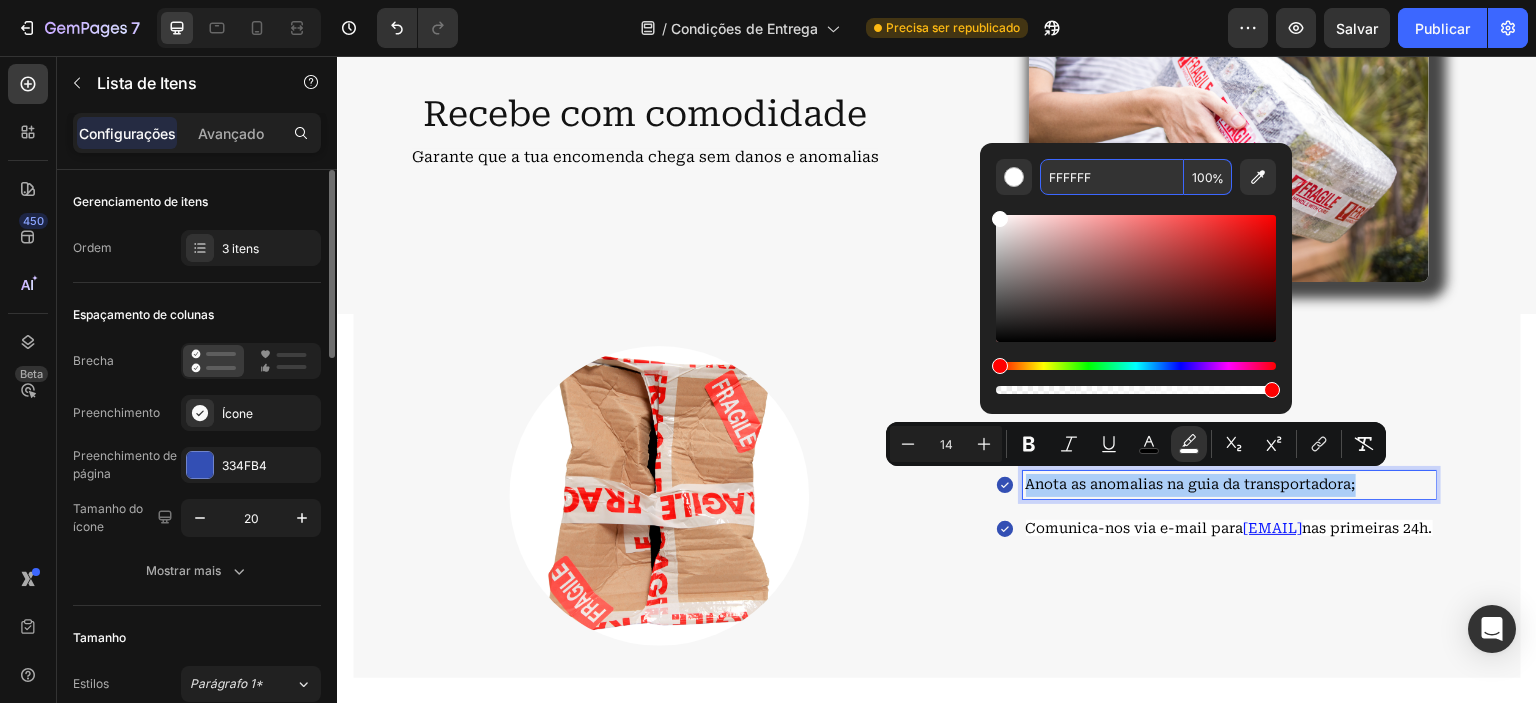 click on "FFFFFF" at bounding box center (1112, 177) 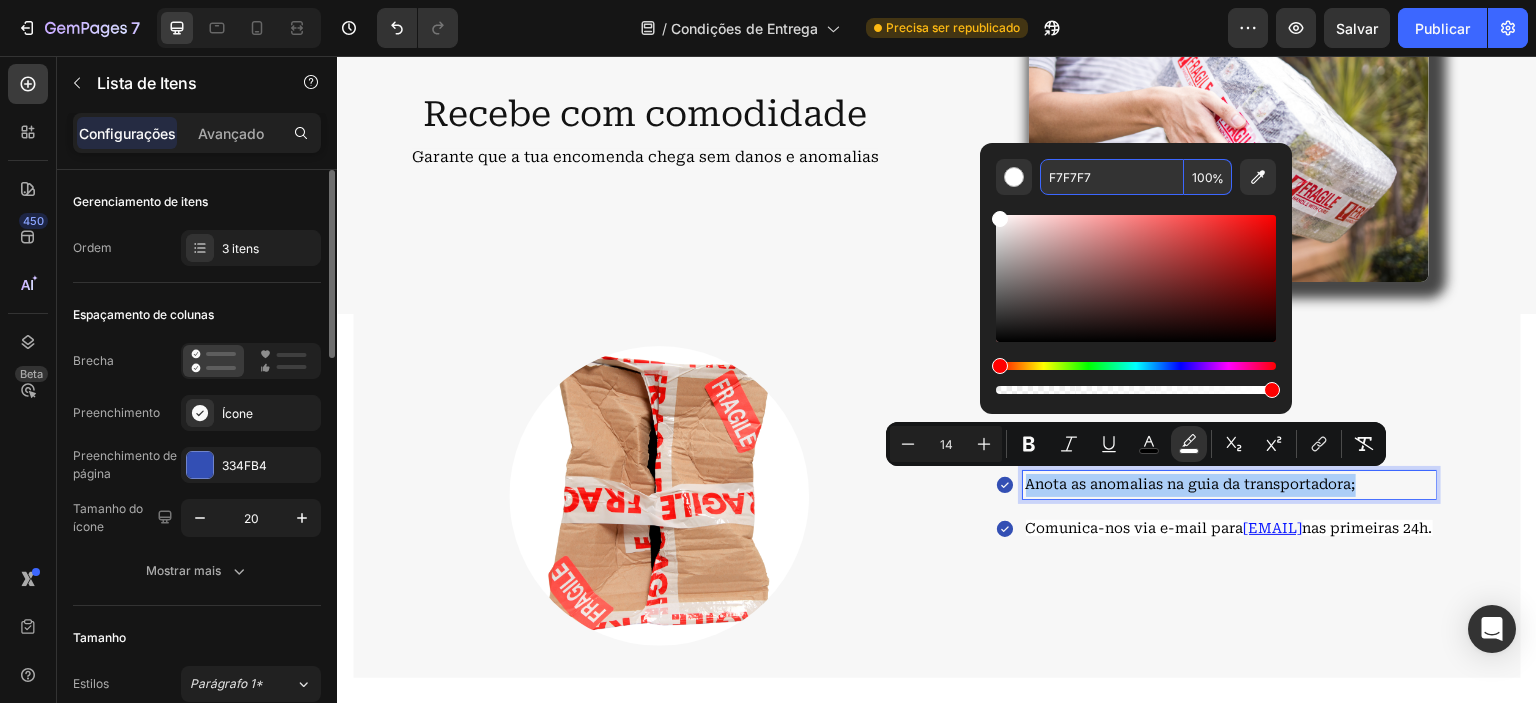 type on "F7F7F7" 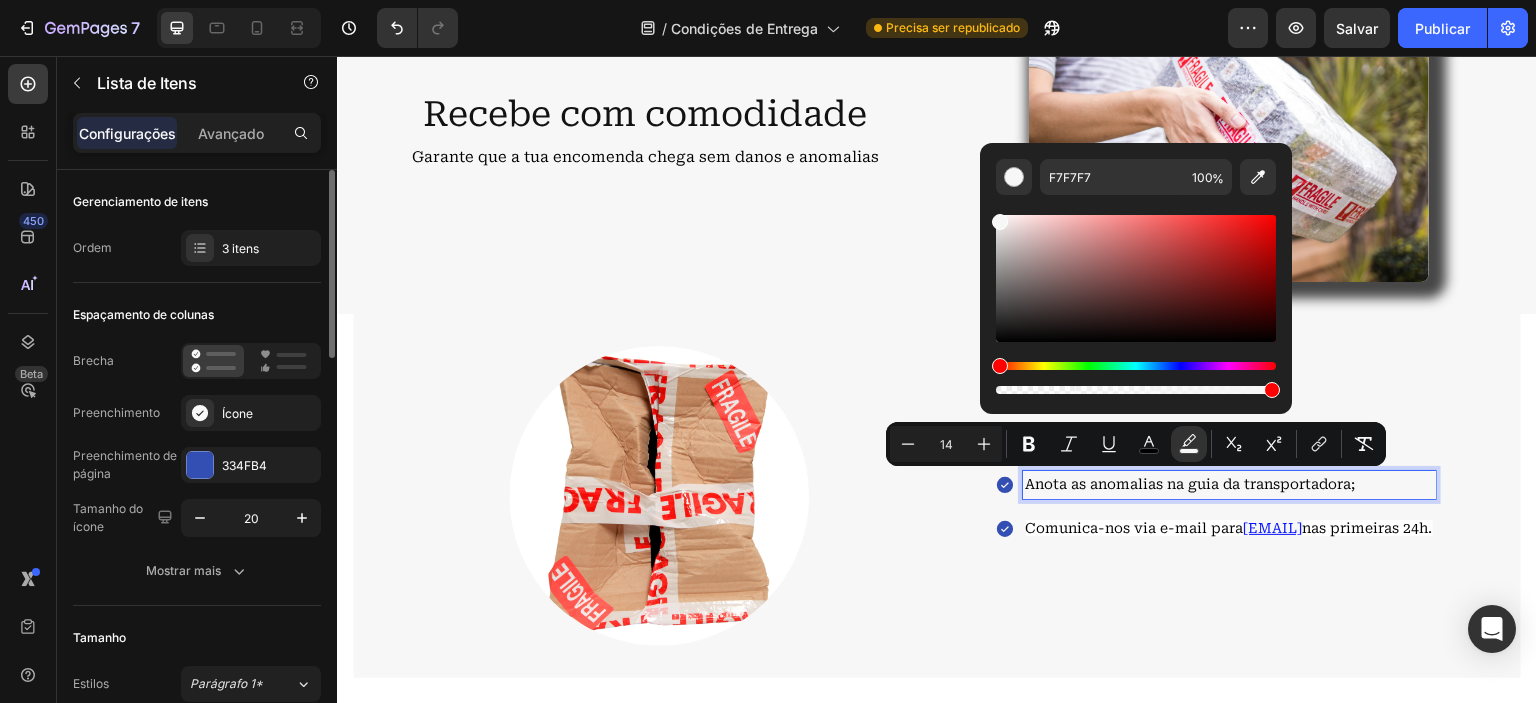 click on "Recusa a encomenda; Anota as anomalias na guia da transportadora; Comunica-nos via e-mail para  geral@escapetec.pt  nas primeiras 24h." at bounding box center (1215, 445) 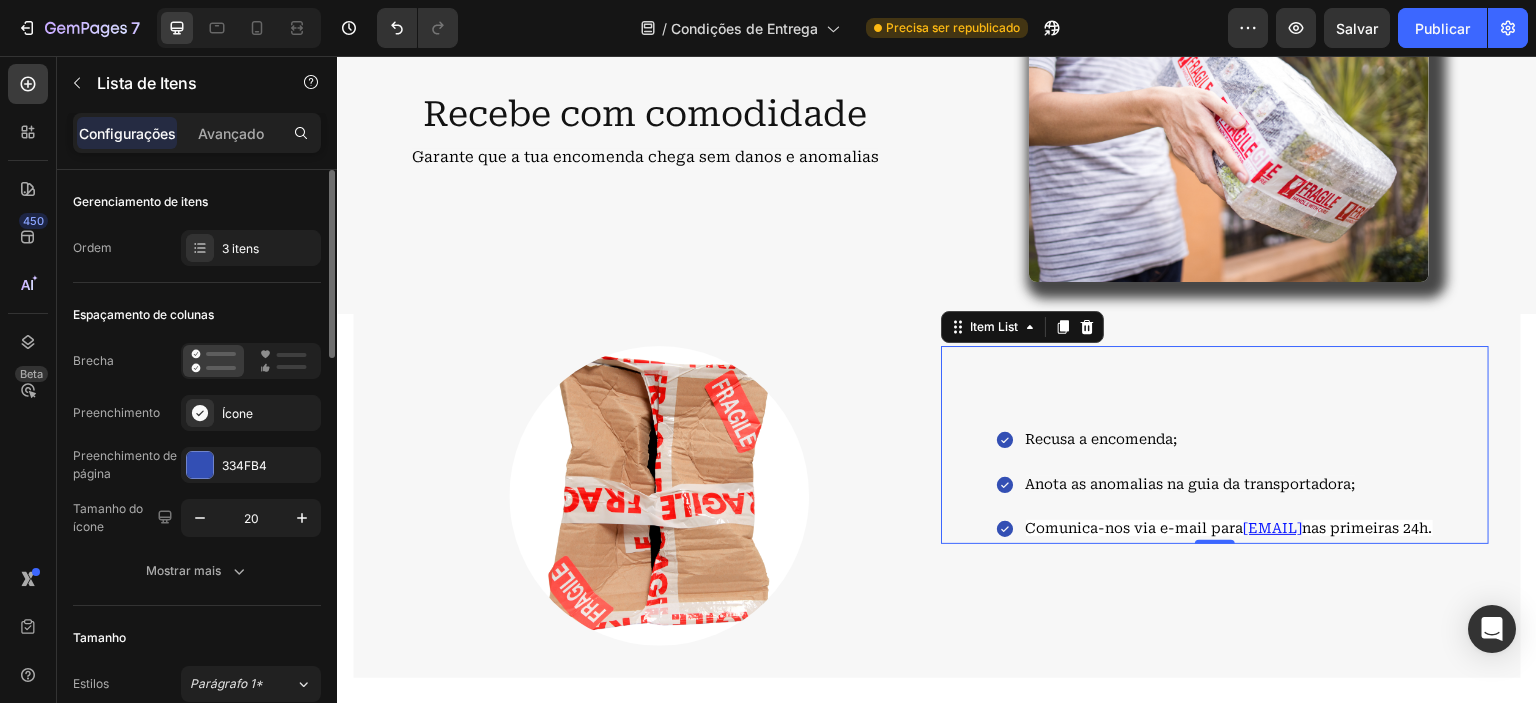 click on "nas primeiras 24h." at bounding box center [1368, 528] 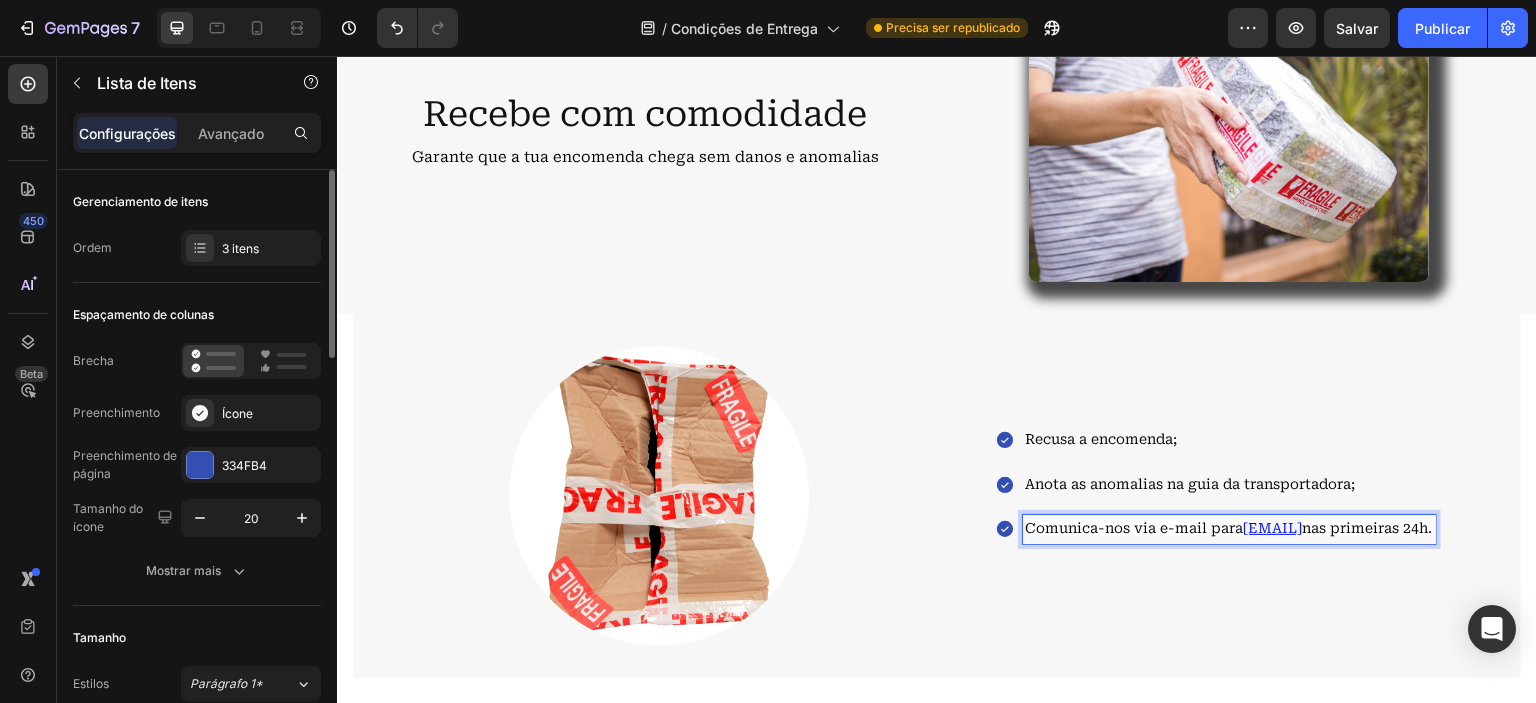click on "Comunica-nos via e-mail para  geral@escapetec.pt  nas primeiras 24h." at bounding box center (1229, 529) 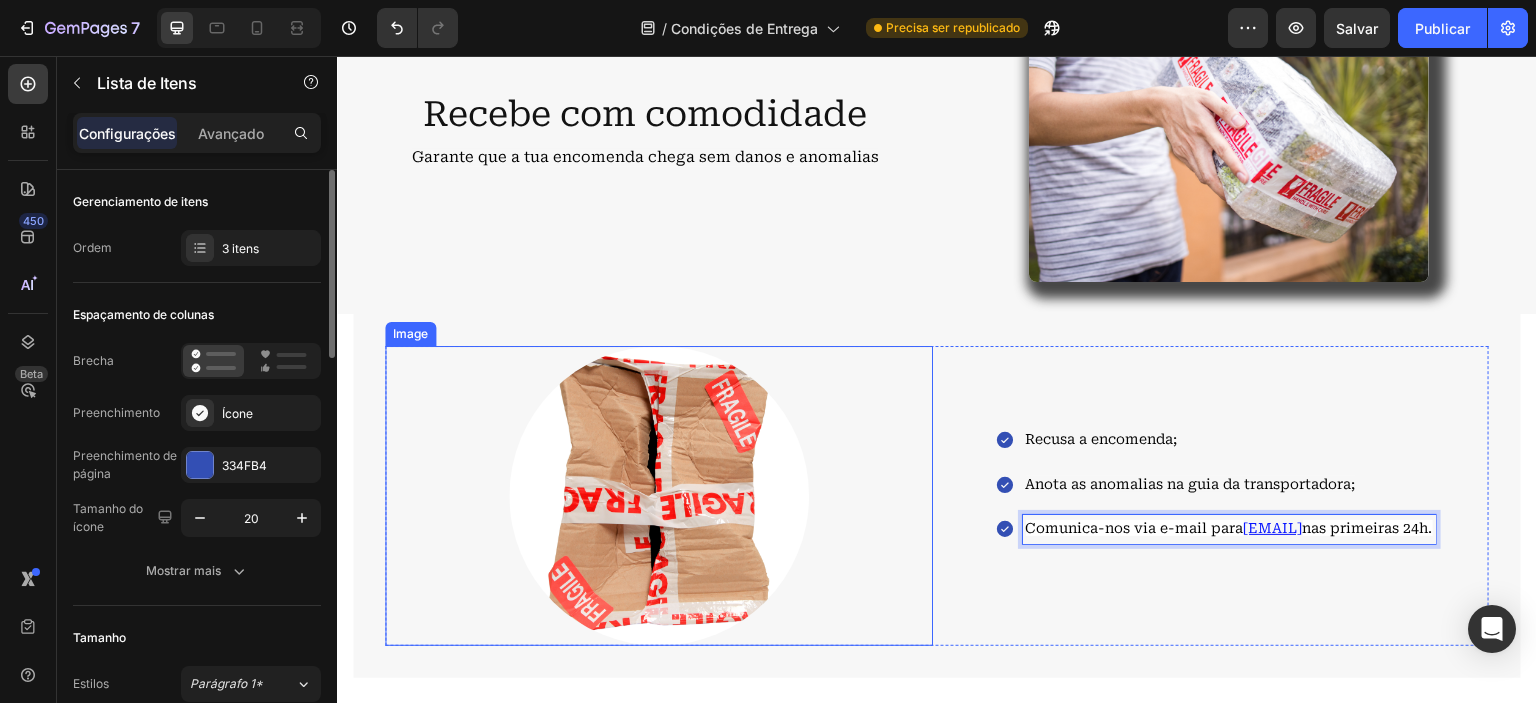 drag, startPoint x: 1466, startPoint y: 528, endPoint x: 882, endPoint y: 521, distance: 584.04193 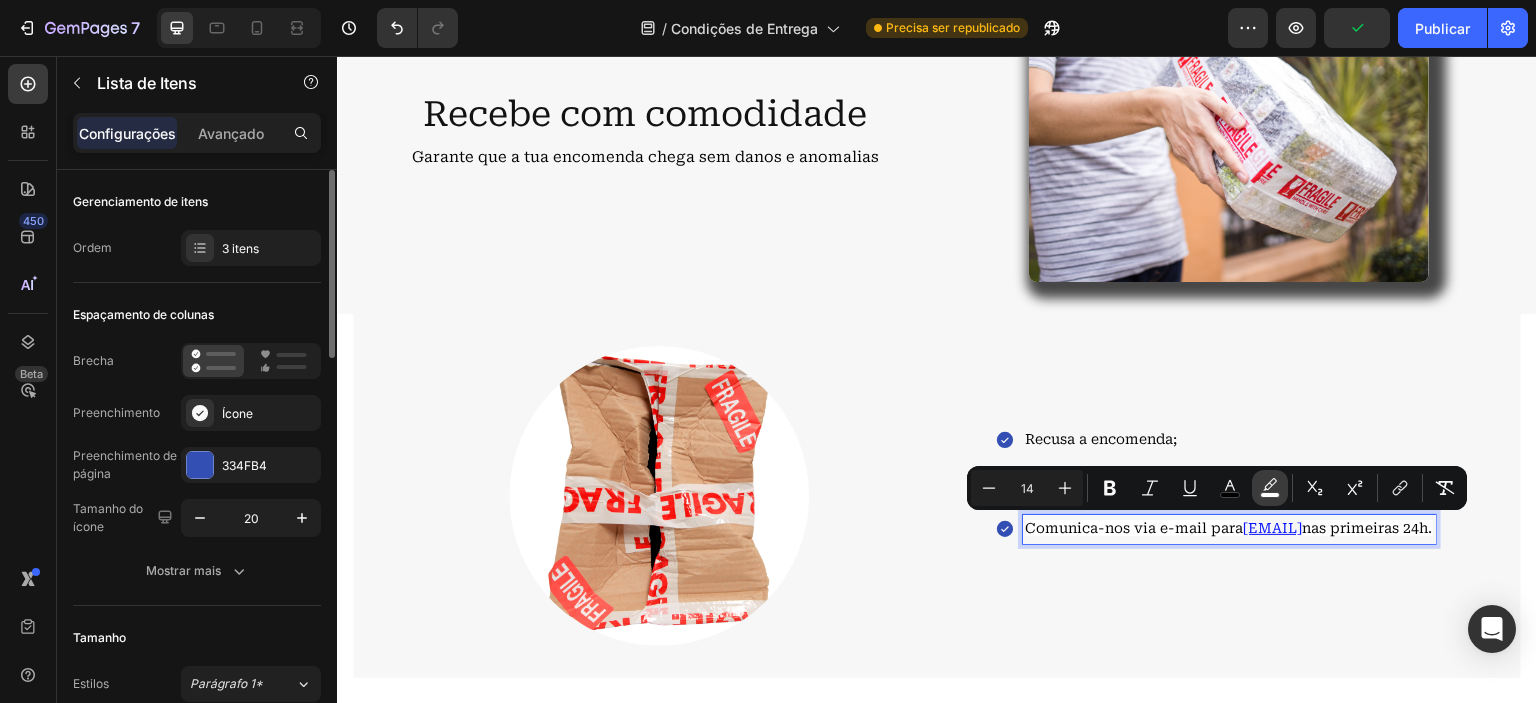 click on "color" at bounding box center [1270, 488] 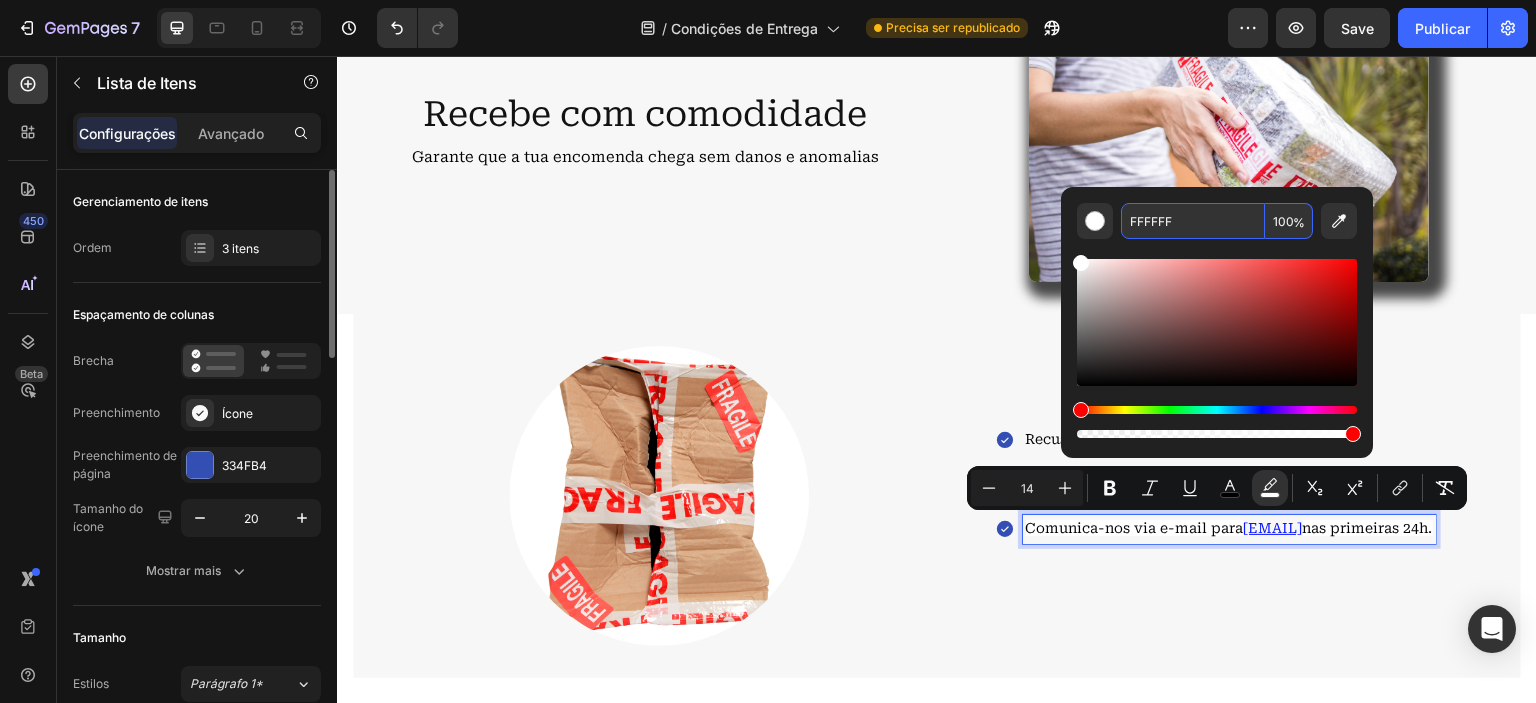 click on "FFFFFF" at bounding box center [1193, 221] 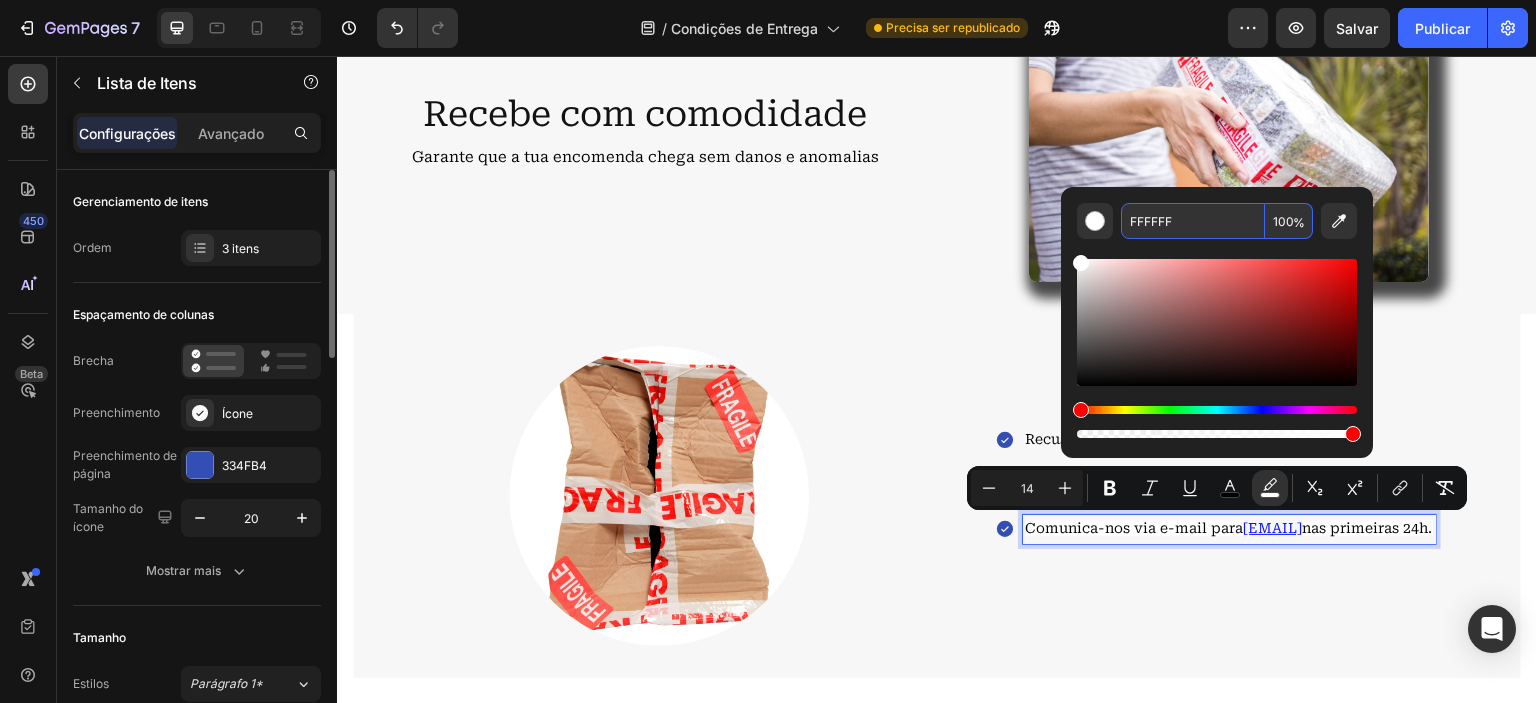 paste on "7F7F7" 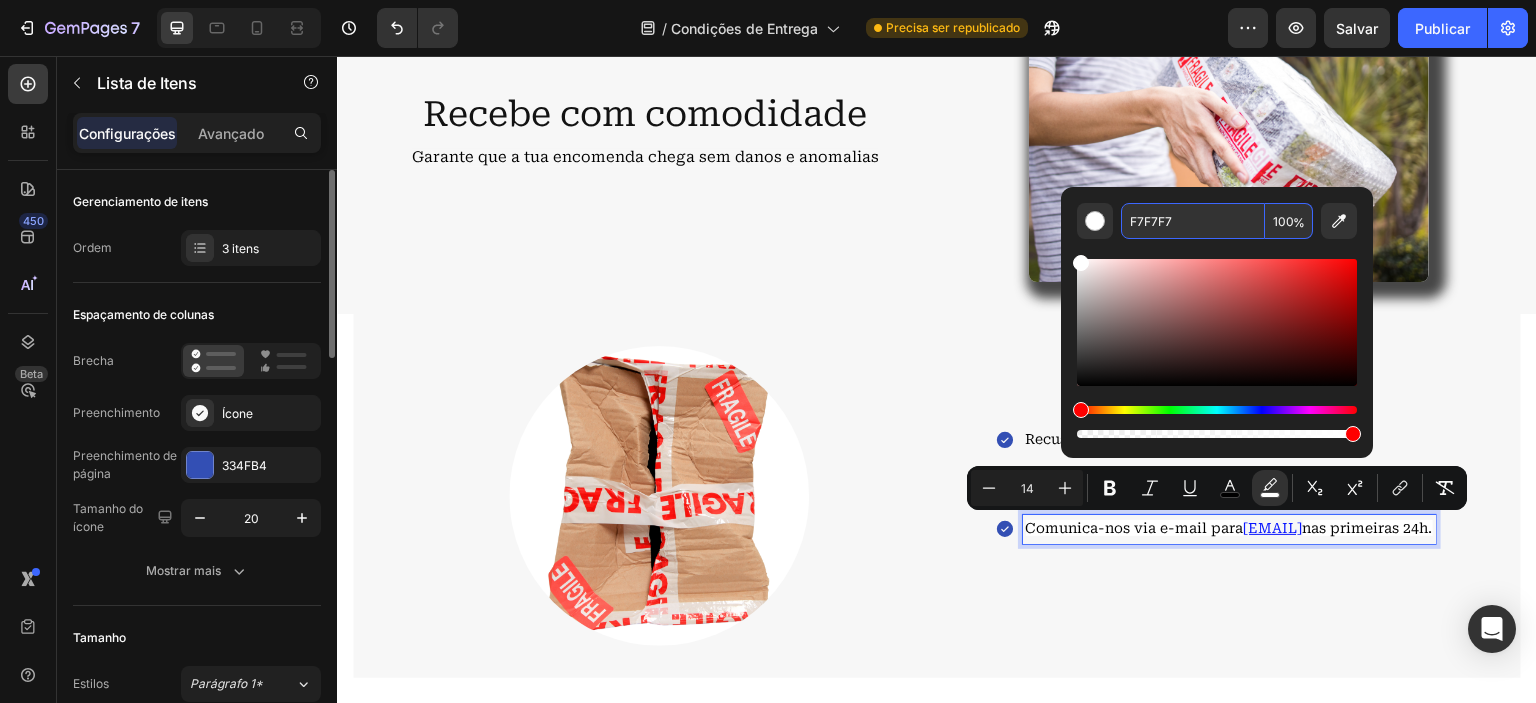 type on "F7F7F7" 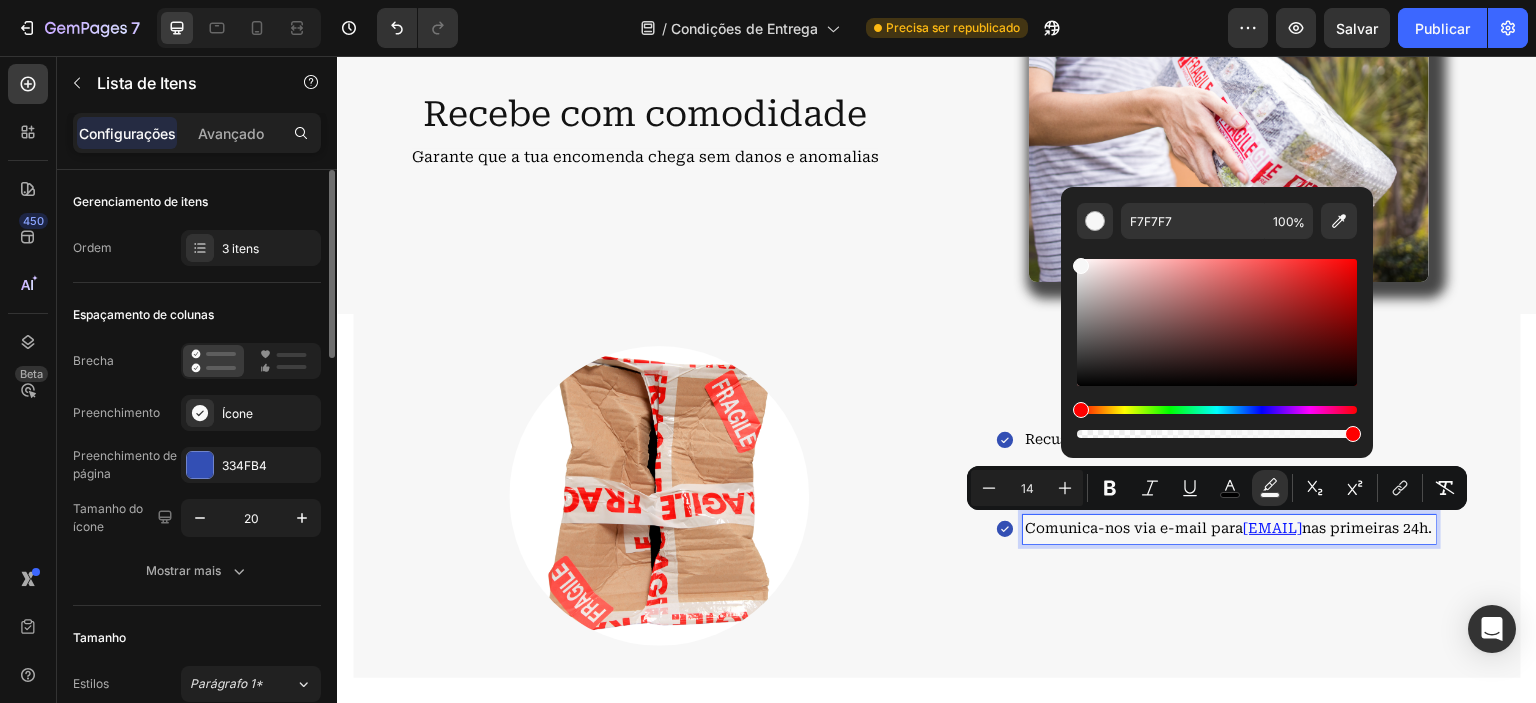 click on "F7F7F7 100 %" at bounding box center [1217, 314] 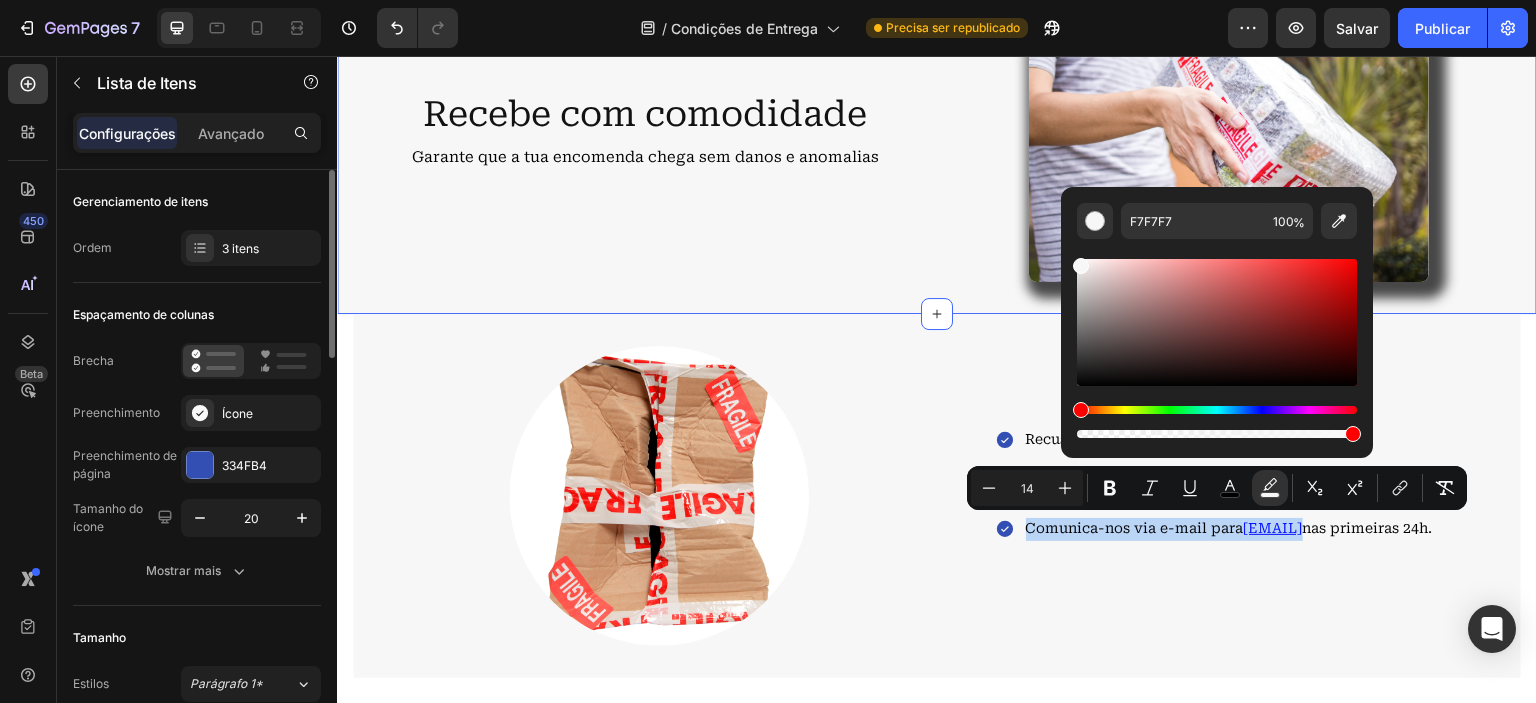 click on "Recebe com comodidade Heading Garante que a tua encomenda chega sem danos e anomalias Text Block Row Image Row Section 3" at bounding box center [937, 133] 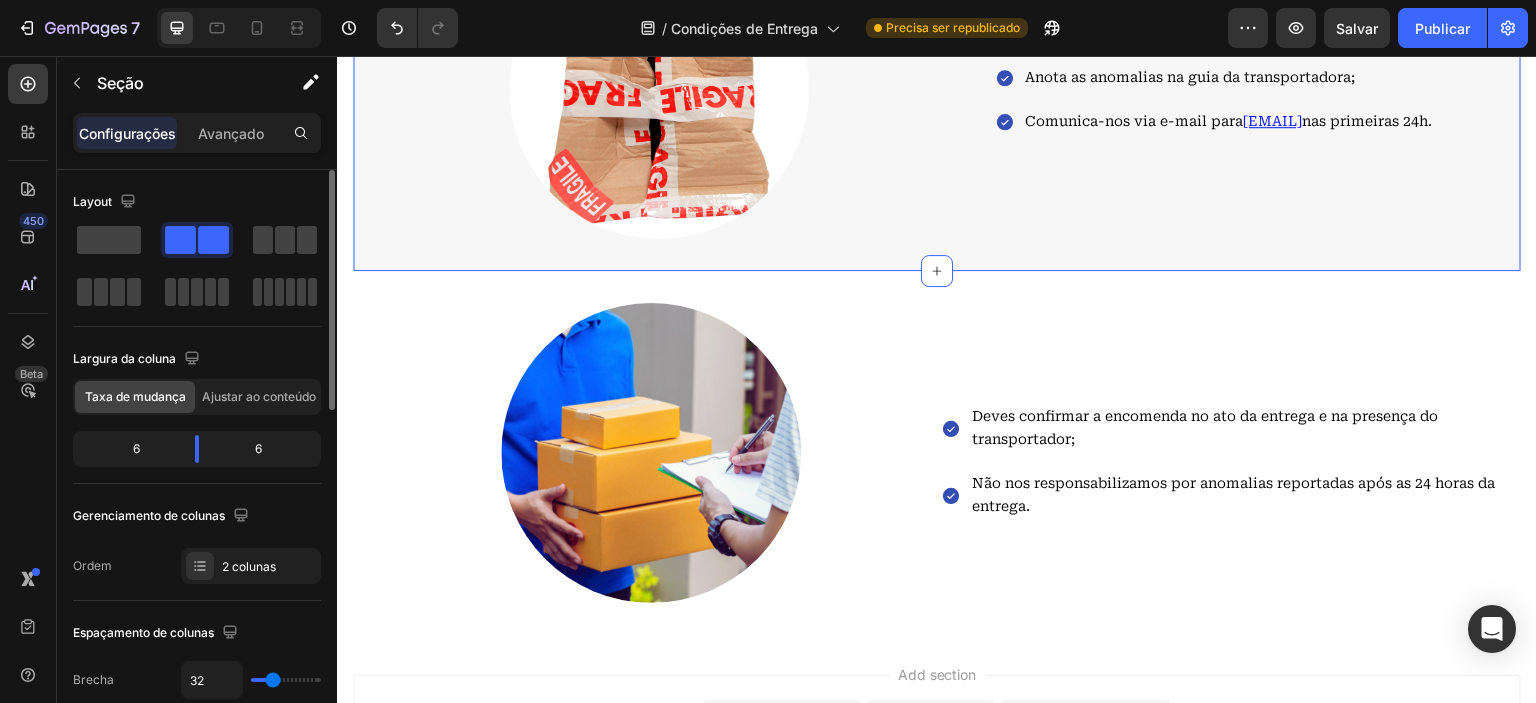 scroll, scrollTop: 1700, scrollLeft: 0, axis: vertical 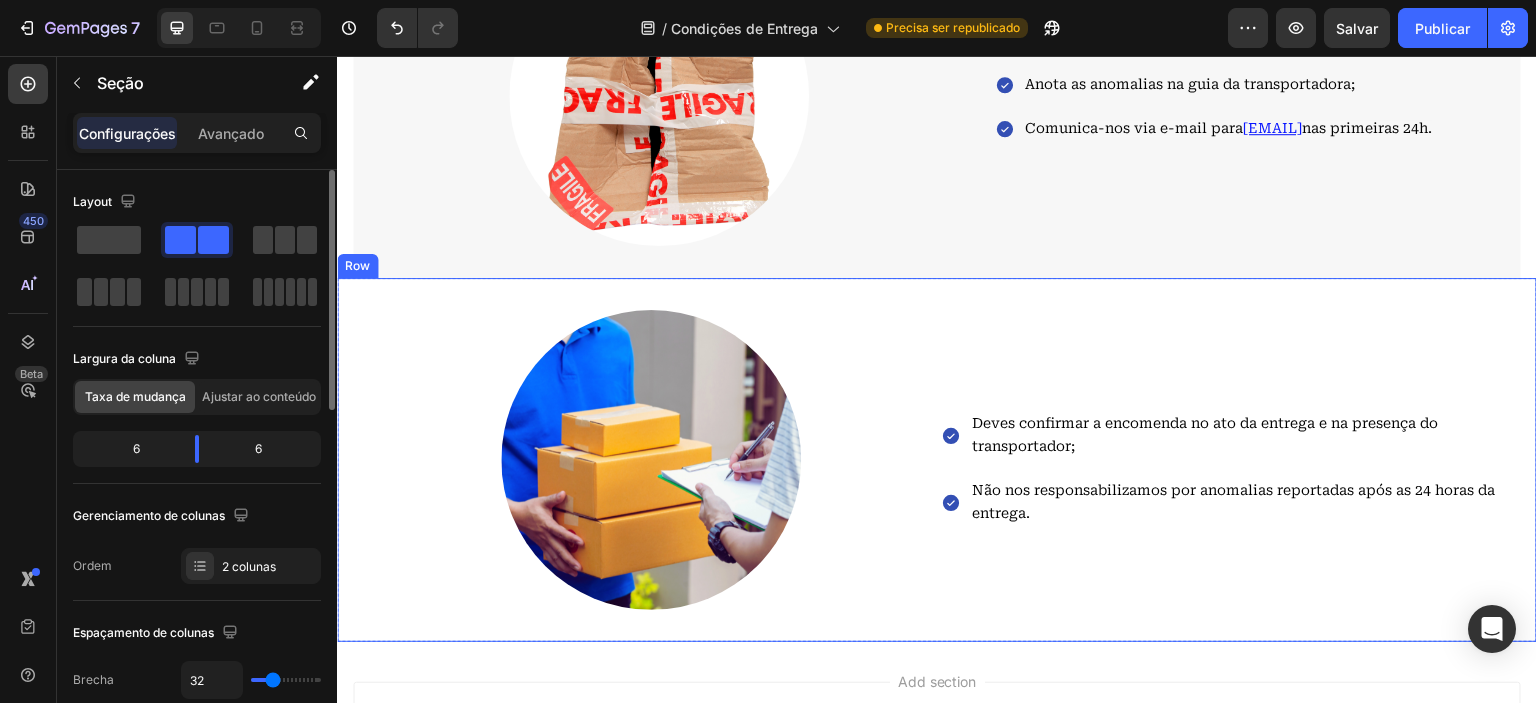 click on "Image Deves confirmar a encomenda no ato da entrega e na presença do transportador; Não nos responsabilizamos por anomalias reportadas após as 24 horas da entrega. Item List Row" at bounding box center [937, 460] 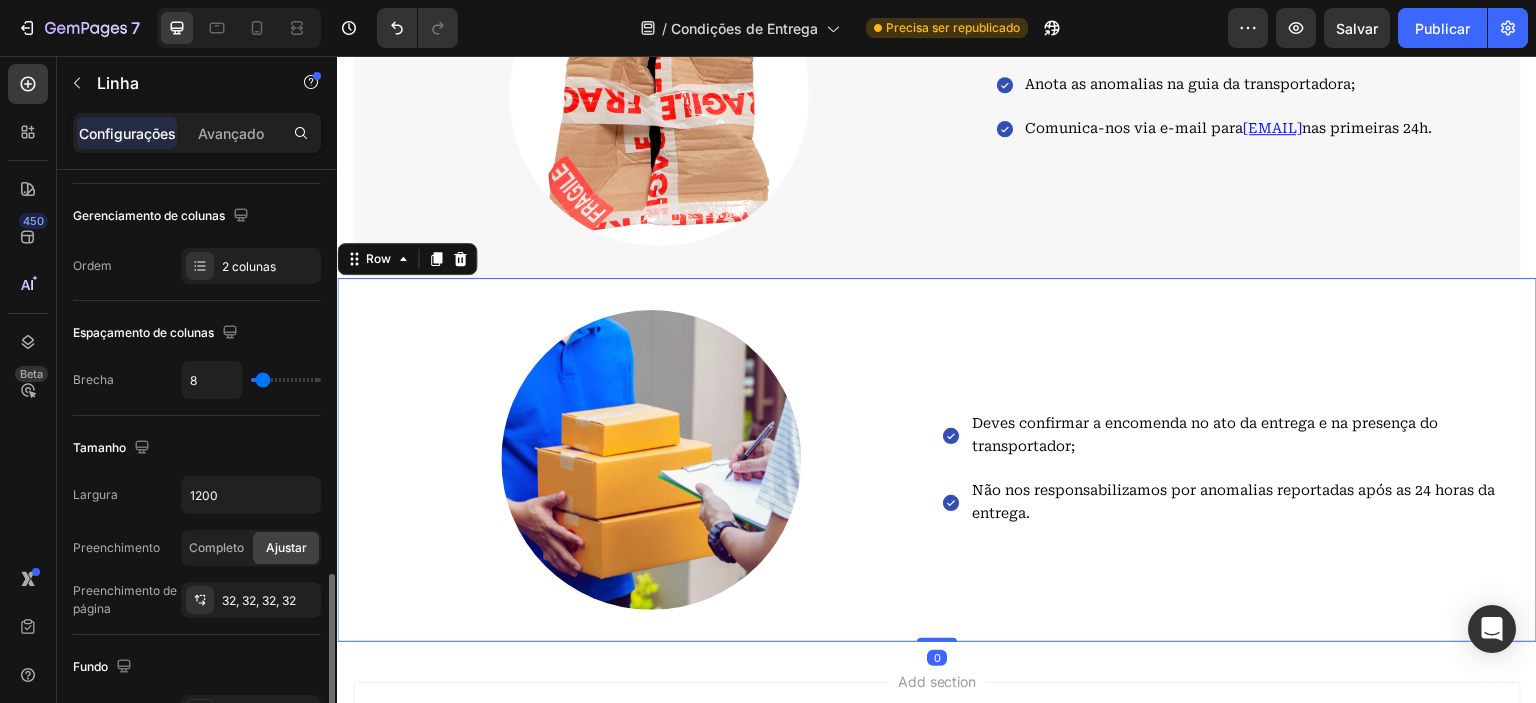 scroll, scrollTop: 500, scrollLeft: 0, axis: vertical 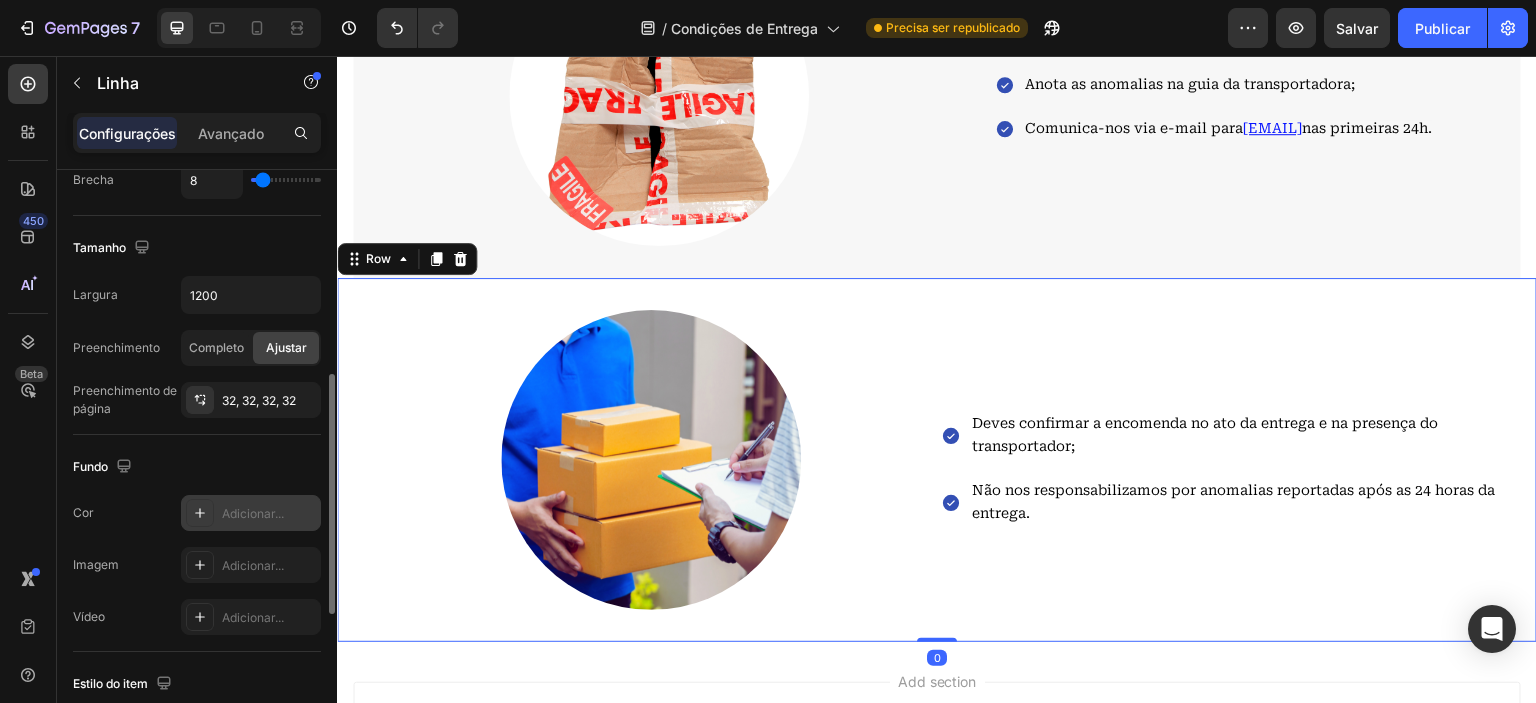 click at bounding box center (200, 513) 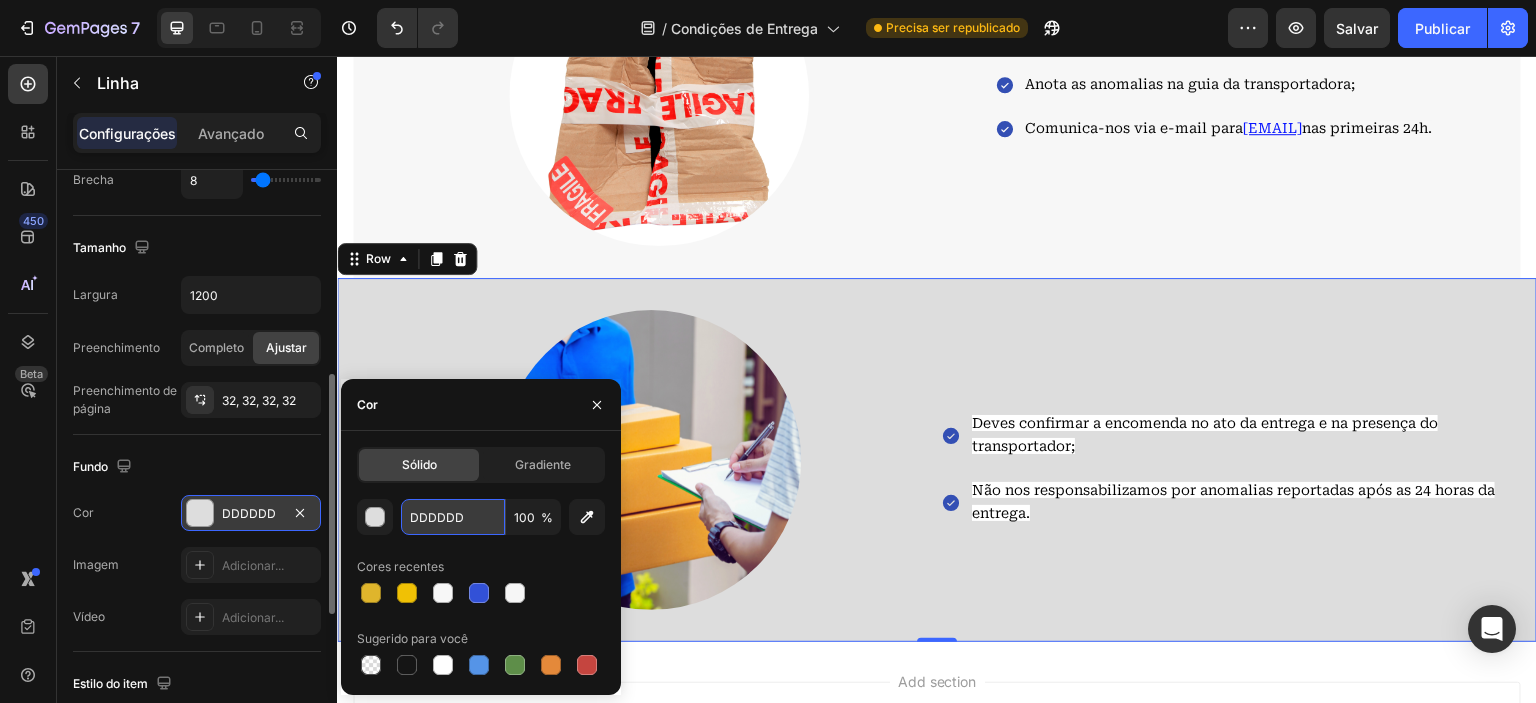 click on "DDDDDD" at bounding box center (453, 517) 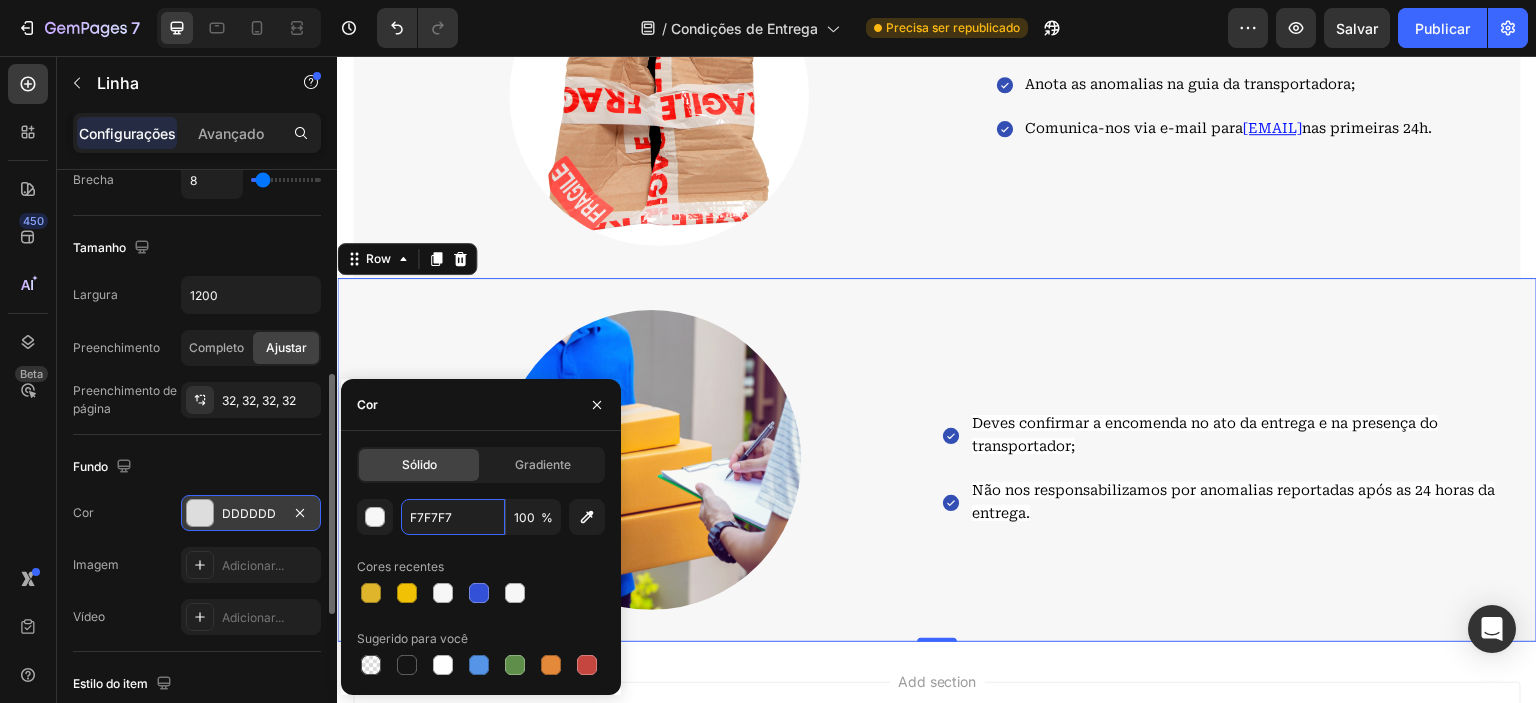 type on "F7F7F7" 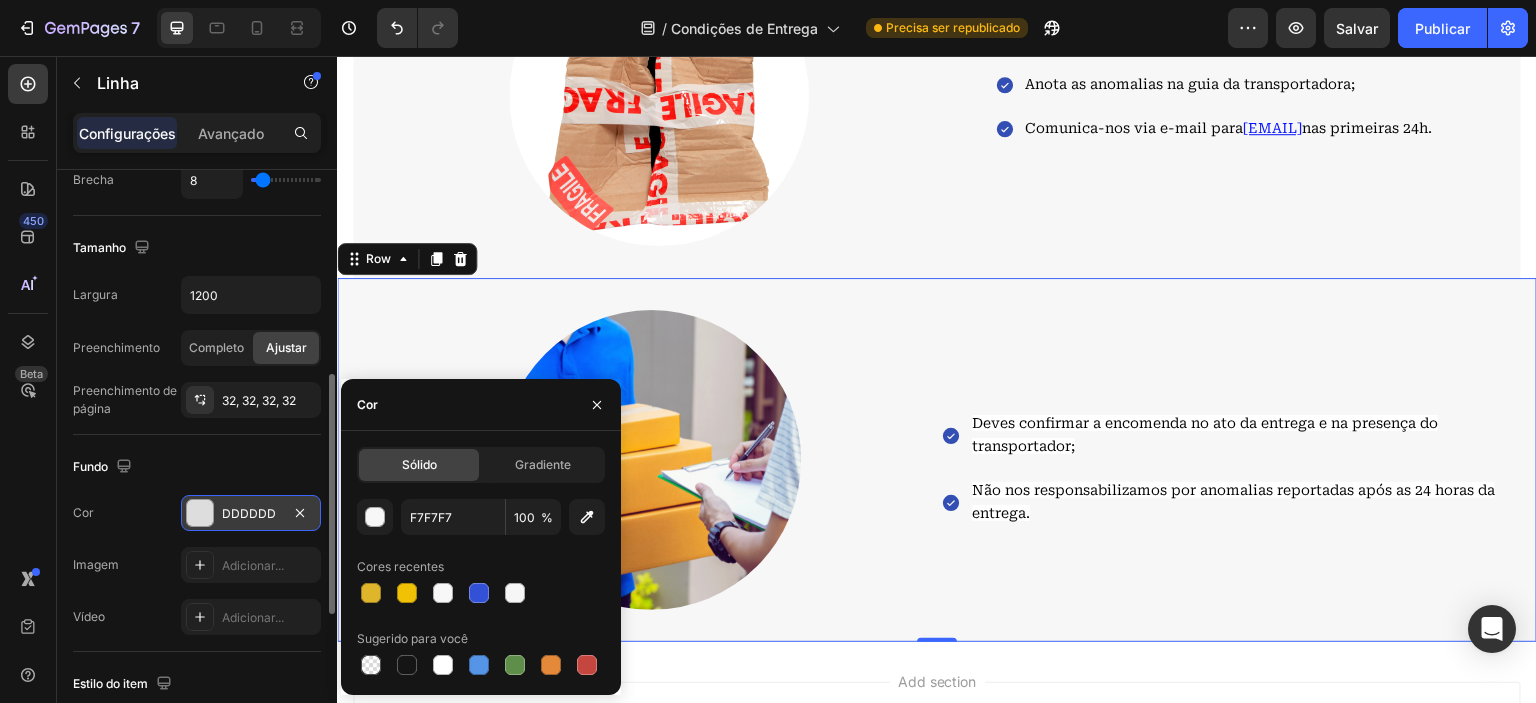 click on "Cor" at bounding box center [481, 405] 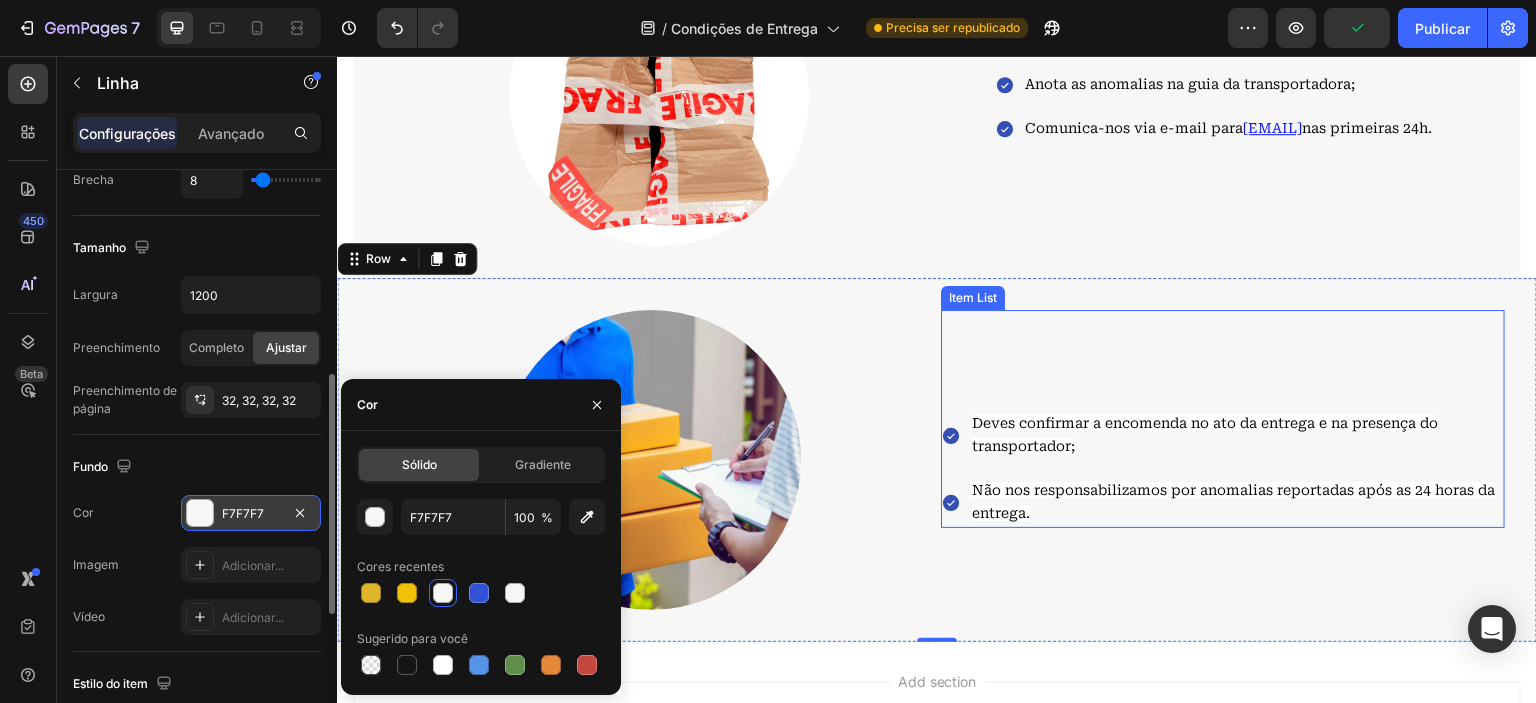 click on "Deves confirmar a encomenda no ato da entrega e na presença do transportador;" at bounding box center [1237, 435] 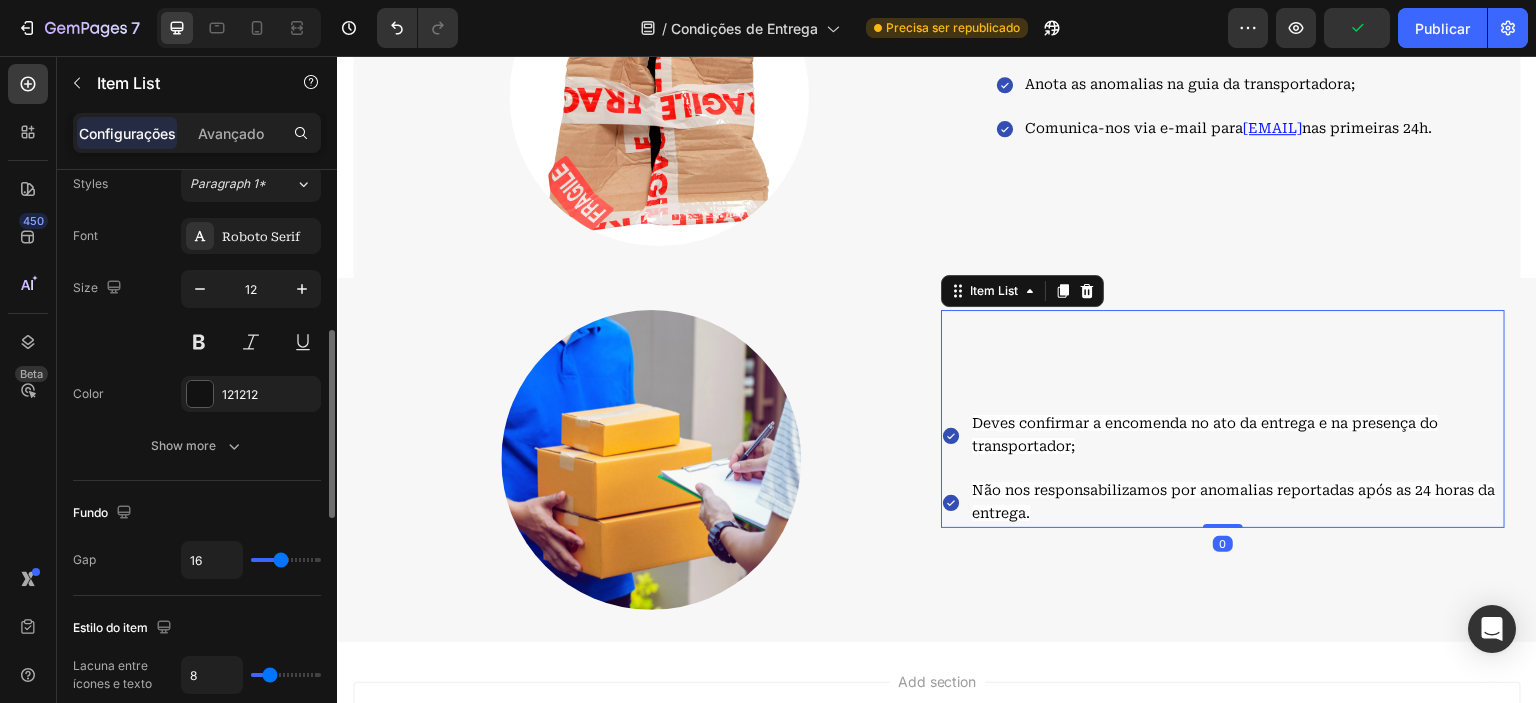 scroll, scrollTop: 0, scrollLeft: 0, axis: both 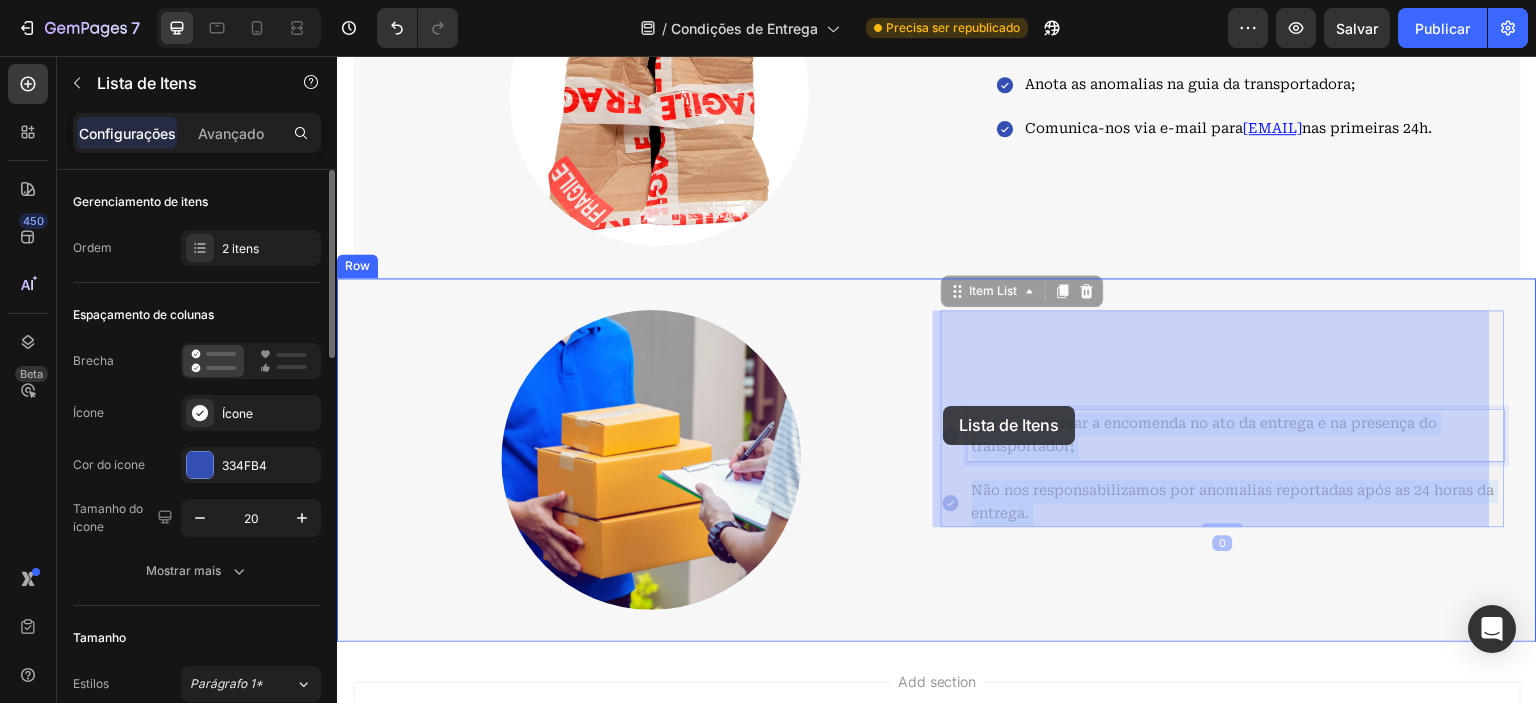 drag, startPoint x: 1099, startPoint y: 450, endPoint x: 944, endPoint y: 406, distance: 161.12418 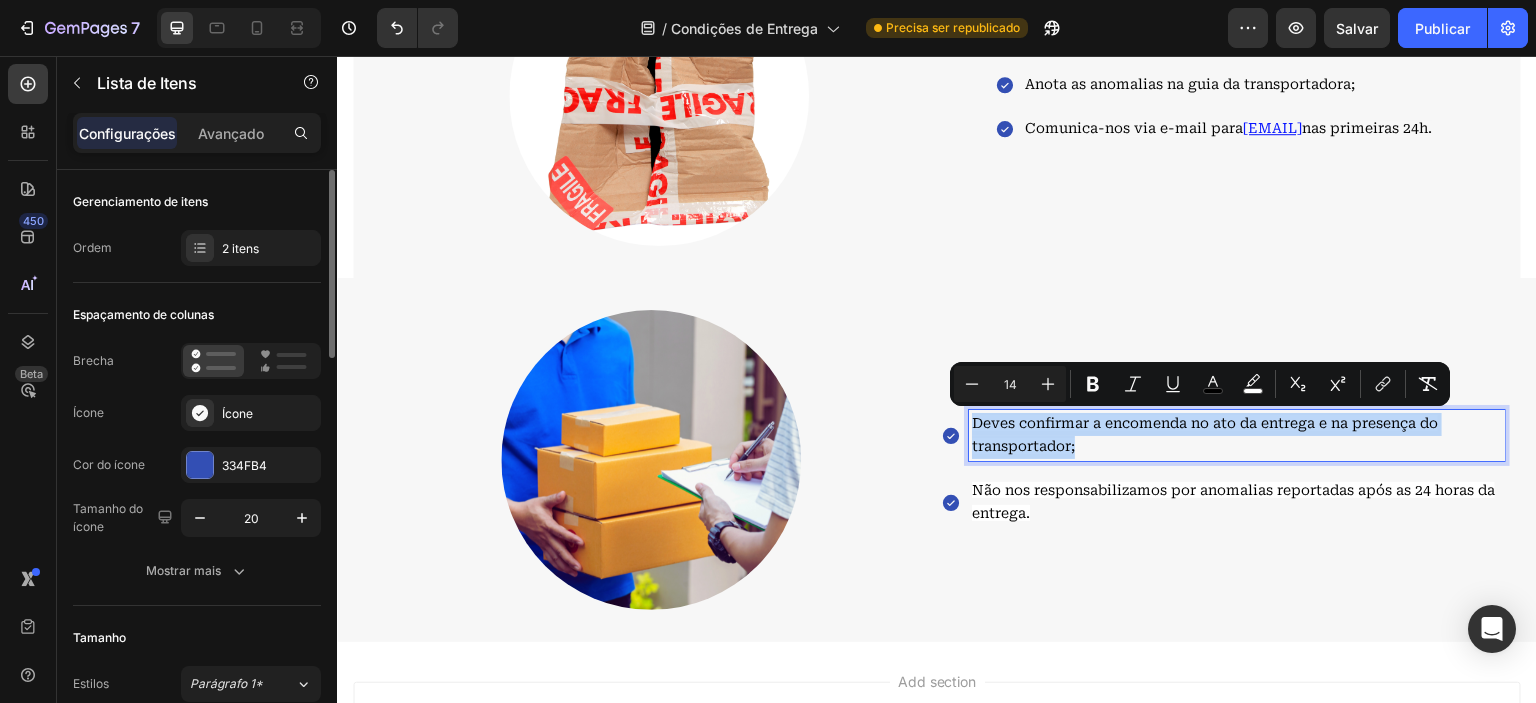 drag, startPoint x: 1071, startPoint y: 448, endPoint x: 956, endPoint y: 416, distance: 119.36918 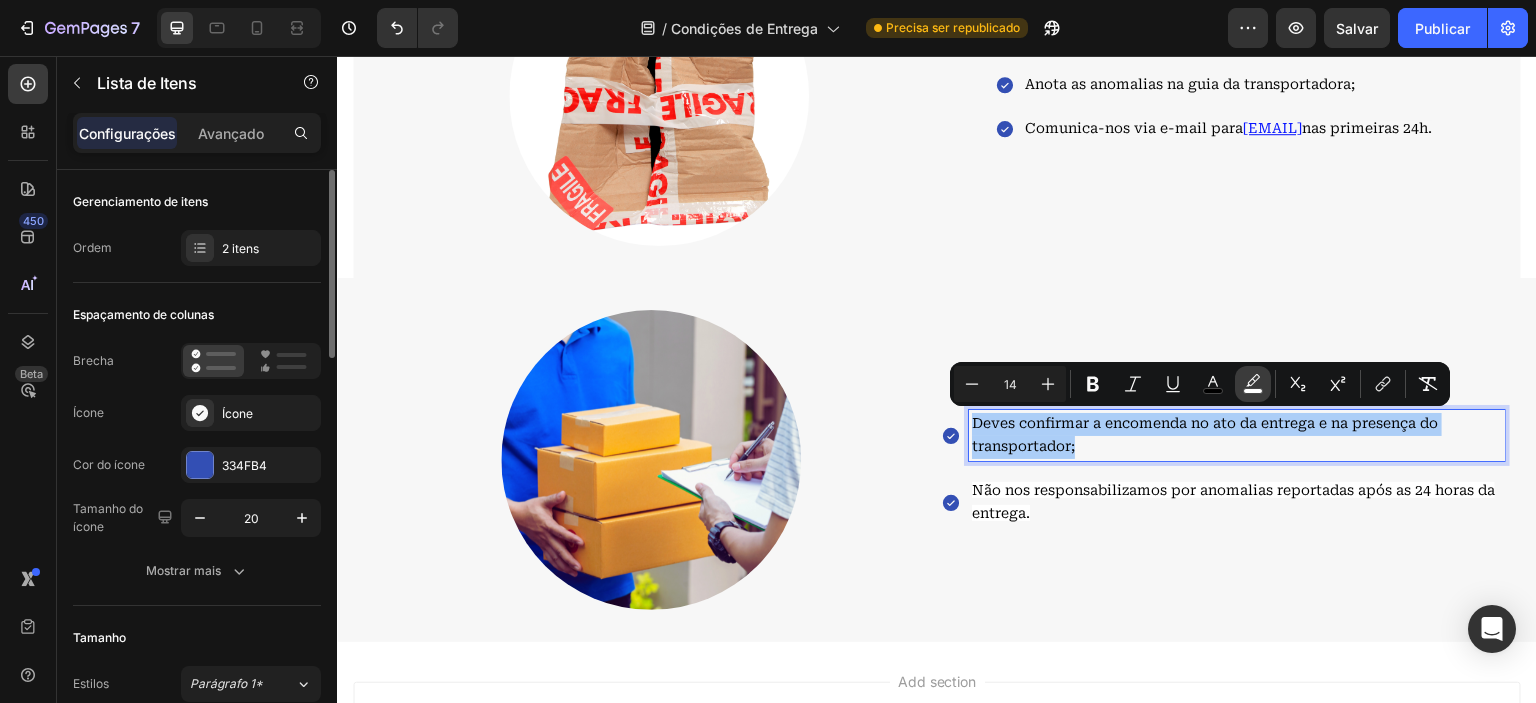 click 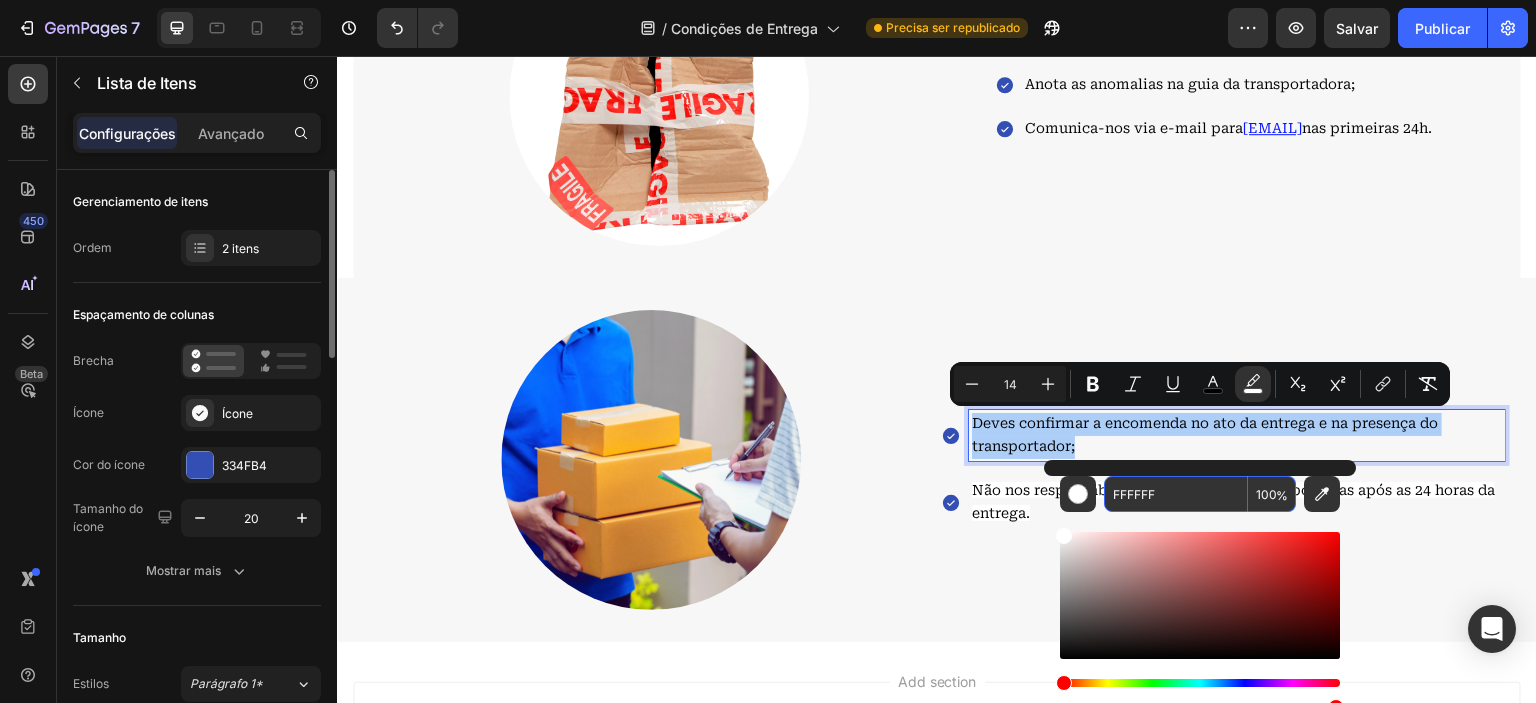 click on "FFFFFF" at bounding box center (1176, 494) 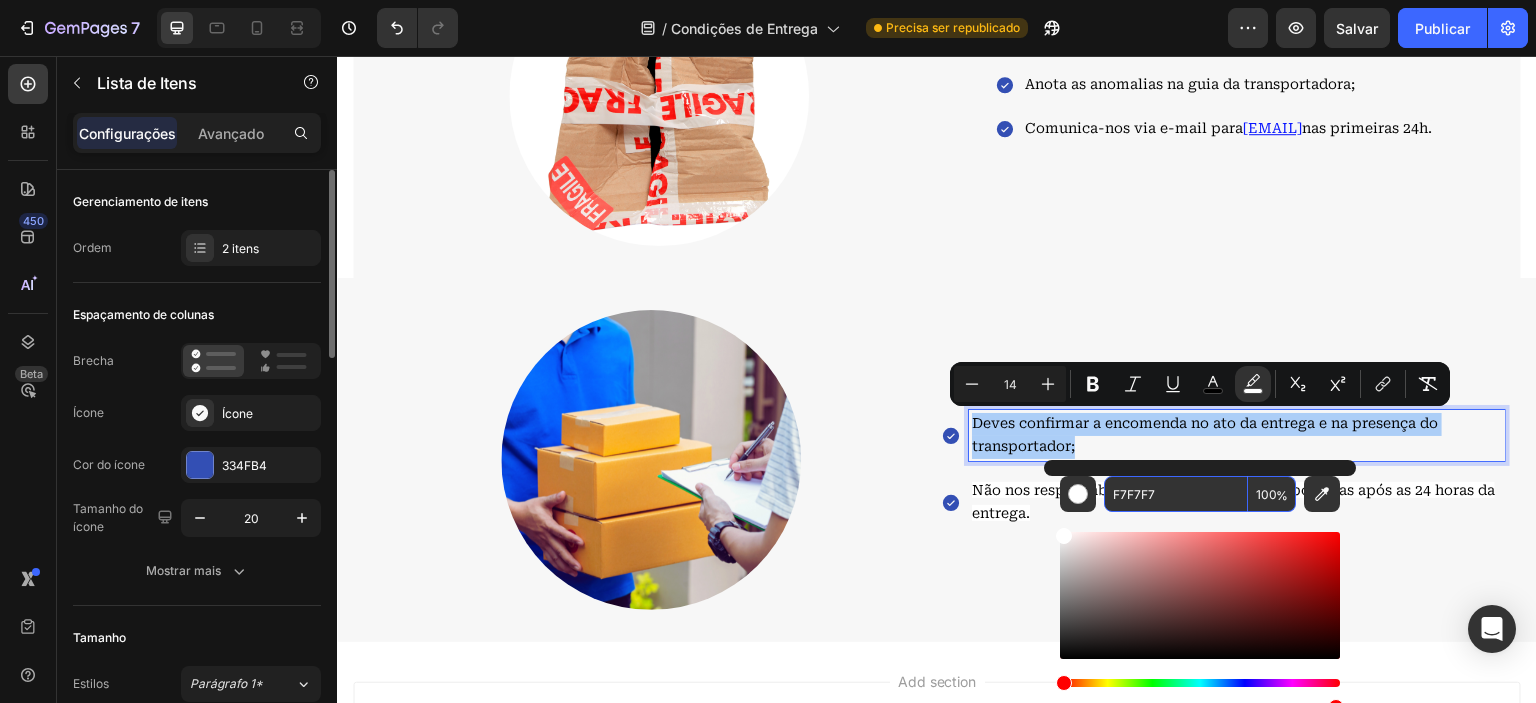 type on "F7F7F7" 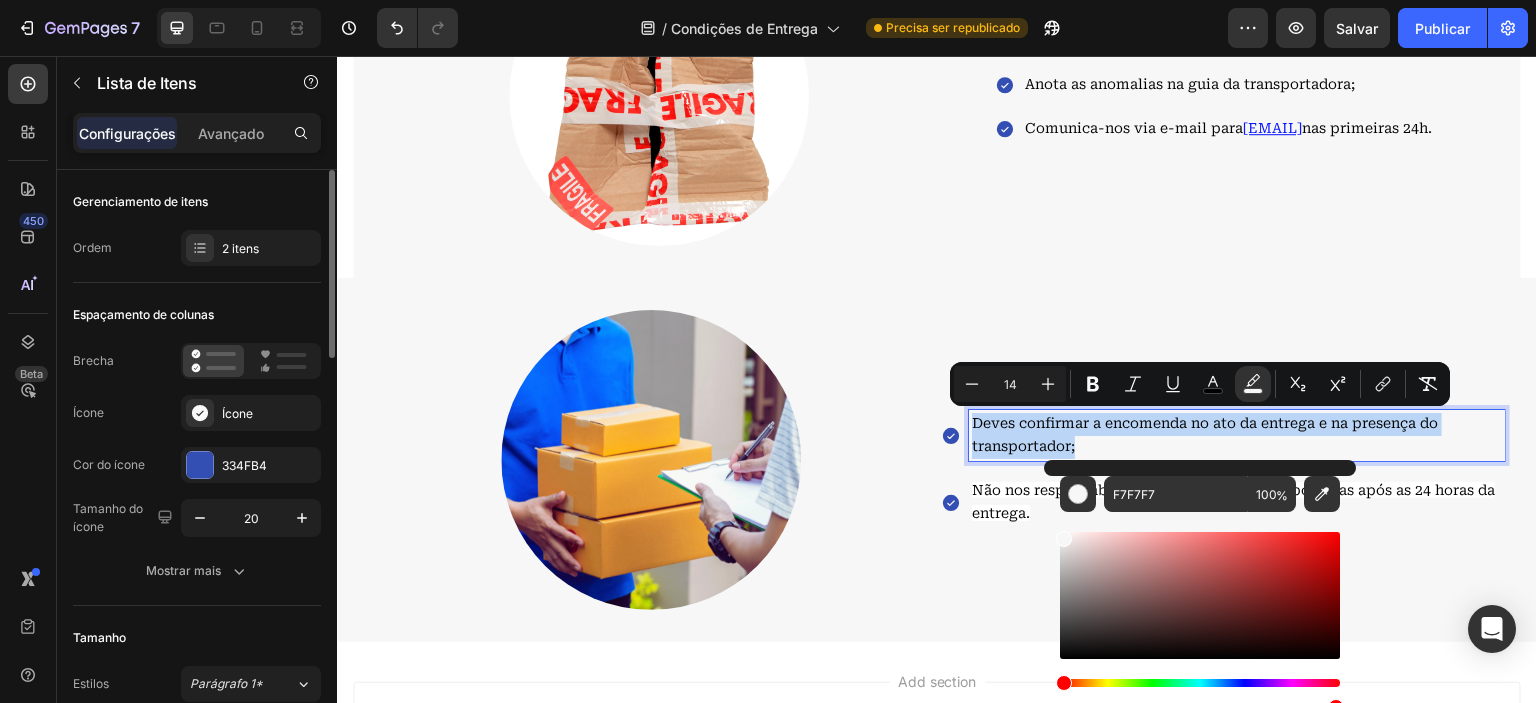 click on "Image Deves confirmar a encomenda no ato da entrega e na presença do transportador; Não nos responsabilizamos por anomalias reportadas após as 24 horas da entrega. Item List   0 Row" at bounding box center (937, 460) 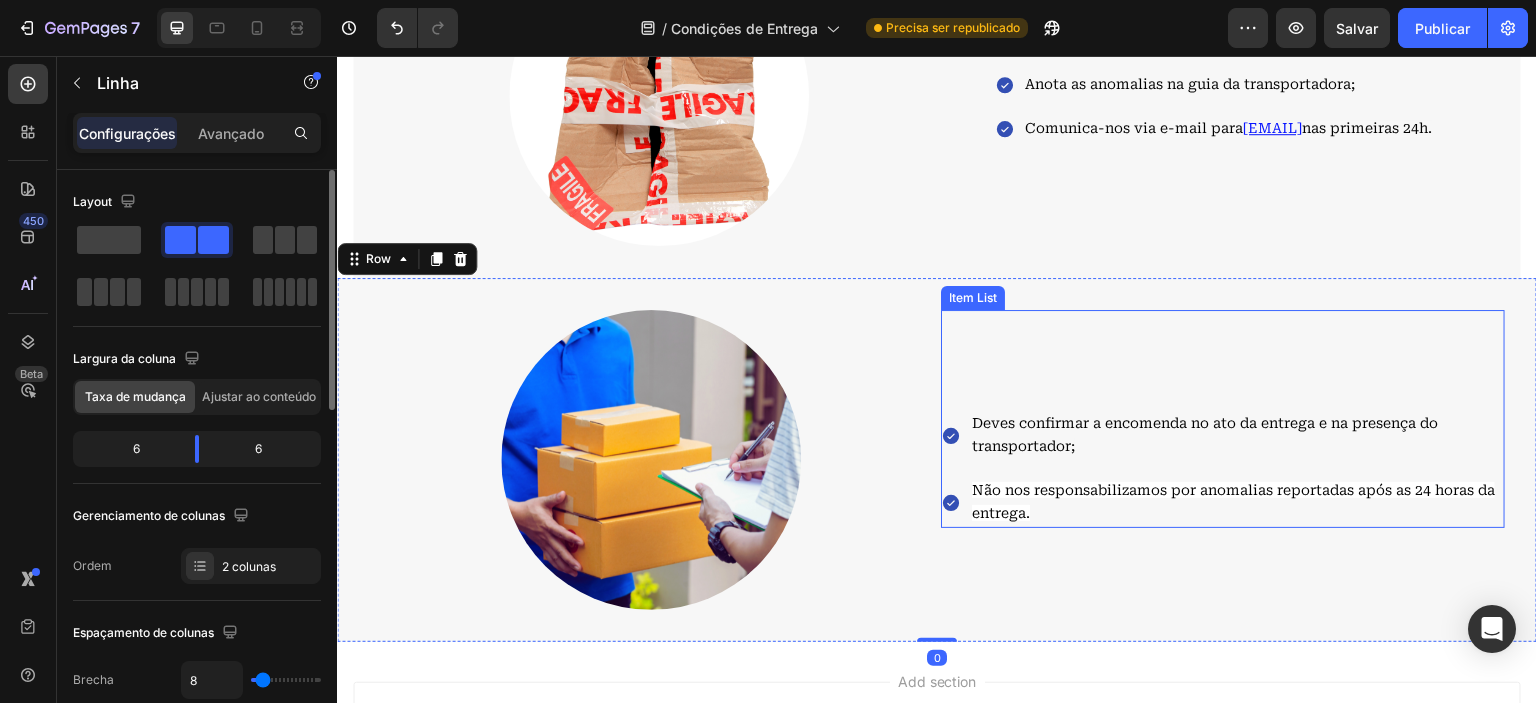 click on "Não nos responsabilizamos por anomalias reportadas após as 24 horas da entrega." at bounding box center [1237, 502] 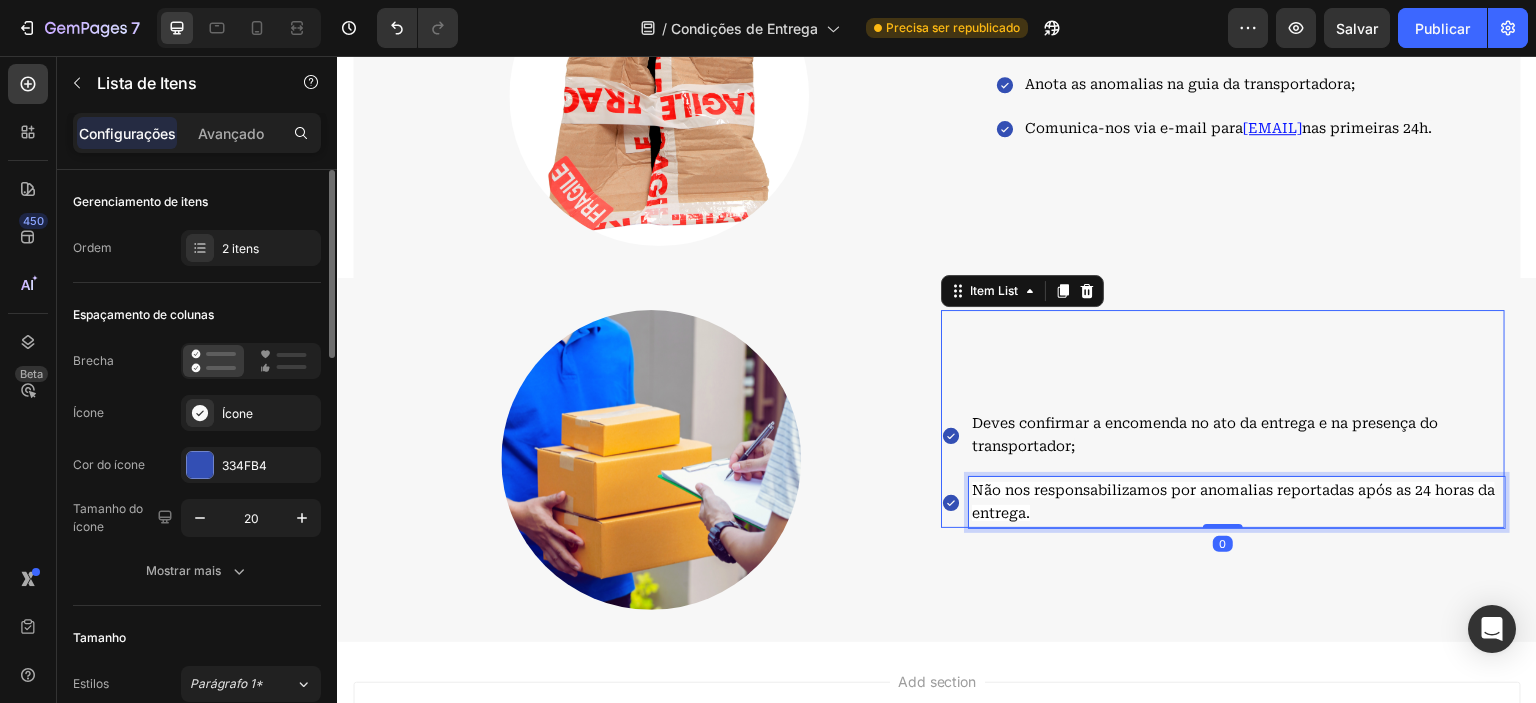 click on "Não nos responsabilizamos por anomalias reportadas após as 24 horas da entrega." at bounding box center (1237, 502) 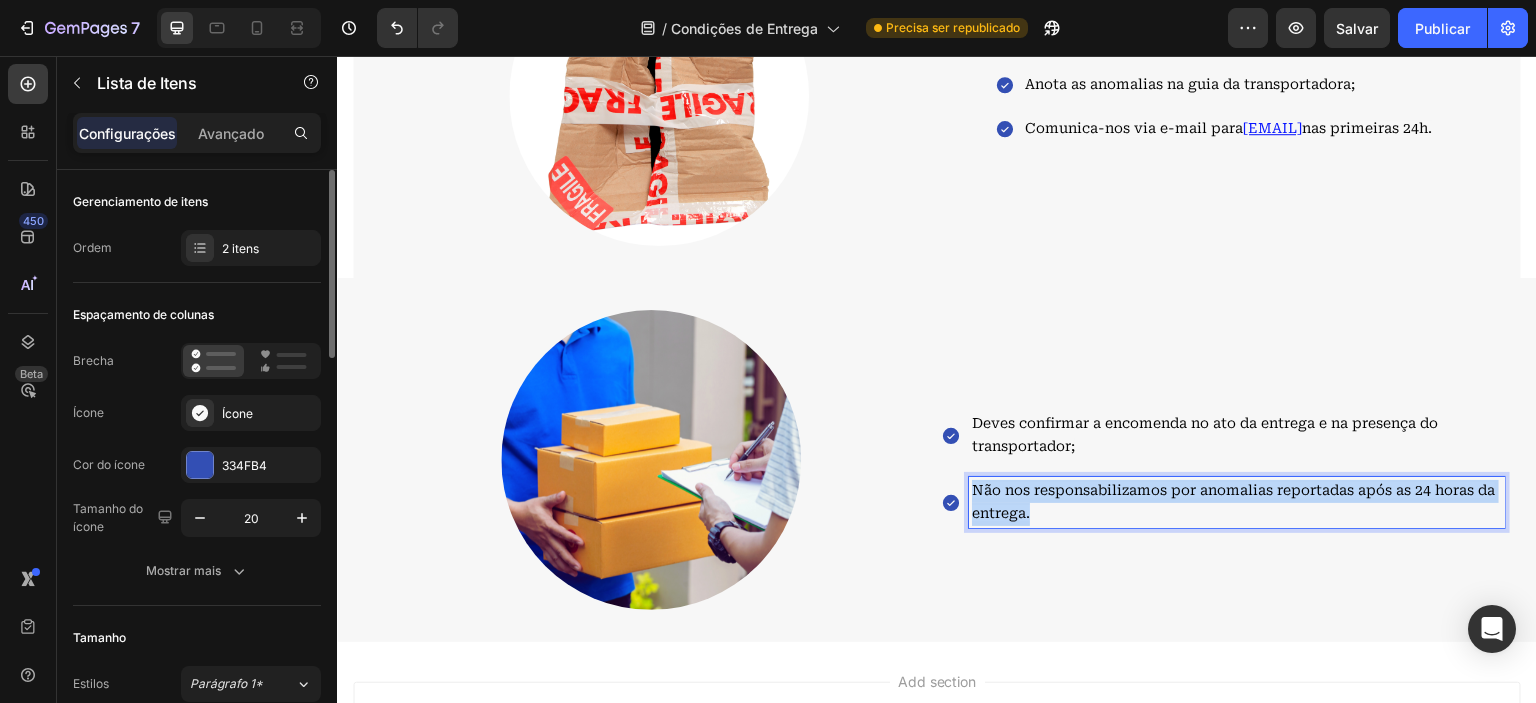 click on "Não nos responsabilizamos por anomalias reportadas após as 24 horas da entrega." at bounding box center [1237, 502] 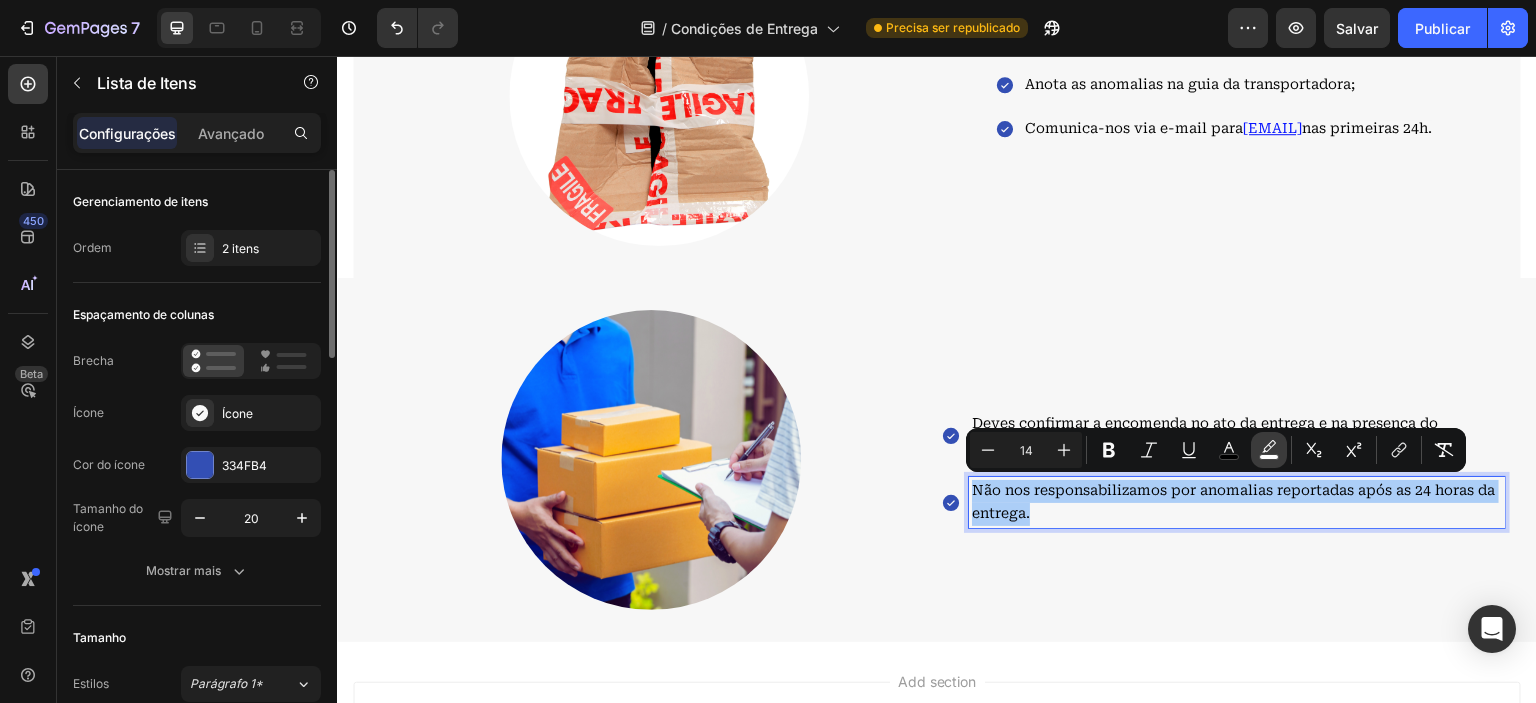 click 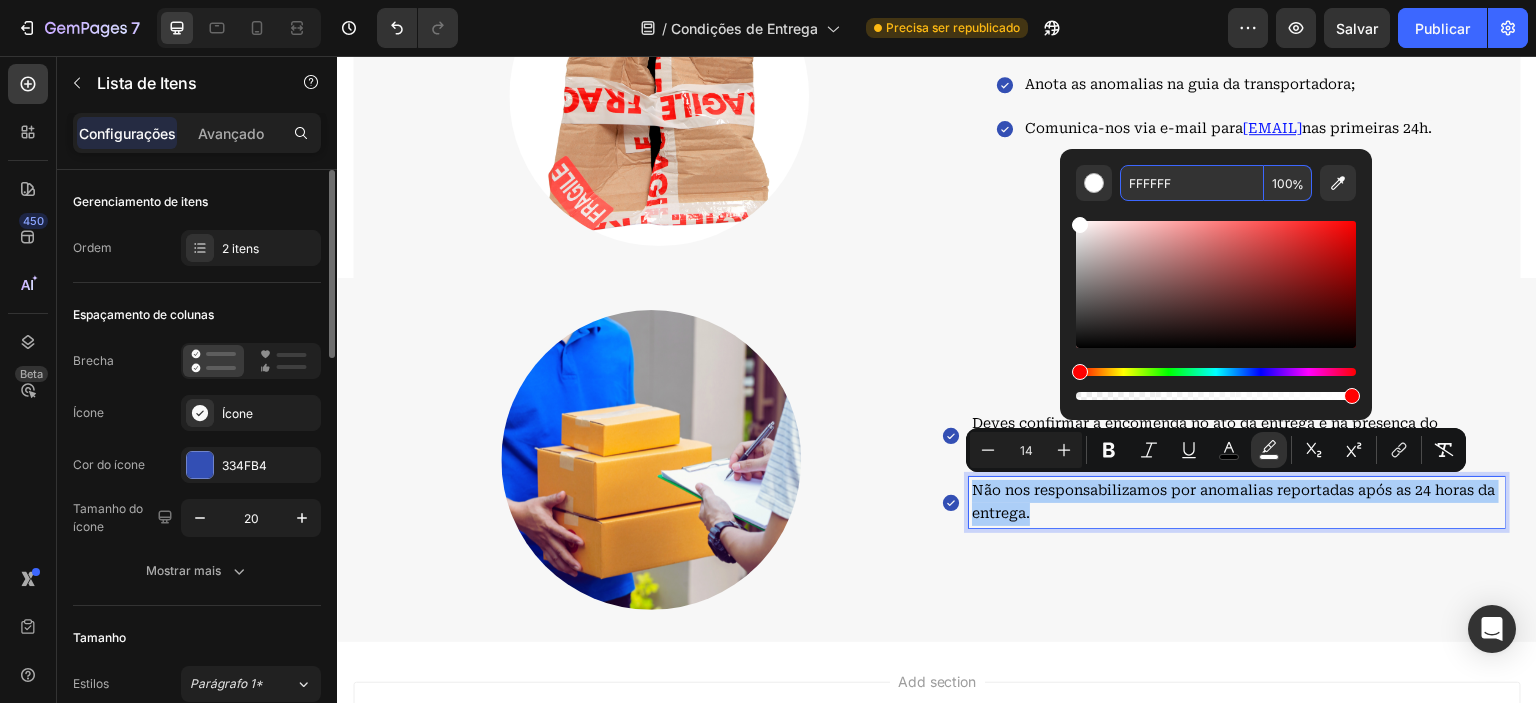 click on "FFFFFF" at bounding box center [1192, 183] 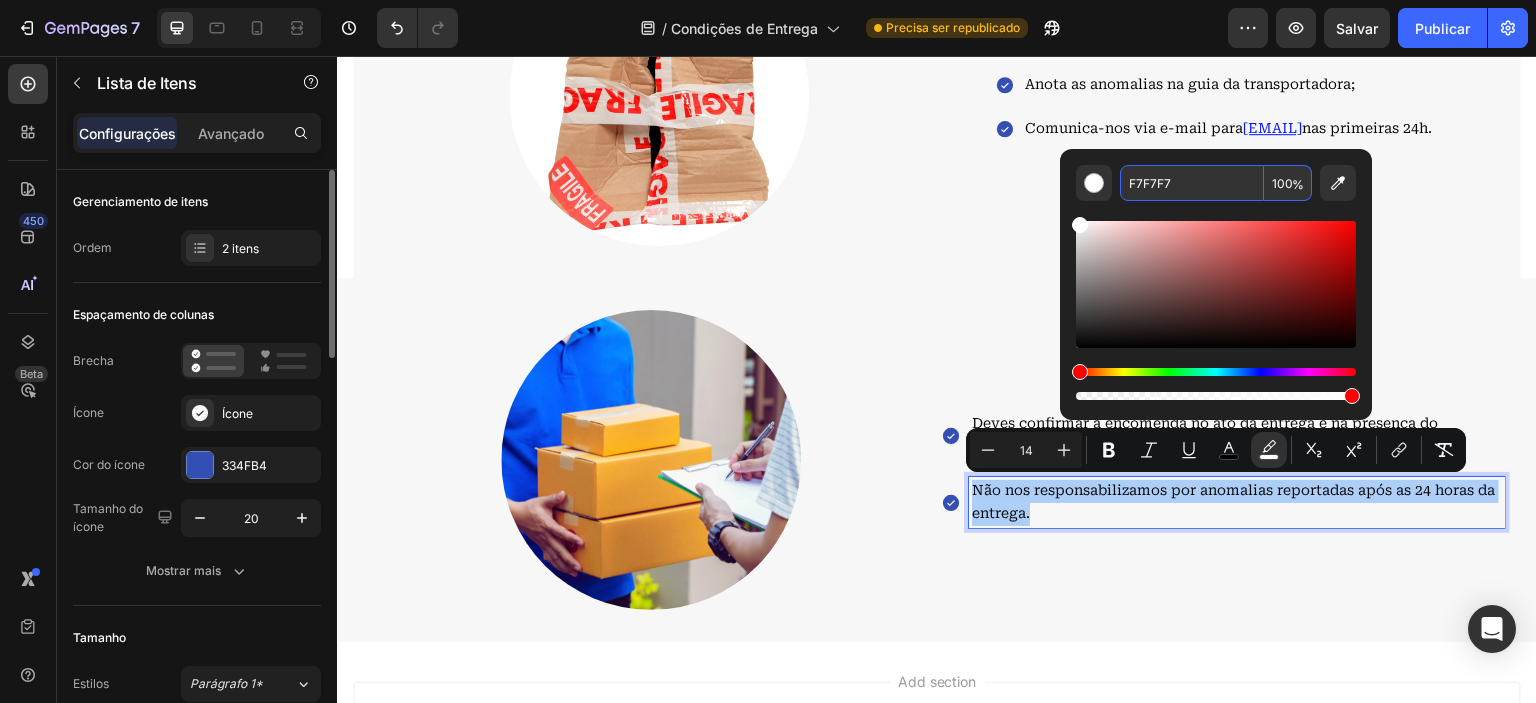 type on "F7F7F7" 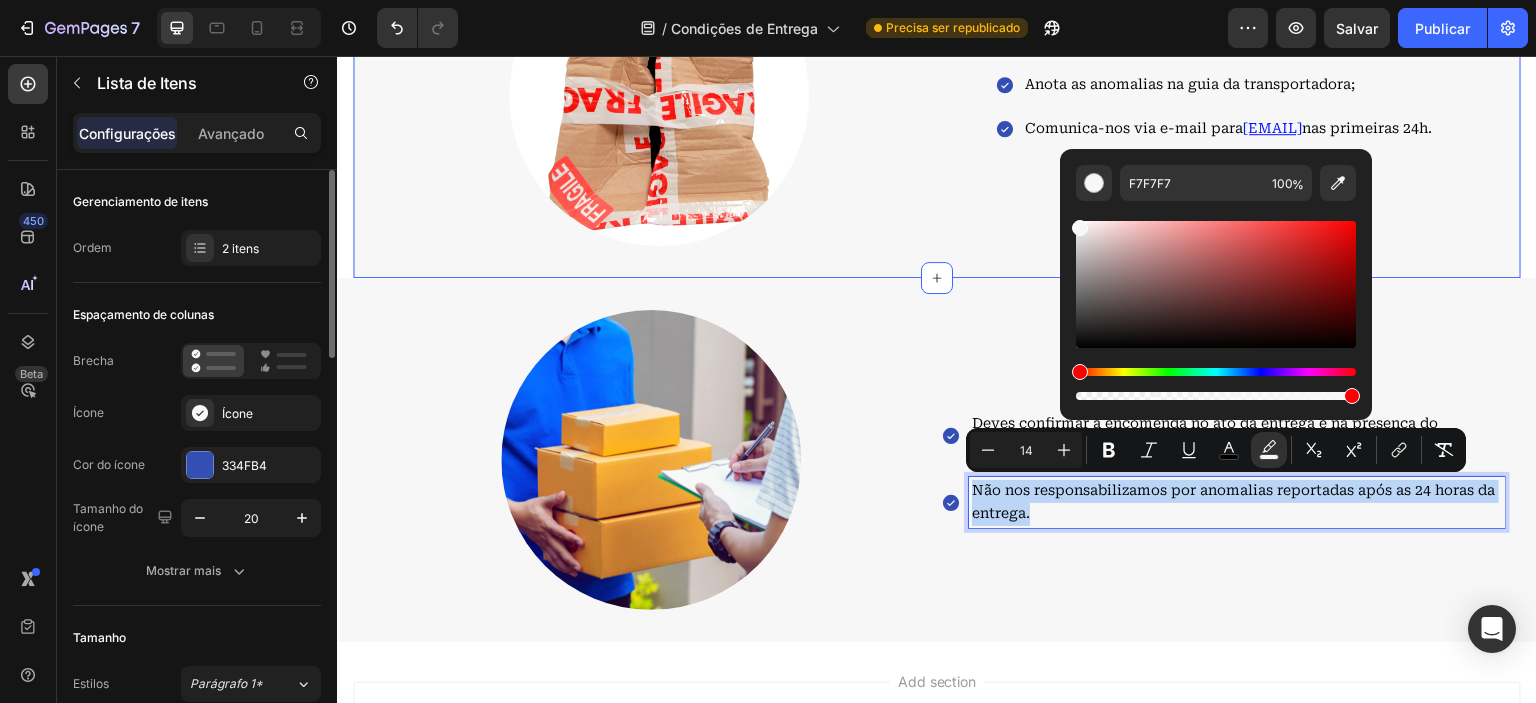 click on "Image Recusa a encomenda; Anota as anomalias na guia da transportadora; Comunica-nos via e-mail para  geral@escapetec.pt  nas primeiras 24h. Item List Row Section 4" at bounding box center [937, 96] 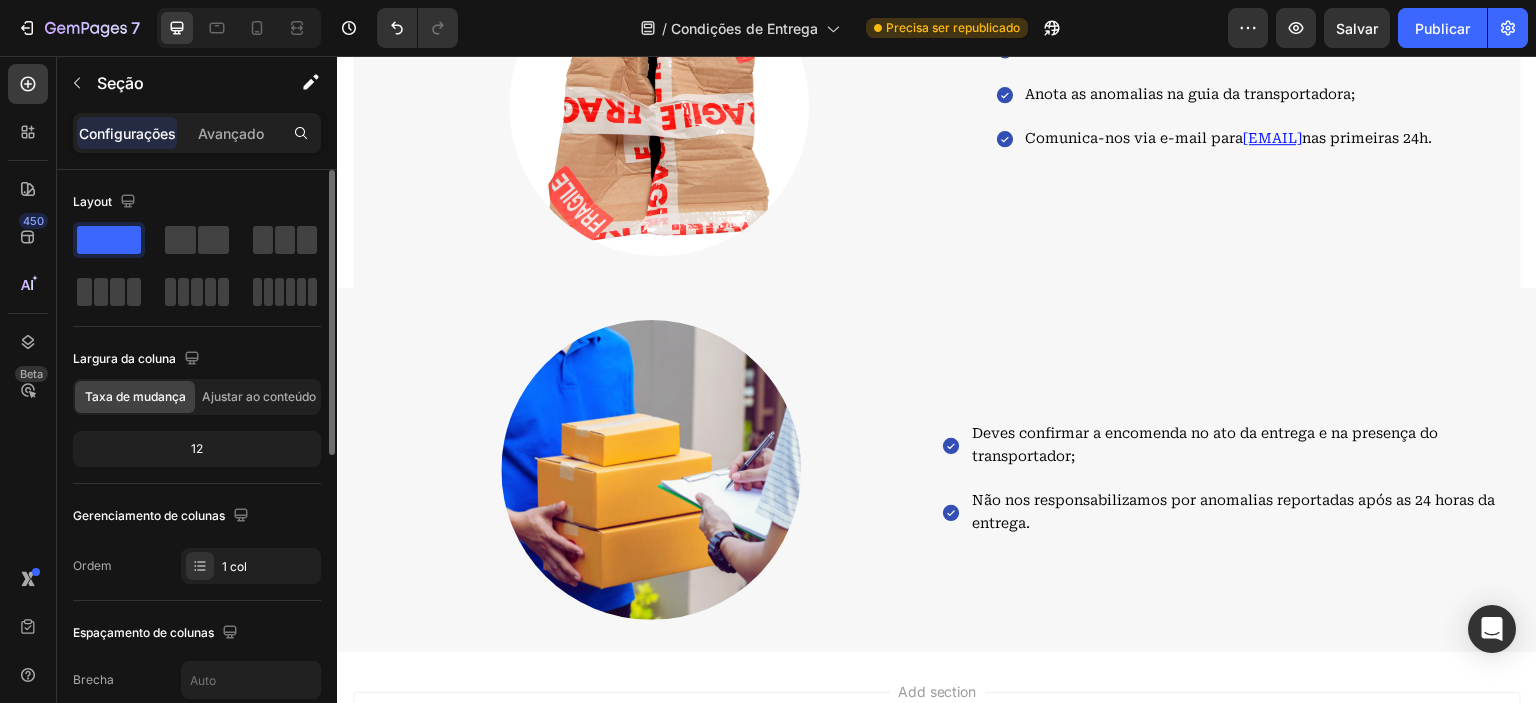 scroll, scrollTop: 1525, scrollLeft: 0, axis: vertical 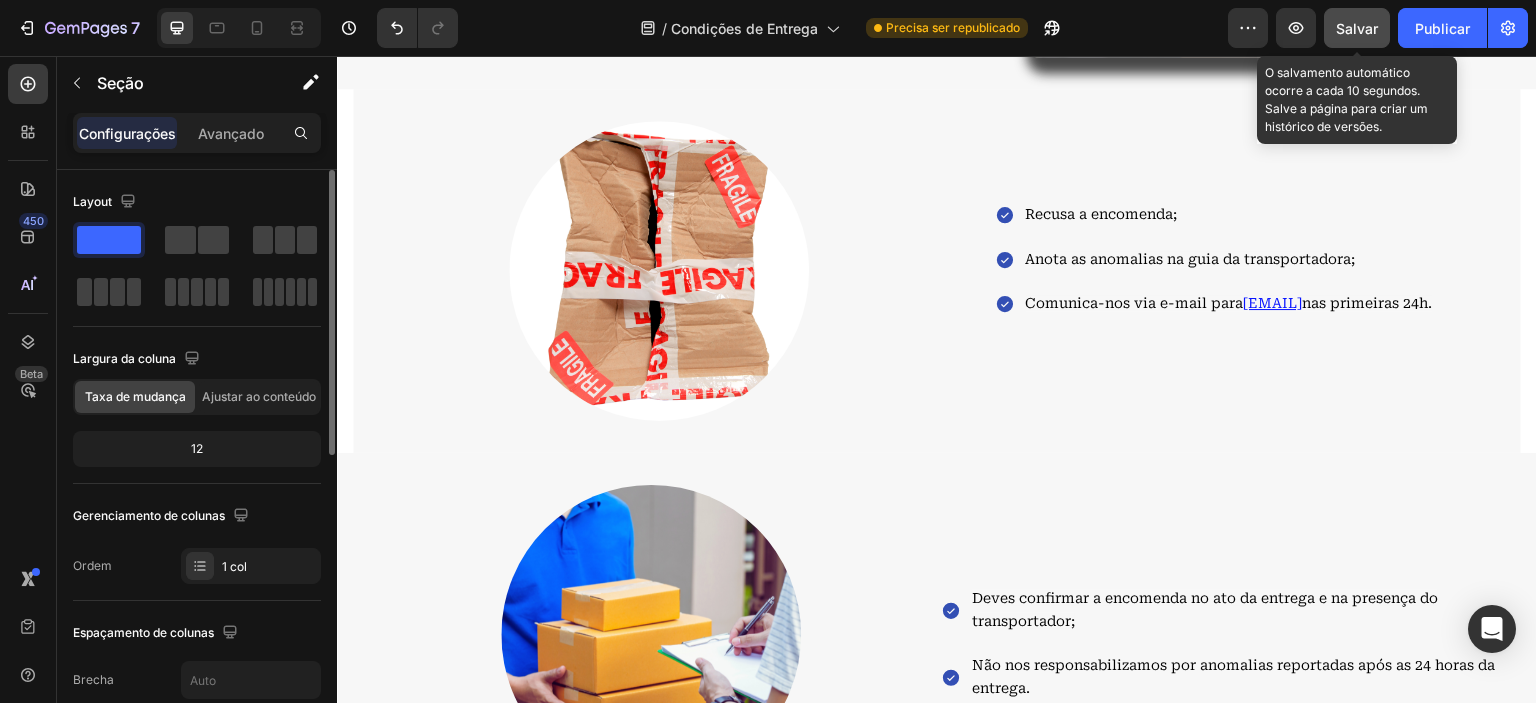 click on "Salvar" 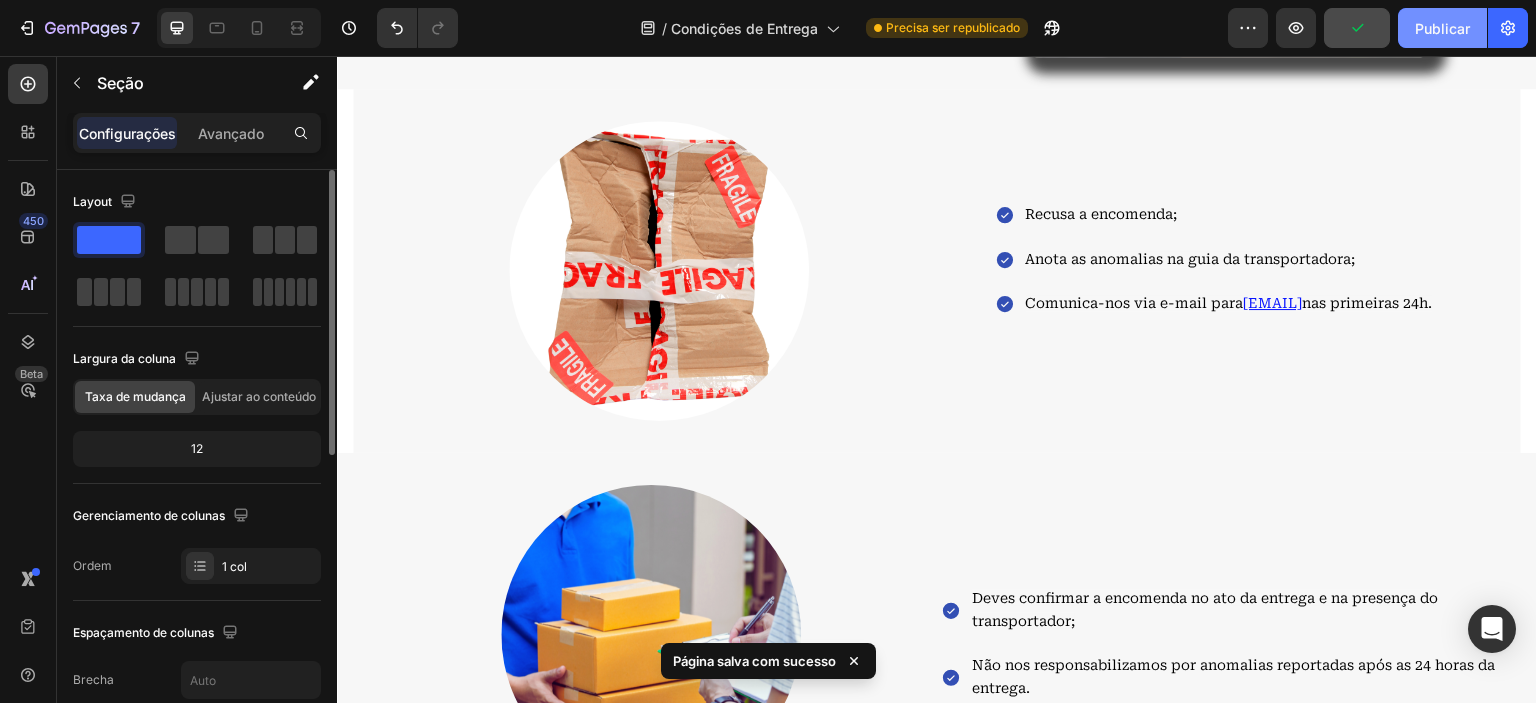 click on "Publicar" 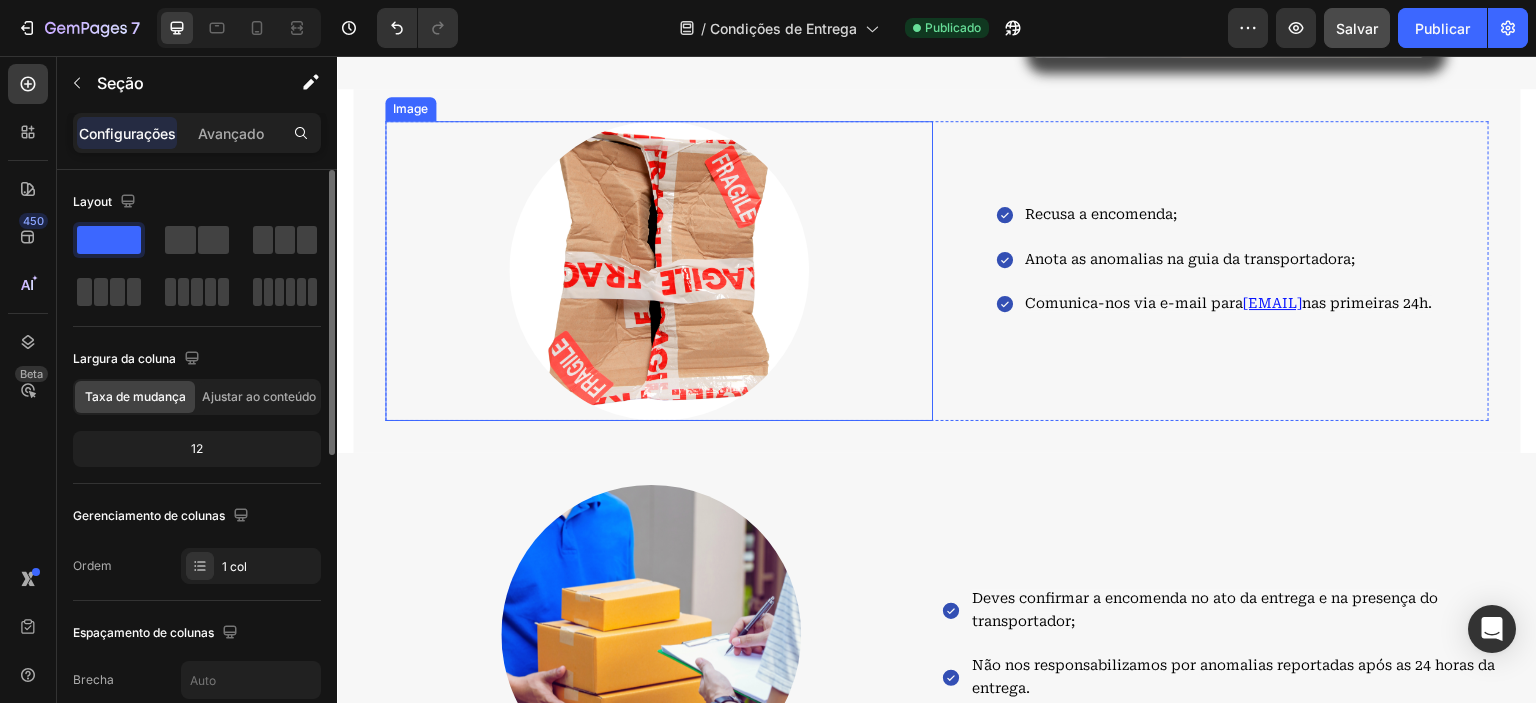 click at bounding box center (659, 271) 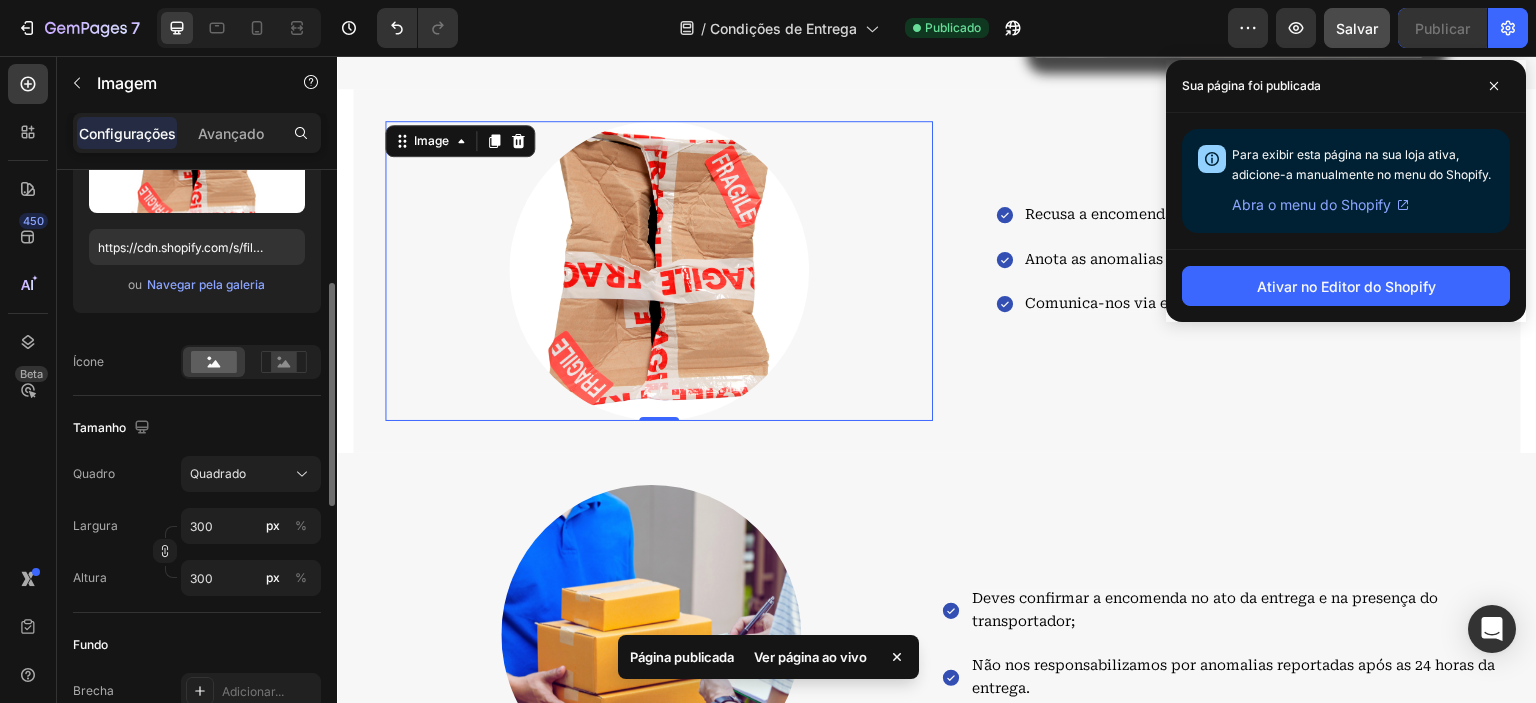 scroll, scrollTop: 600, scrollLeft: 0, axis: vertical 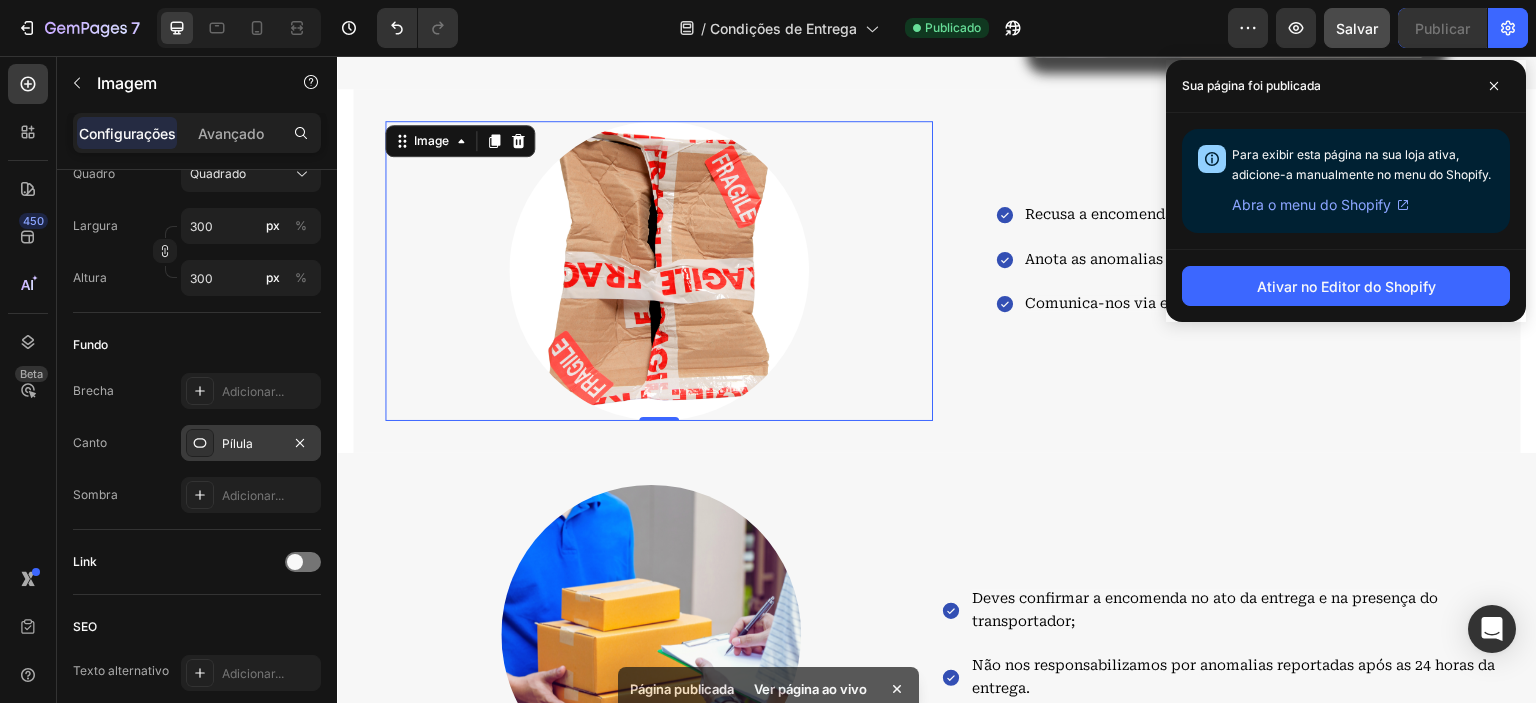 click on "Pílula" at bounding box center [237, 443] 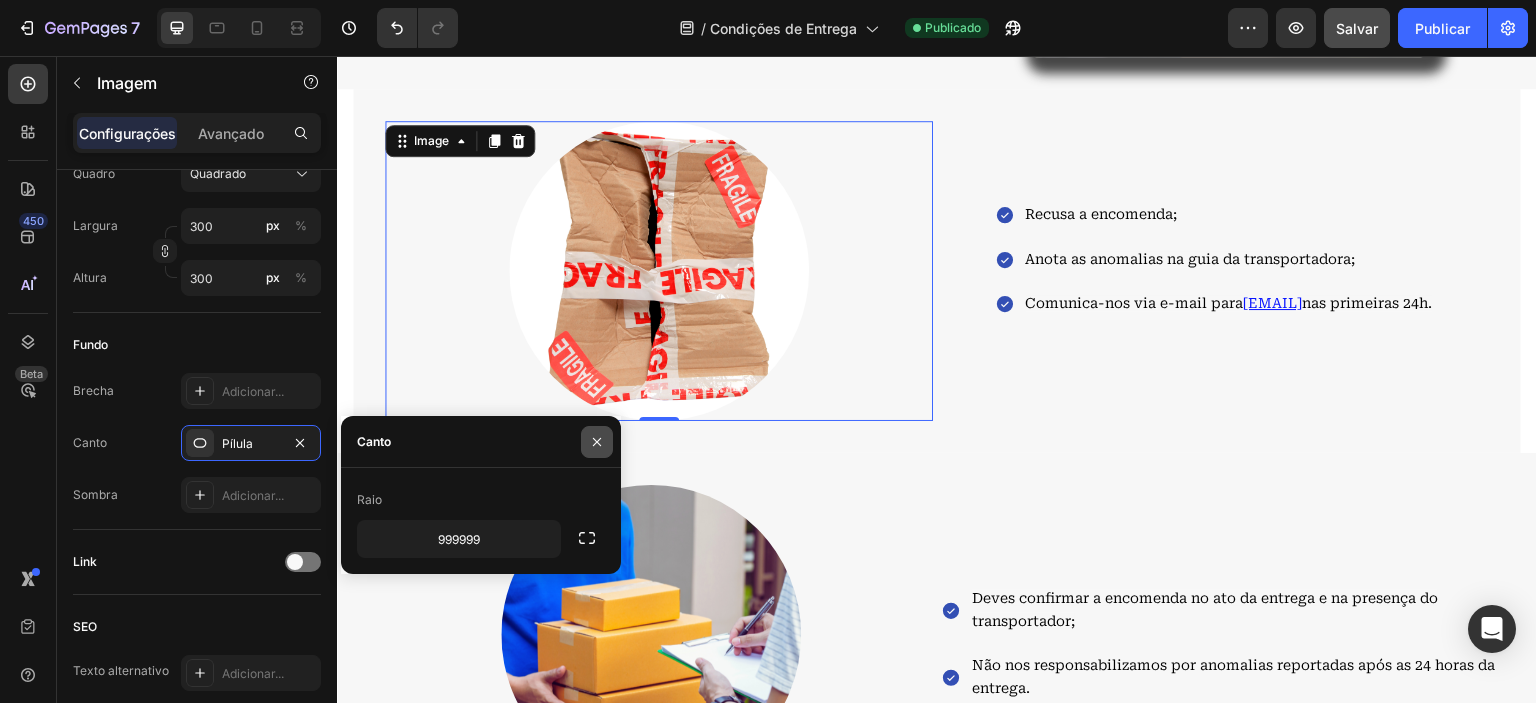 click 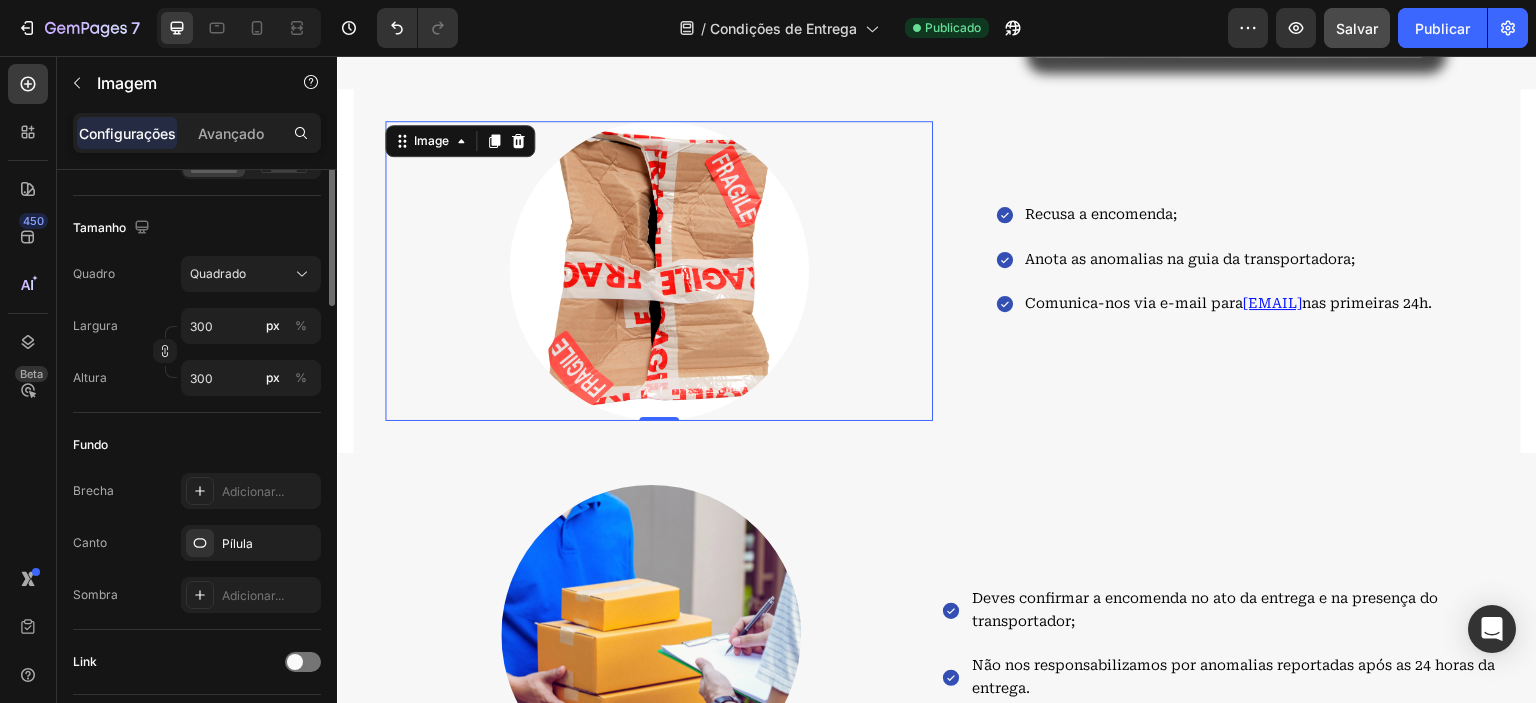 scroll, scrollTop: 300, scrollLeft: 0, axis: vertical 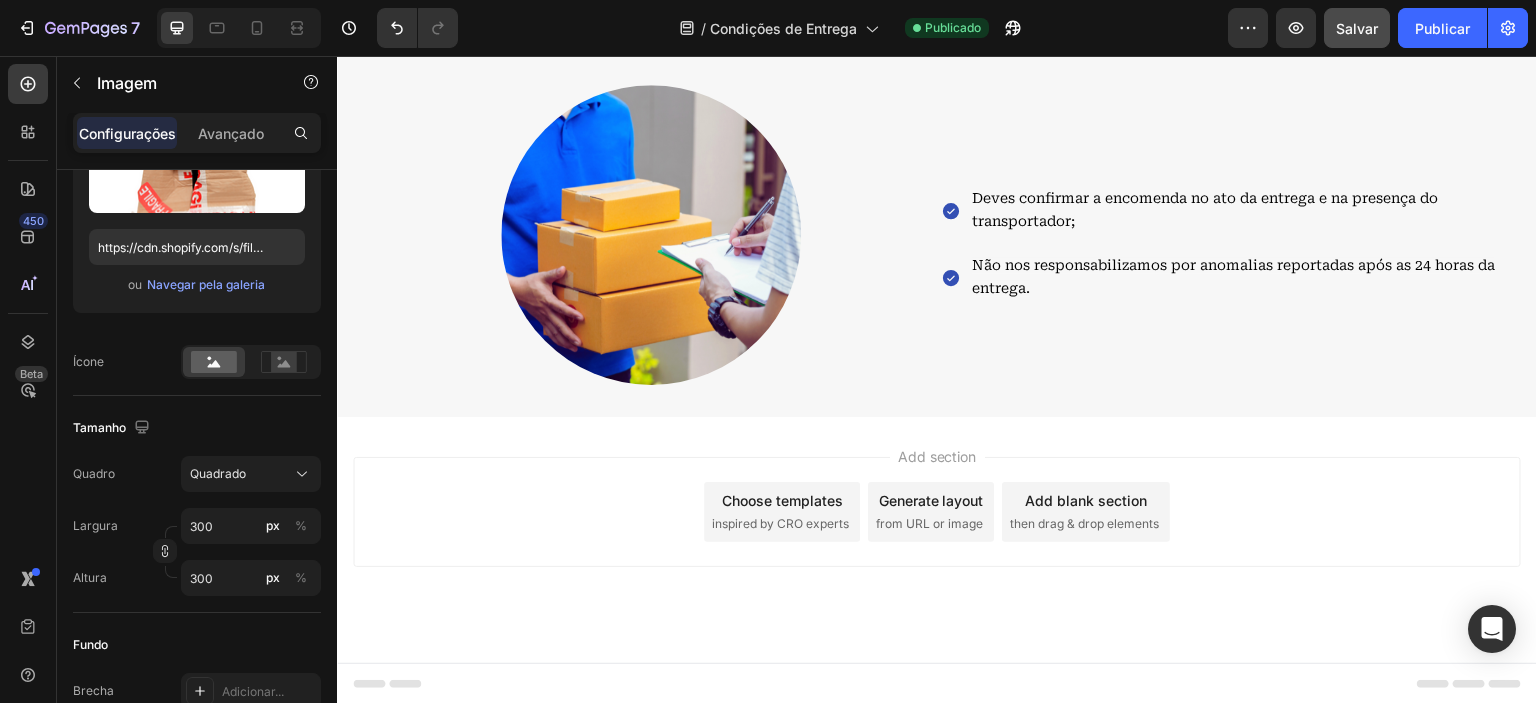 click on "Deves confirmar a encomenda no ato da entrega e na presença do transportador; Não nos responsabilizamos por anomalias reportadas após as 24 horas da entrega. Item List" at bounding box center [1223, 235] 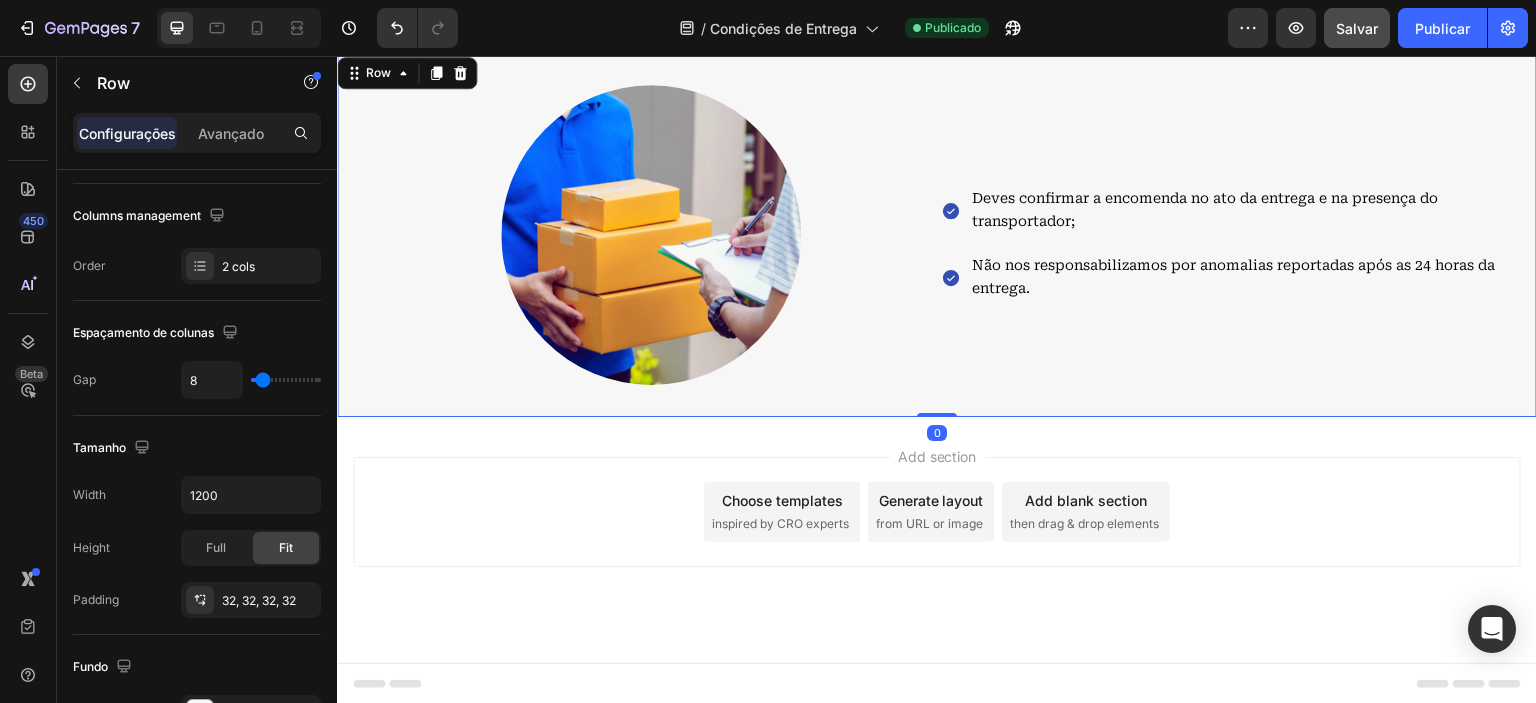 scroll, scrollTop: 0, scrollLeft: 0, axis: both 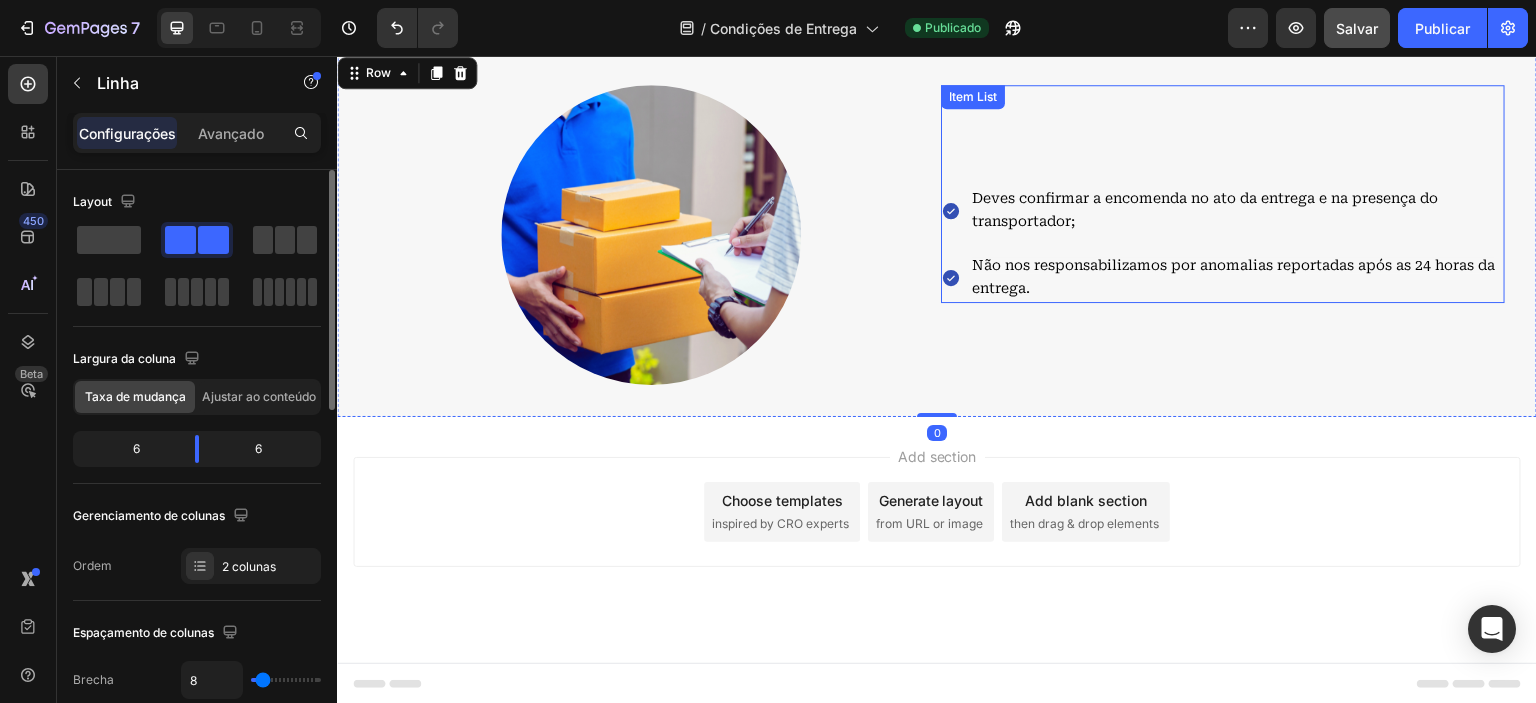 click on "Não nos responsabilizamos por anomalias reportadas após as 24 horas da entrega." at bounding box center (1233, 276) 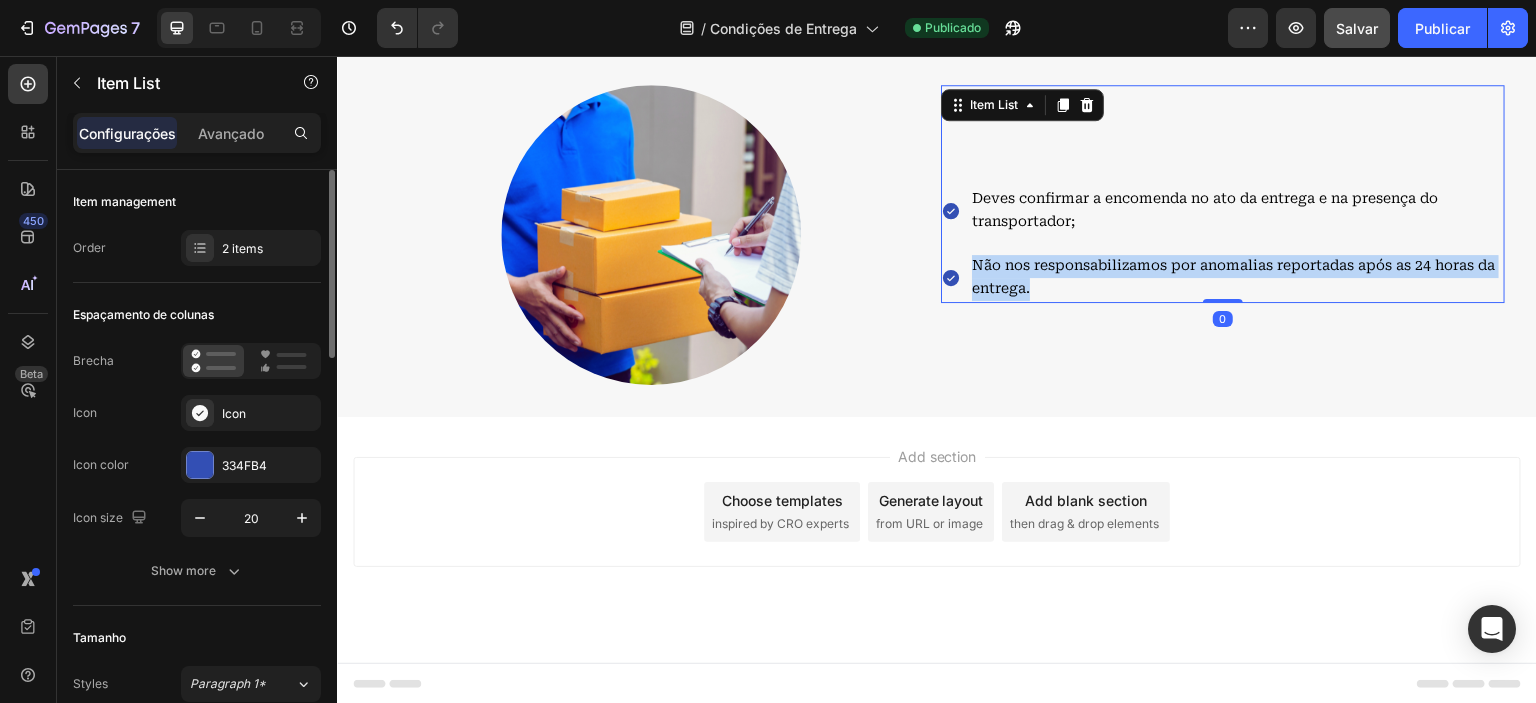 click on "Não nos responsabilizamos por anomalias reportadas após as 24 horas da entrega." at bounding box center (1233, 276) 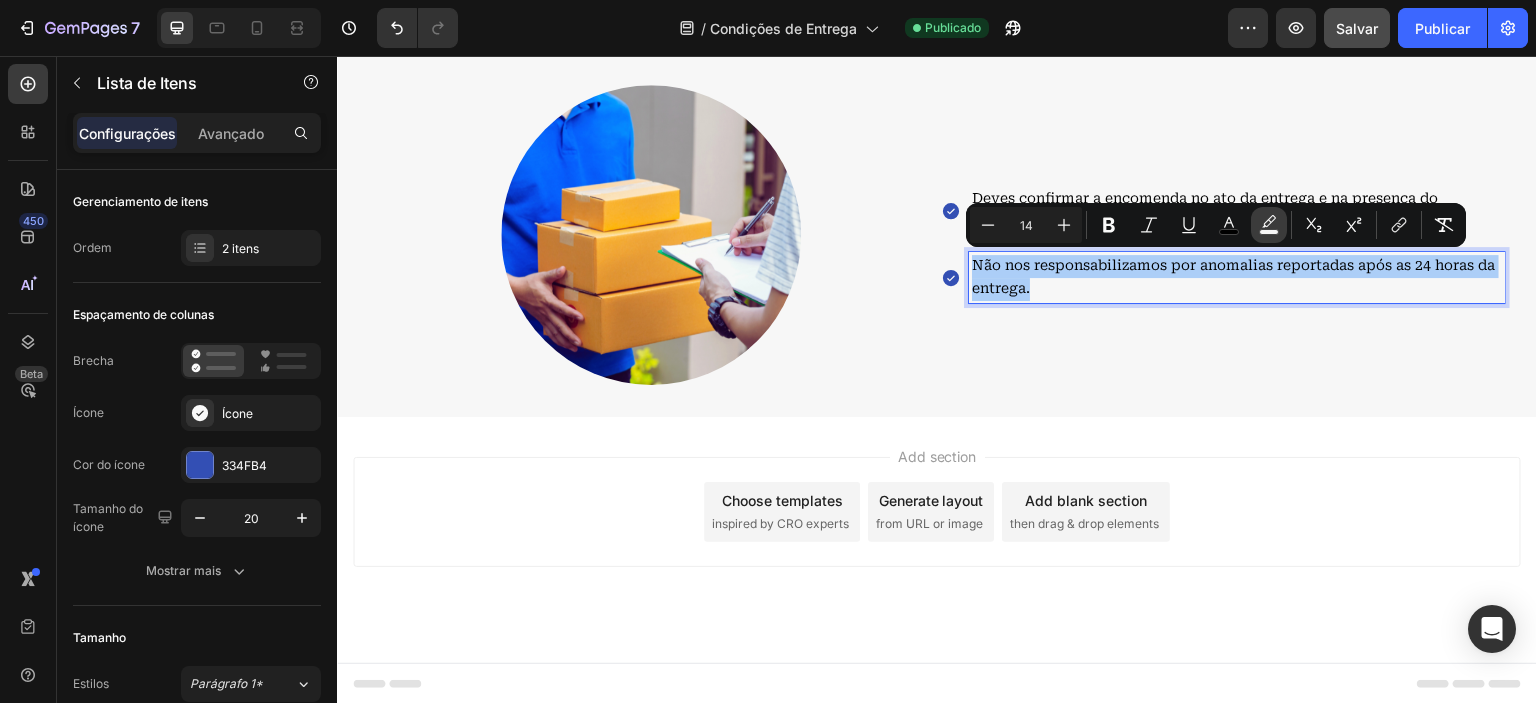 click 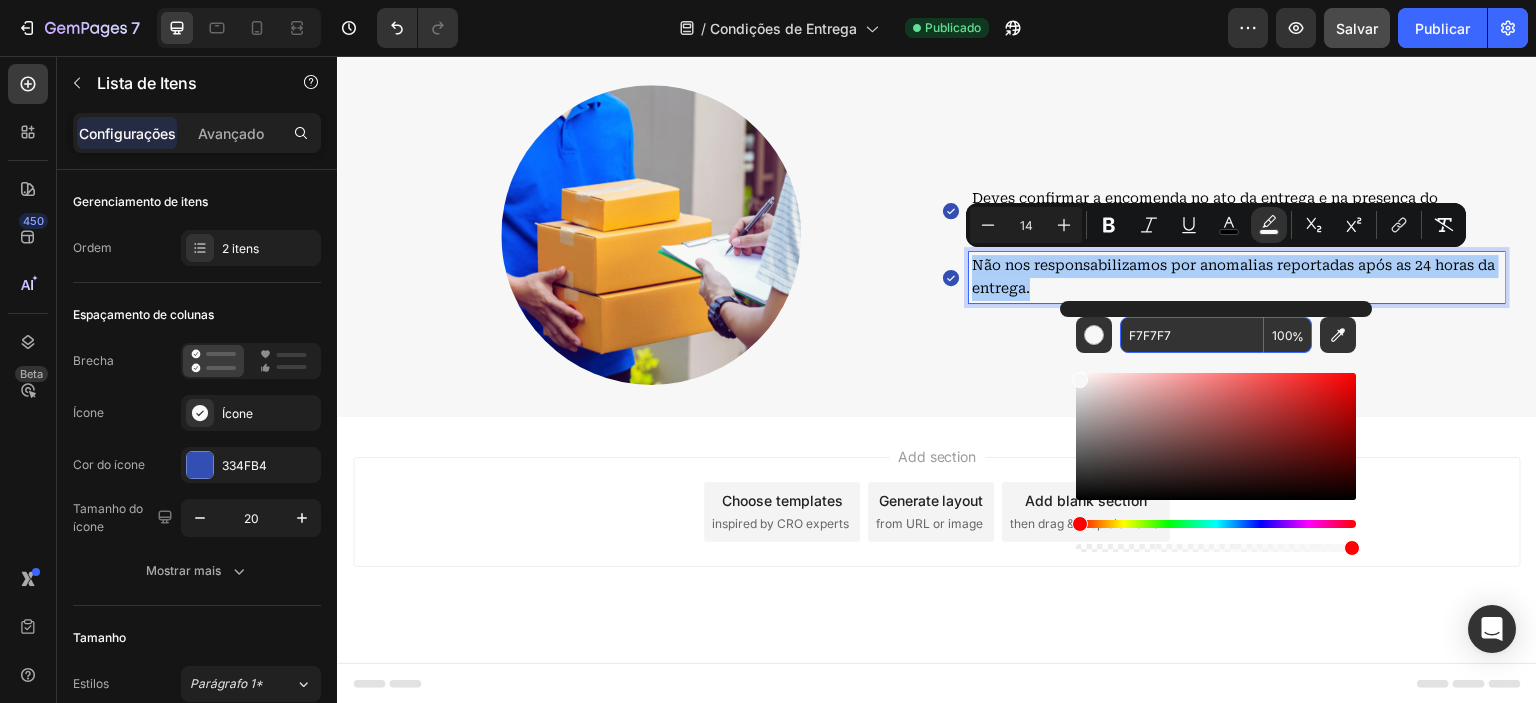 click on "F7F7F7" at bounding box center (1192, 335) 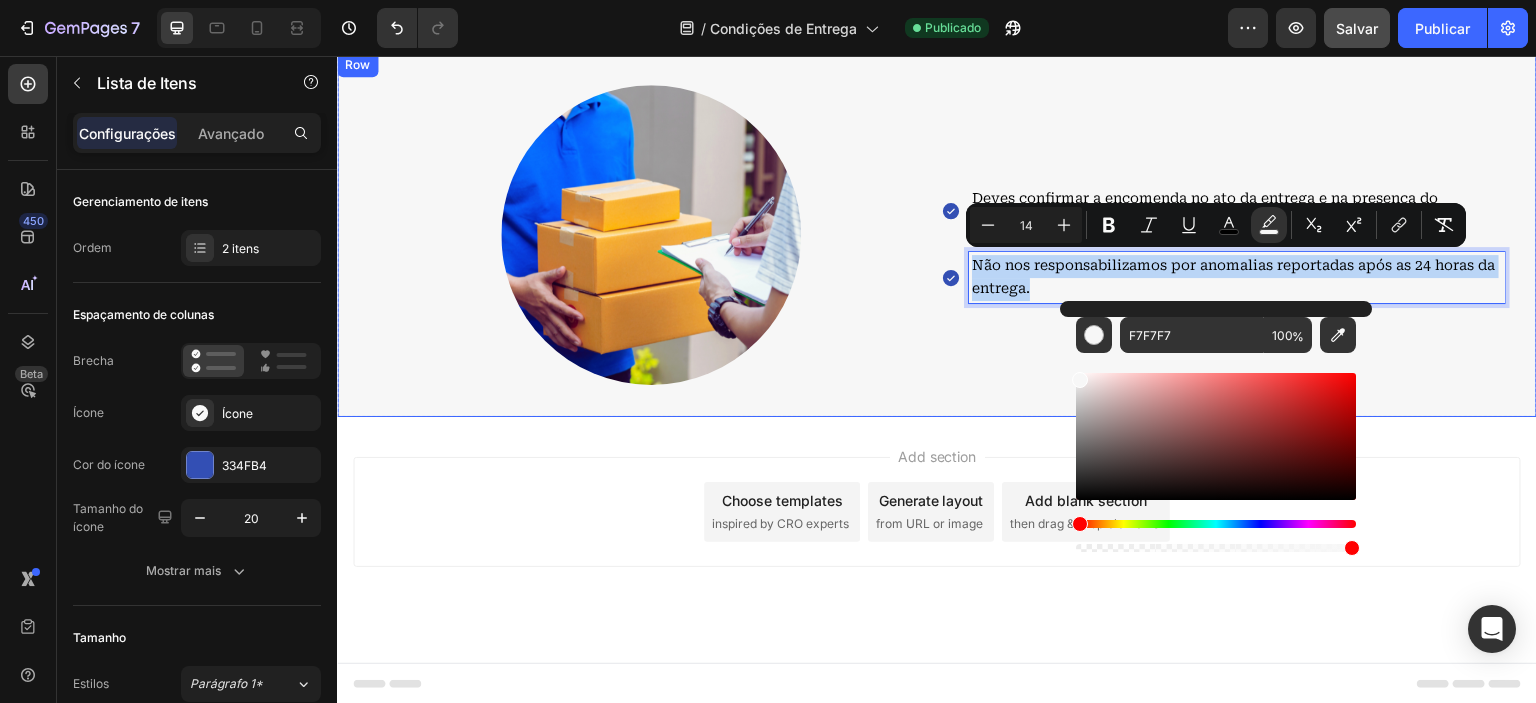 click on "Image Deves confirmar a encomenda no ato da entrega e na presença do transportador; Não nos responsabilizamos por anomalias reportadas após as 24 horas da entrega. Item List   0 Row" at bounding box center (937, 235) 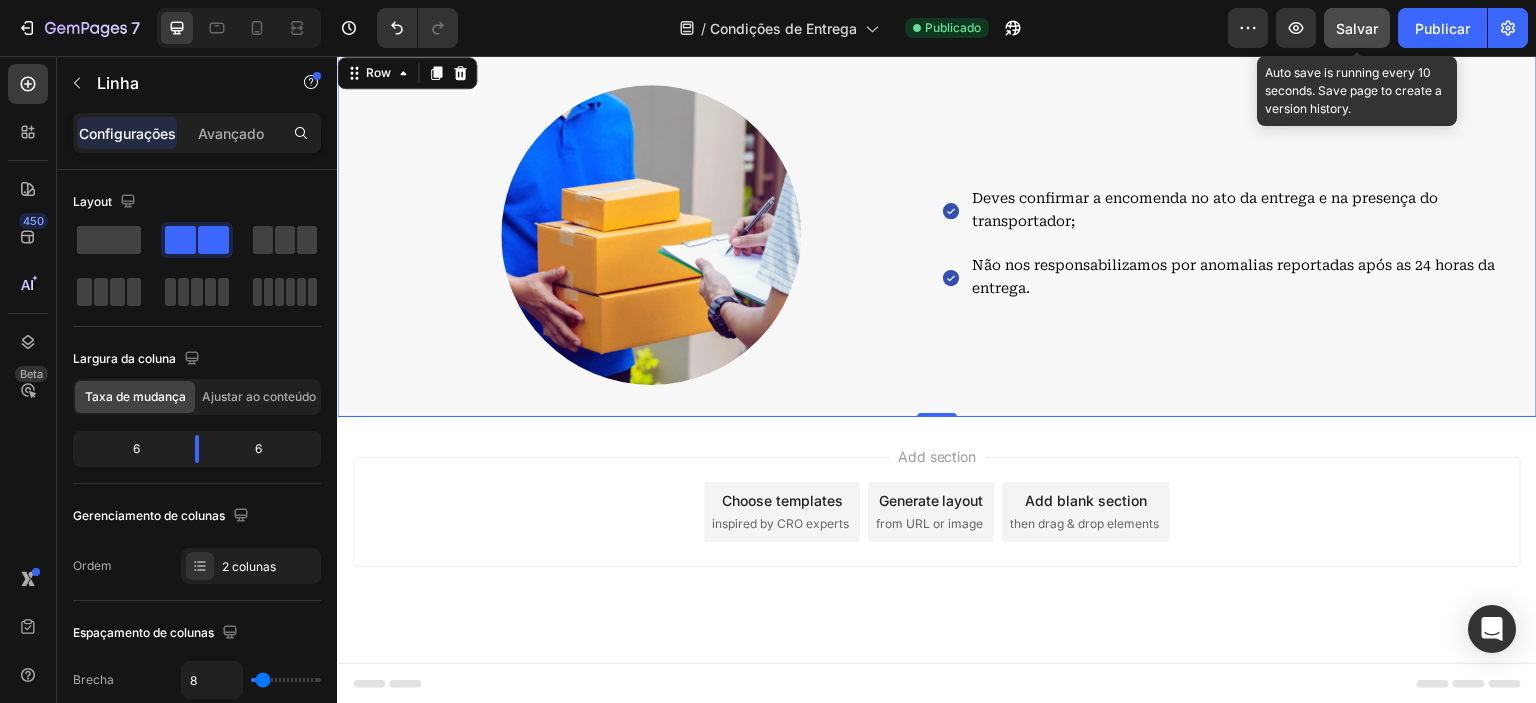 click on "Salvar" at bounding box center (1357, 28) 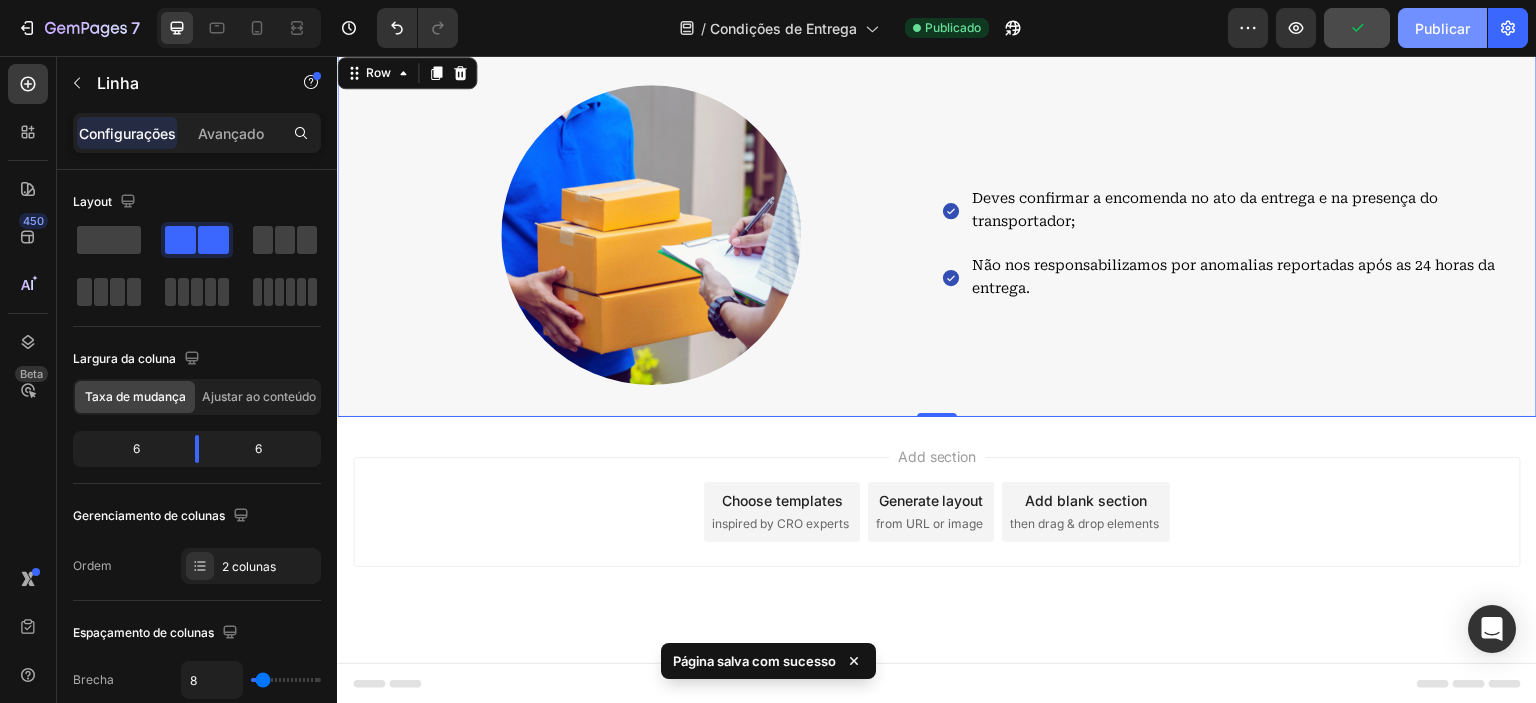 click on "Publicar" at bounding box center [1442, 28] 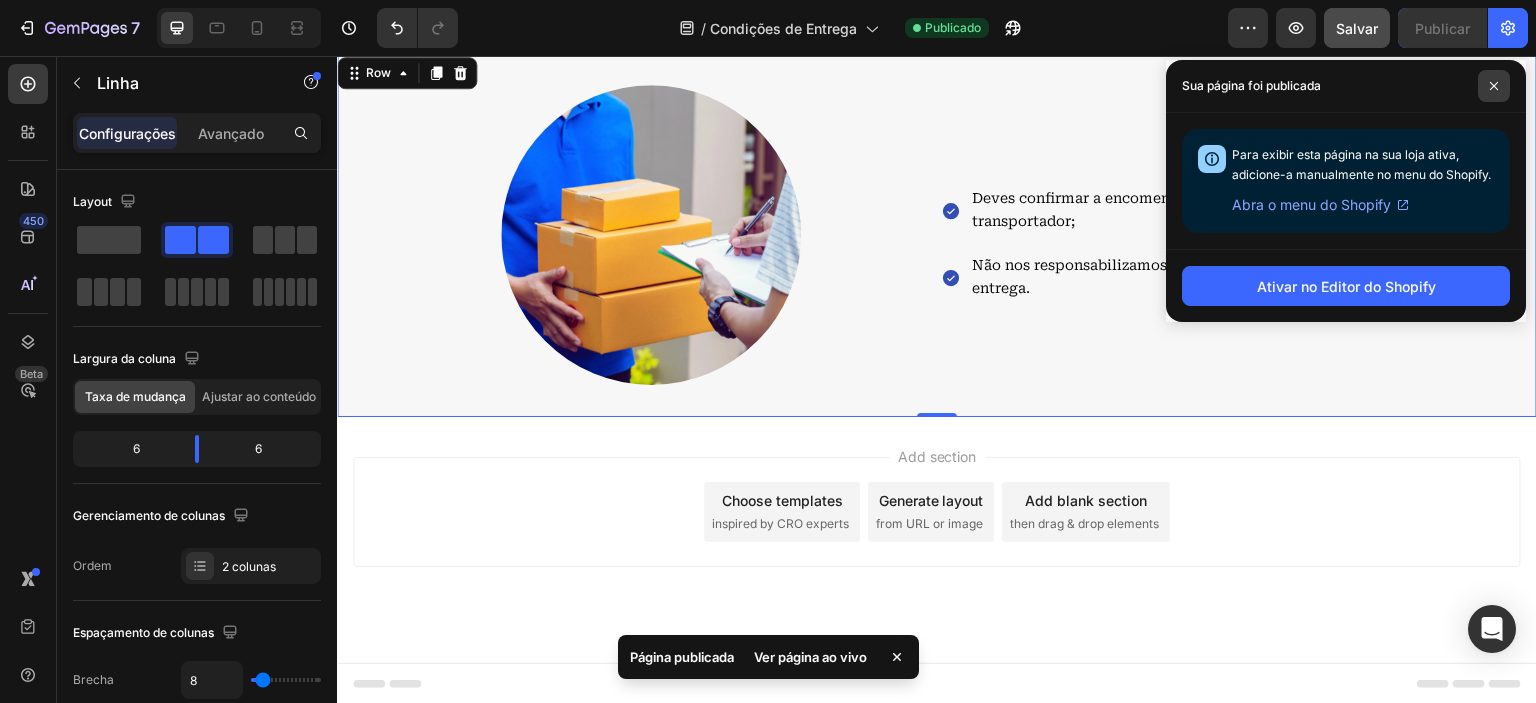 drag, startPoint x: 1501, startPoint y: 86, endPoint x: 716, endPoint y: 9, distance: 788.7674 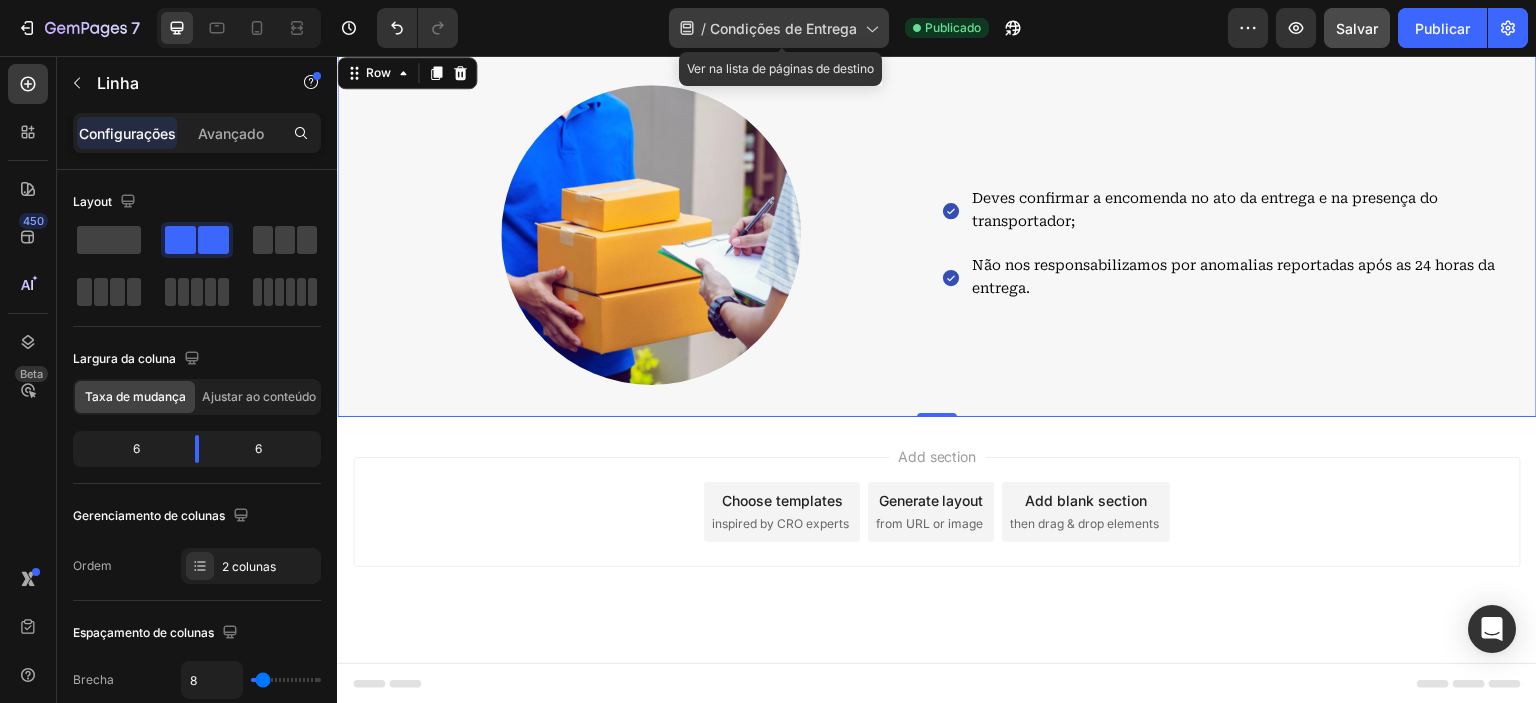 click on "Condições de Entrega" at bounding box center [783, 28] 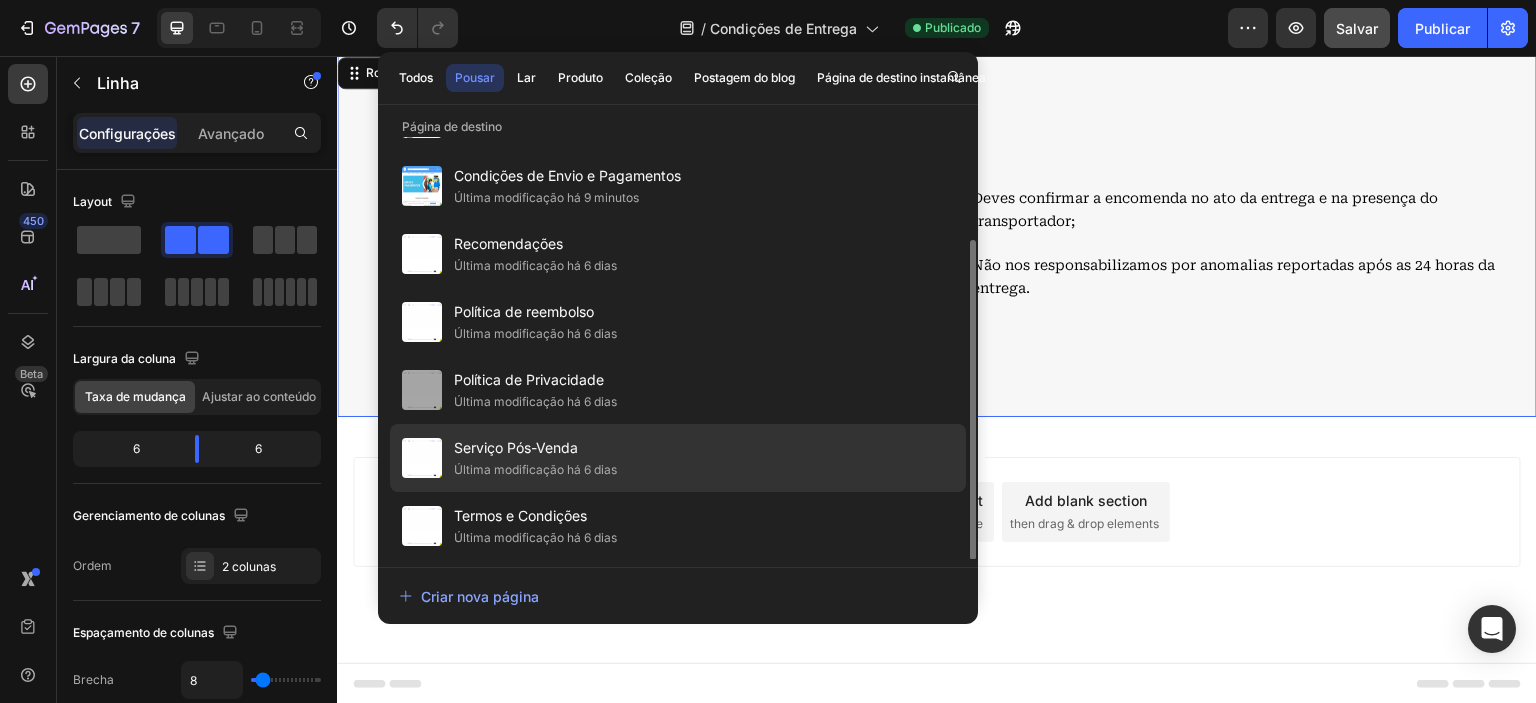 scroll, scrollTop: 136, scrollLeft: 0, axis: vertical 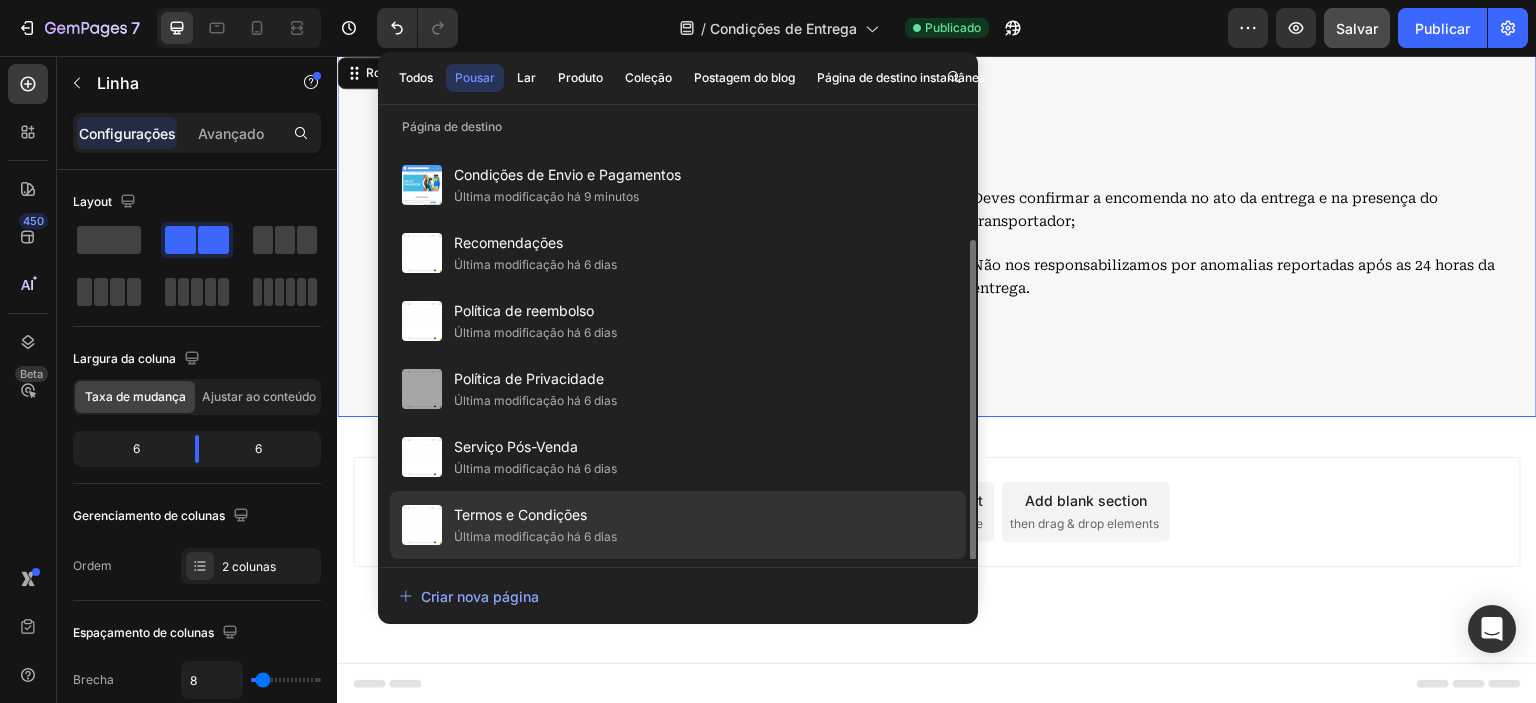 click on "Termos e Condições" at bounding box center [535, 515] 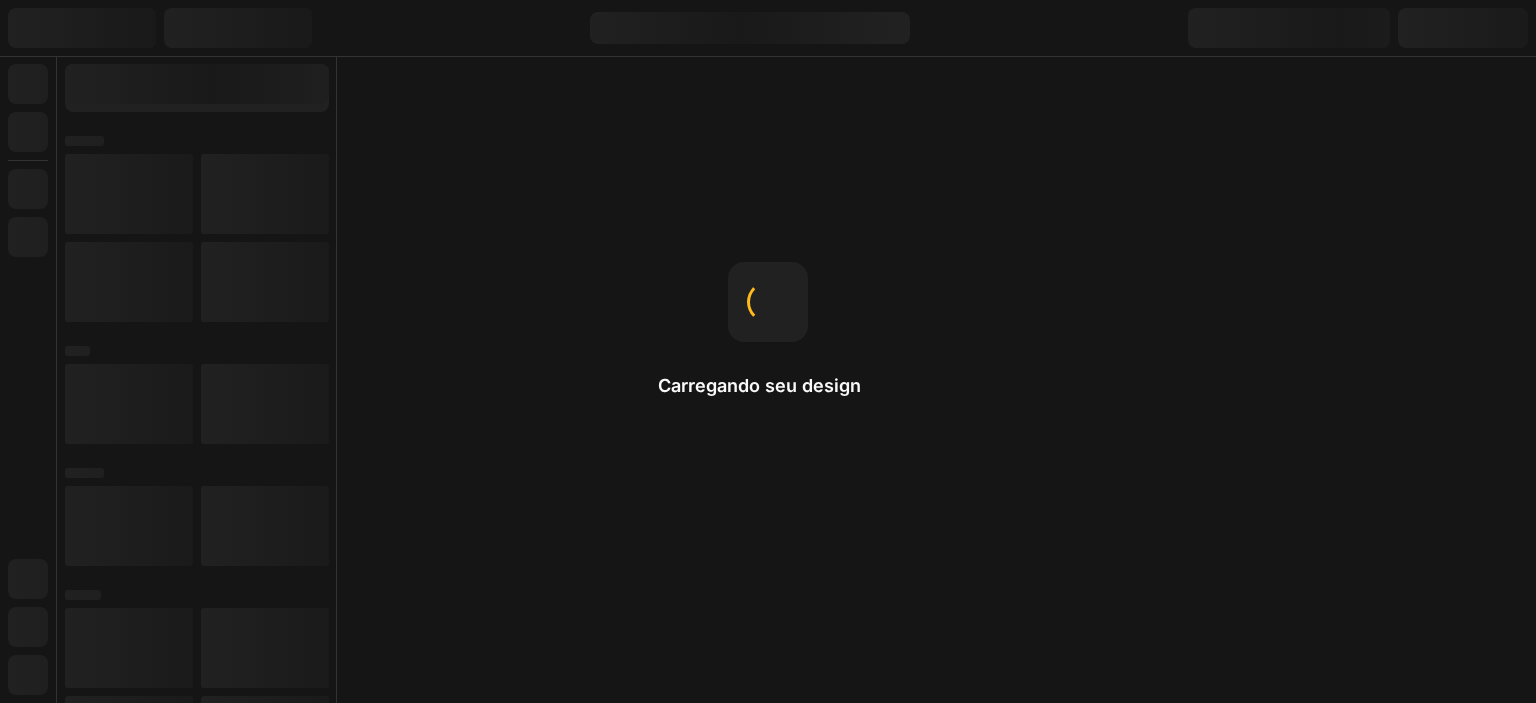 scroll, scrollTop: 0, scrollLeft: 0, axis: both 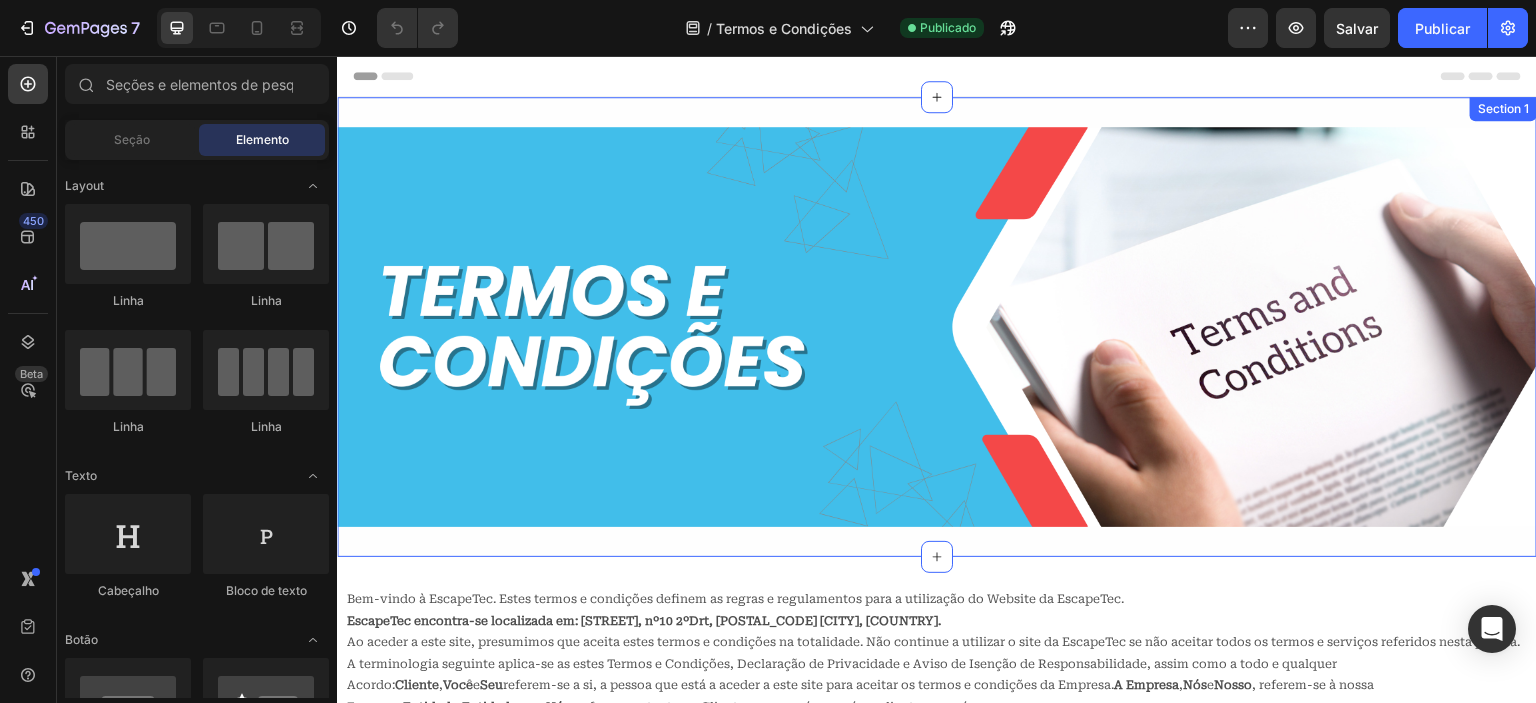 click on "Image Row Section 1" at bounding box center (937, 327) 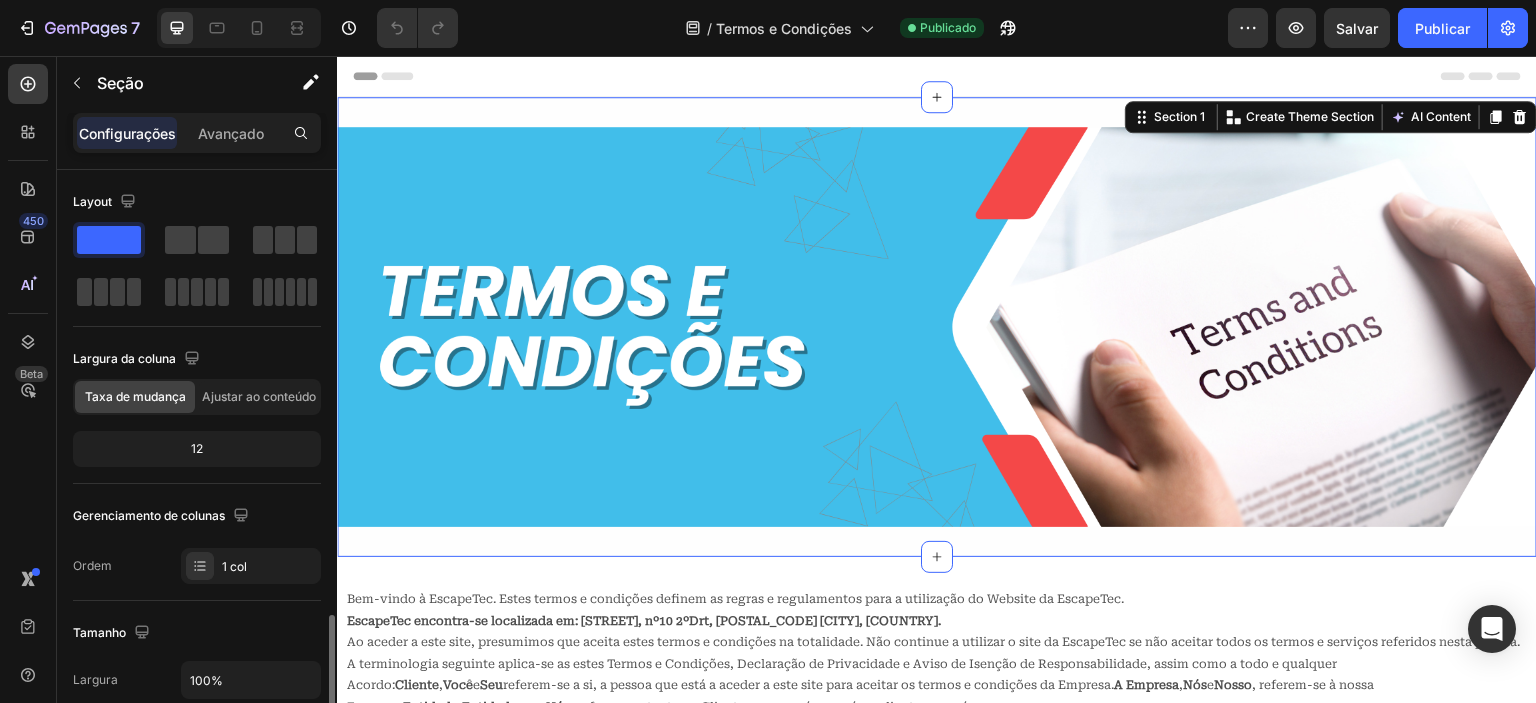 scroll, scrollTop: 300, scrollLeft: 0, axis: vertical 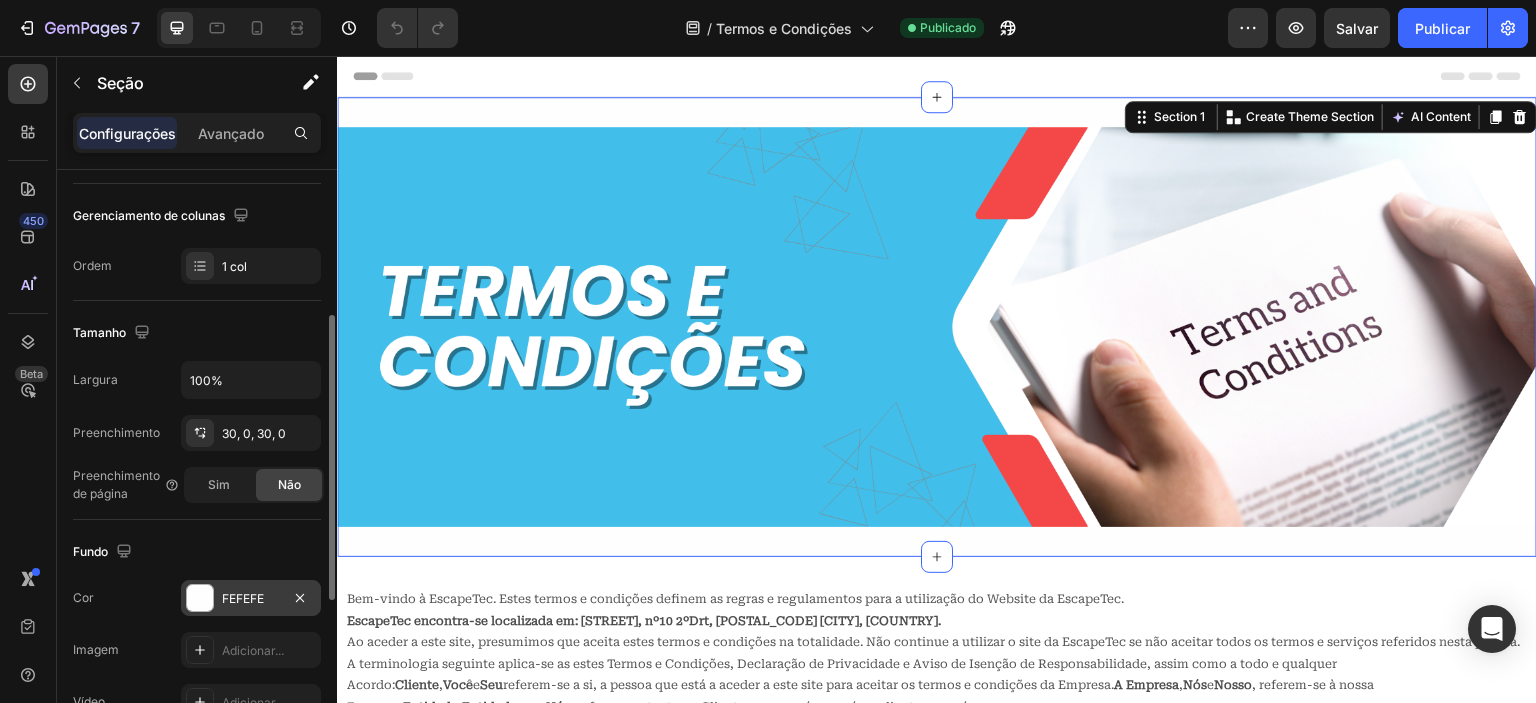 click on "FEFEFE" at bounding box center (243, 598) 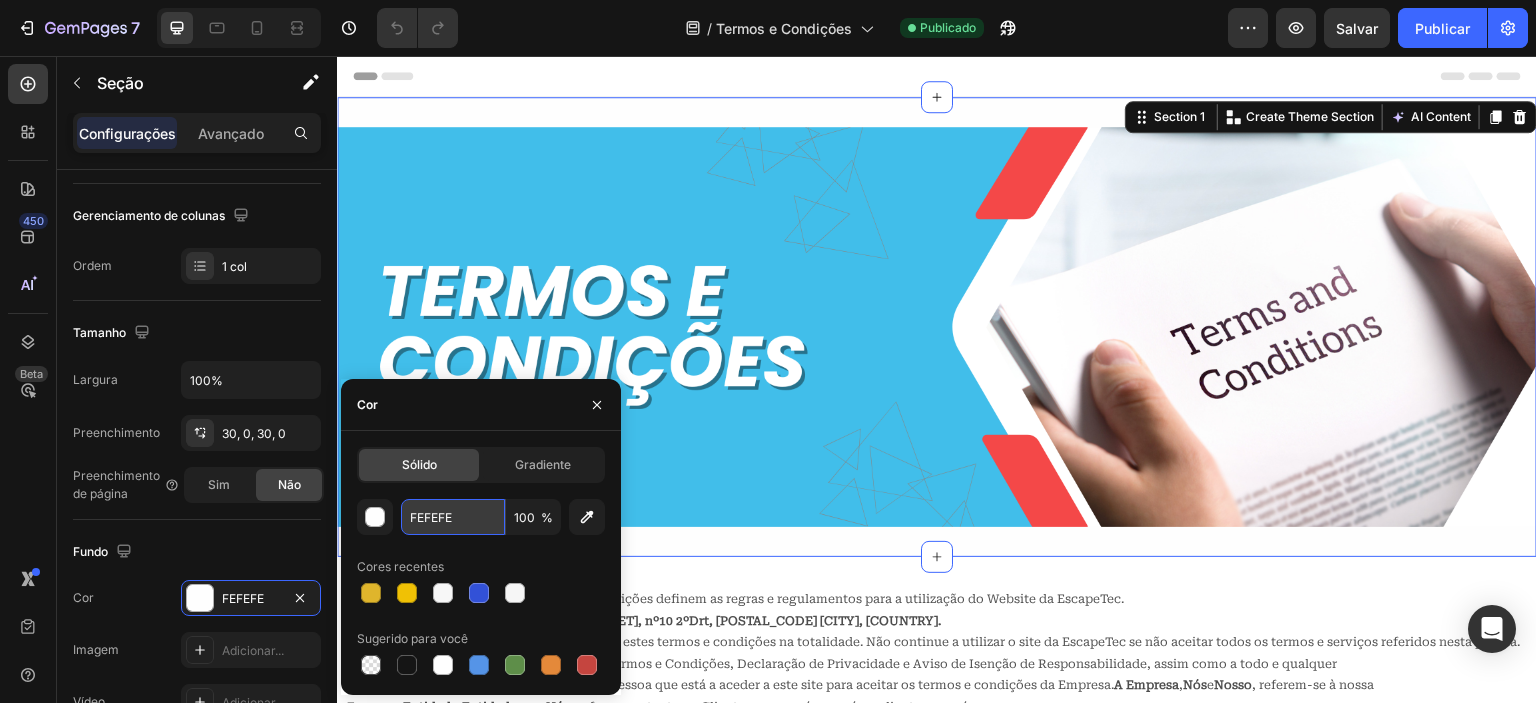 click on "FEFEFE" at bounding box center (453, 517) 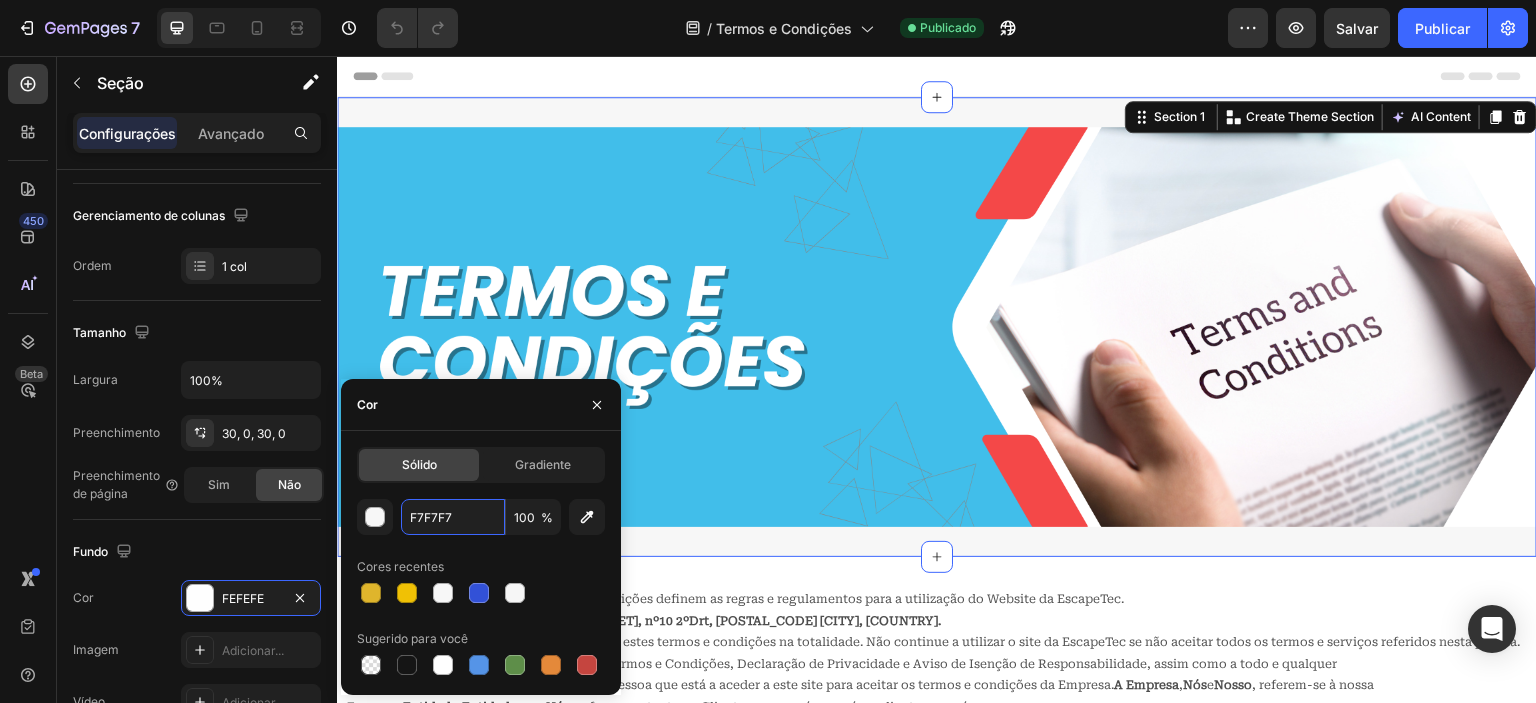 type on "F7F7F7" 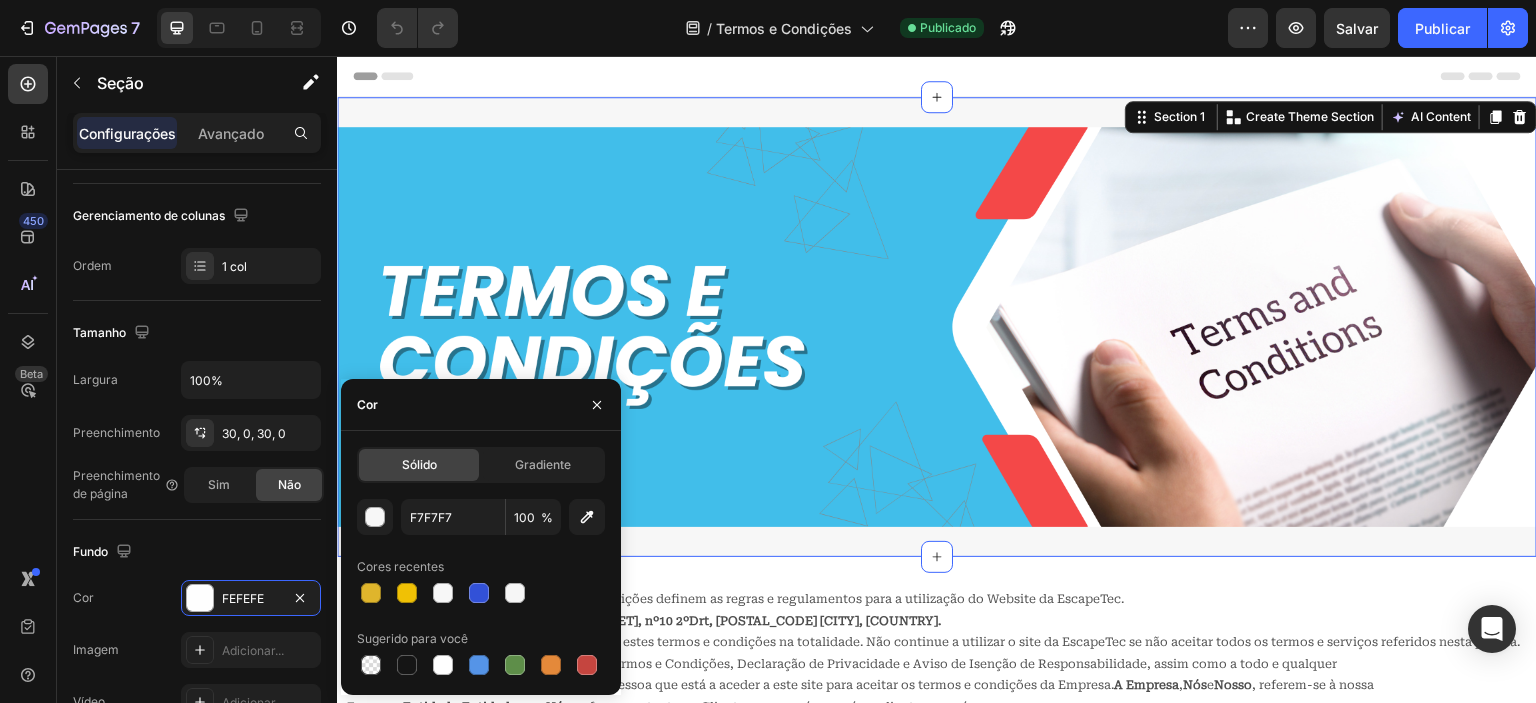 click on "Cor" at bounding box center (481, 405) 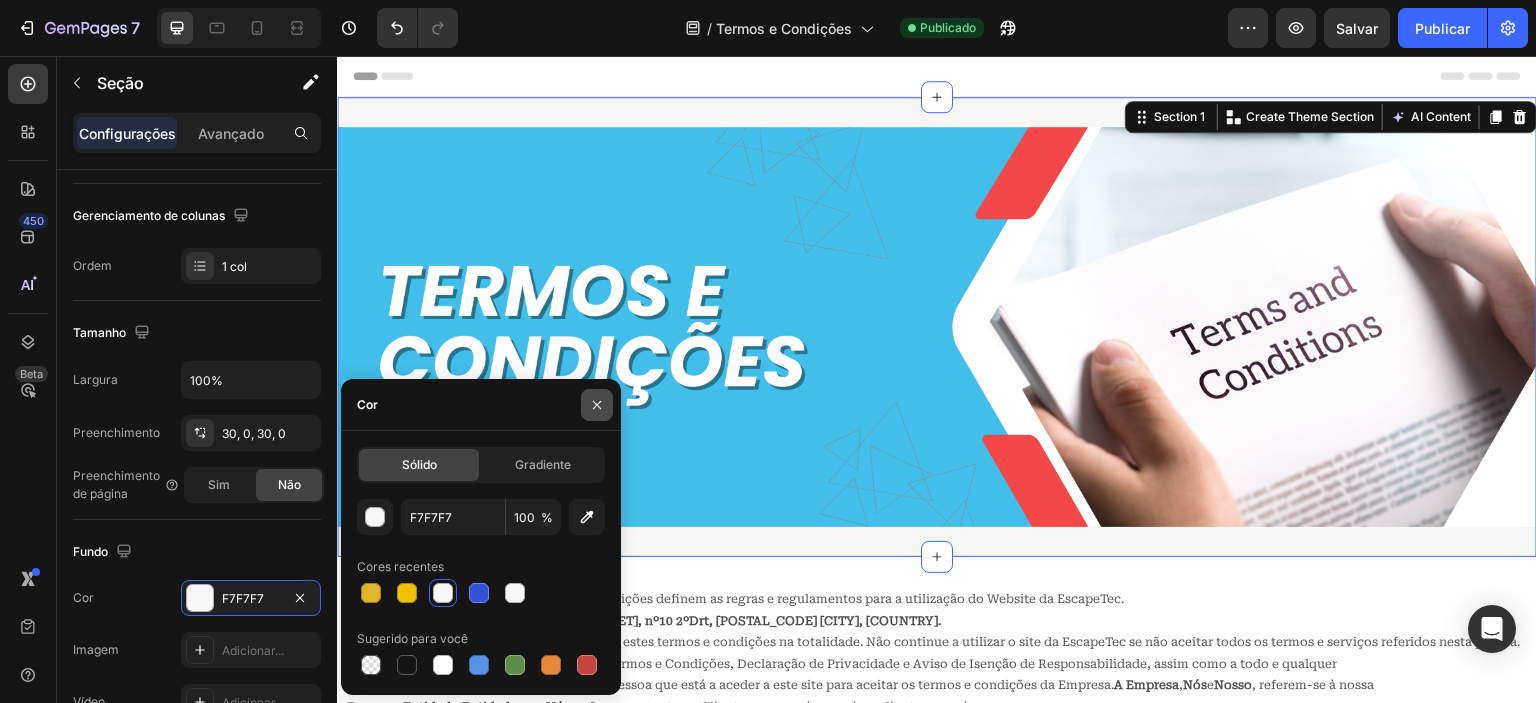 click 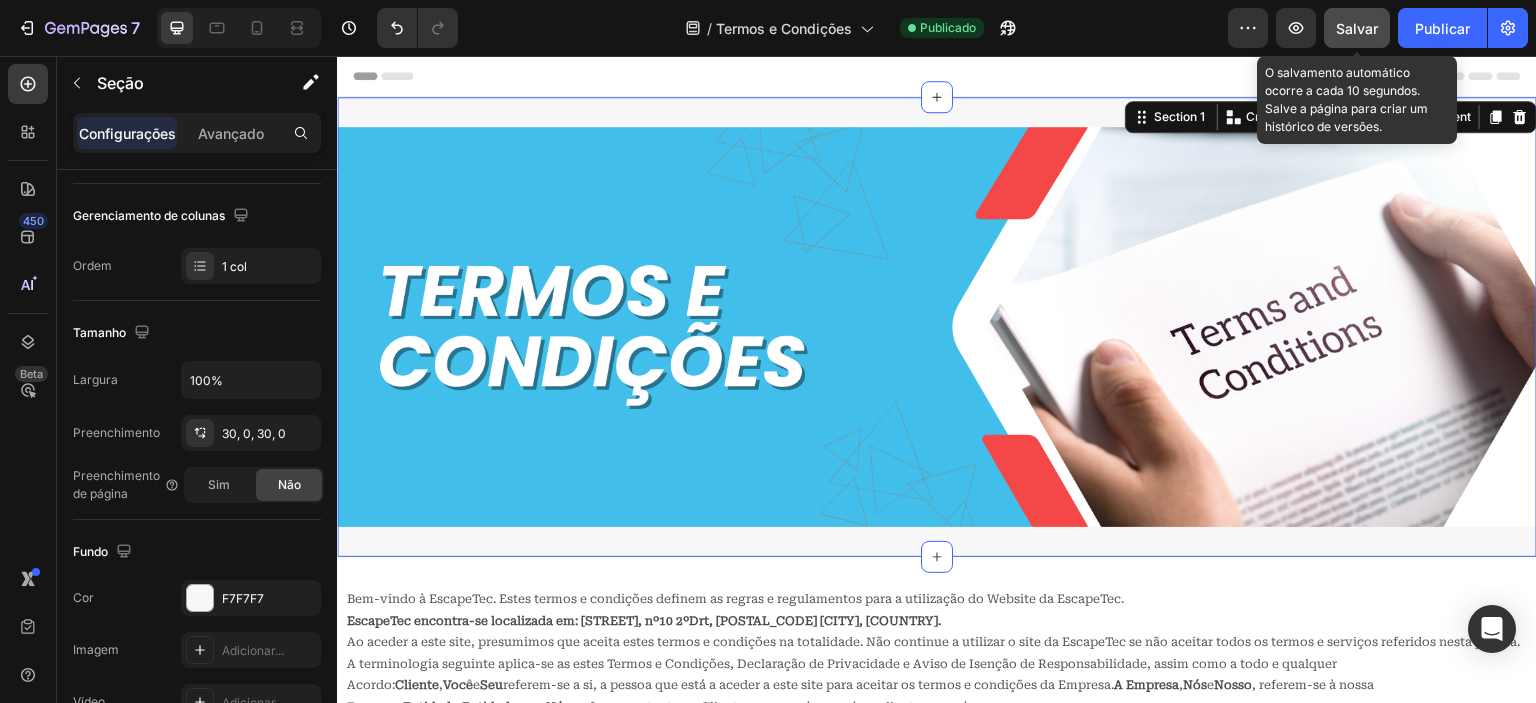 click on "Salvar" at bounding box center [1357, 28] 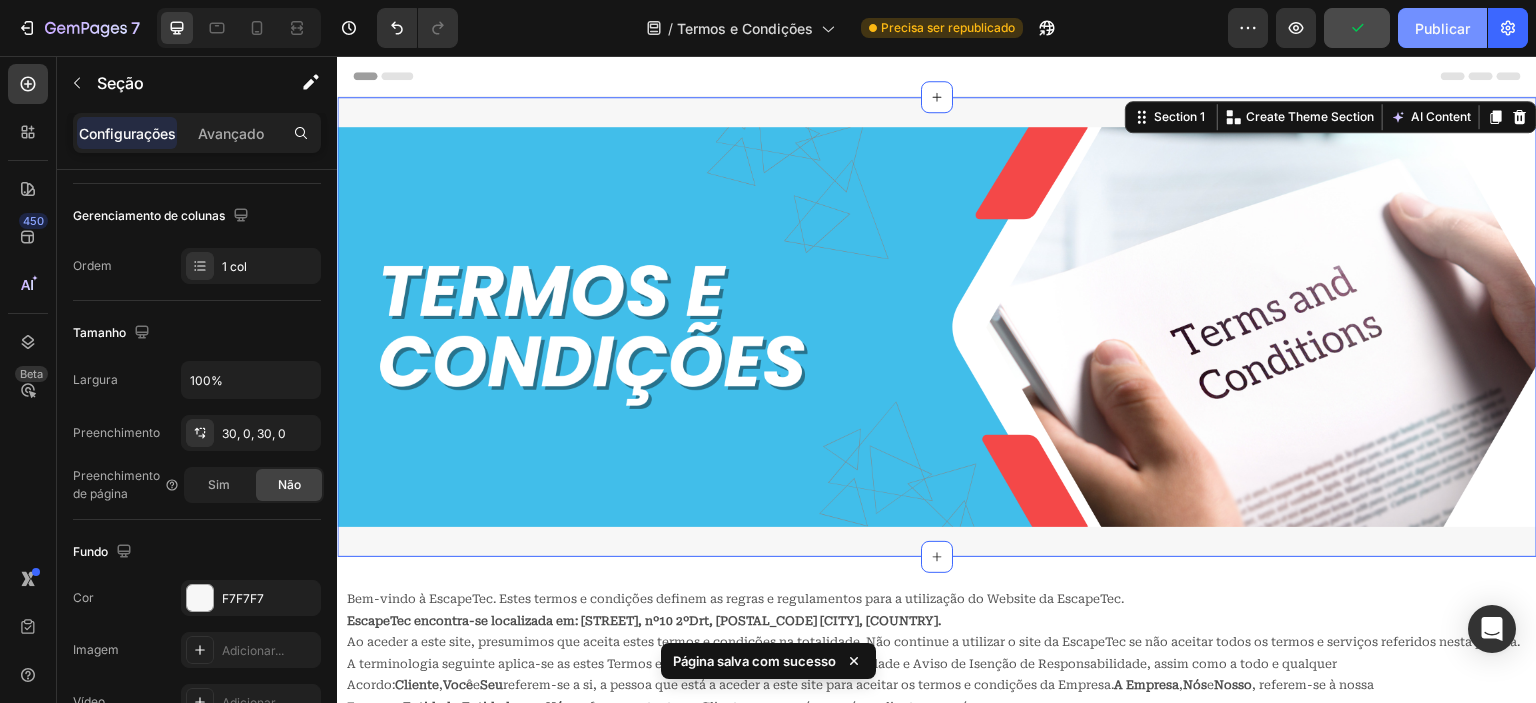 click on "Publicar" at bounding box center [1442, 28] 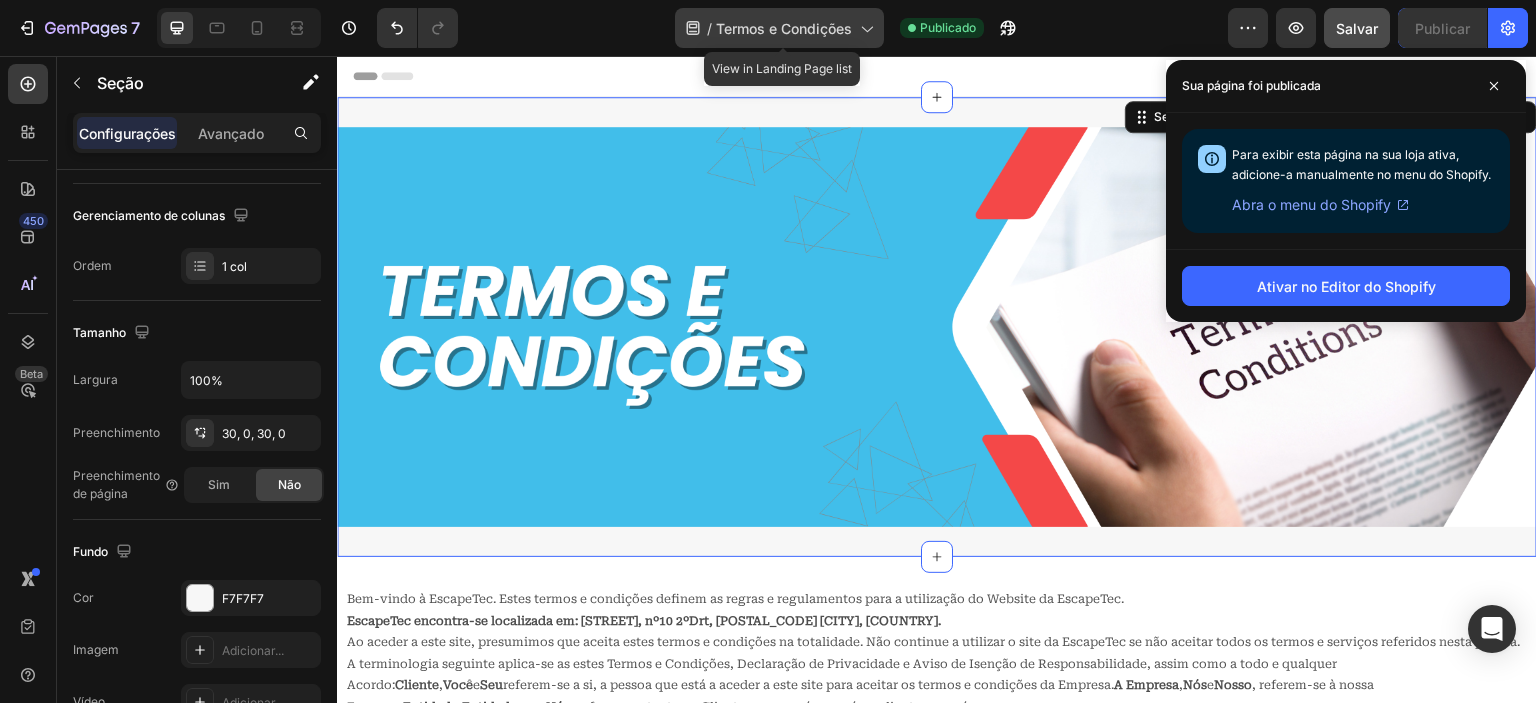 click on "Termos e Condições" at bounding box center [784, 28] 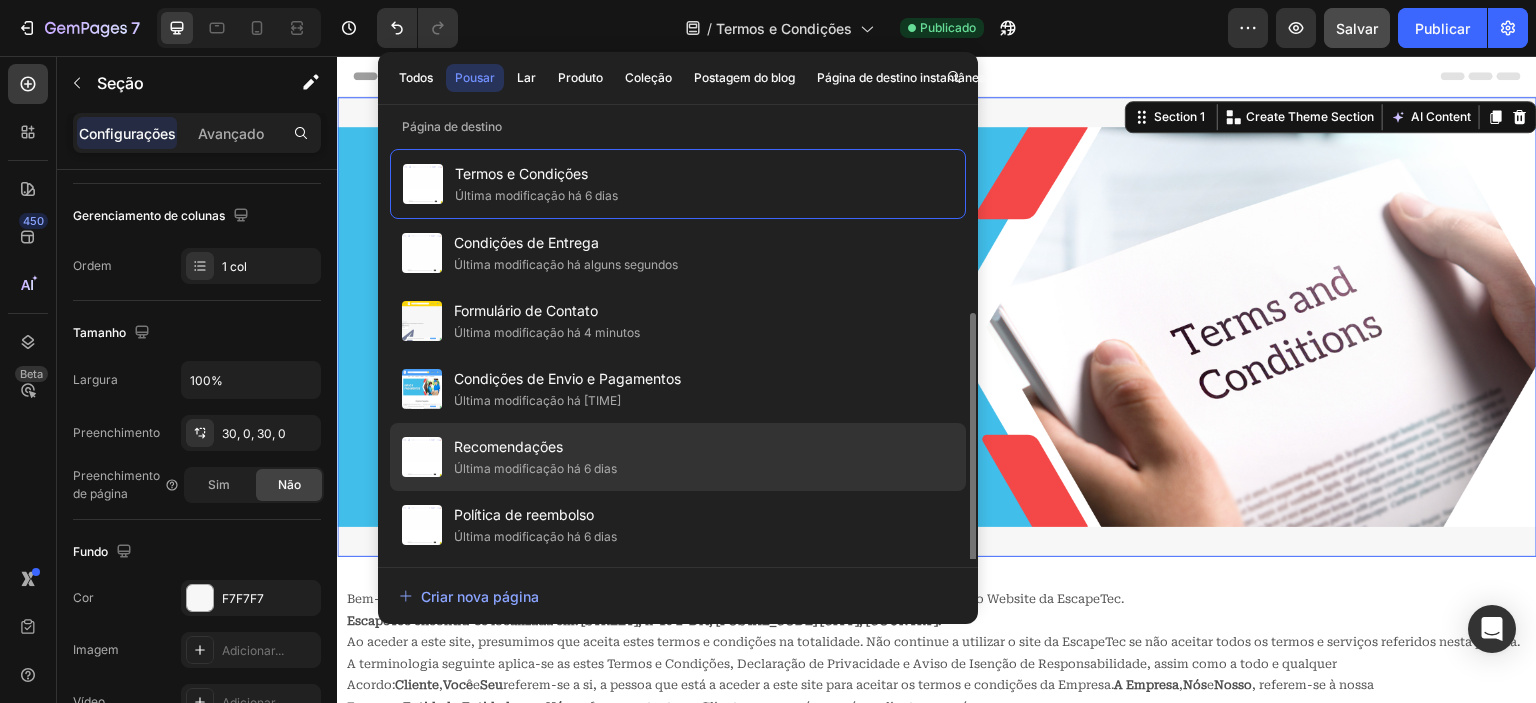 scroll, scrollTop: 136, scrollLeft: 0, axis: vertical 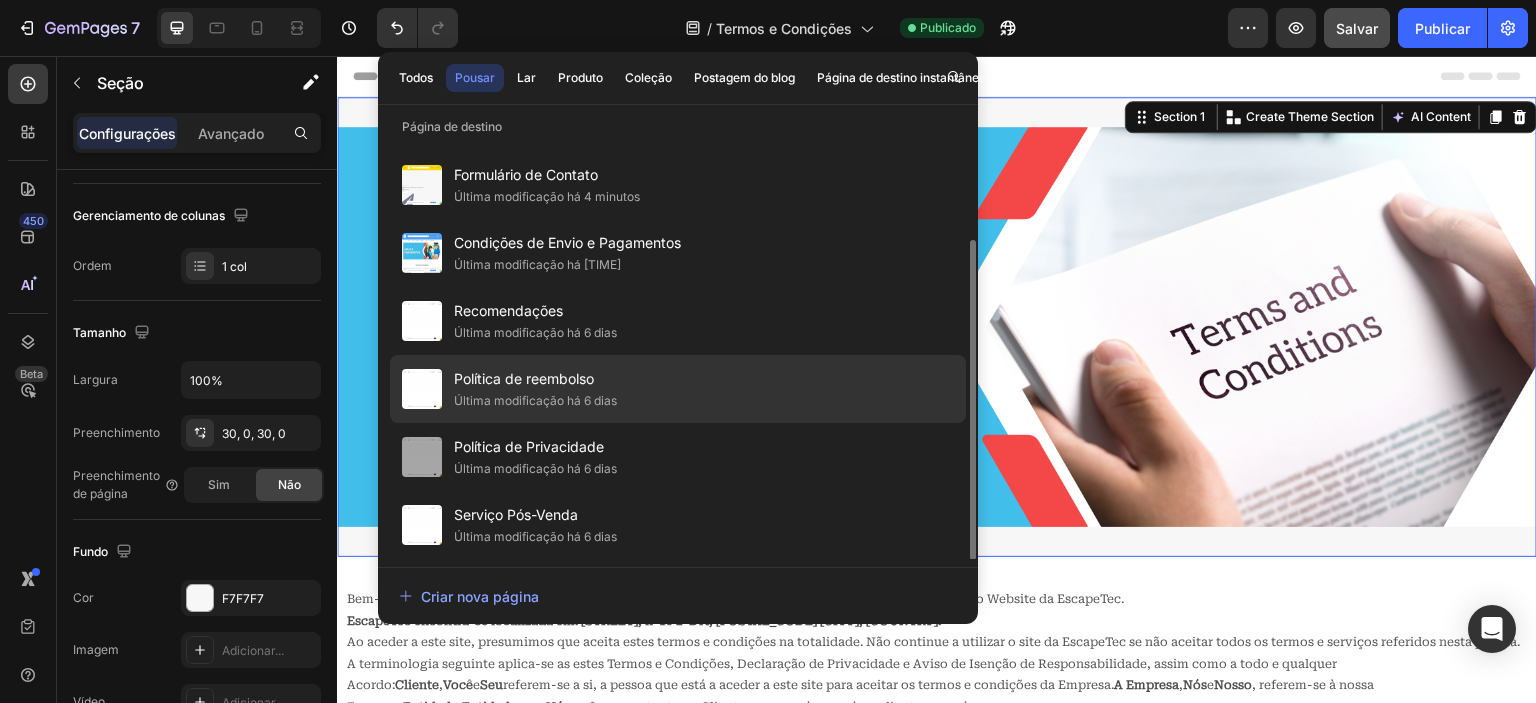 click on "Última modificação há 6 dias" at bounding box center [535, 400] 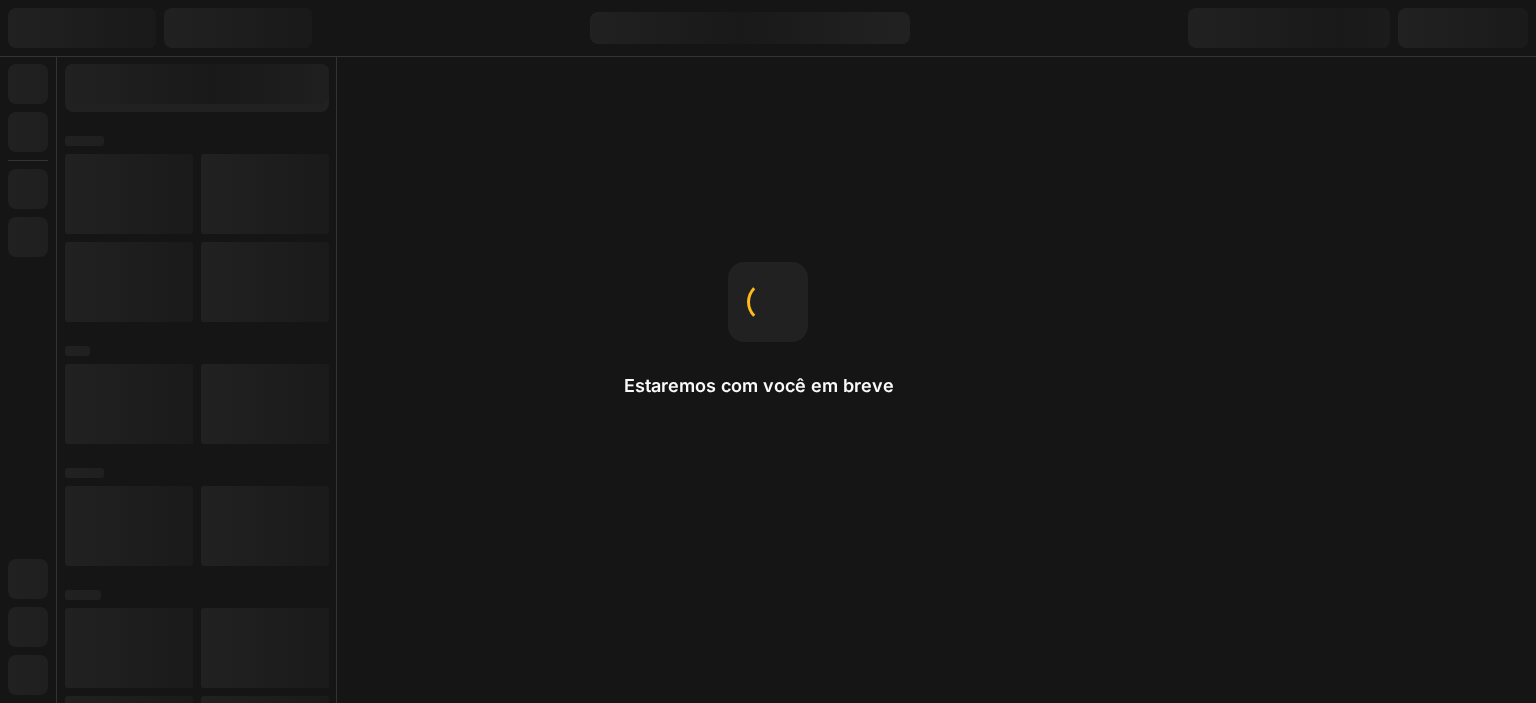 scroll, scrollTop: 0, scrollLeft: 0, axis: both 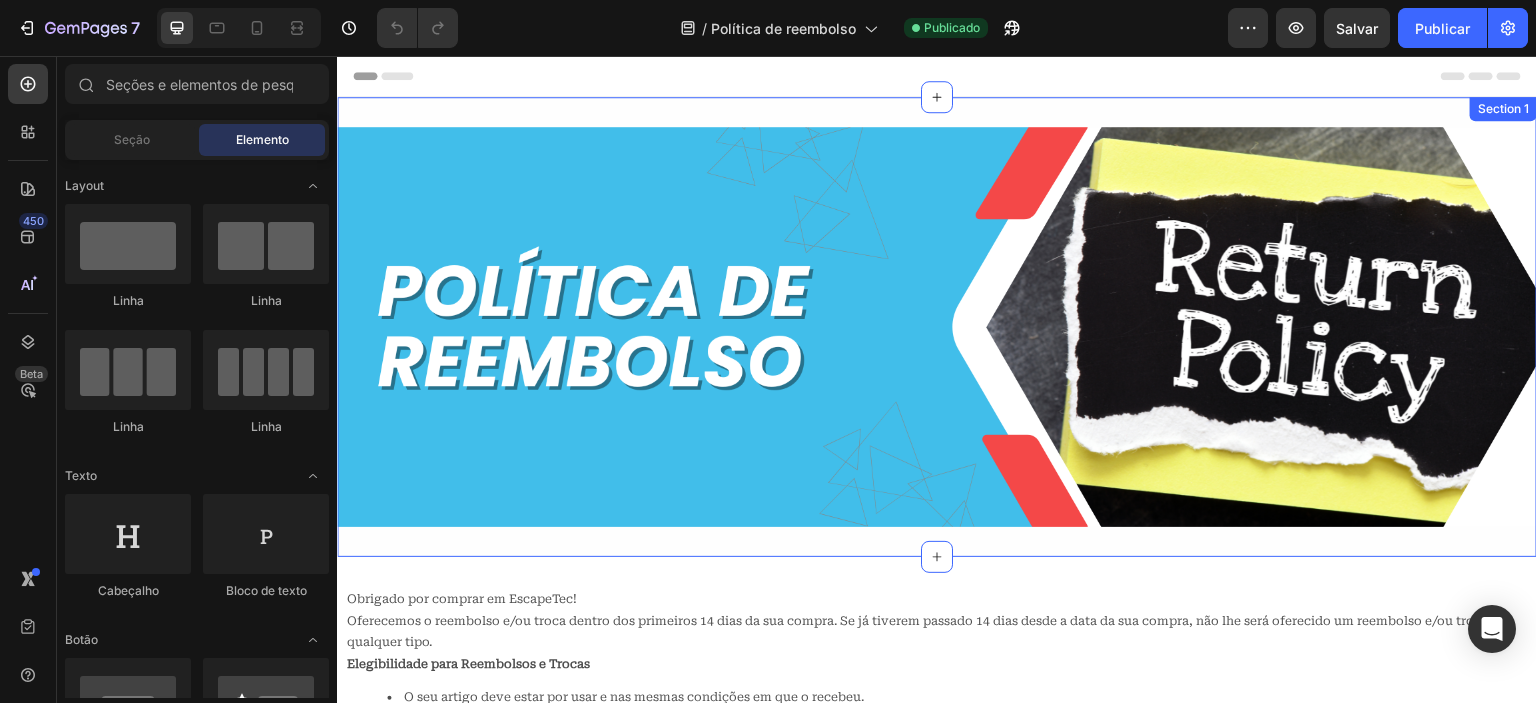 click on "Image Row Section 1" at bounding box center [937, 327] 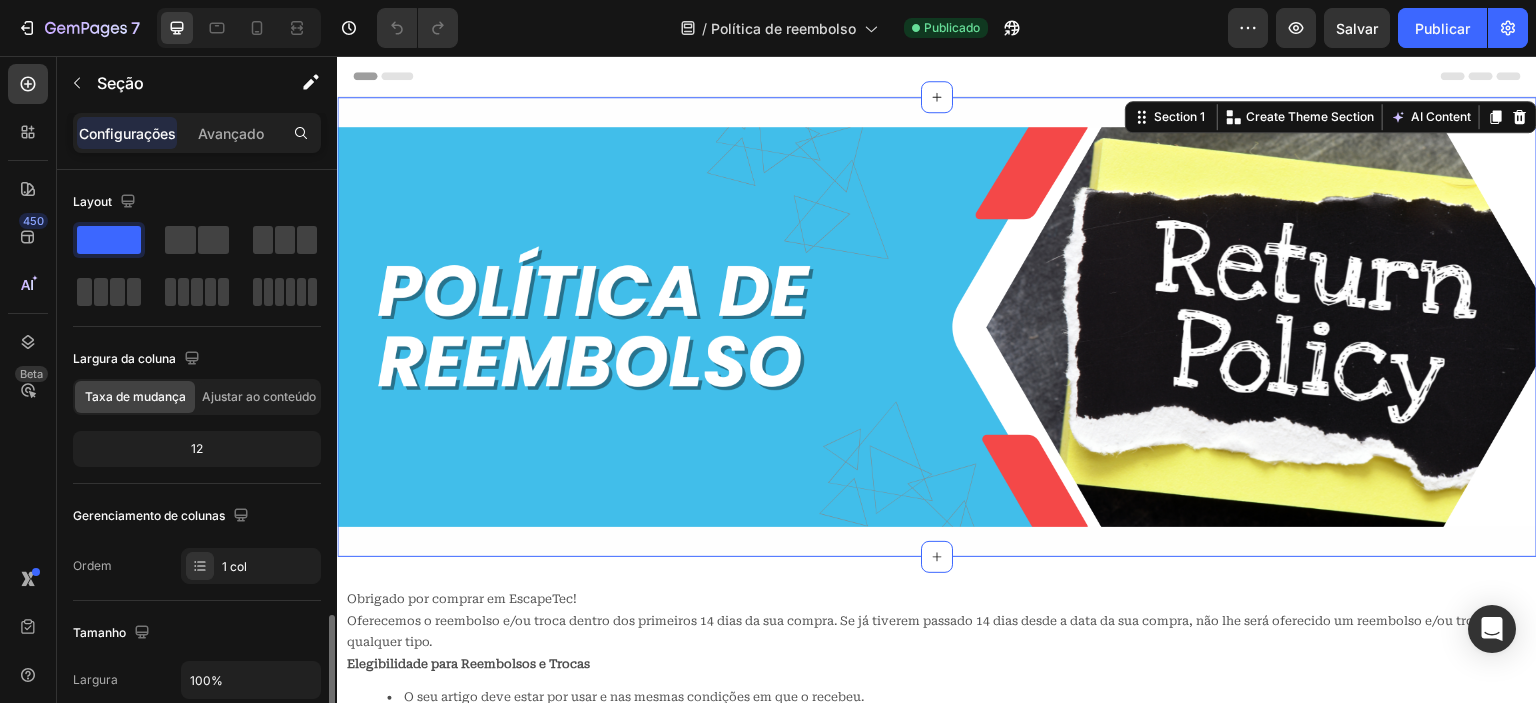 scroll, scrollTop: 400, scrollLeft: 0, axis: vertical 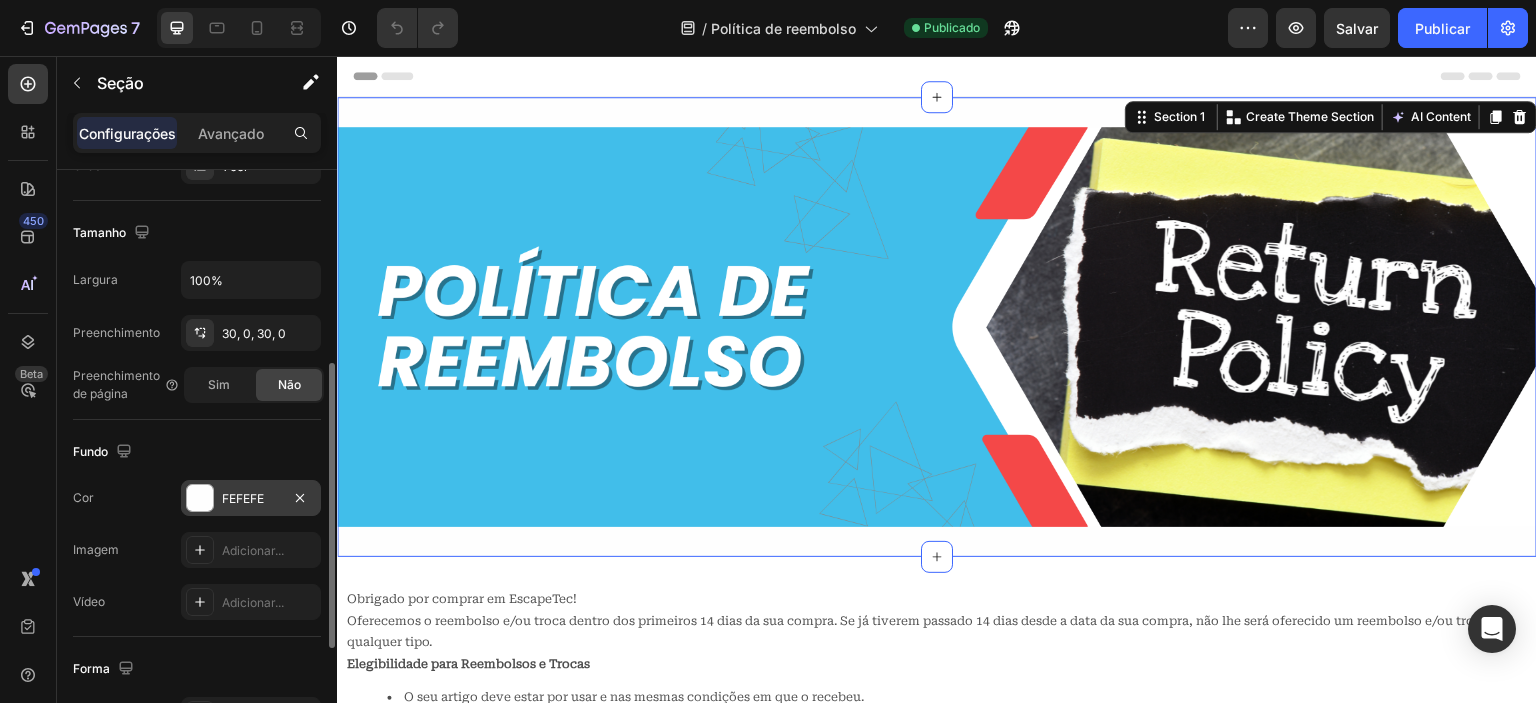 click on "FEFEFE" at bounding box center [243, 498] 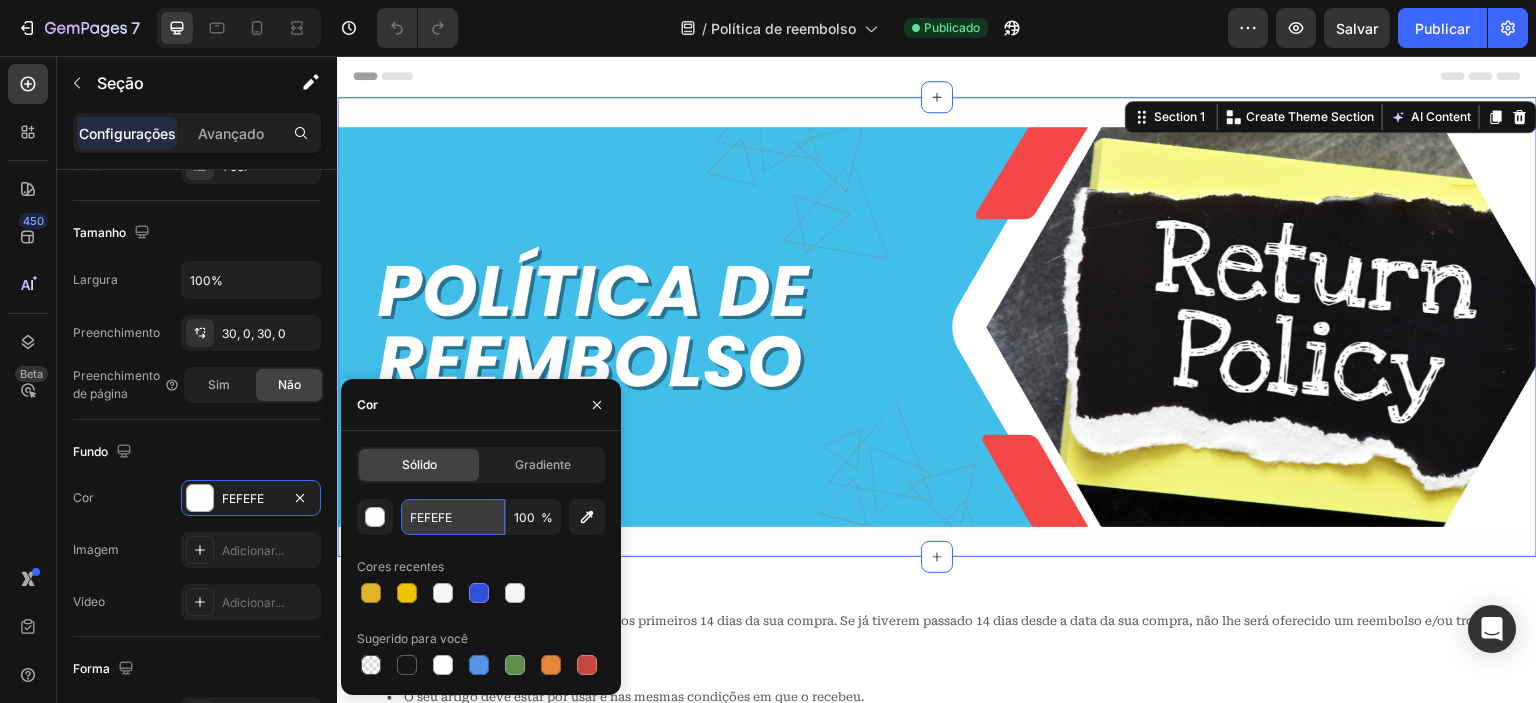 click on "FEFEFE" at bounding box center [453, 517] 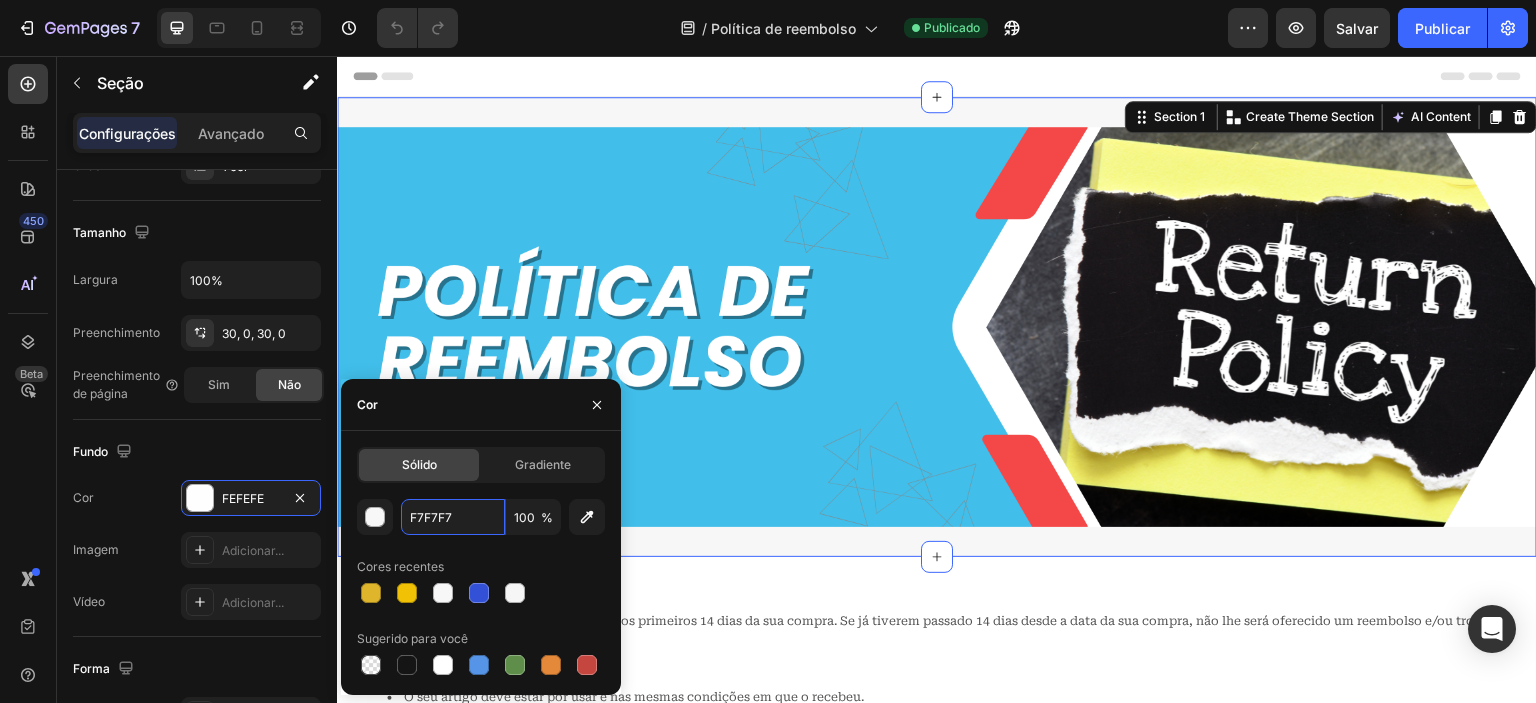 type on "F7F7F7" 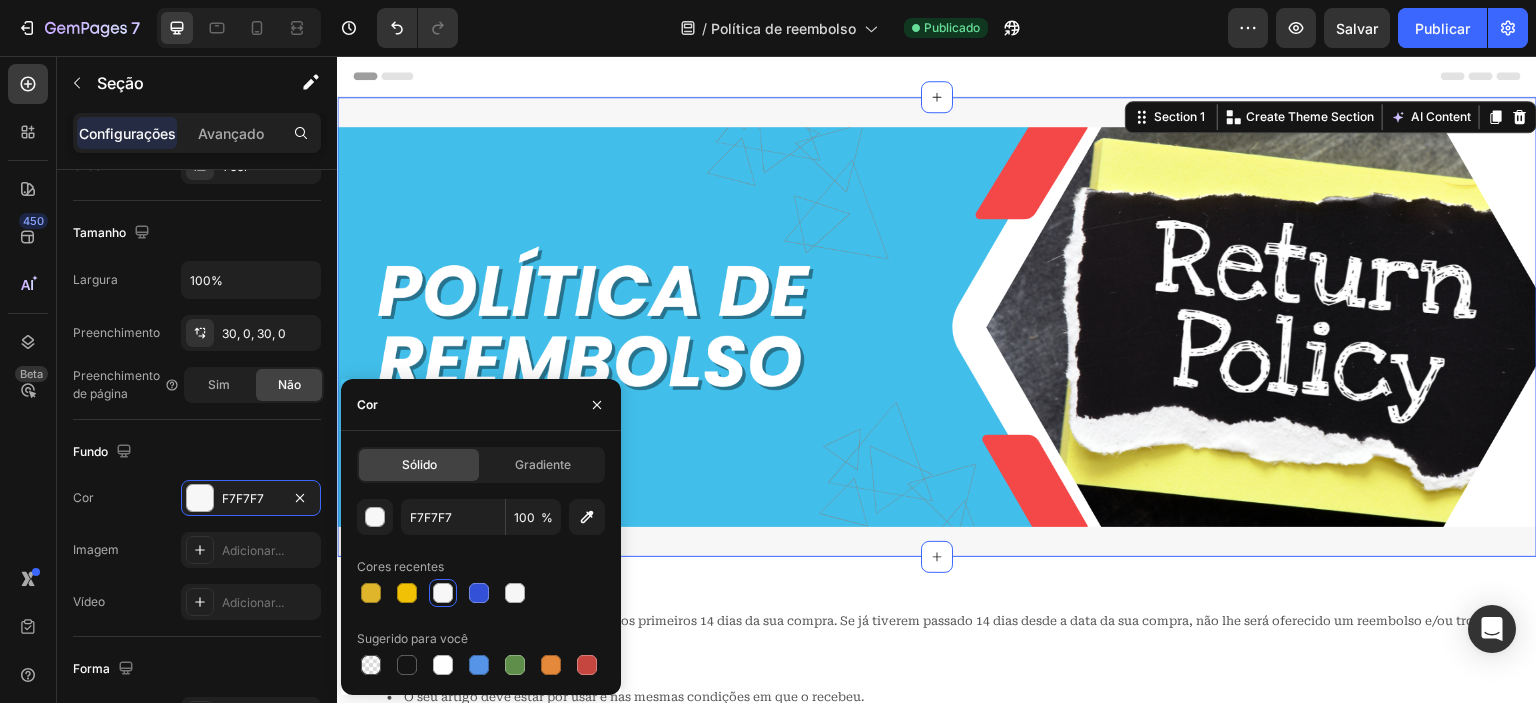 click on "Cor" at bounding box center (481, 405) 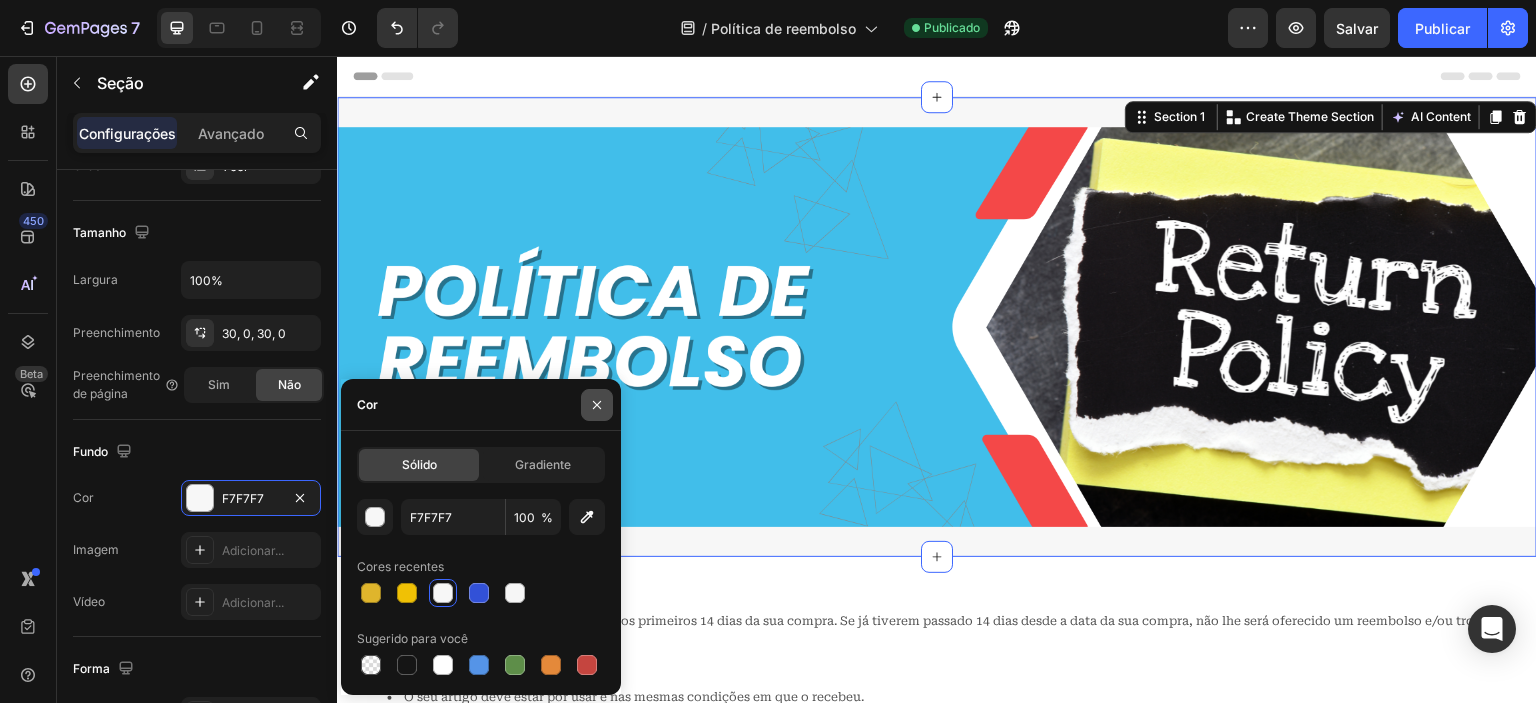 click 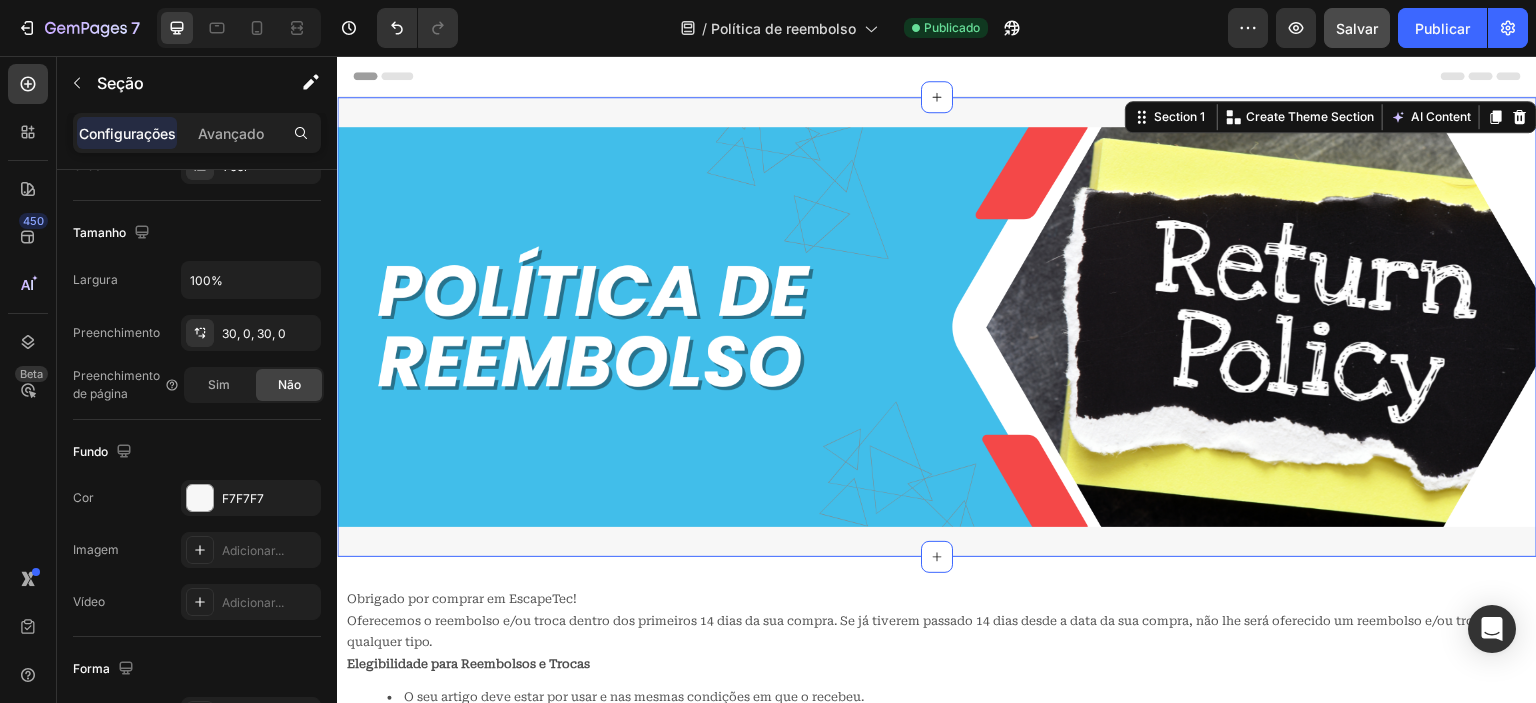 click on "Salvar" at bounding box center (1357, 28) 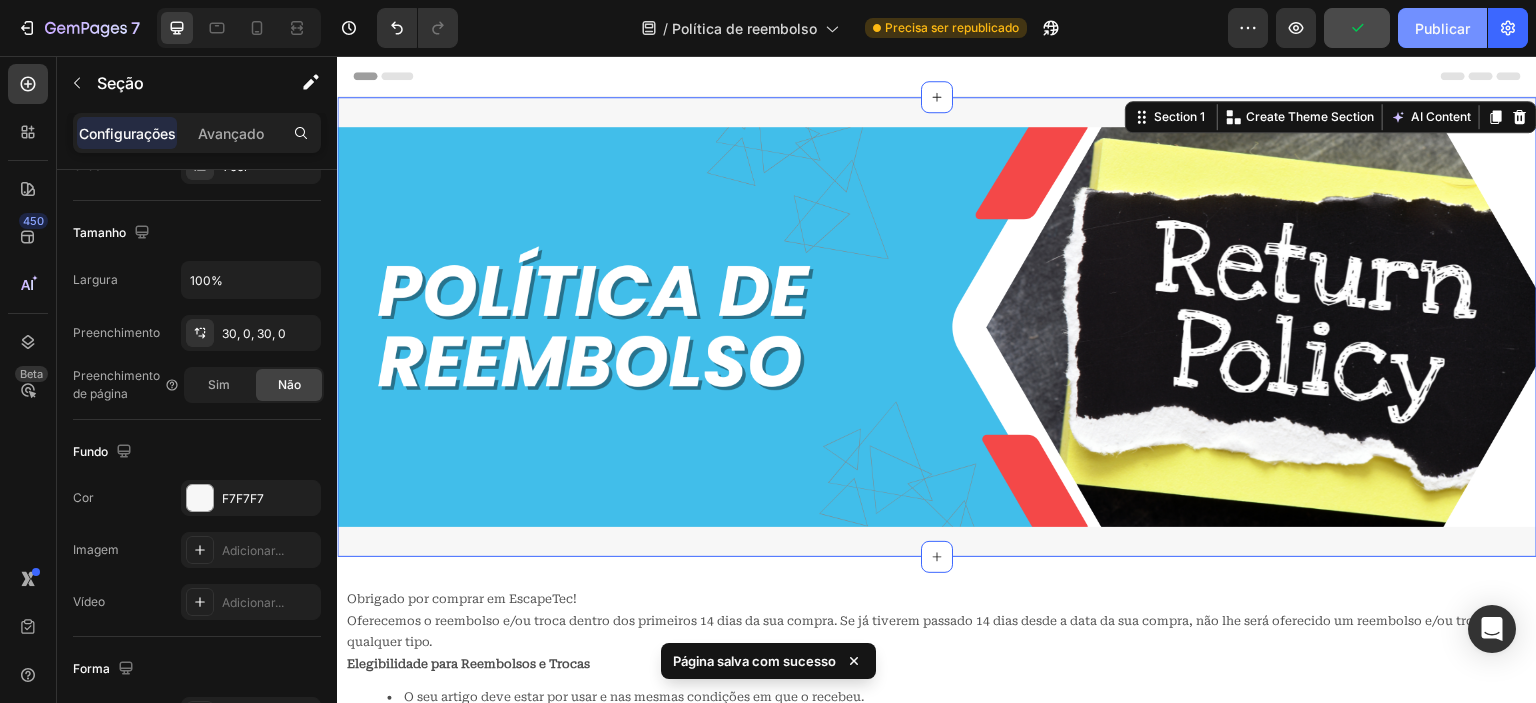 click on "Publicar" at bounding box center (1442, 28) 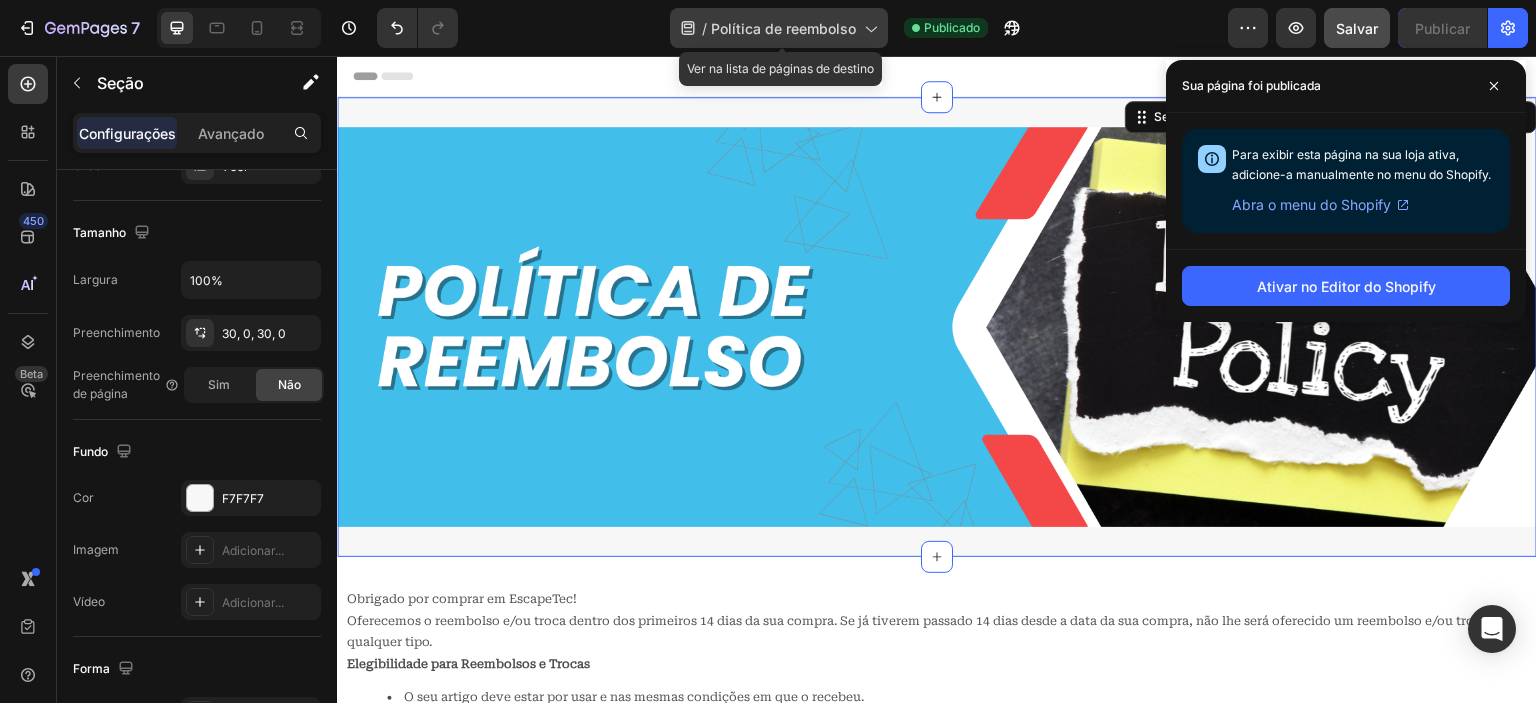 click on "Política de reembolso" at bounding box center [783, 28] 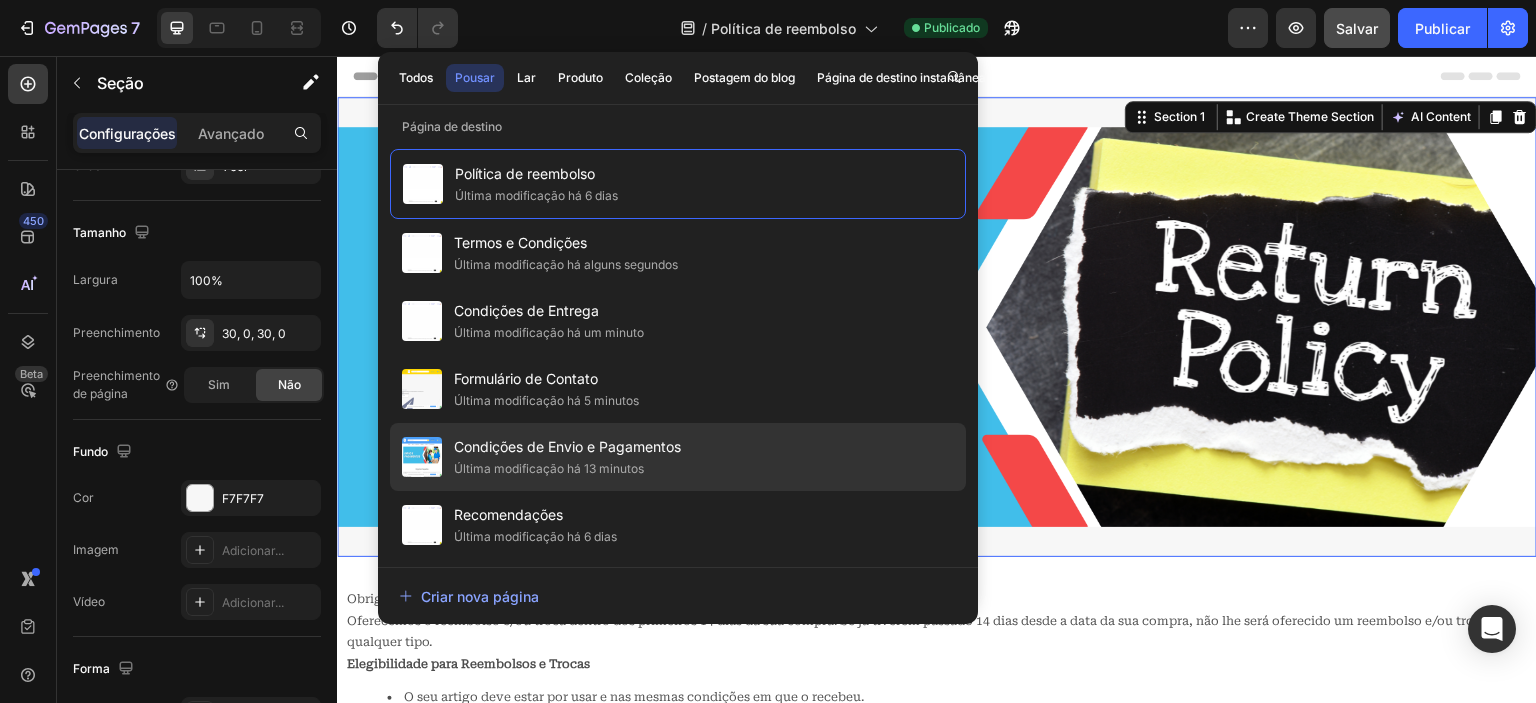 scroll, scrollTop: 135, scrollLeft: 0, axis: vertical 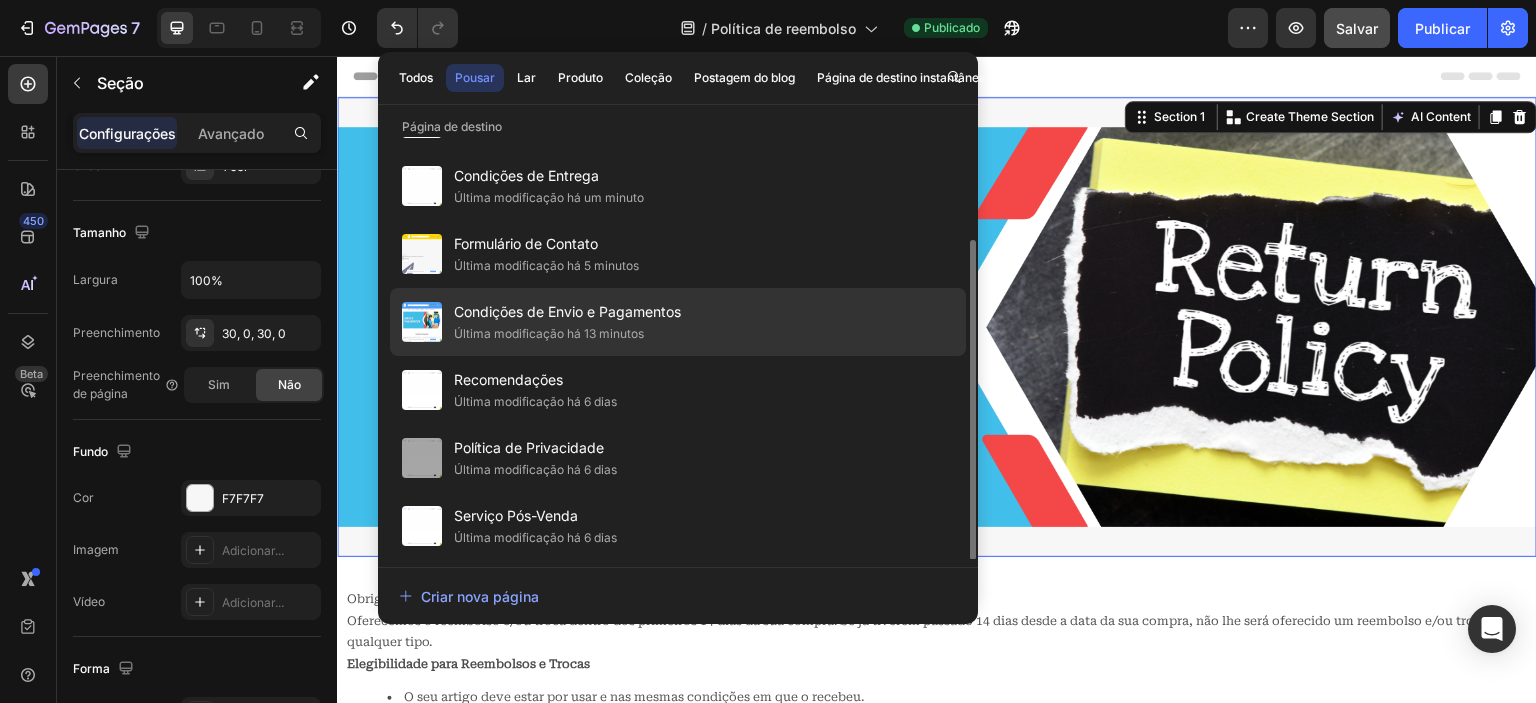 click on "Política de Privacidade Última modificação há 6 dias" 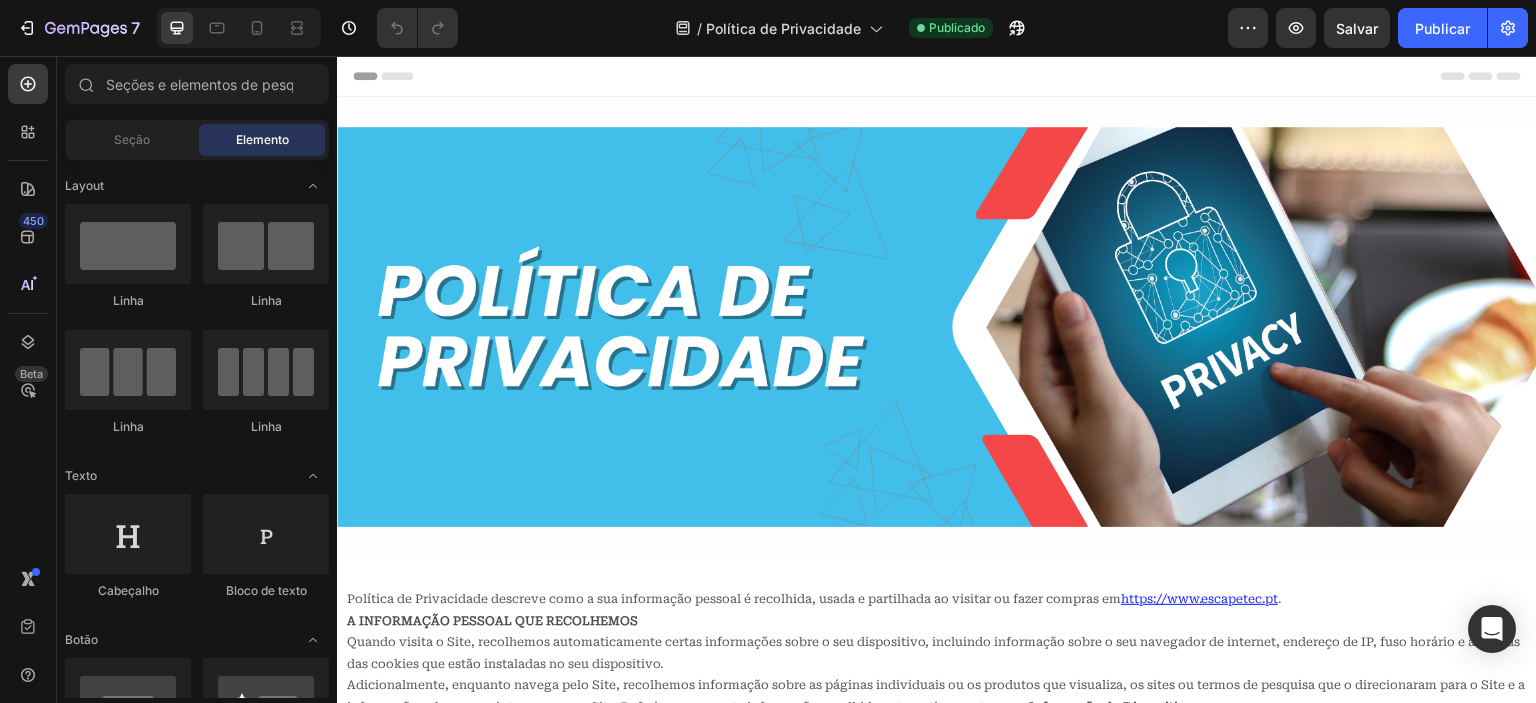 scroll, scrollTop: 0, scrollLeft: 0, axis: both 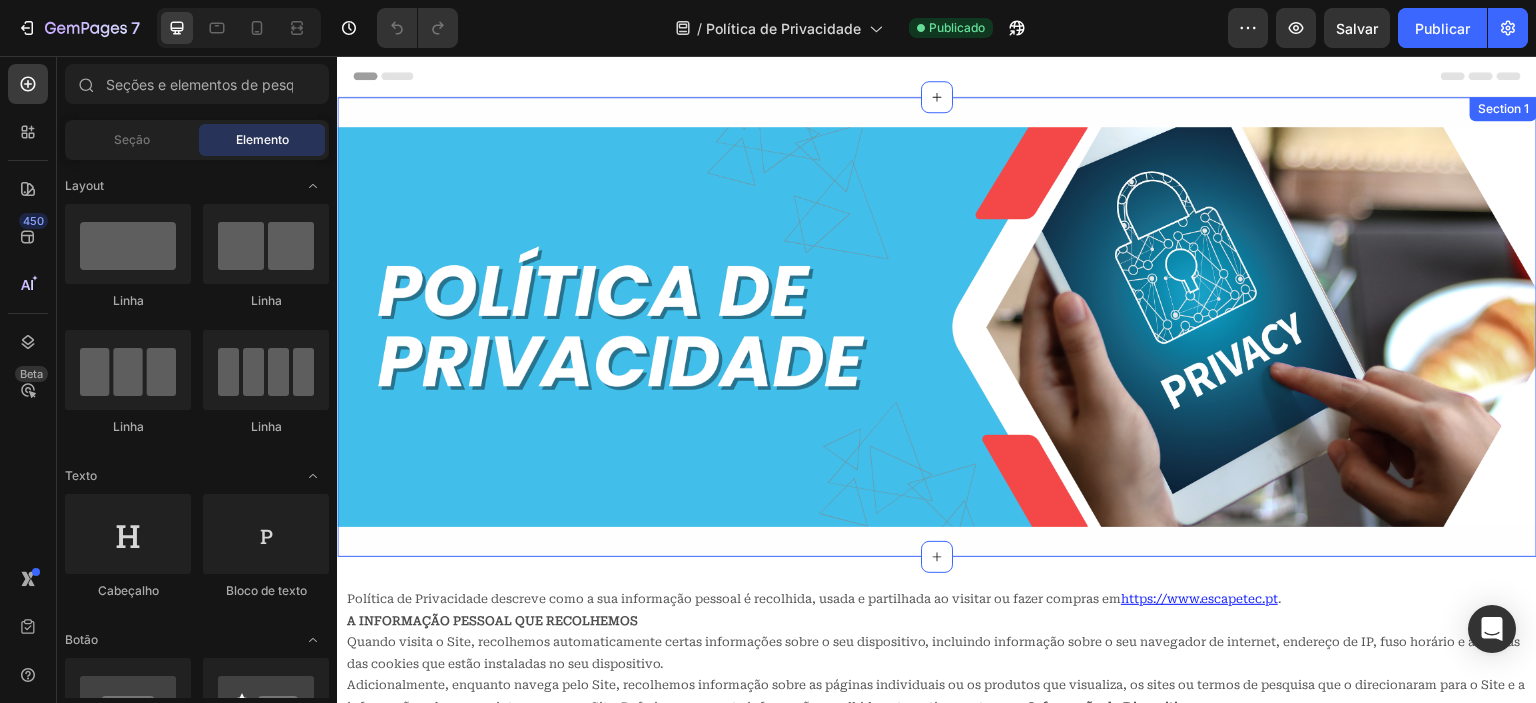 click on "Image Row Section 1" at bounding box center [937, 327] 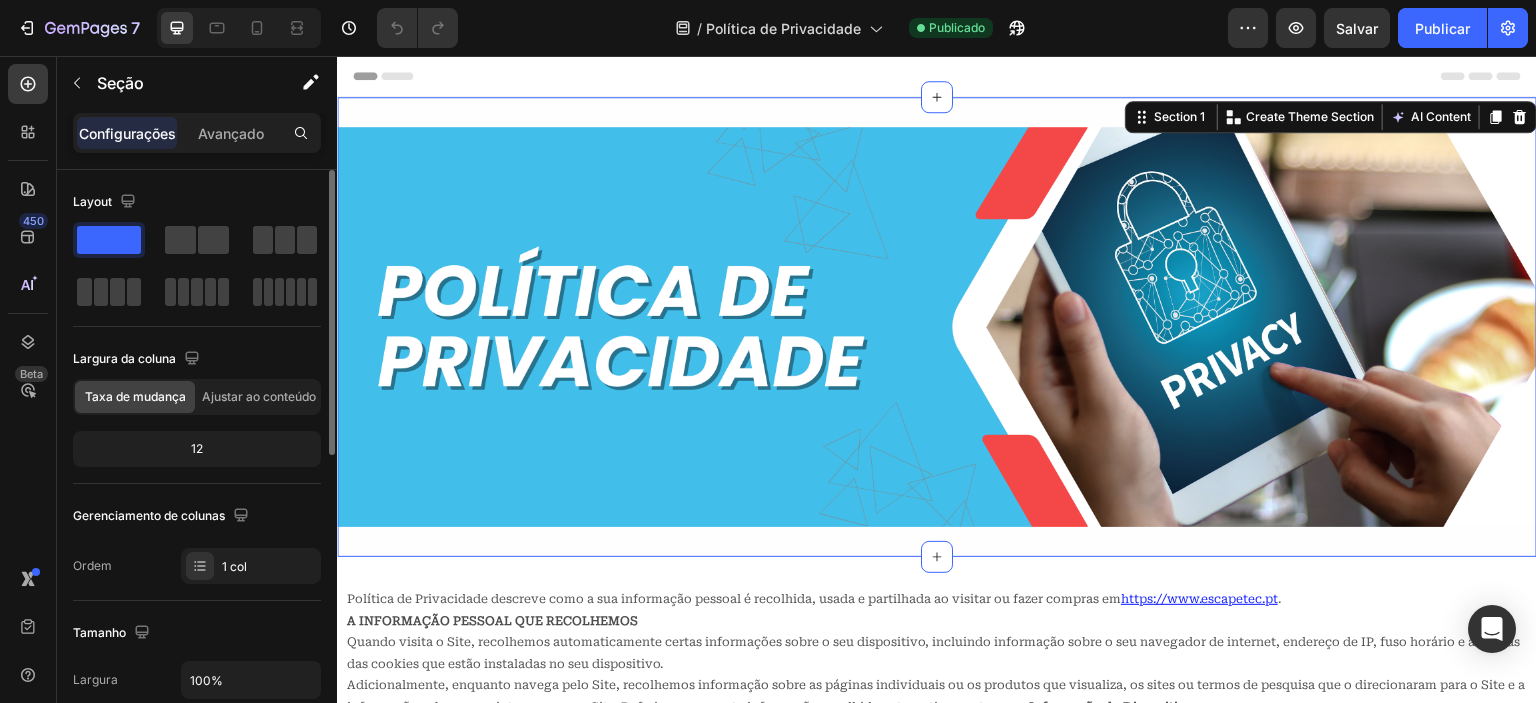 scroll, scrollTop: 300, scrollLeft: 0, axis: vertical 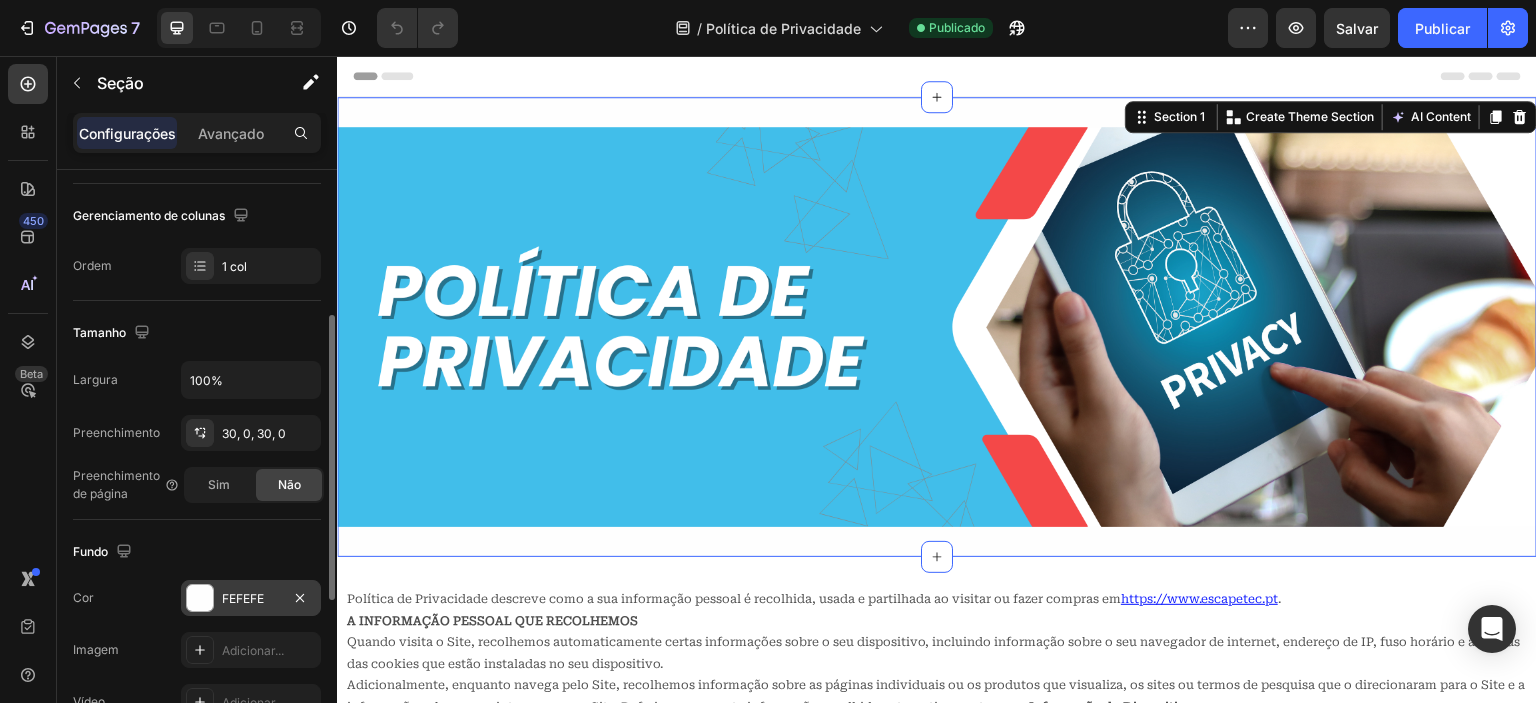drag, startPoint x: 224, startPoint y: 601, endPoint x: 237, endPoint y: 592, distance: 15.811388 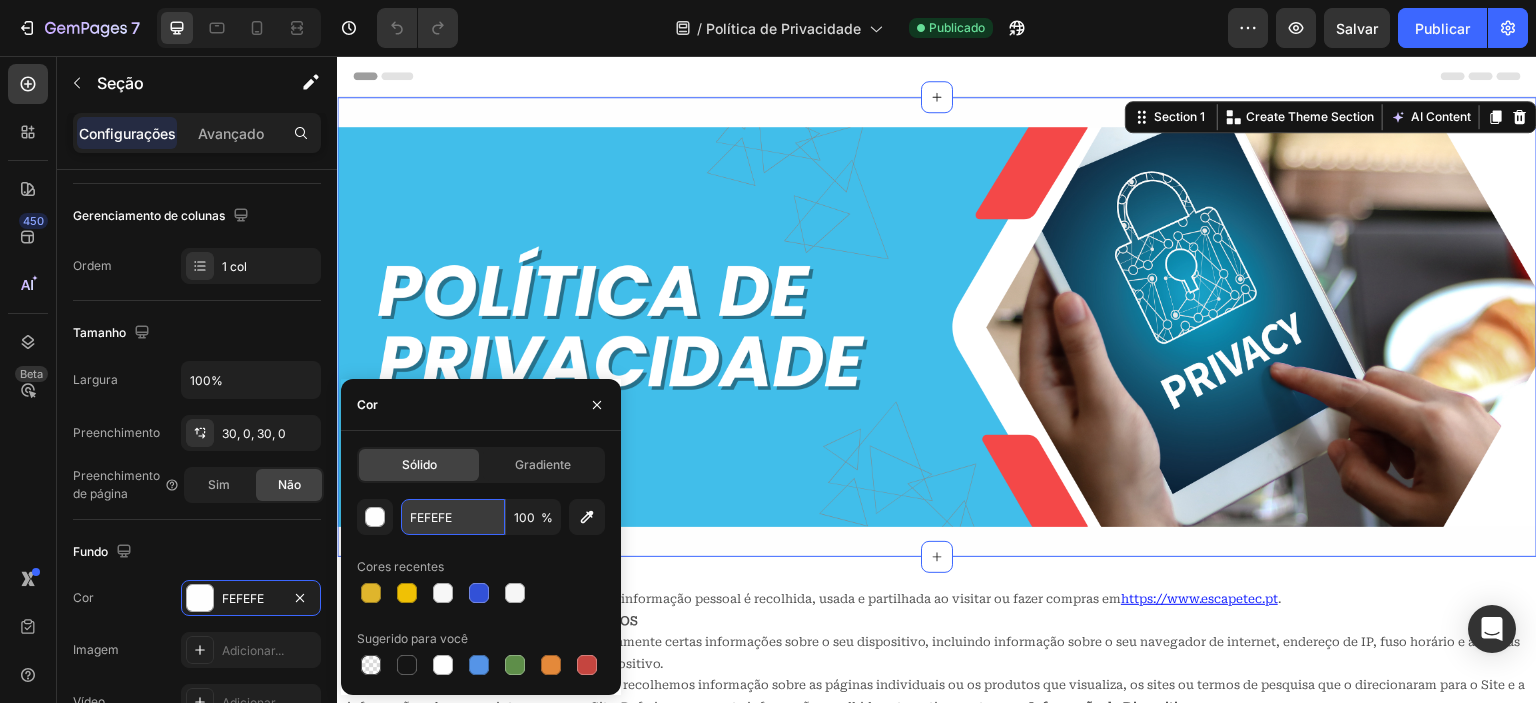 click on "FEFEFE" at bounding box center (453, 517) 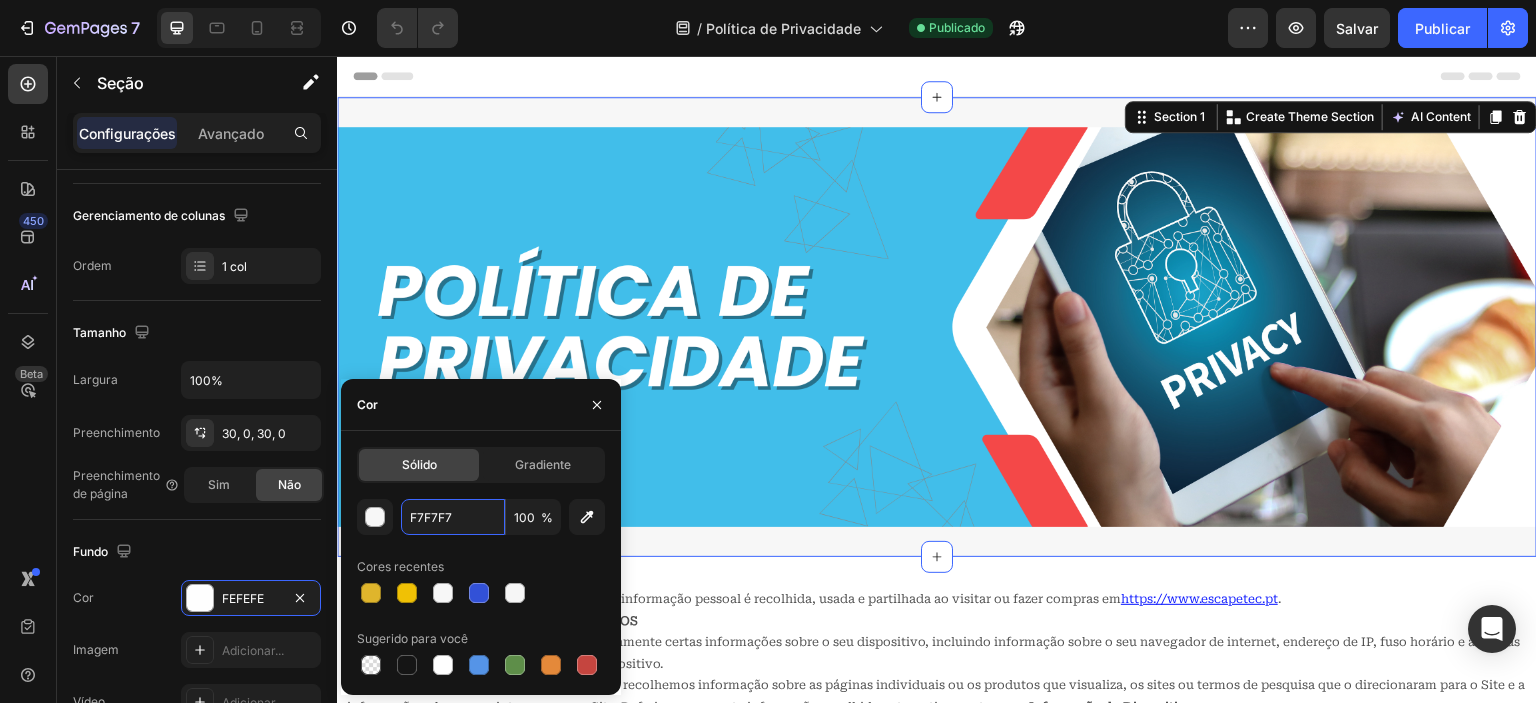 type on "F7F7F7" 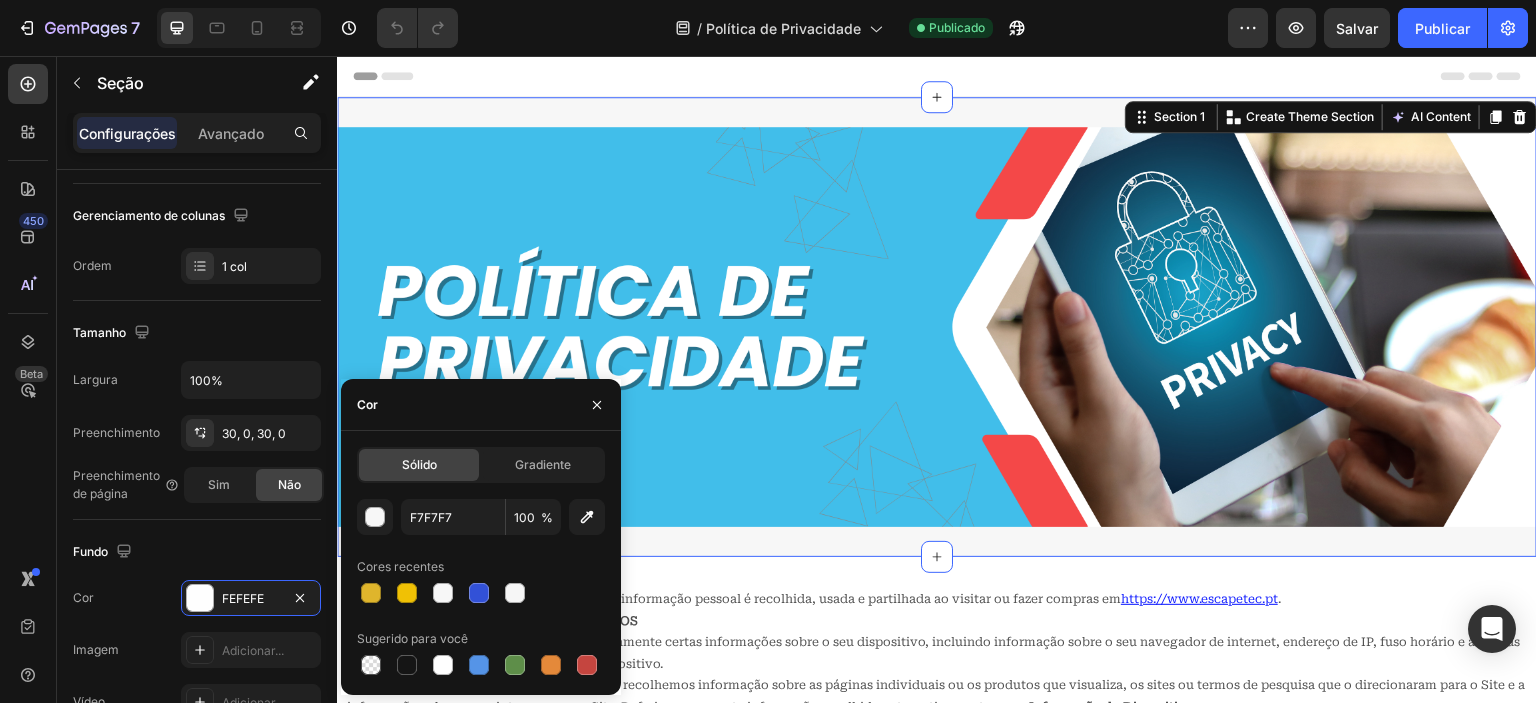 click on "Cor" at bounding box center [481, 405] 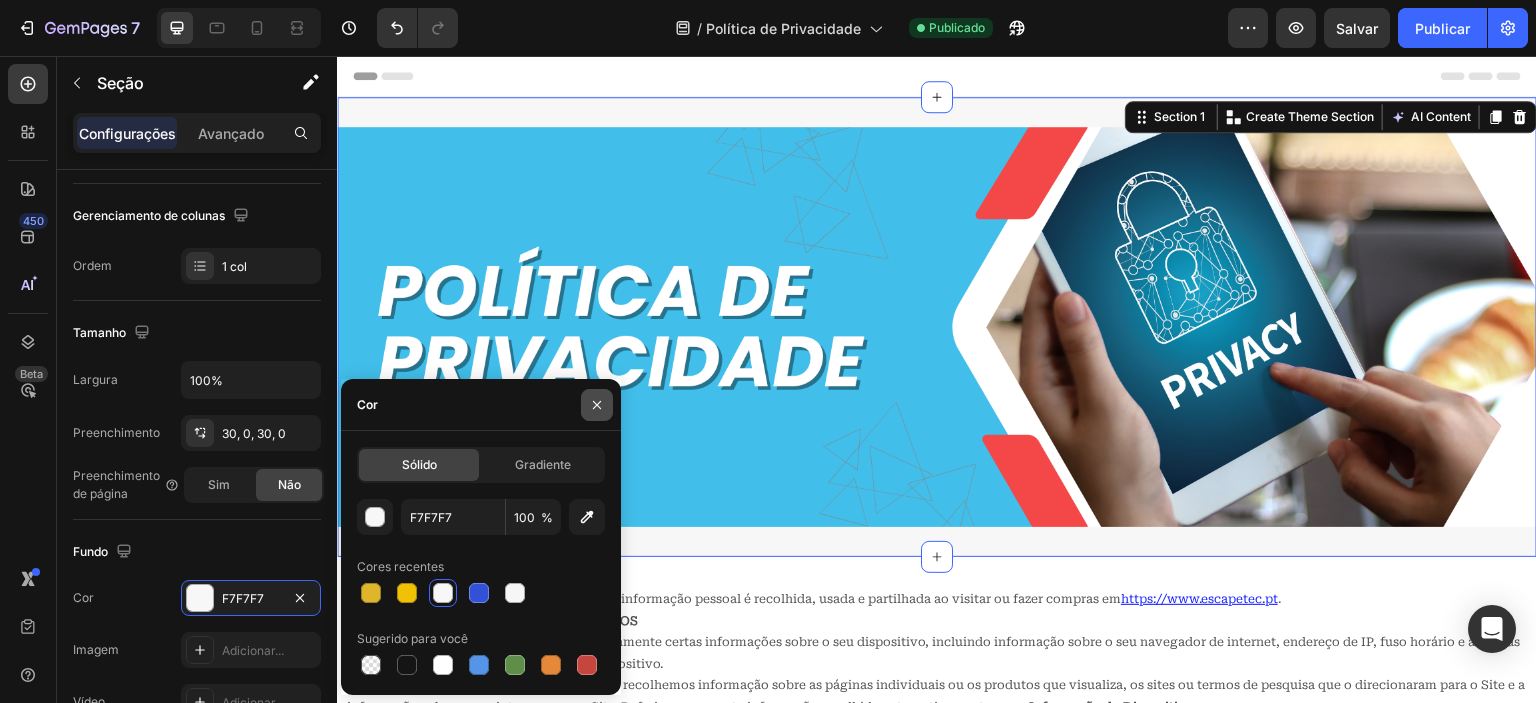 click 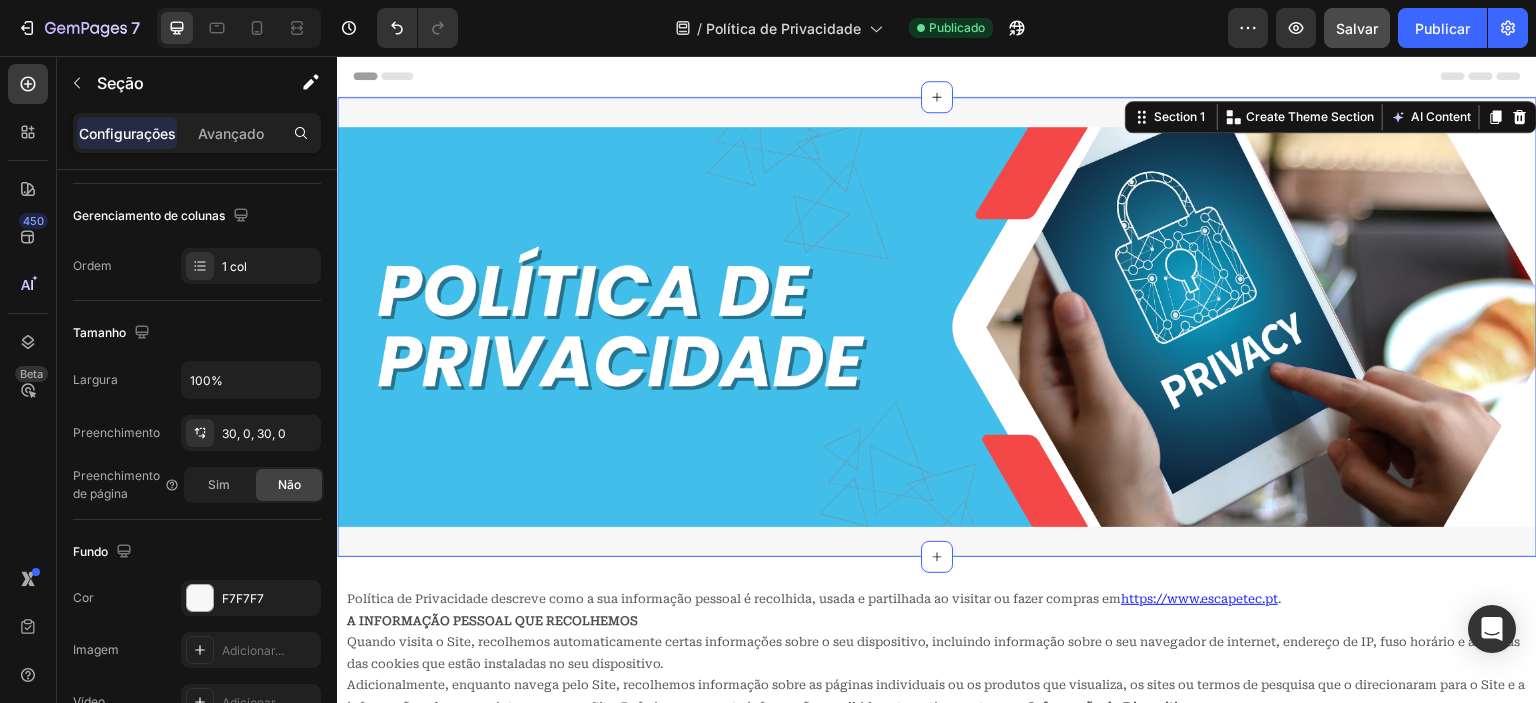 click on "Salvar" 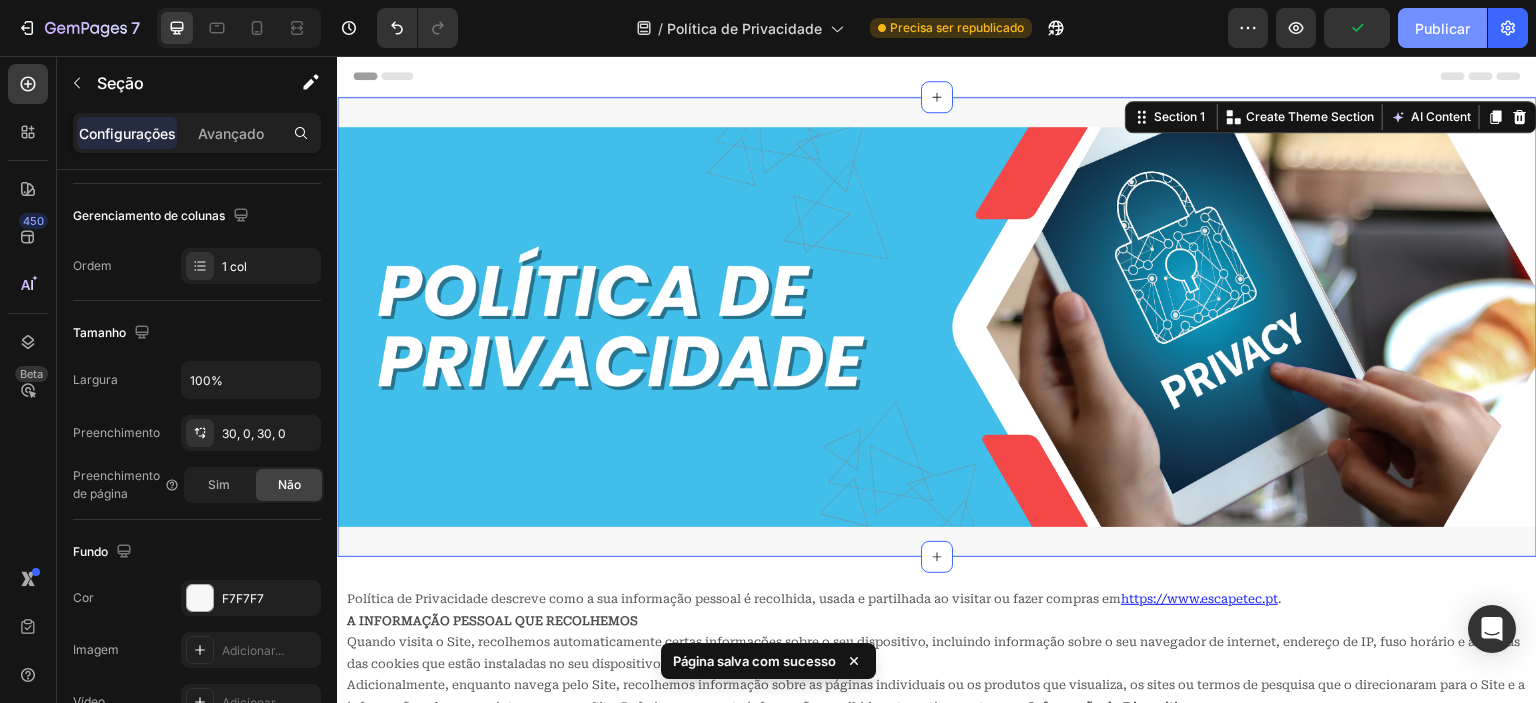 click on "Publicar" at bounding box center [1442, 28] 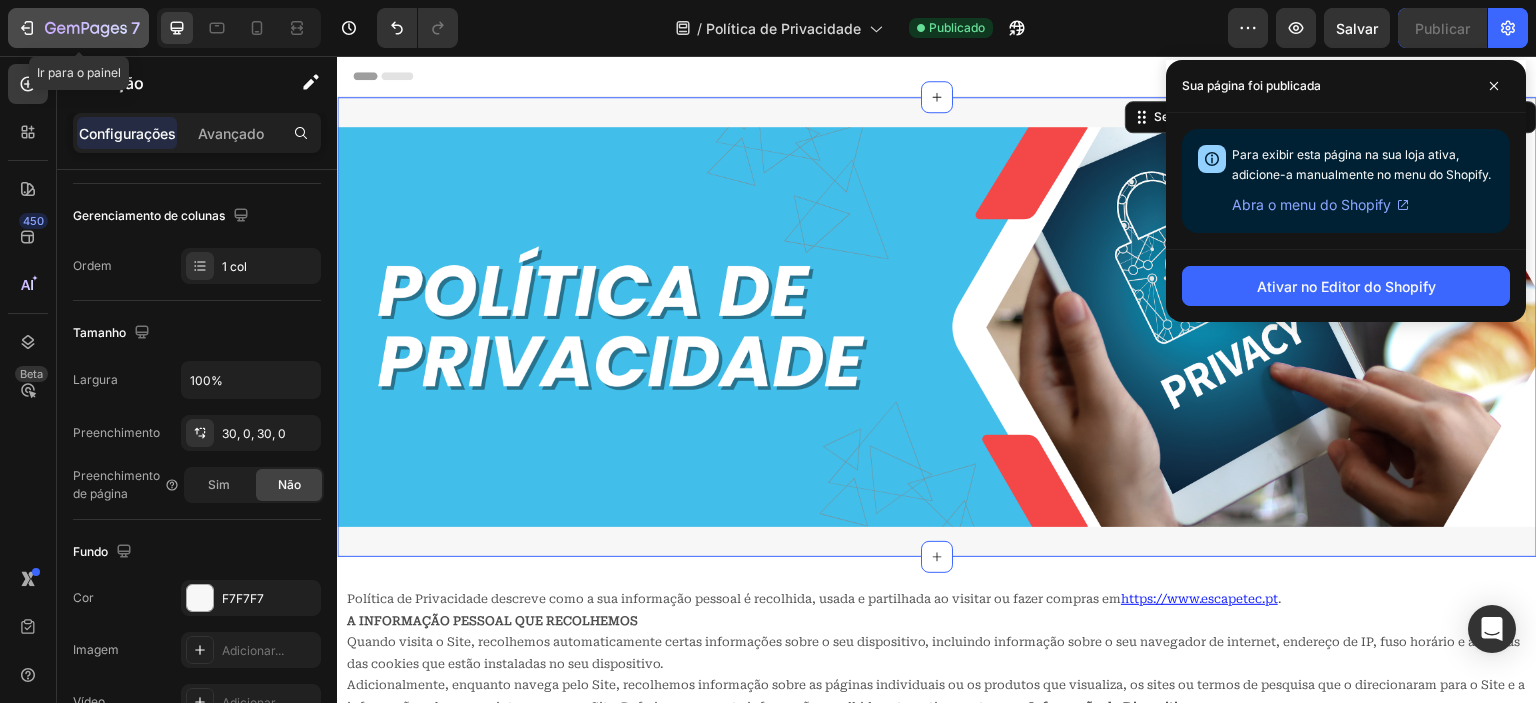 click 